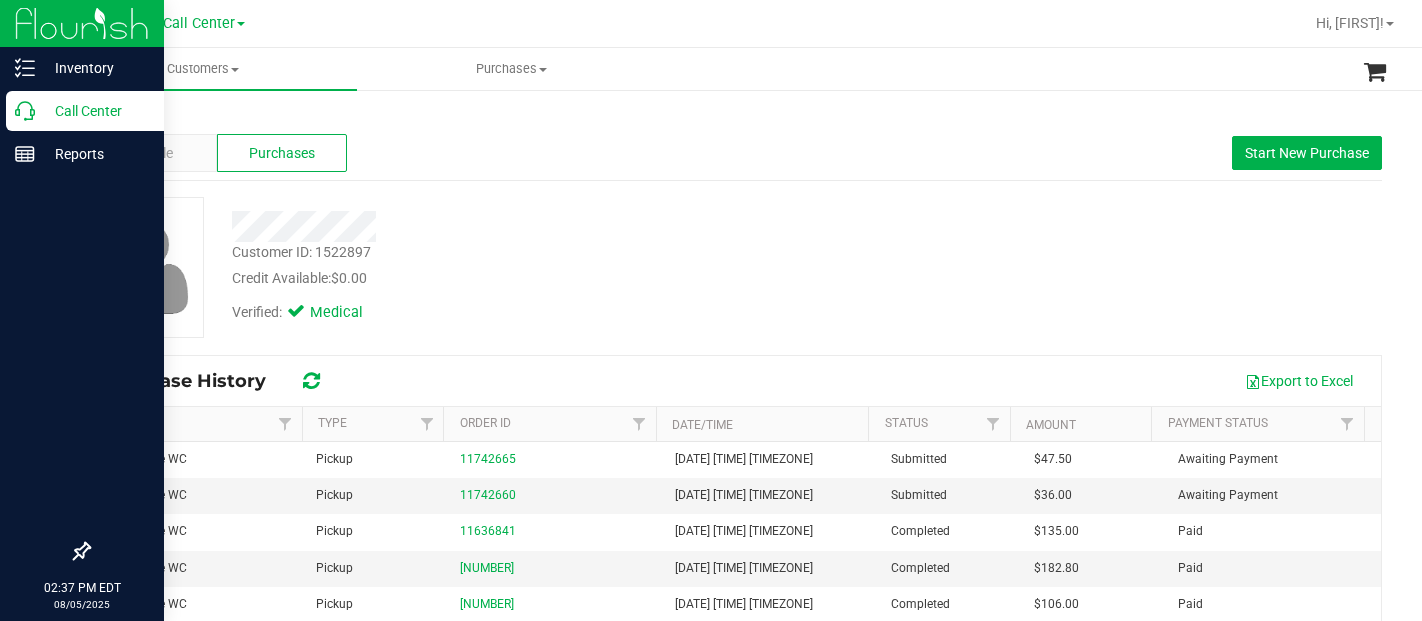 scroll, scrollTop: 0, scrollLeft: 0, axis: both 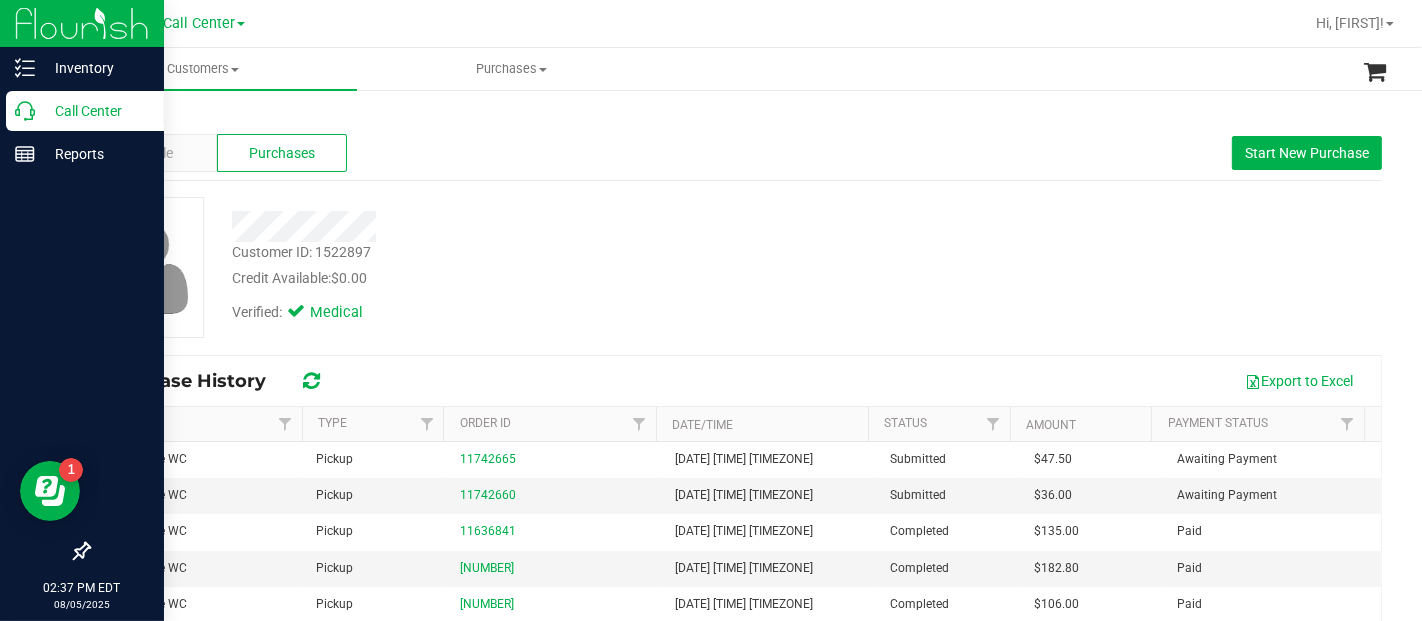 click on "Call Center" at bounding box center [85, 111] 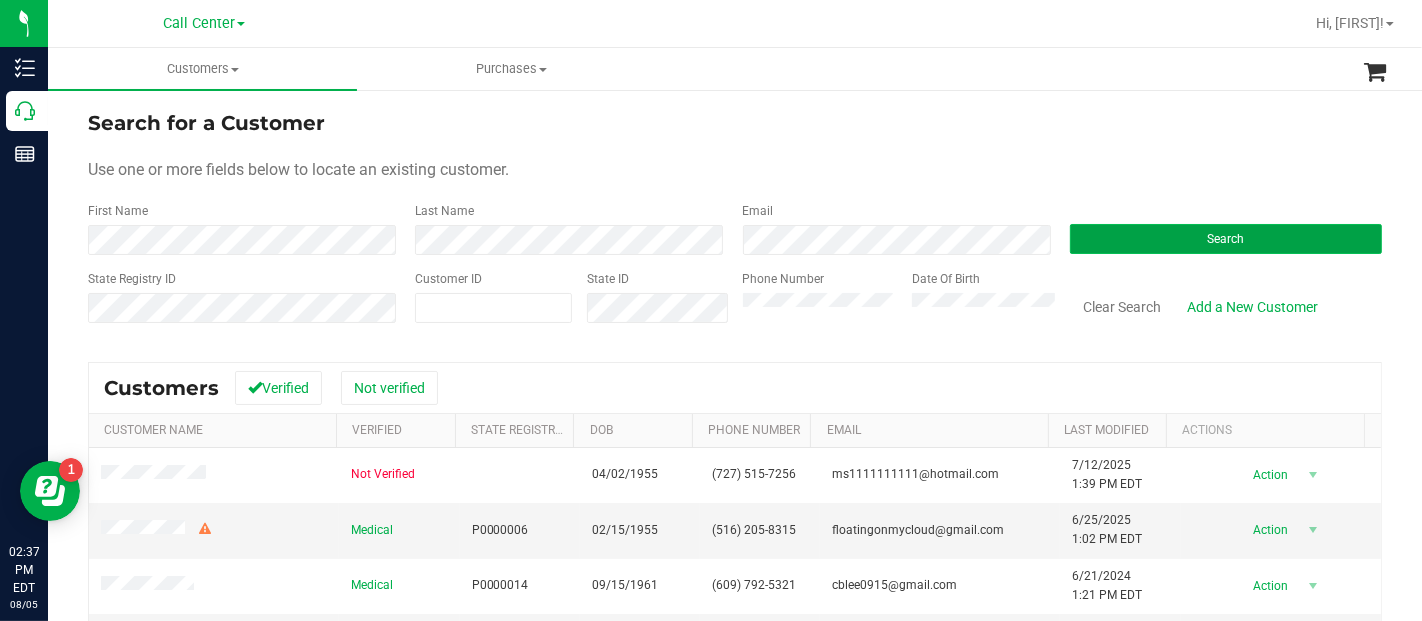drag, startPoint x: 1190, startPoint y: 233, endPoint x: 1179, endPoint y: 237, distance: 11.7046995 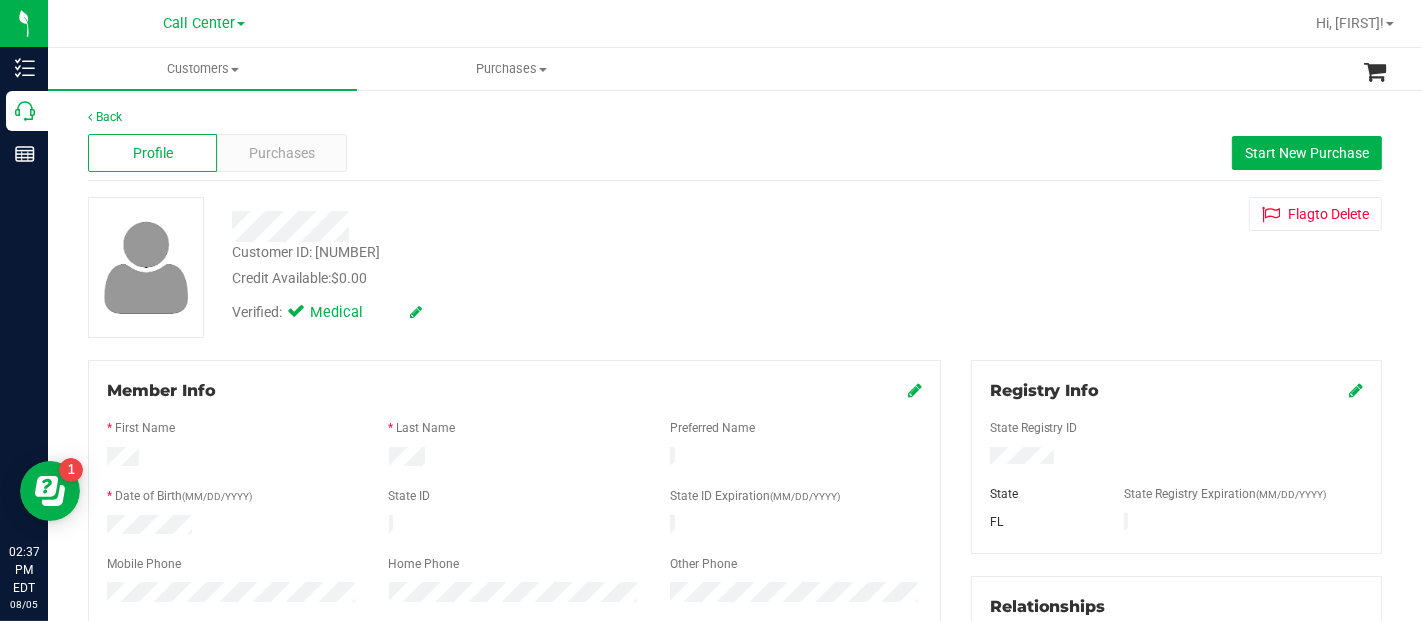 click on "Customer ID: 39859" at bounding box center [306, 252] 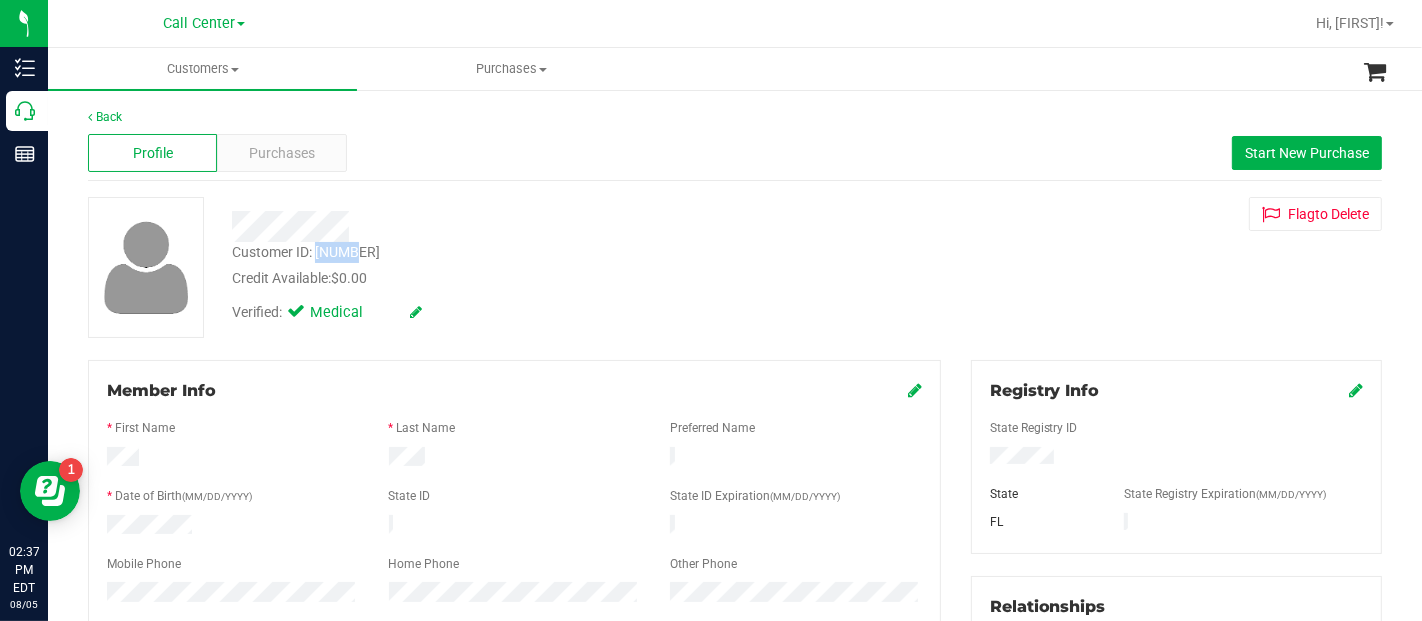 click on "Customer ID: 39859" at bounding box center [306, 252] 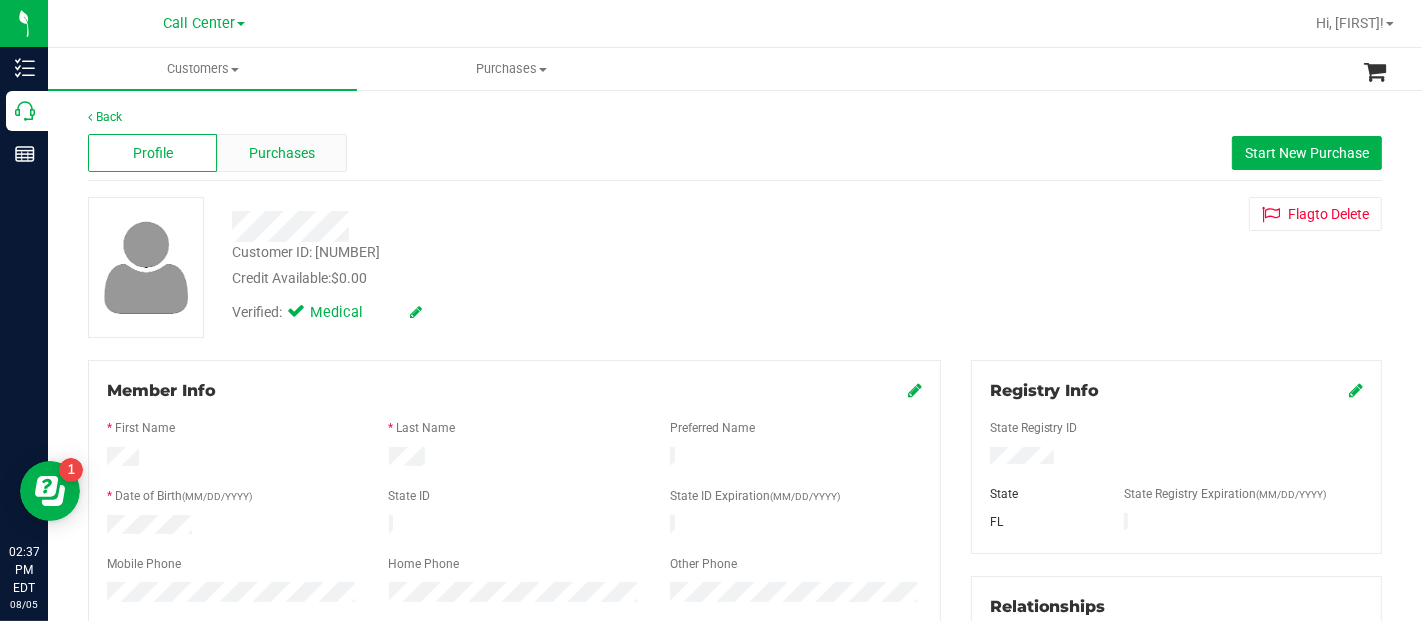 click on "Purchases" at bounding box center (281, 153) 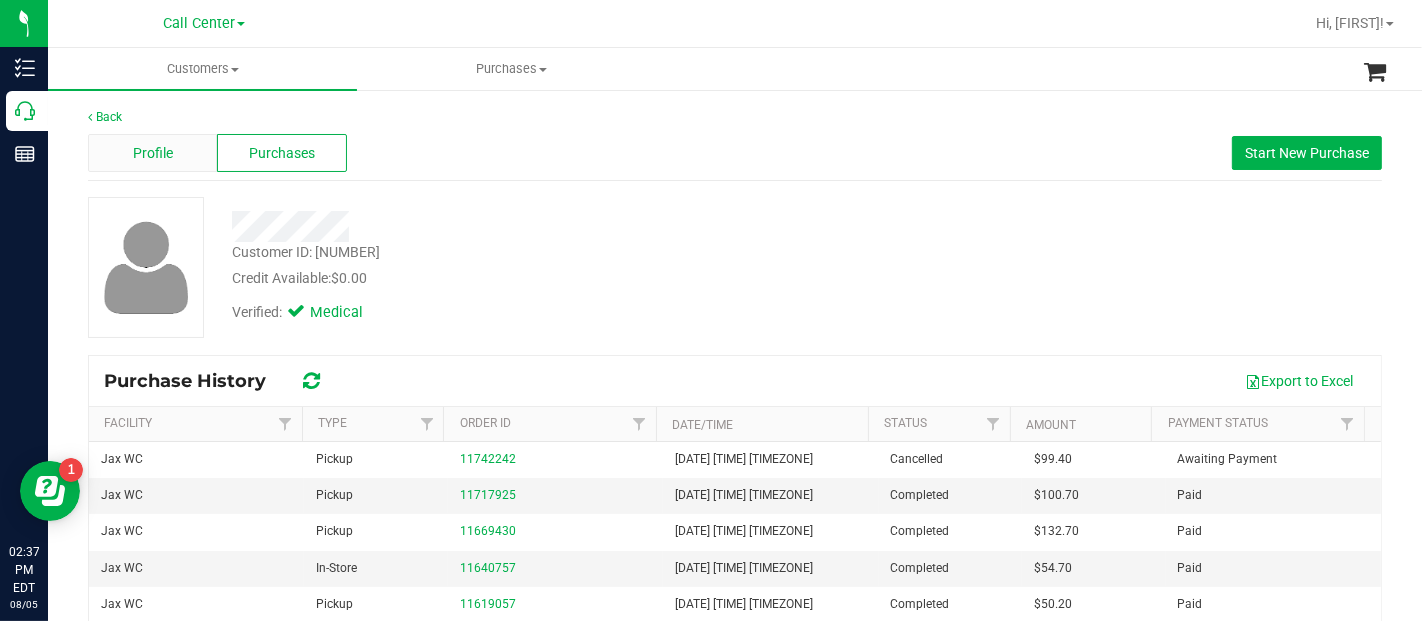 click on "Profile" at bounding box center [152, 153] 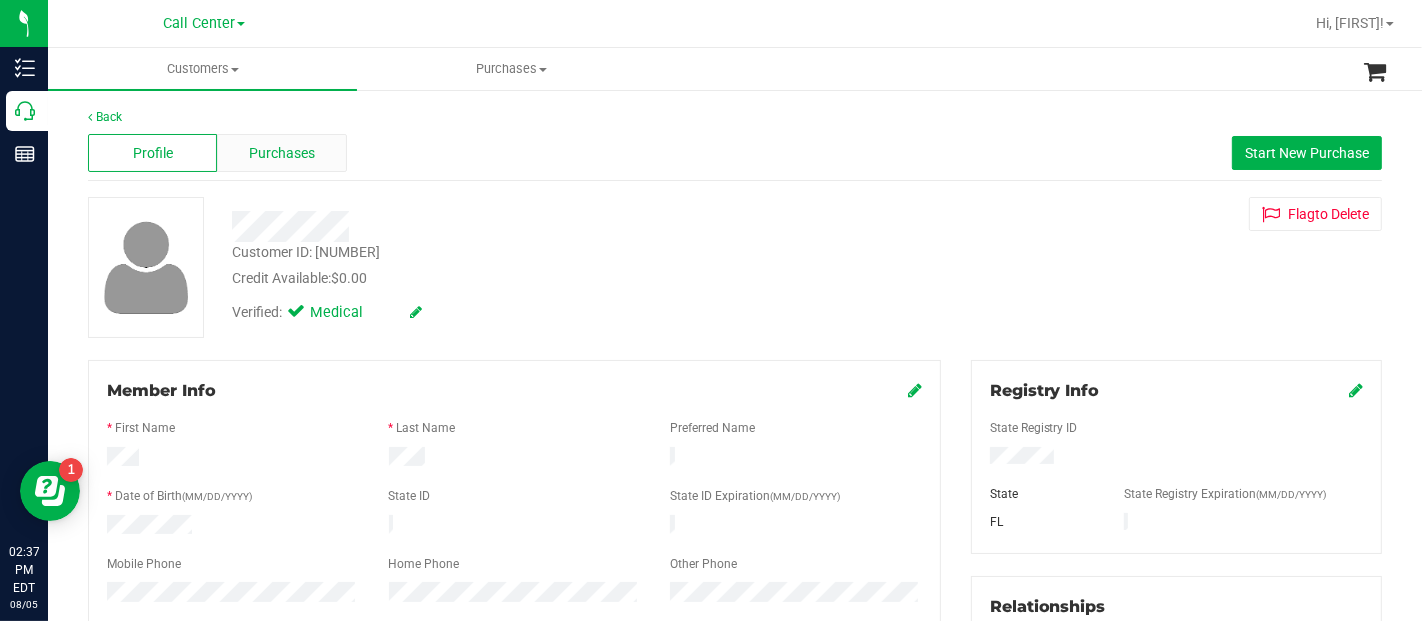 click on "Purchases" at bounding box center [281, 153] 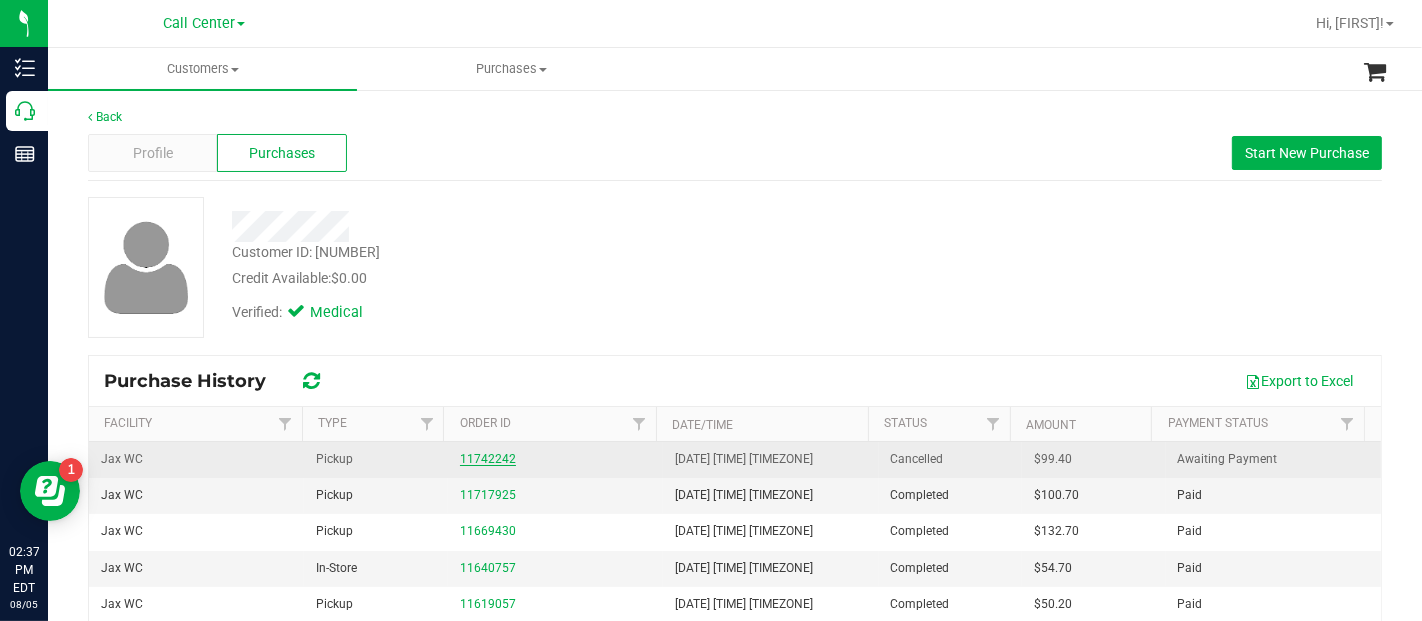 click on "11742242" at bounding box center [488, 459] 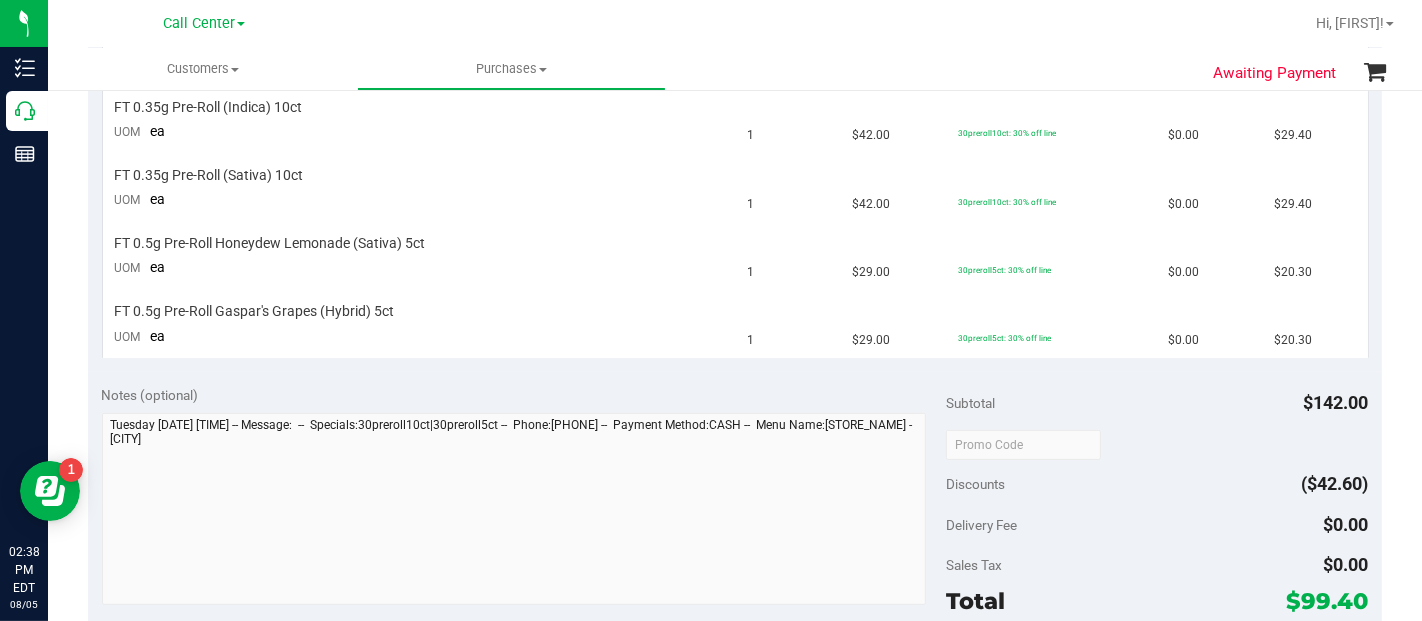 scroll, scrollTop: 111, scrollLeft: 0, axis: vertical 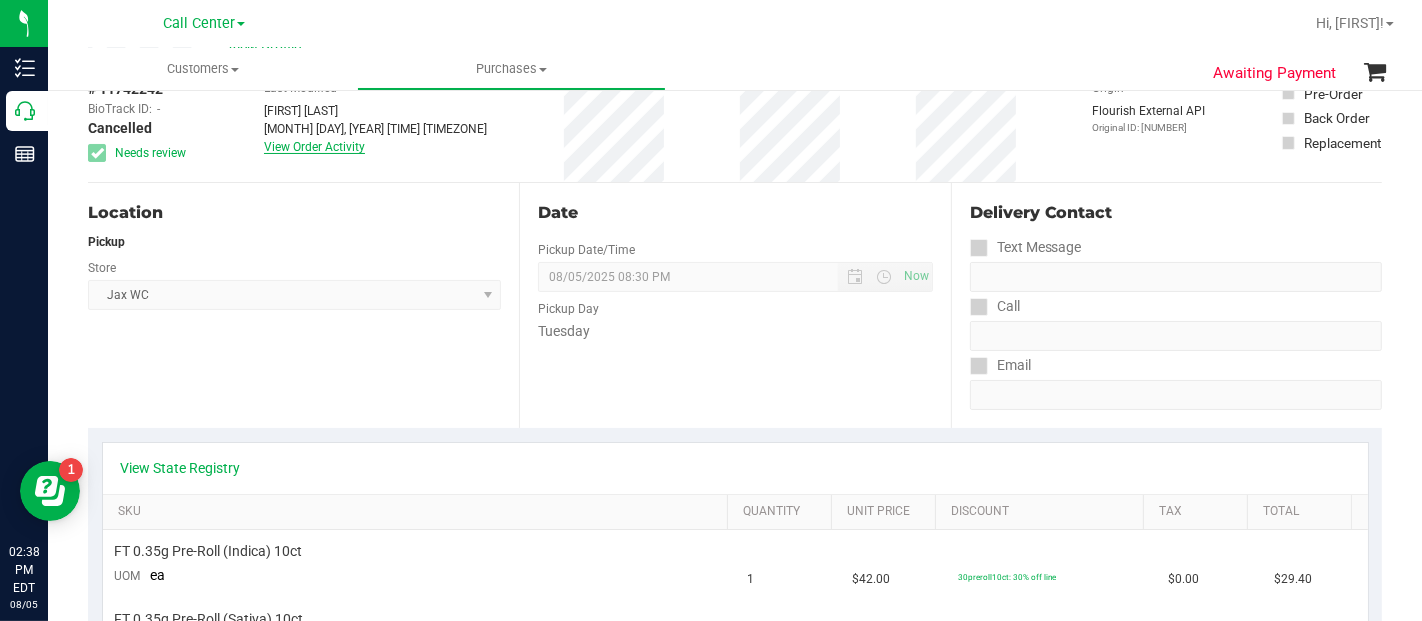 click on "View Order Activity" at bounding box center [314, 147] 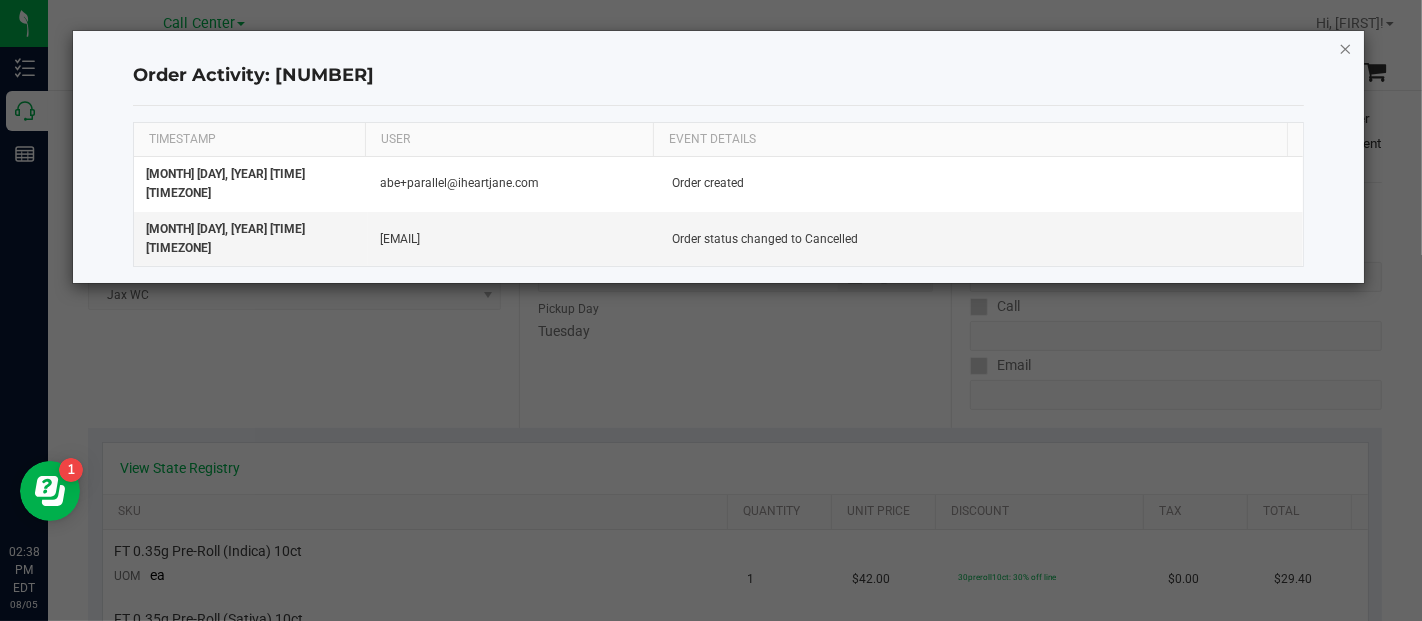 click 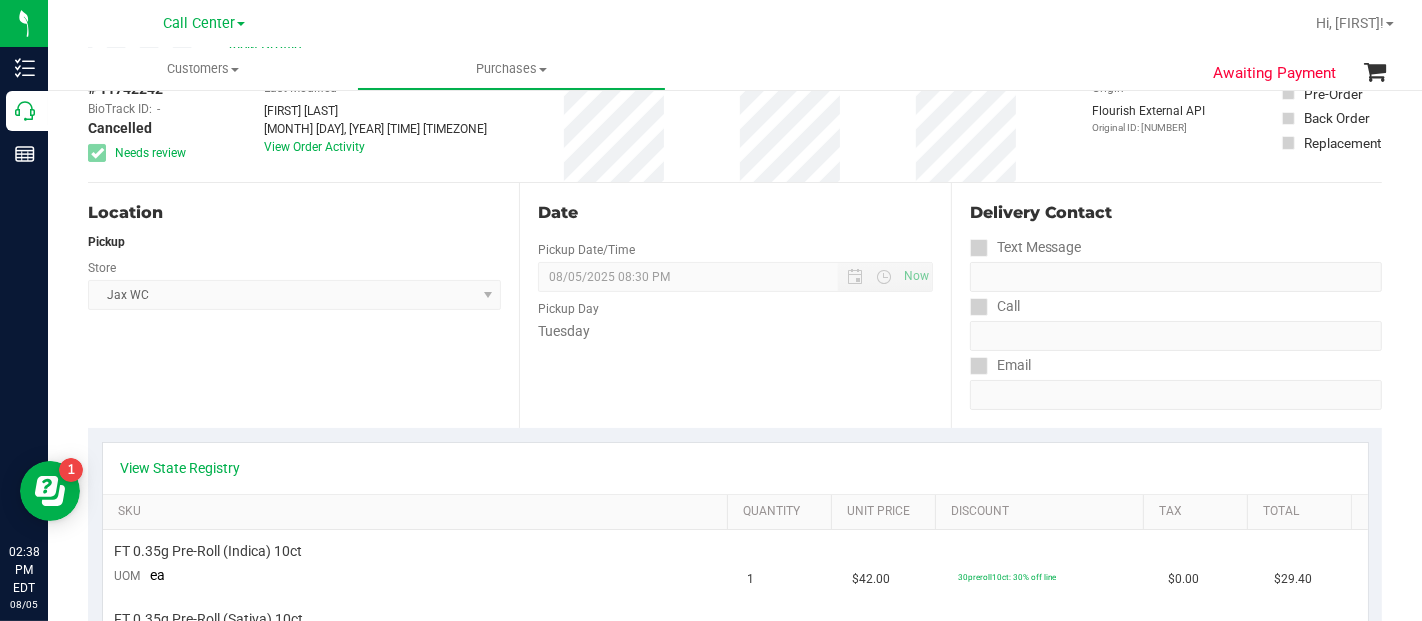 click on "Location
Pickup
Store
Jax WC Select Store Bonita Springs WC Boynton Beach WC Bradenton WC Brandon WC Brooksville WC Call Center Clermont WC Crestview WC Deerfield Beach WC Delray Beach WC Deltona WC Ft Walton Beach WC Ft. Lauderdale WC Ft. Myers WC Gainesville WC Jax Atlantic WC JAX DC REP Jax WC Key West WC Lakeland WC Largo WC Lehigh Acres DC REP Merritt Island WC Miami 72nd WC Miami Beach WC Miami Dadeland WC Miramar DC REP New Port Richey WC North Palm Beach WC North Port WC Ocala WC Orange Park WC Orlando Colonial WC Orlando DC REP Orlando WC Oviedo WC Palm Bay WC Palm Coast WC Panama City WC Pensacola WC Port Orange WC Port St. Lucie WC Sebring WC South Tampa WC St. Pete WC Summerfield WC Tallahassee DC REP Tallahassee WC Tampa DC Testing Tampa Warehouse Tampa WC TX Austin DC TX Plano Retail TX Sugarland Retail" at bounding box center [303, 305] 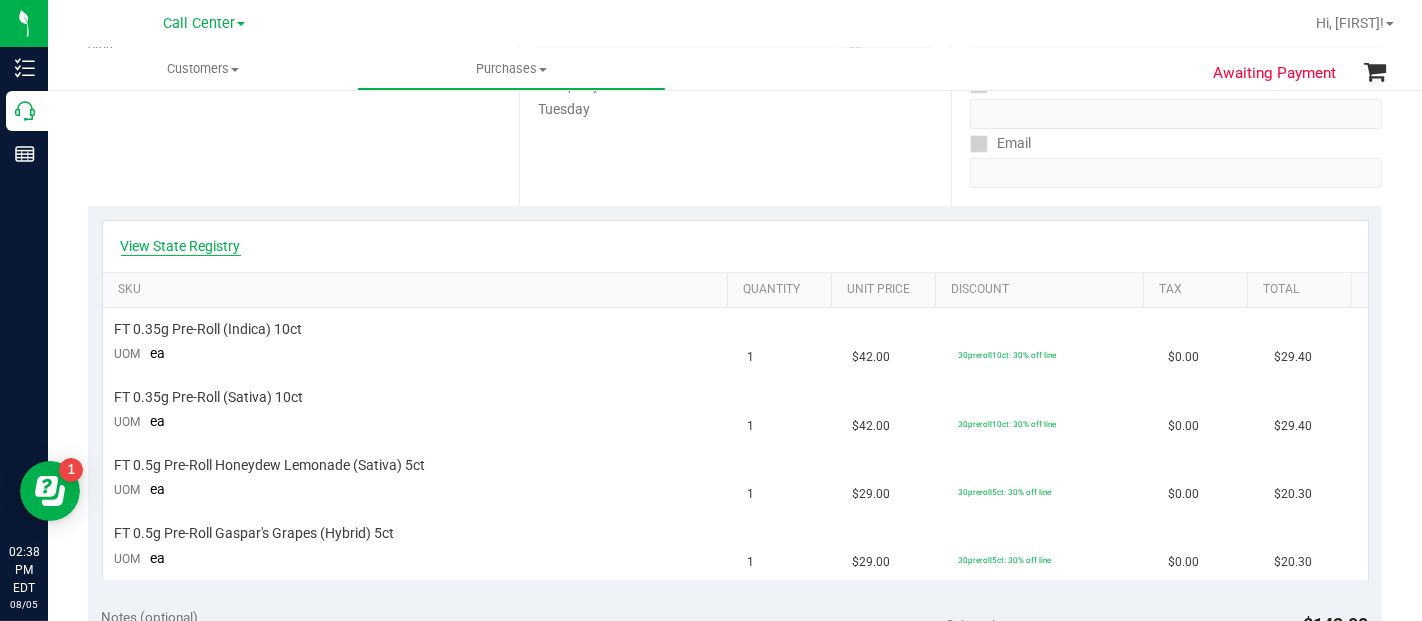 click on "View State Registry" at bounding box center (181, 246) 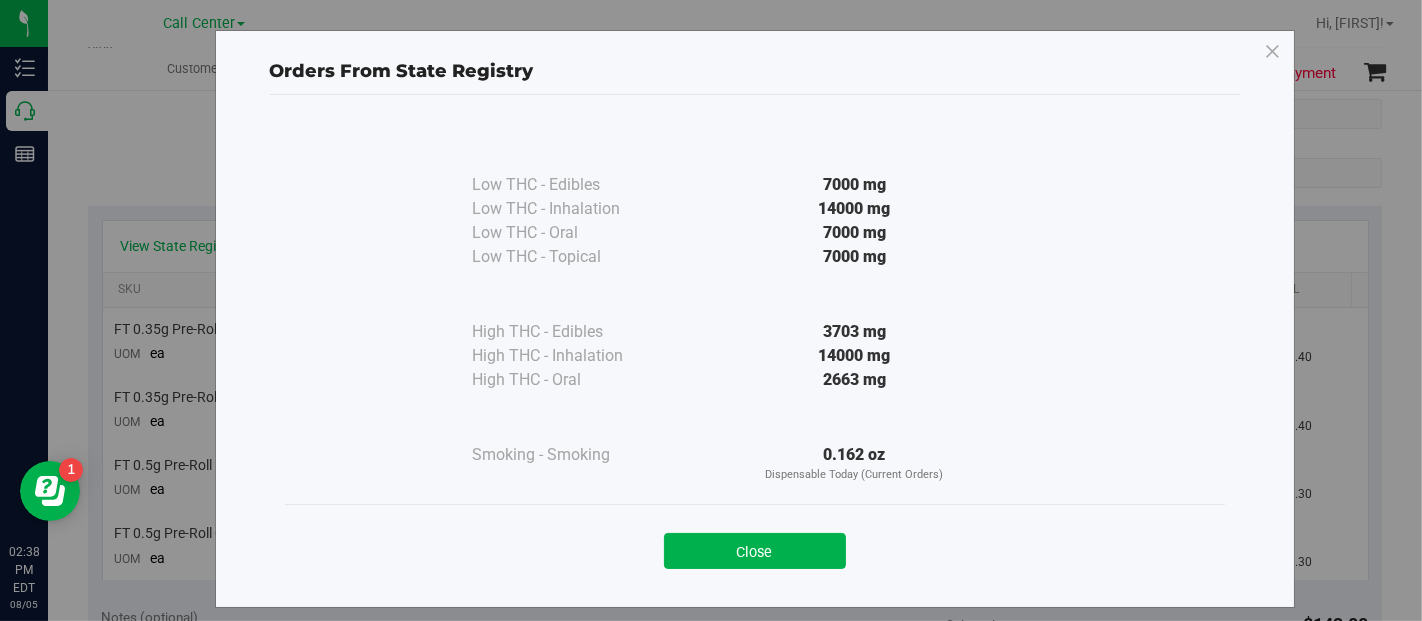 click on "Close" at bounding box center [755, 544] 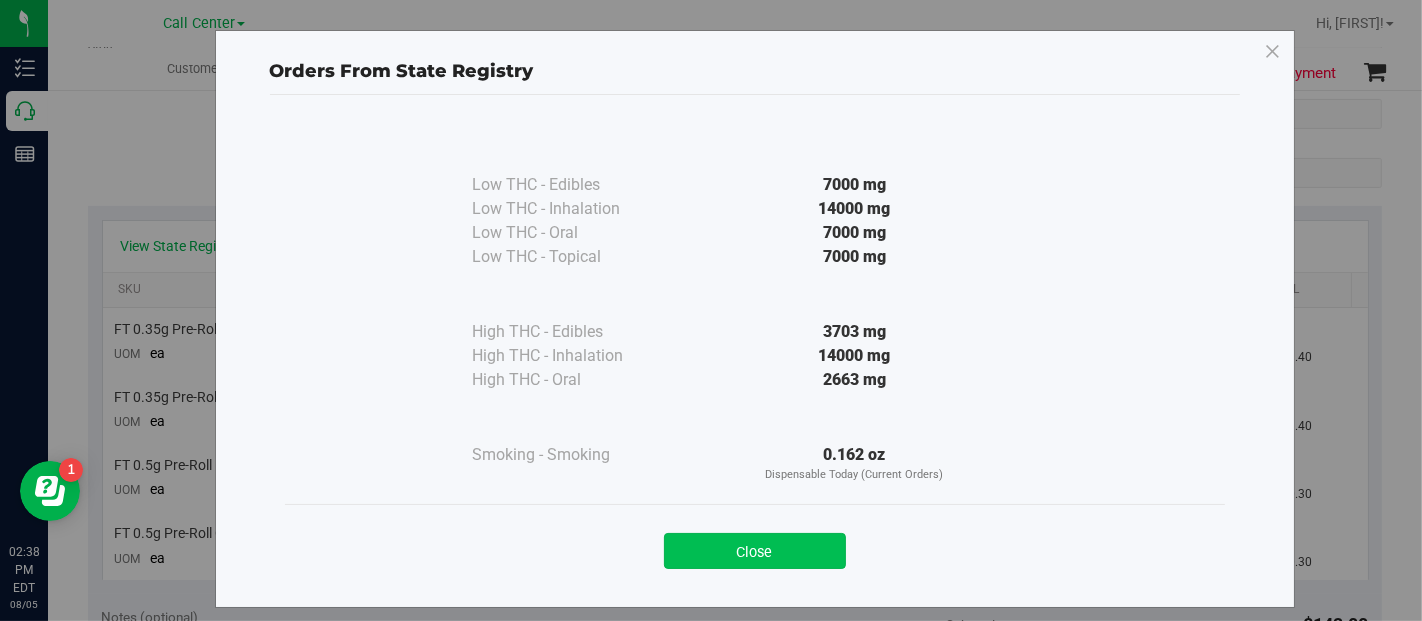click on "Close" at bounding box center [755, 551] 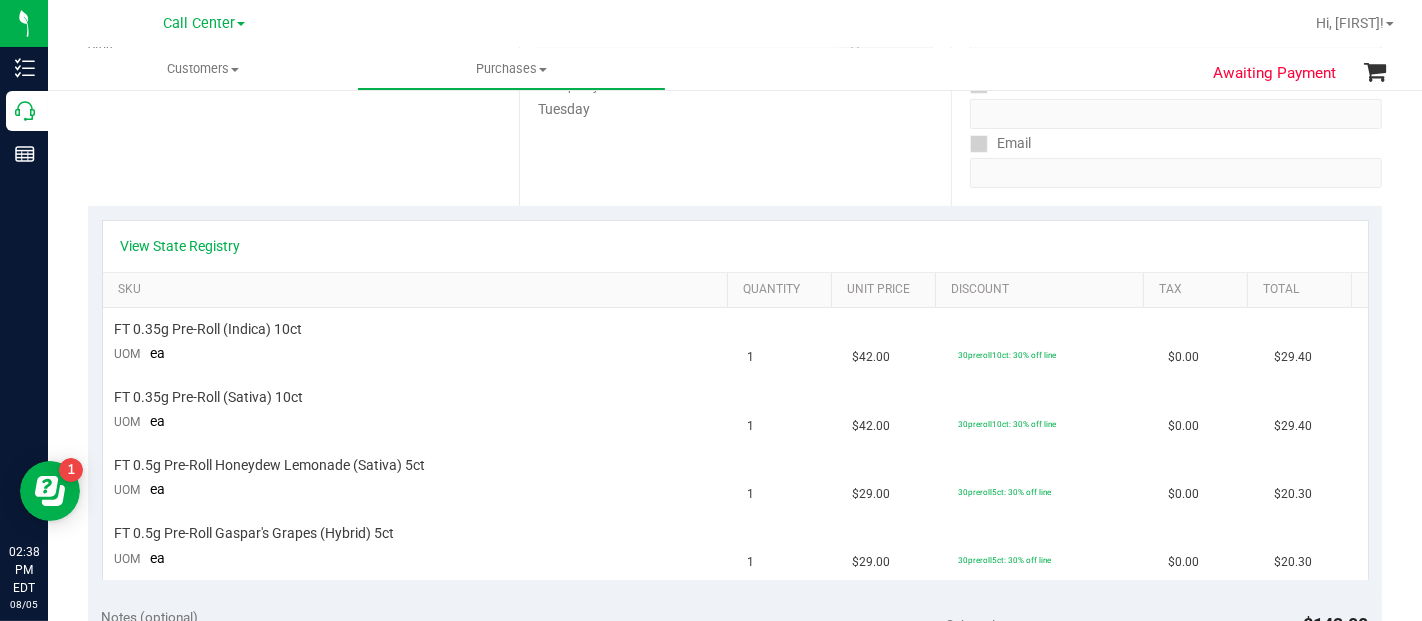 click on "Awaiting Payment
Back
View Profile
# 11742242
BioTrack ID:
-
Cancelled
Needs review
Last Modified
Angela Potignano" at bounding box center [735, 552] 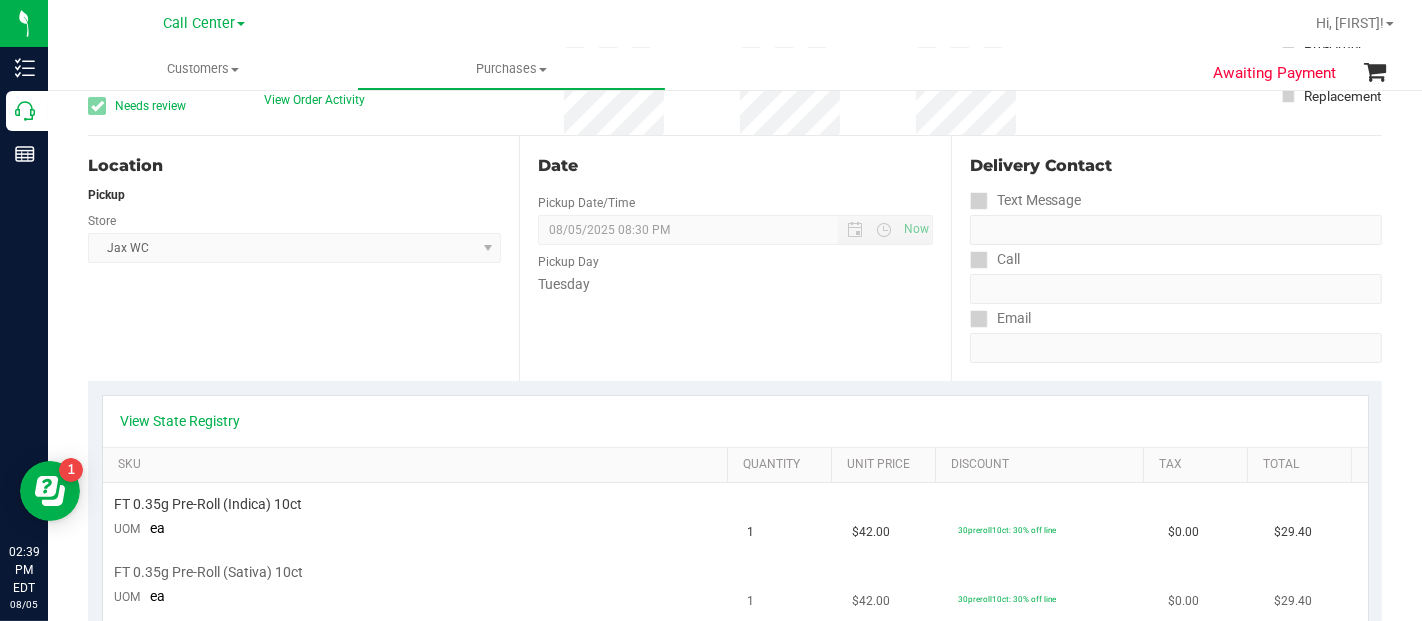 scroll, scrollTop: 0, scrollLeft: 0, axis: both 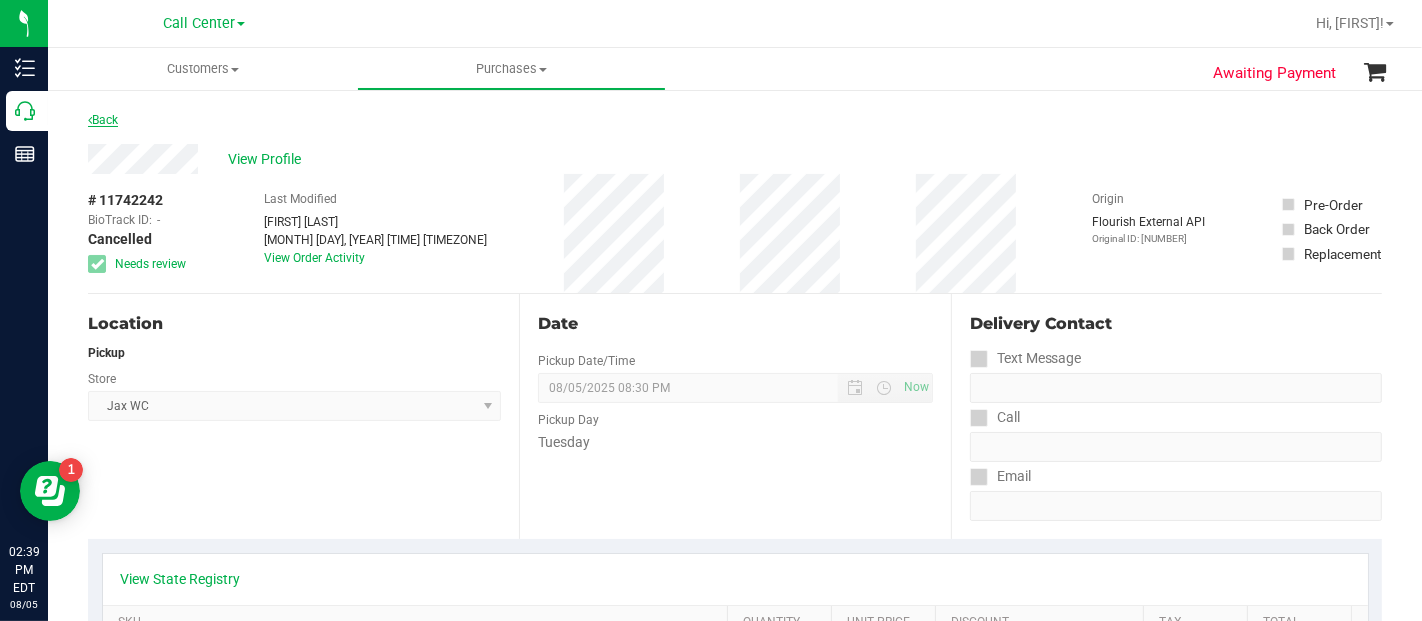 click on "Back" at bounding box center (103, 120) 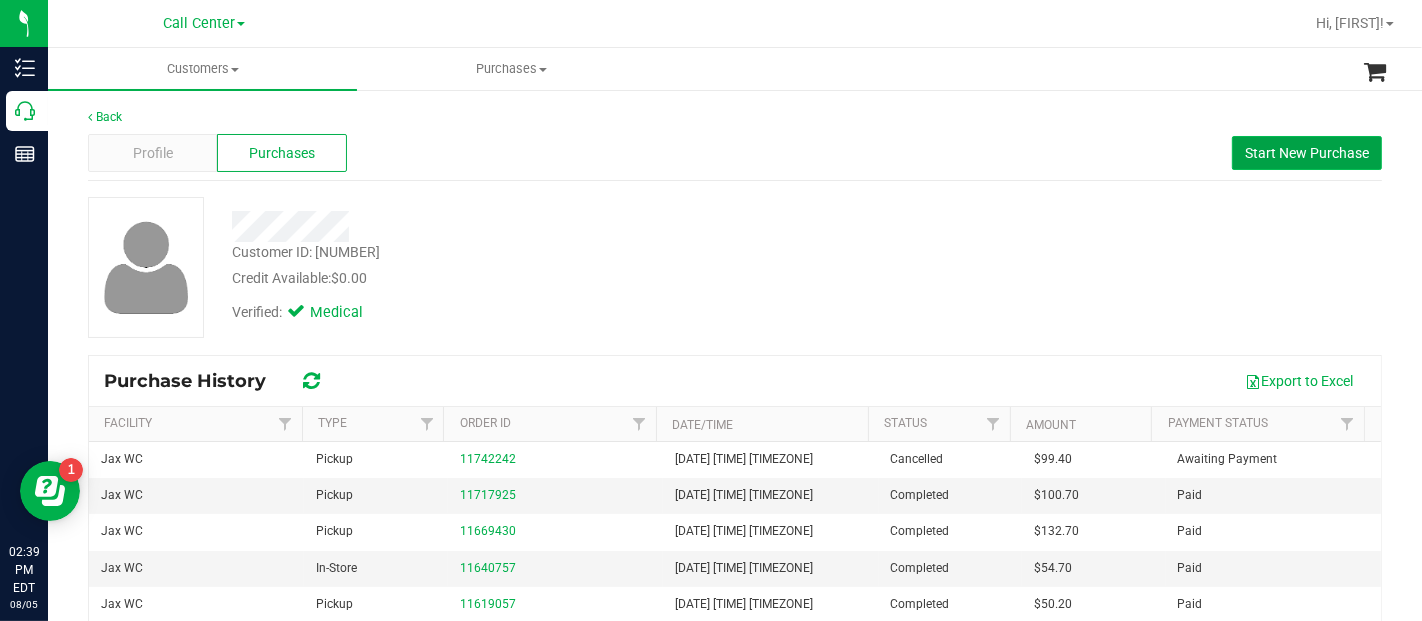click on "Start New Purchase" at bounding box center (1307, 153) 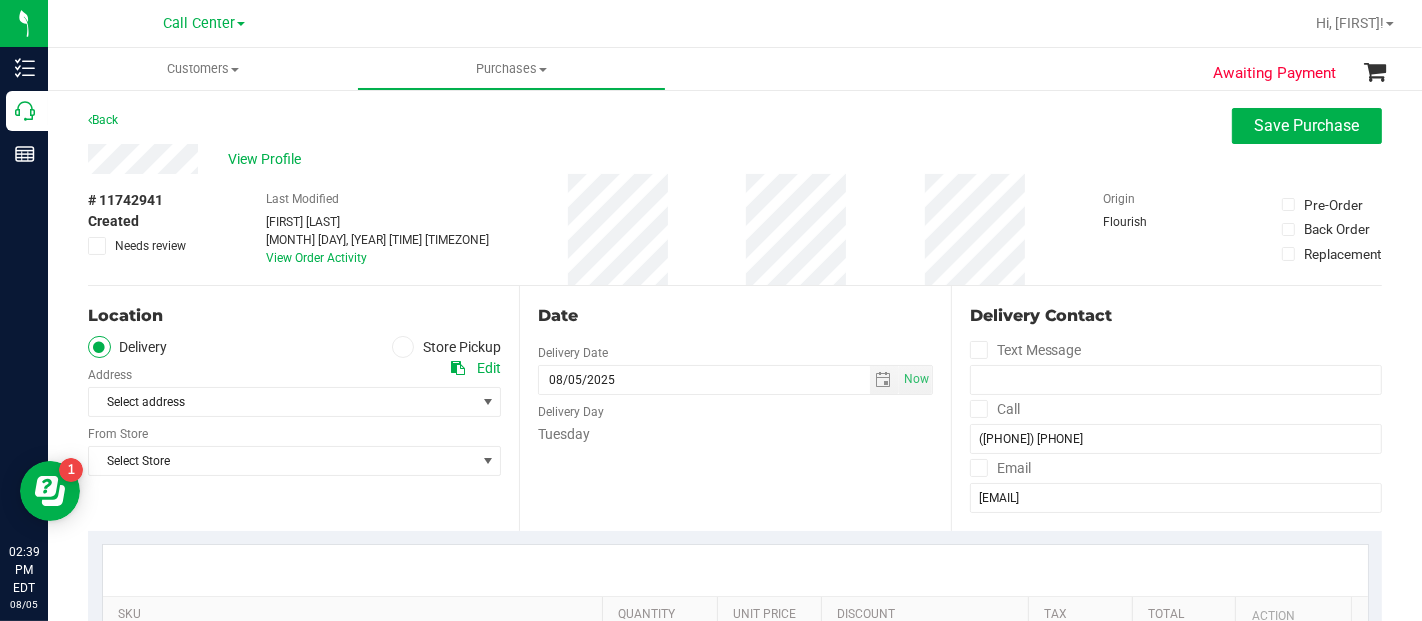 drag, startPoint x: 397, startPoint y: 341, endPoint x: 386, endPoint y: 356, distance: 18.601076 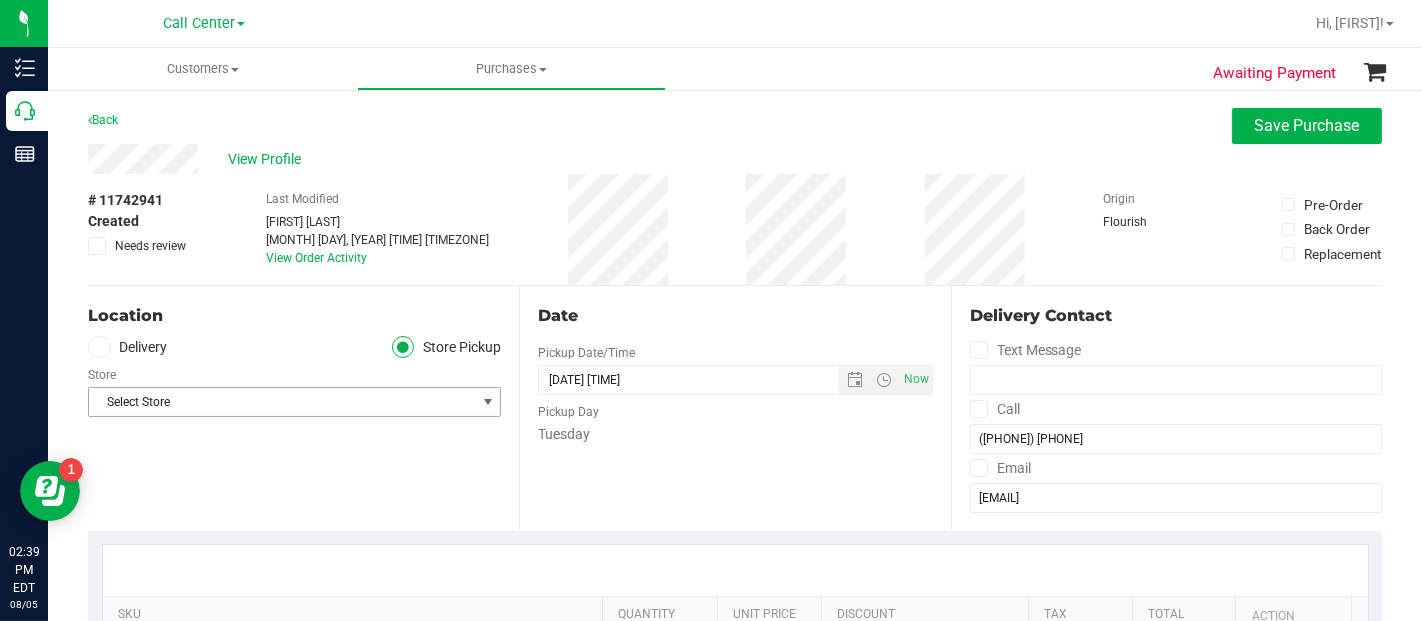 click on "Select Store" at bounding box center (282, 402) 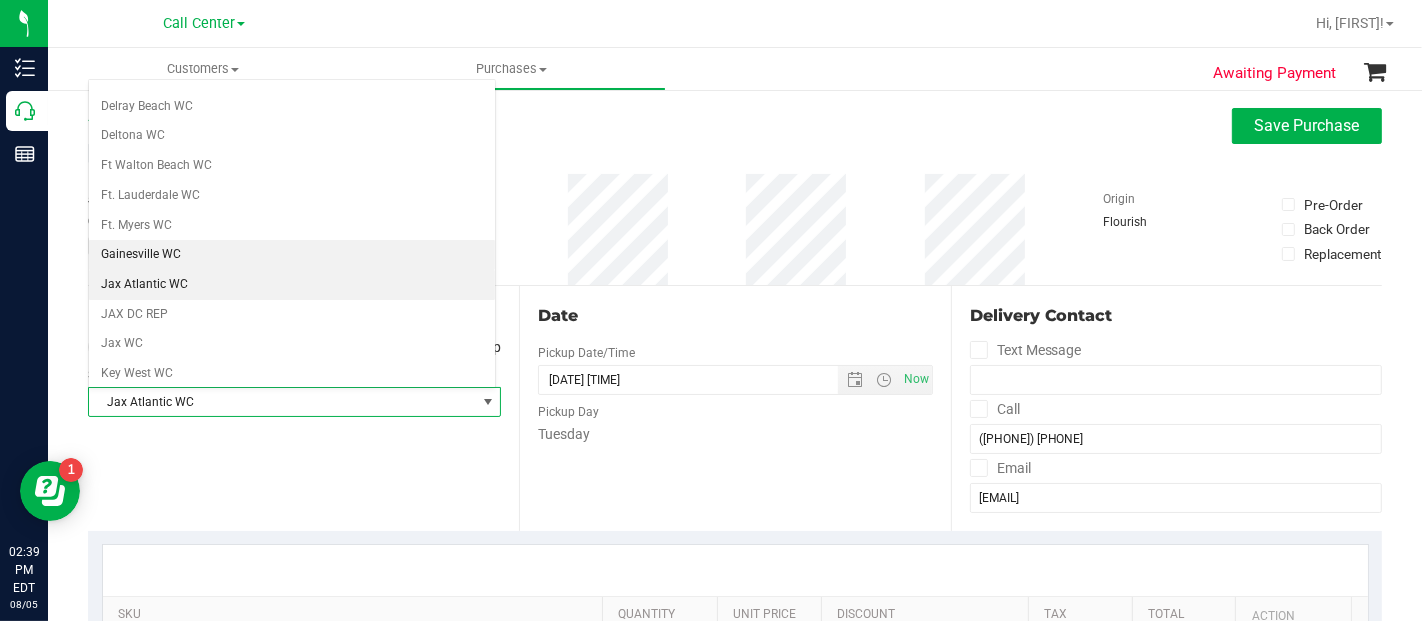 scroll, scrollTop: 277, scrollLeft: 0, axis: vertical 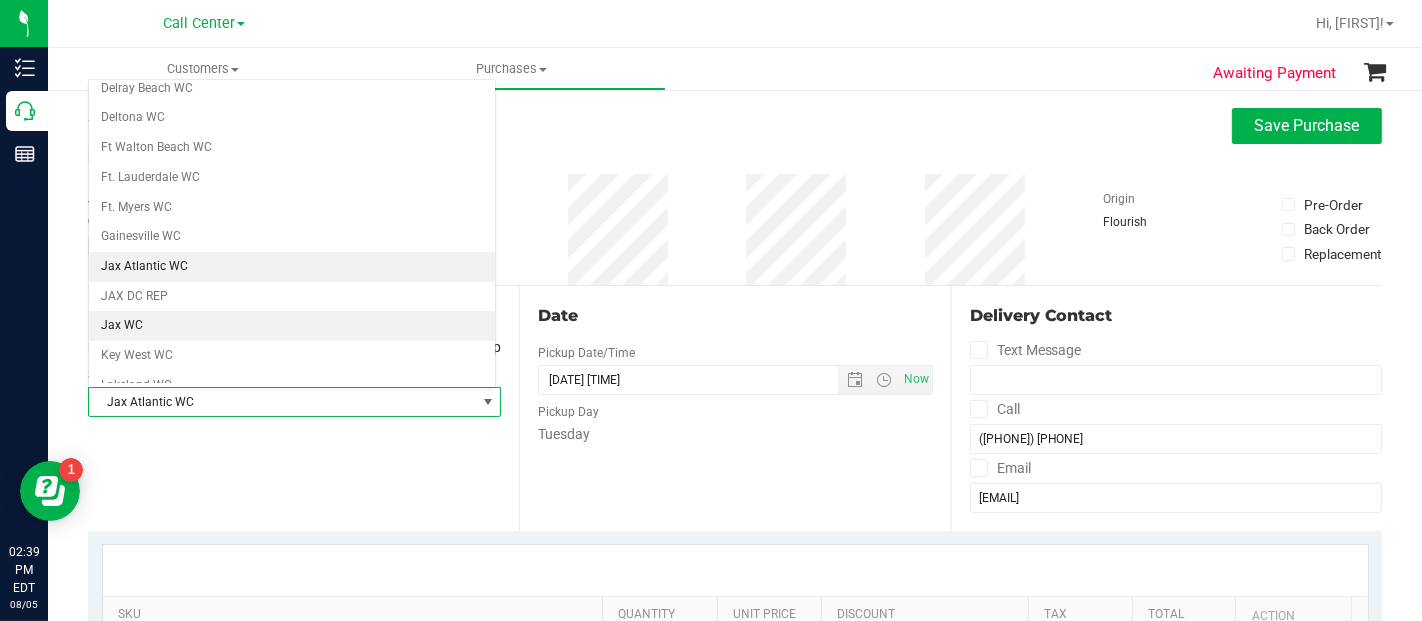 click on "Jax WC" at bounding box center (292, 326) 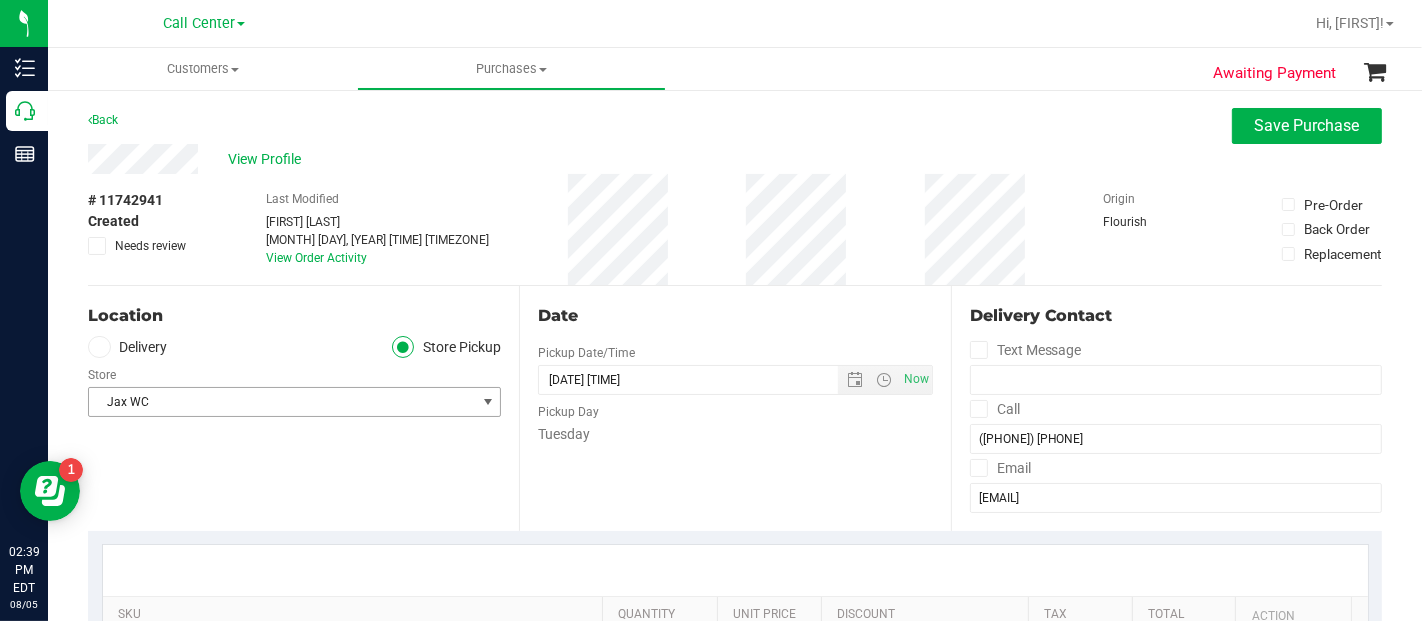 click on "Jax WC" at bounding box center (282, 402) 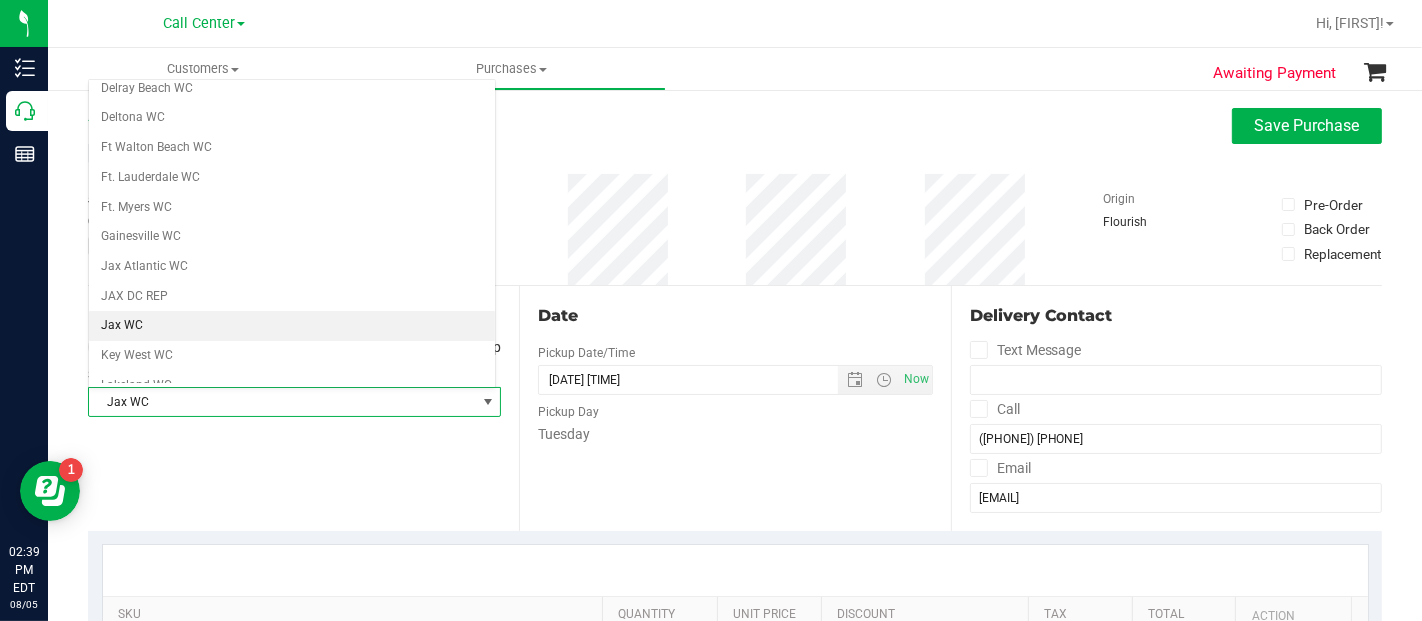 click on "Jax WC" at bounding box center (292, 326) 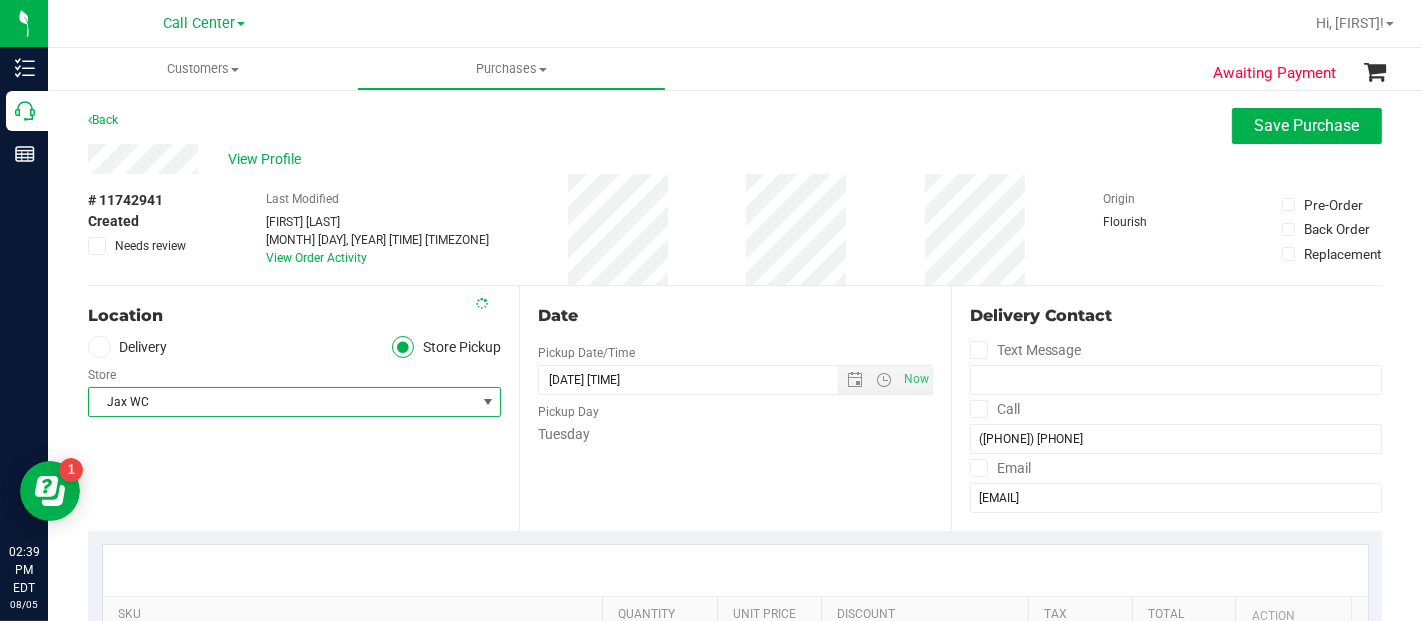 click on "Location
Delivery
Store Pickup
Store
Jax WC Select Store Bonita Springs WC Boynton Beach WC Bradenton WC Brandon WC Brooksville WC Call Center Clermont WC Crestview WC Deerfield Beach WC Delray Beach WC Deltona WC Ft Walton Beach WC Ft. Lauderdale WC Ft. Myers WC Gainesville WC Jax Atlantic WC JAX DC REP Jax WC Key West WC Lakeland WC Largo WC Lehigh Acres DC REP Merritt Island WC Miami 72nd WC Miami Beach WC Miami Dadeland WC Miramar DC REP New Port Richey WC North Palm Beach WC North Port WC Ocala WC Orange Park WC Orlando Colonial WC Orlando DC REP Orlando WC Oviedo WC Palm Bay WC Palm Coast WC Panama City WC Pensacola WC Port Orange WC WPB DC" at bounding box center (303, 408) 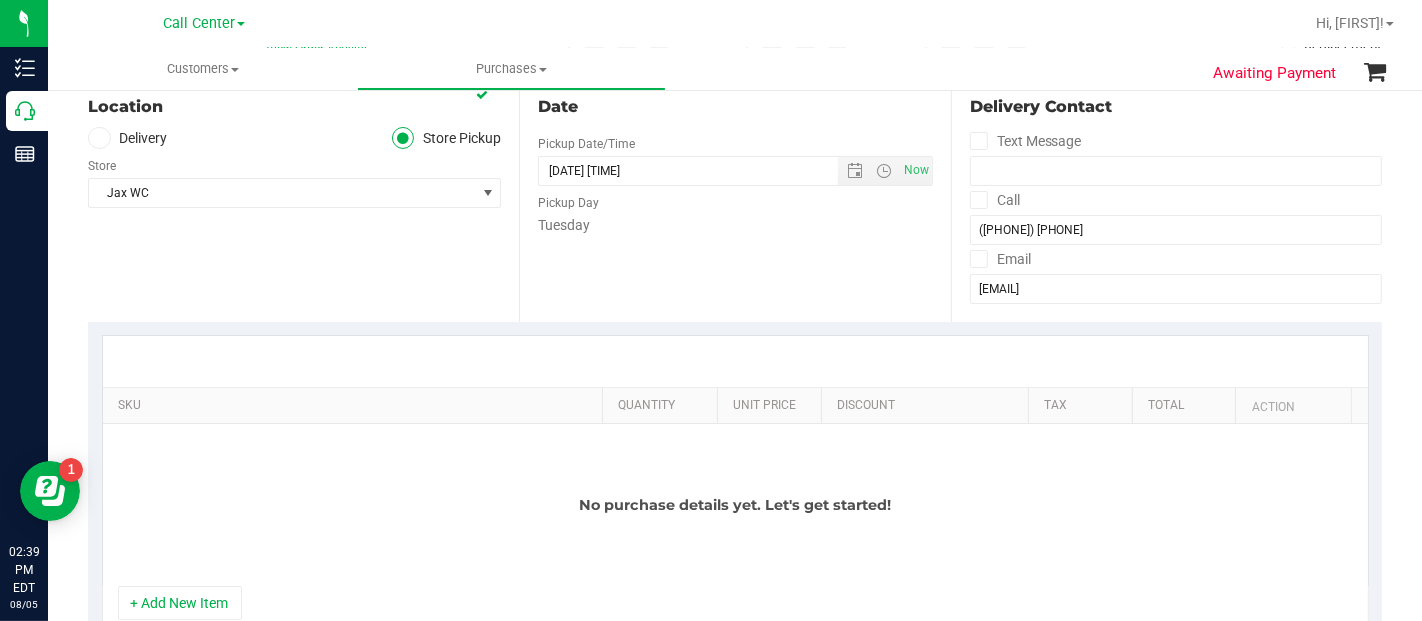 scroll, scrollTop: 222, scrollLeft: 0, axis: vertical 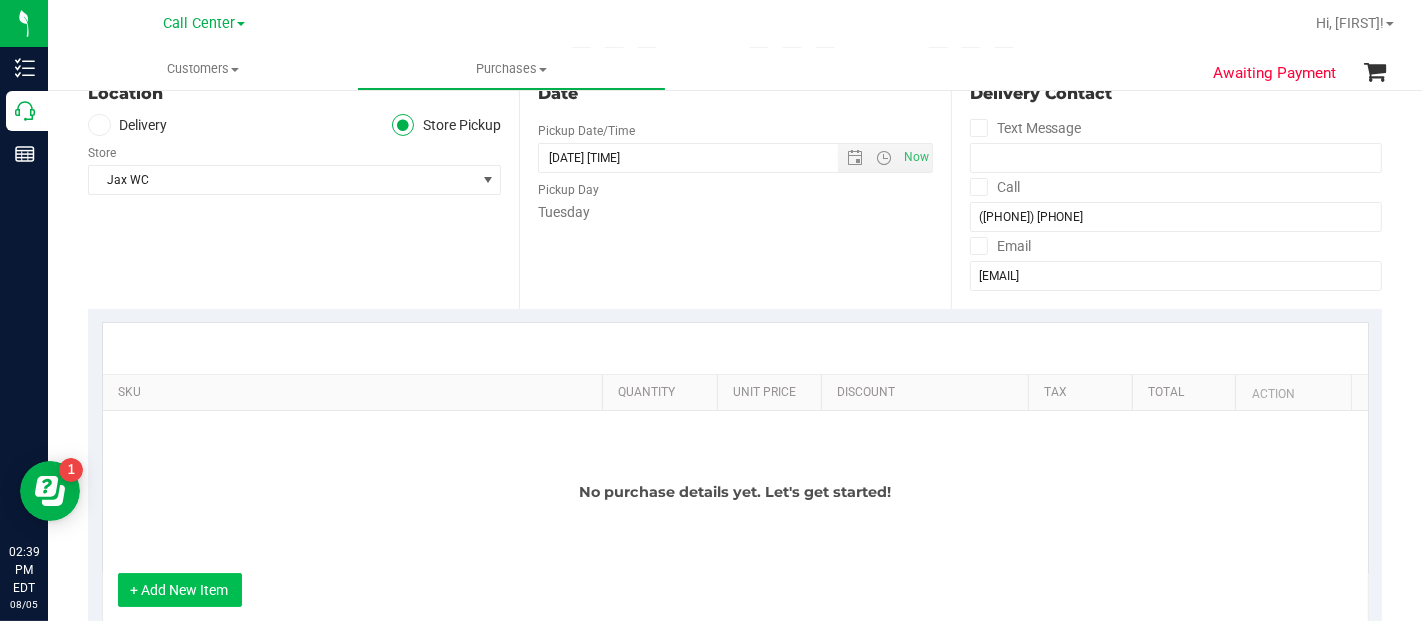 click on "+ Add New Item" at bounding box center [180, 590] 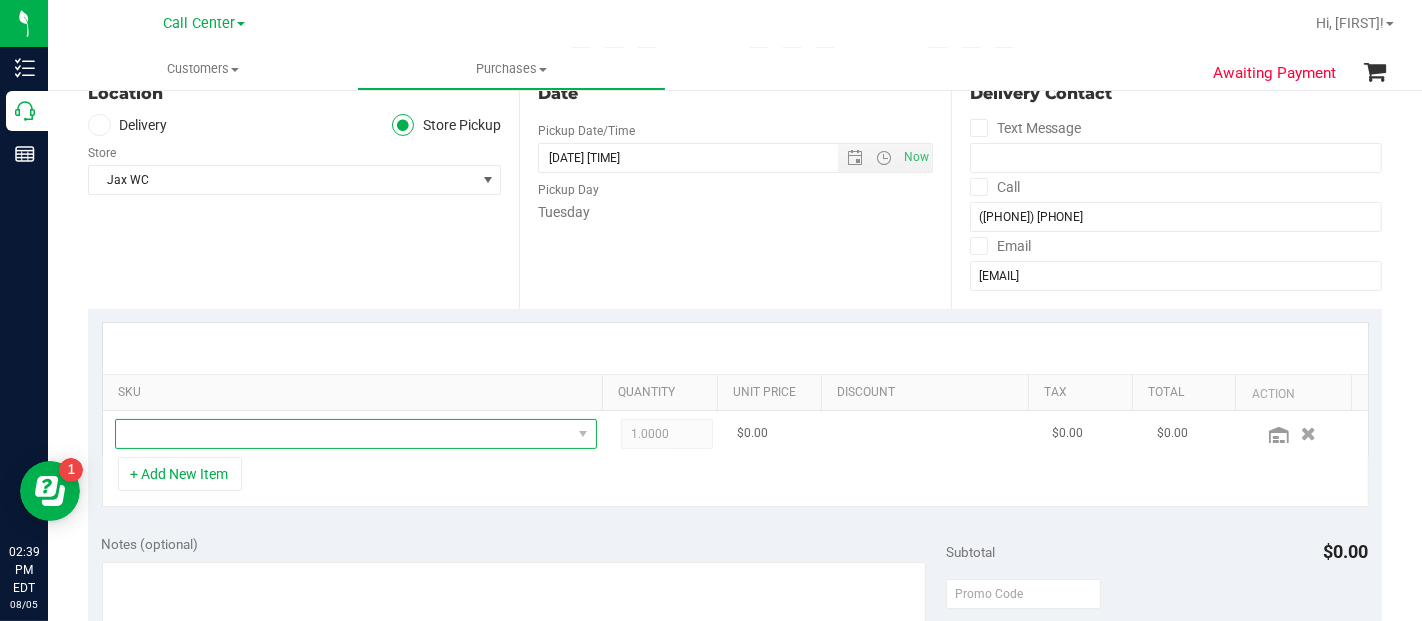 click at bounding box center [343, 434] 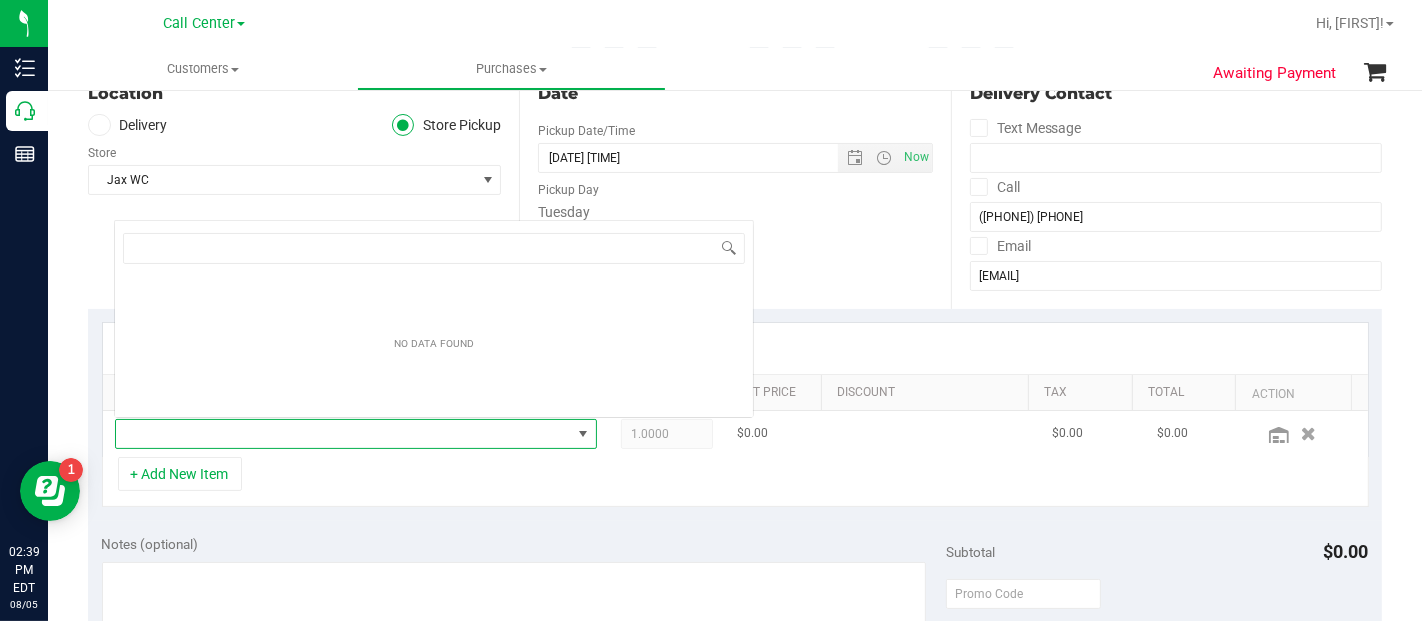 scroll, scrollTop: 0, scrollLeft: 0, axis: both 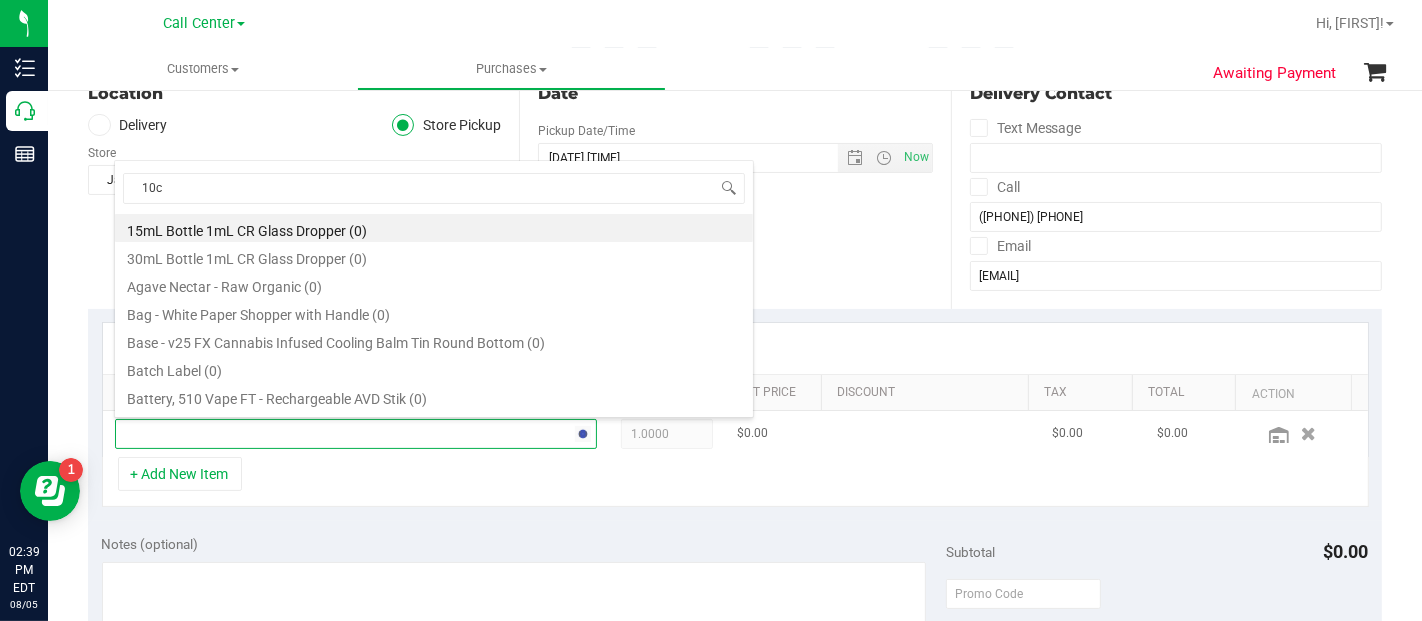 type on "10ct" 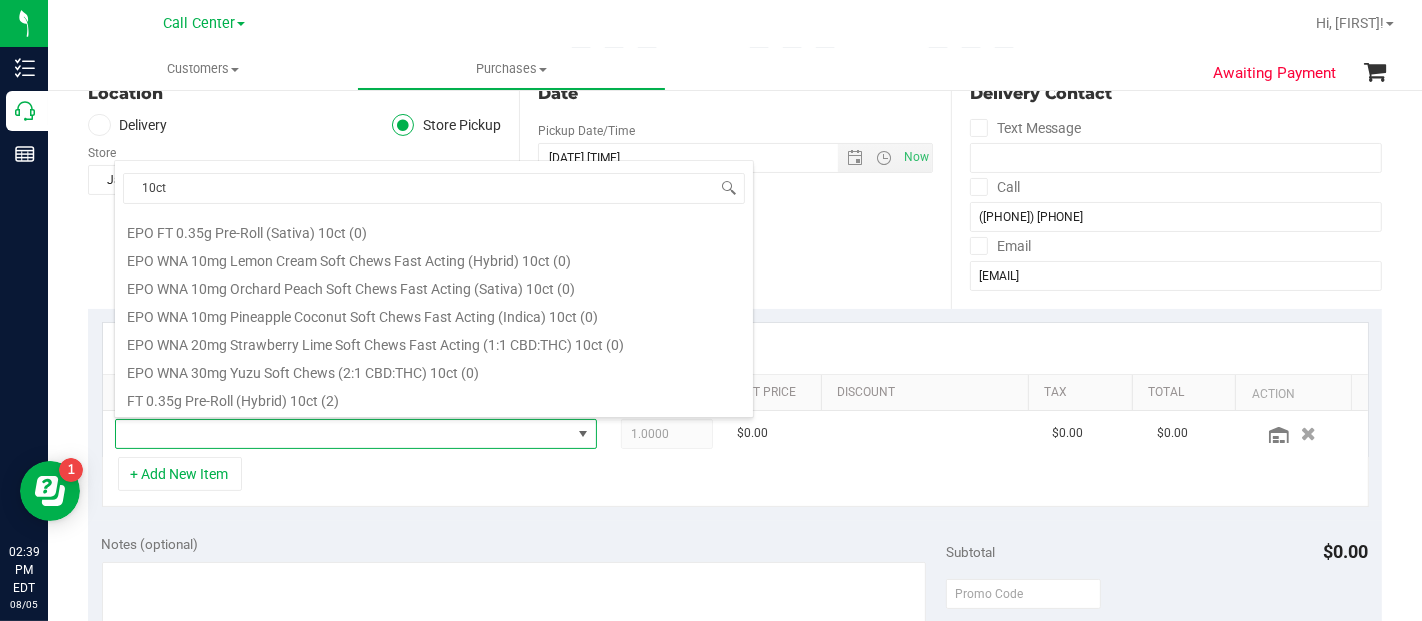 scroll, scrollTop: 333, scrollLeft: 0, axis: vertical 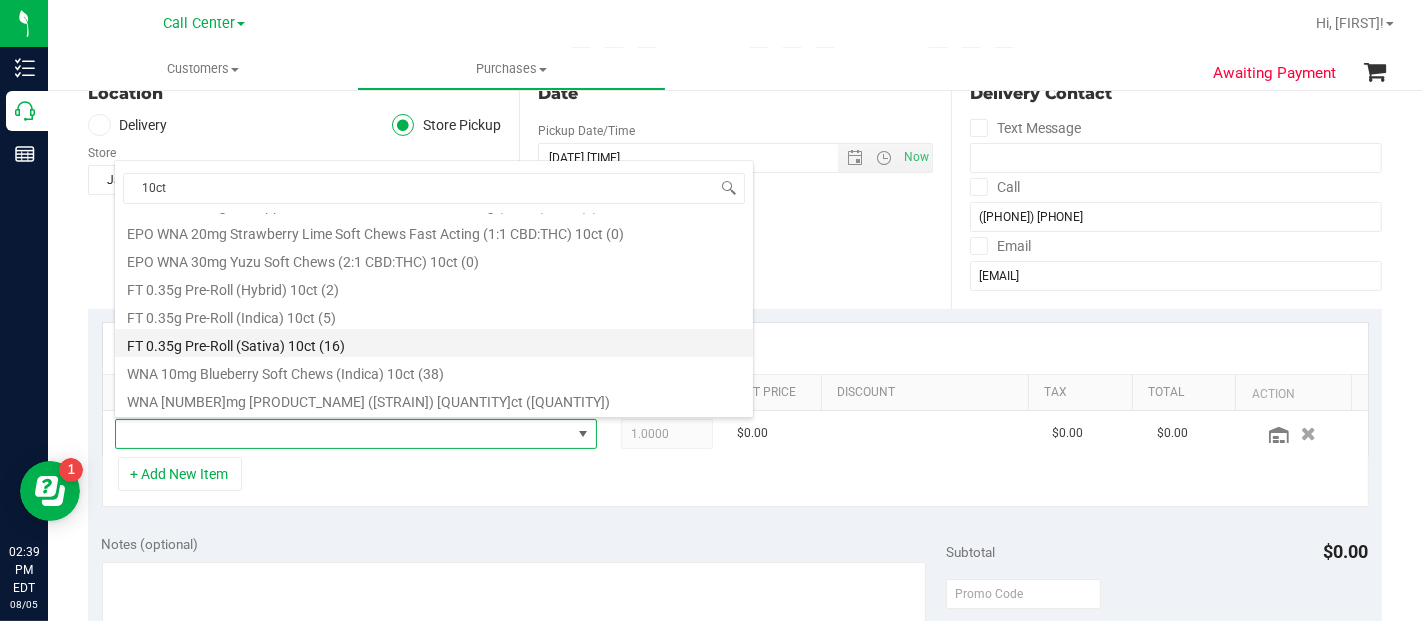 click on "FT 0.35g Pre-Roll (Sativa) 10ct (16)" at bounding box center [434, 343] 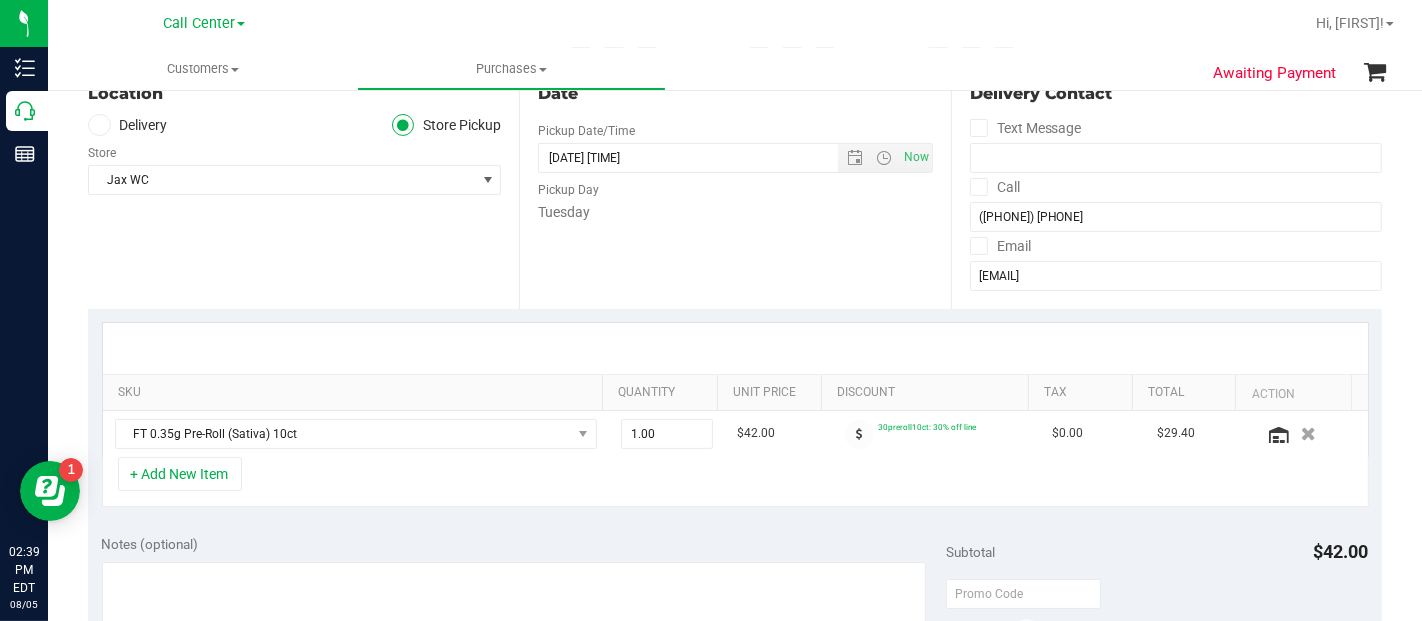 scroll, scrollTop: 333, scrollLeft: 0, axis: vertical 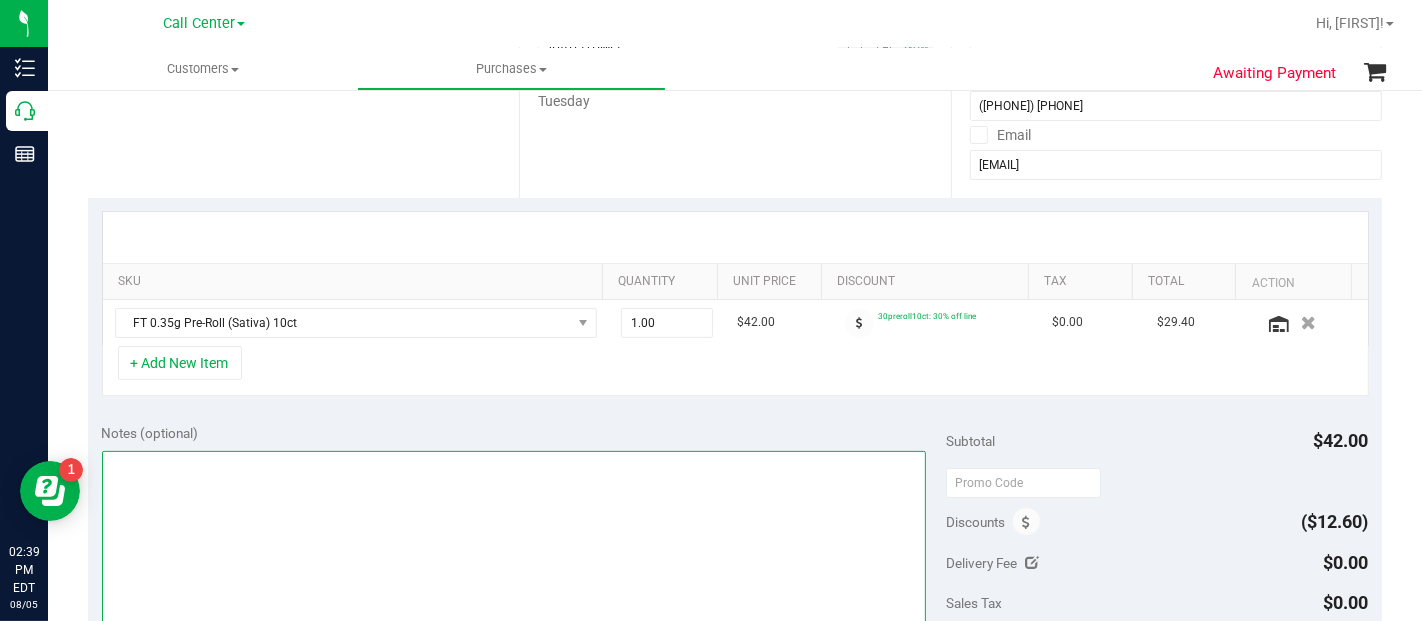 click at bounding box center (514, 547) 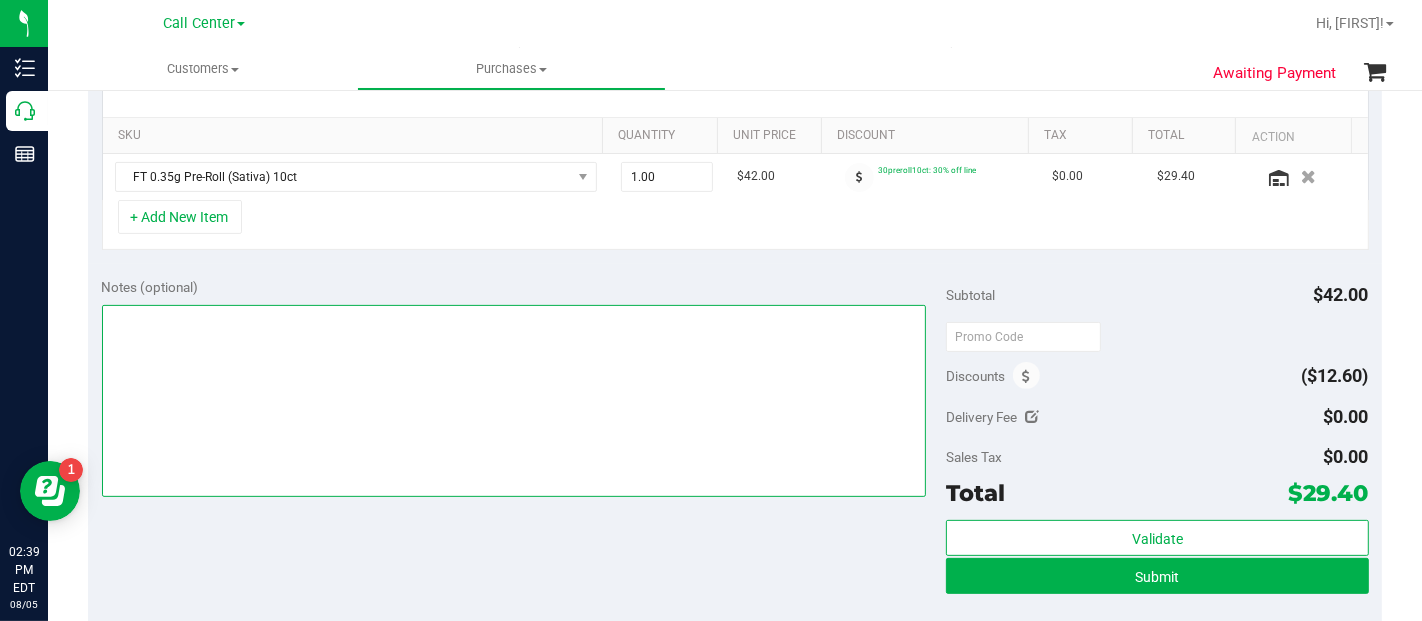 scroll, scrollTop: 444, scrollLeft: 0, axis: vertical 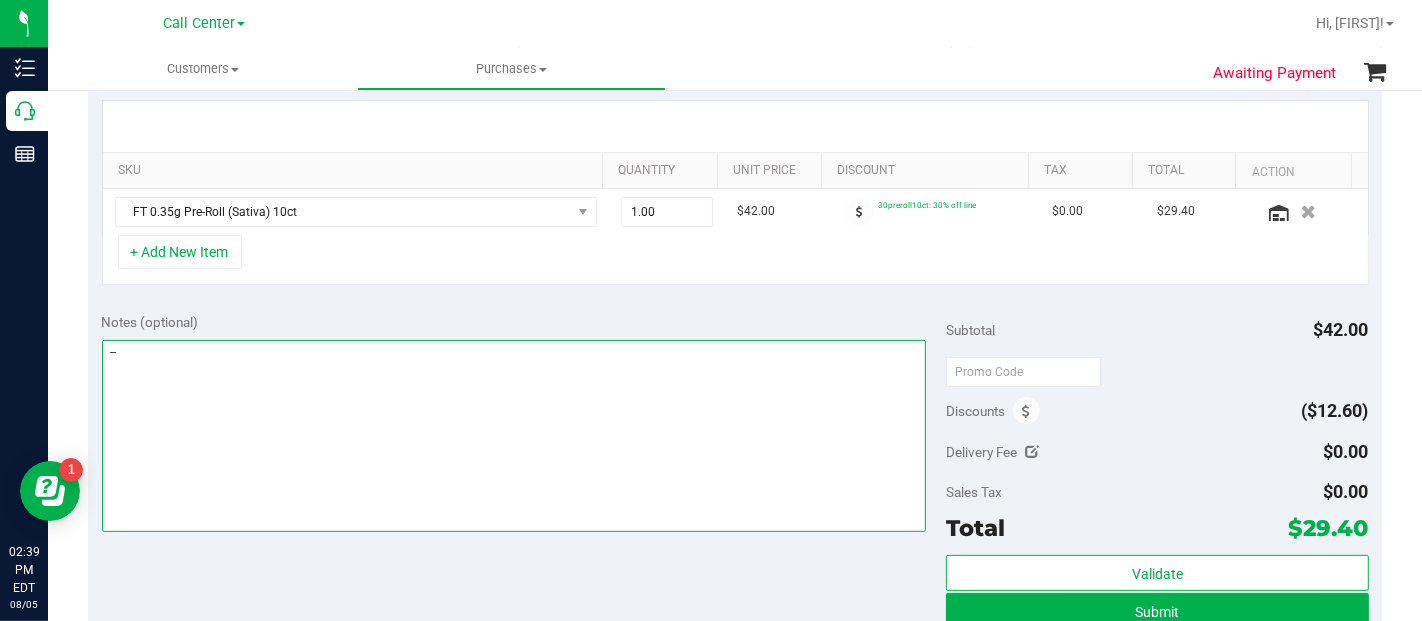 type on "-" 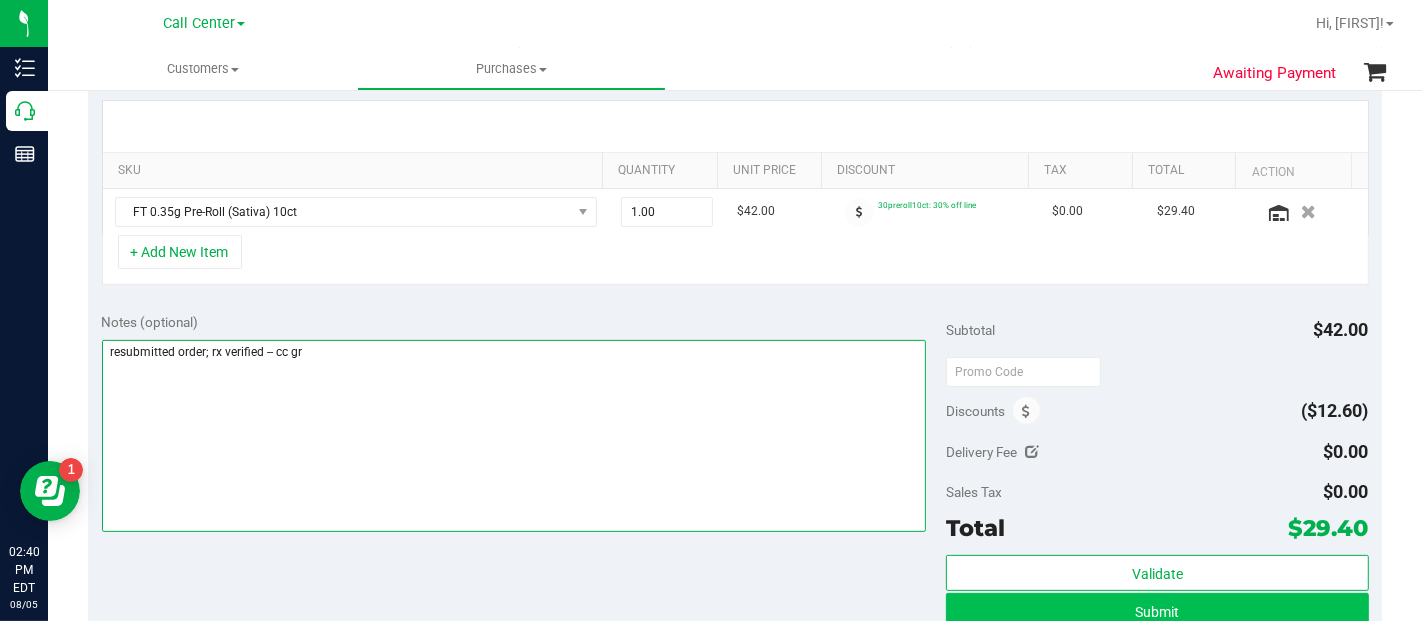 type on "resubmitted order; rx verified -- cc gr" 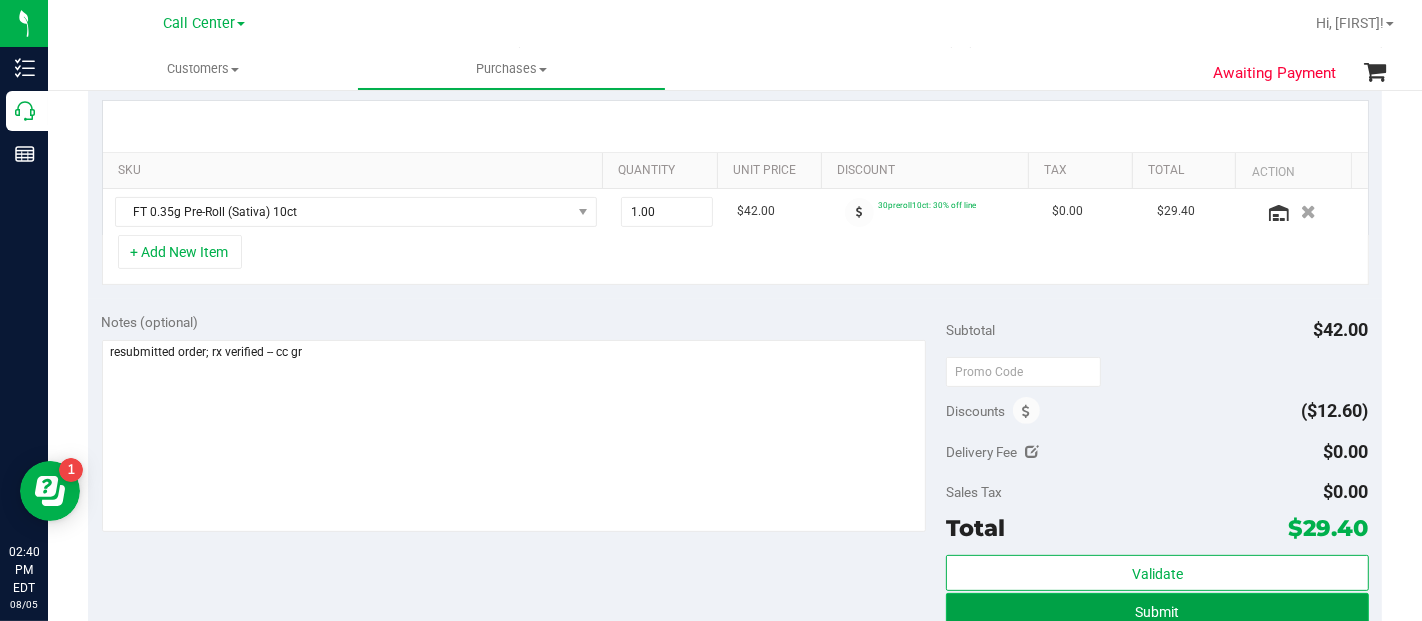 click on "Submit" at bounding box center (1157, 611) 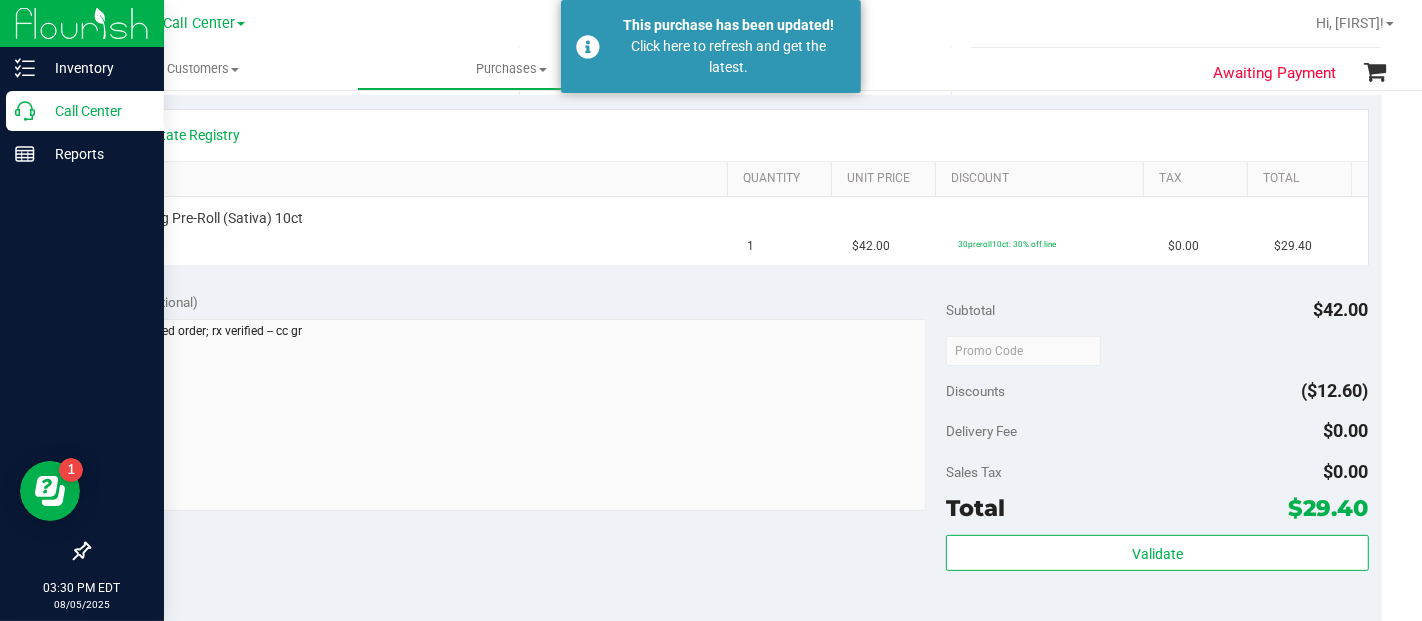 click 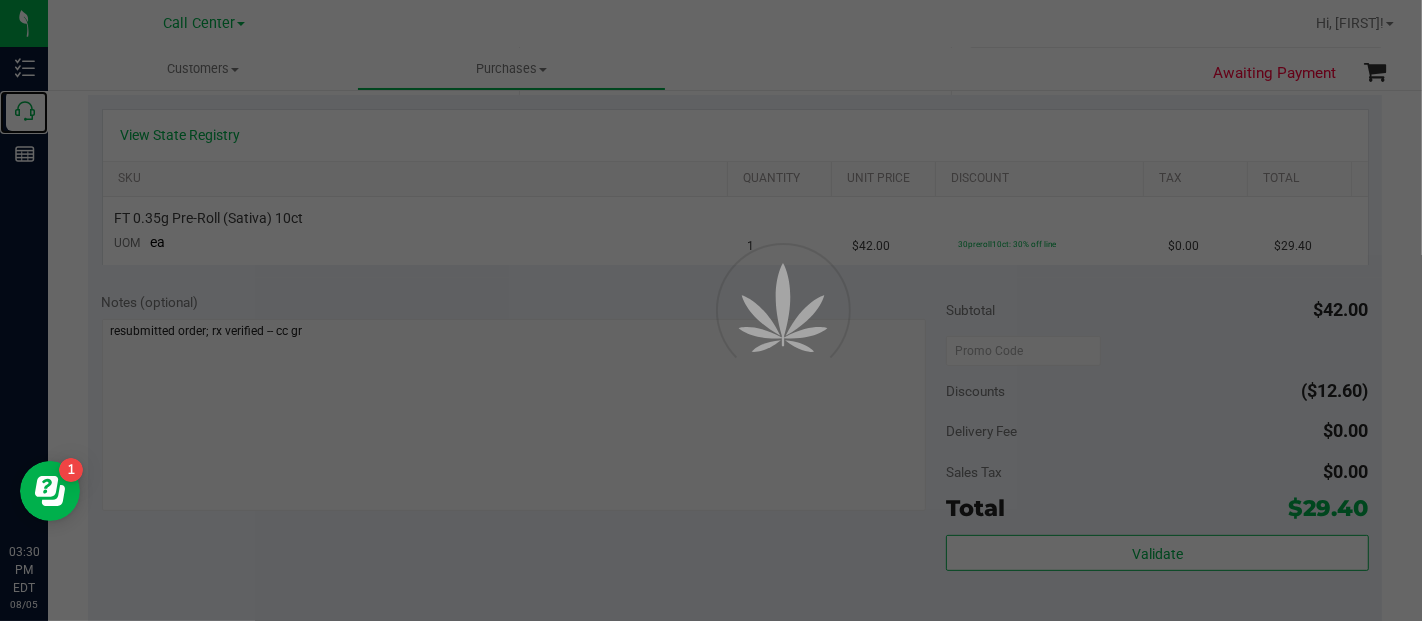 scroll, scrollTop: 0, scrollLeft: 0, axis: both 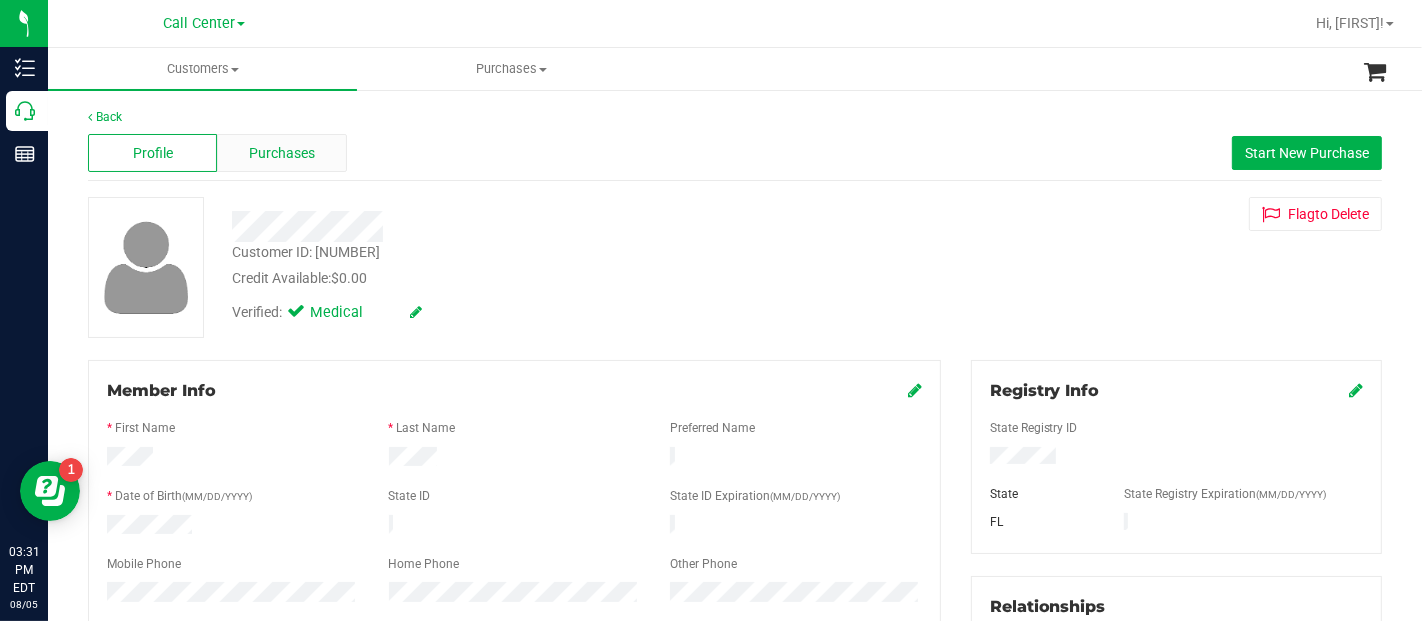 click on "Purchases" at bounding box center [282, 153] 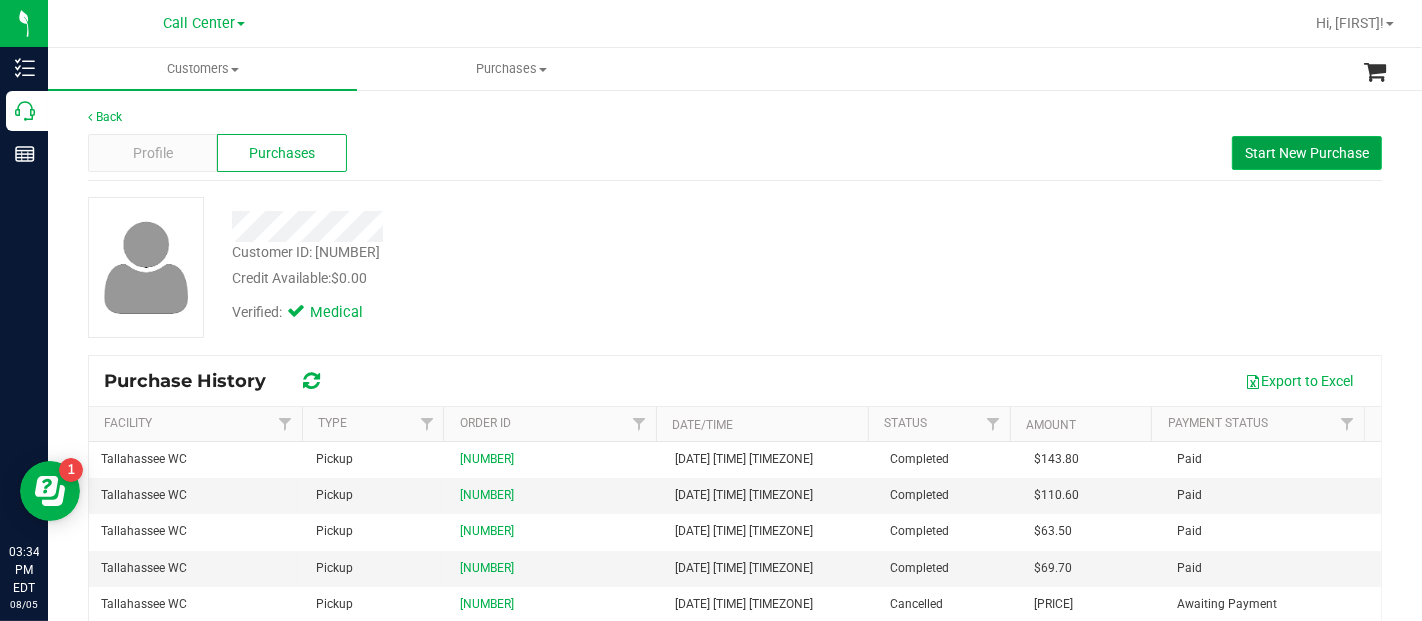 click on "Start New Purchase" at bounding box center (1307, 153) 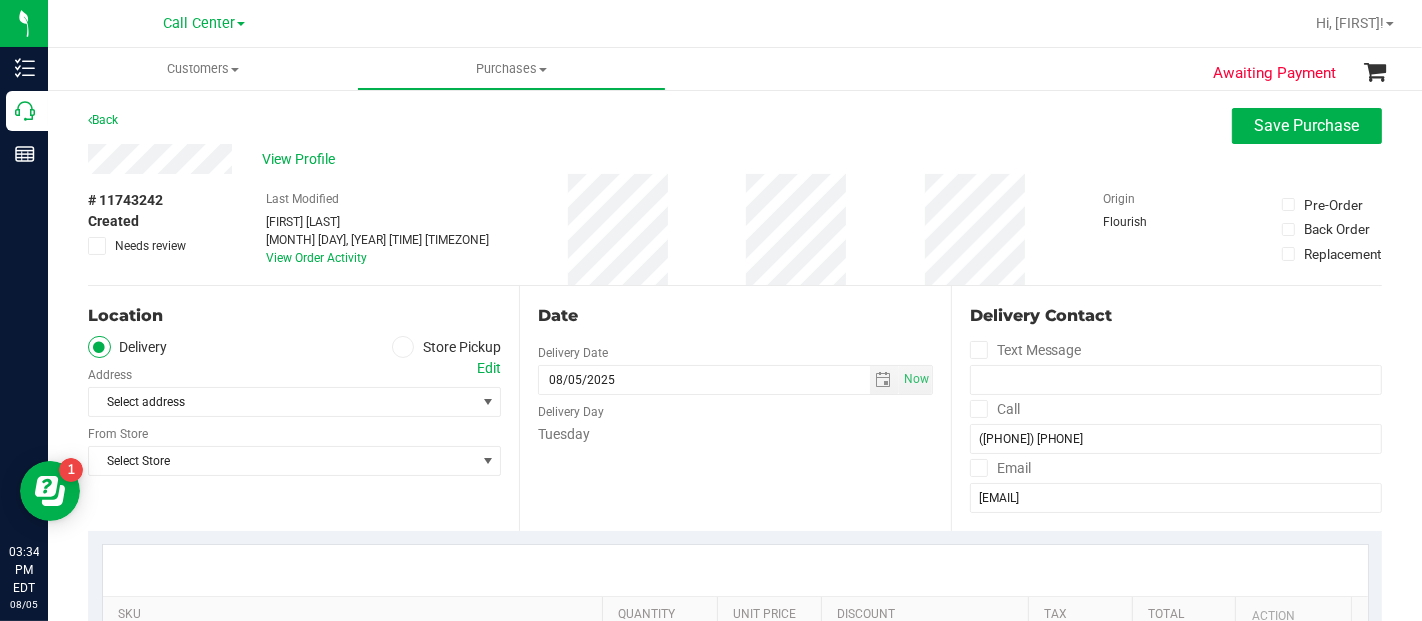 click at bounding box center [403, 347] 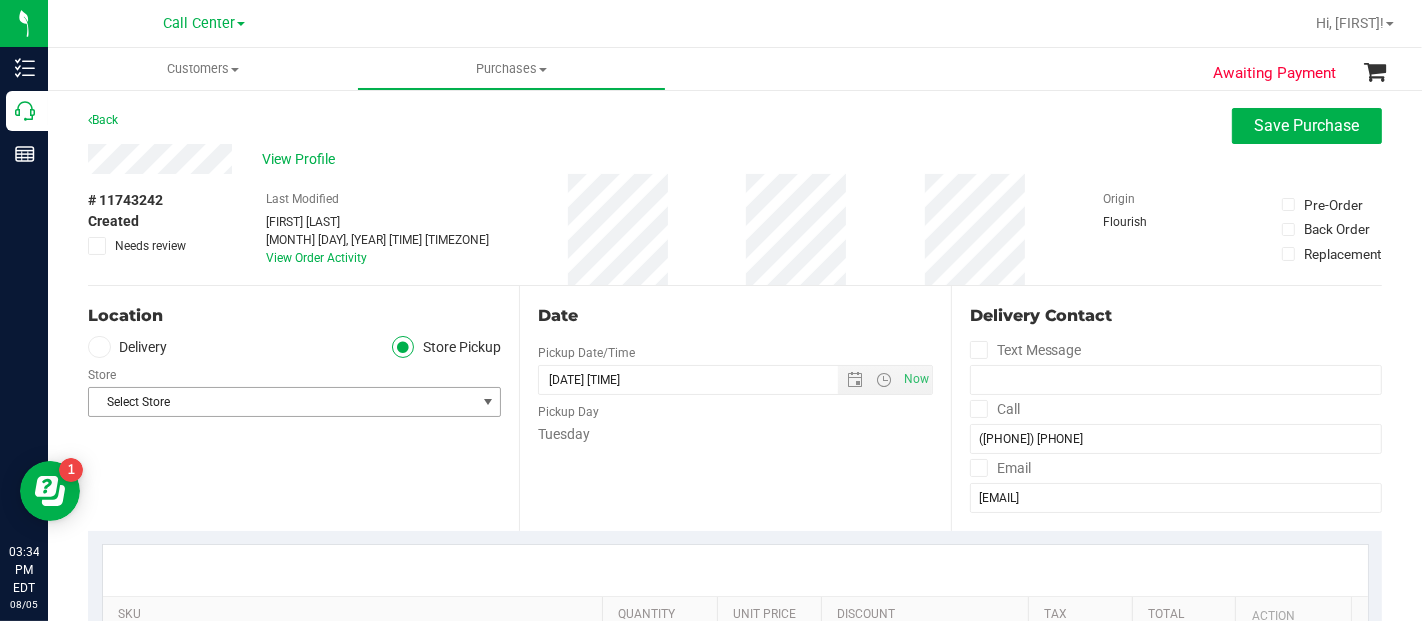 click on "Select Store" at bounding box center [282, 402] 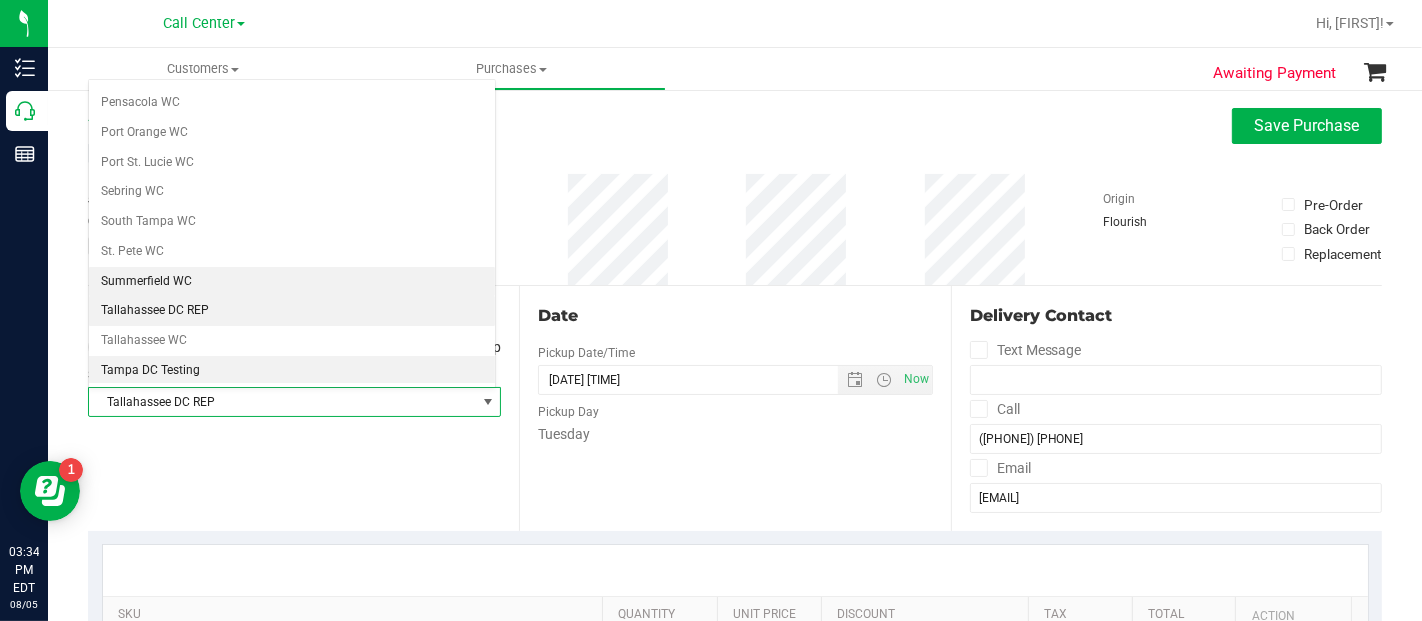 scroll, scrollTop: 1182, scrollLeft: 0, axis: vertical 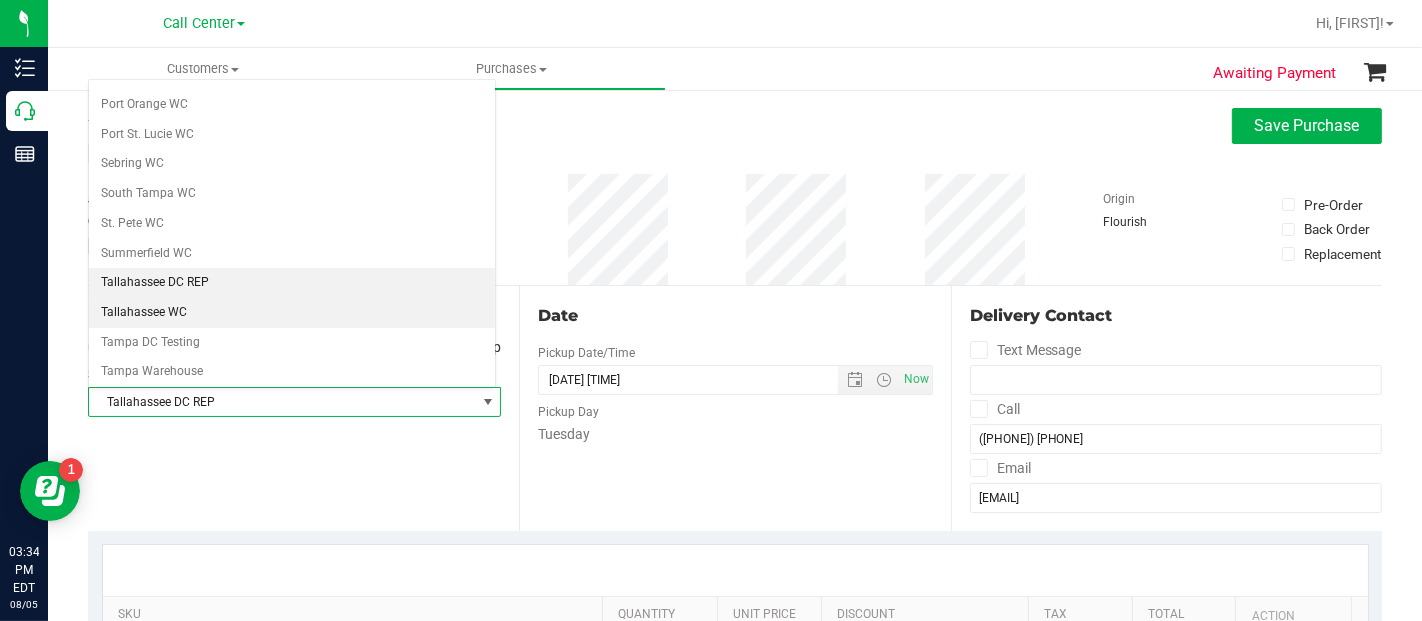 click on "Tallahassee WC" at bounding box center (292, 313) 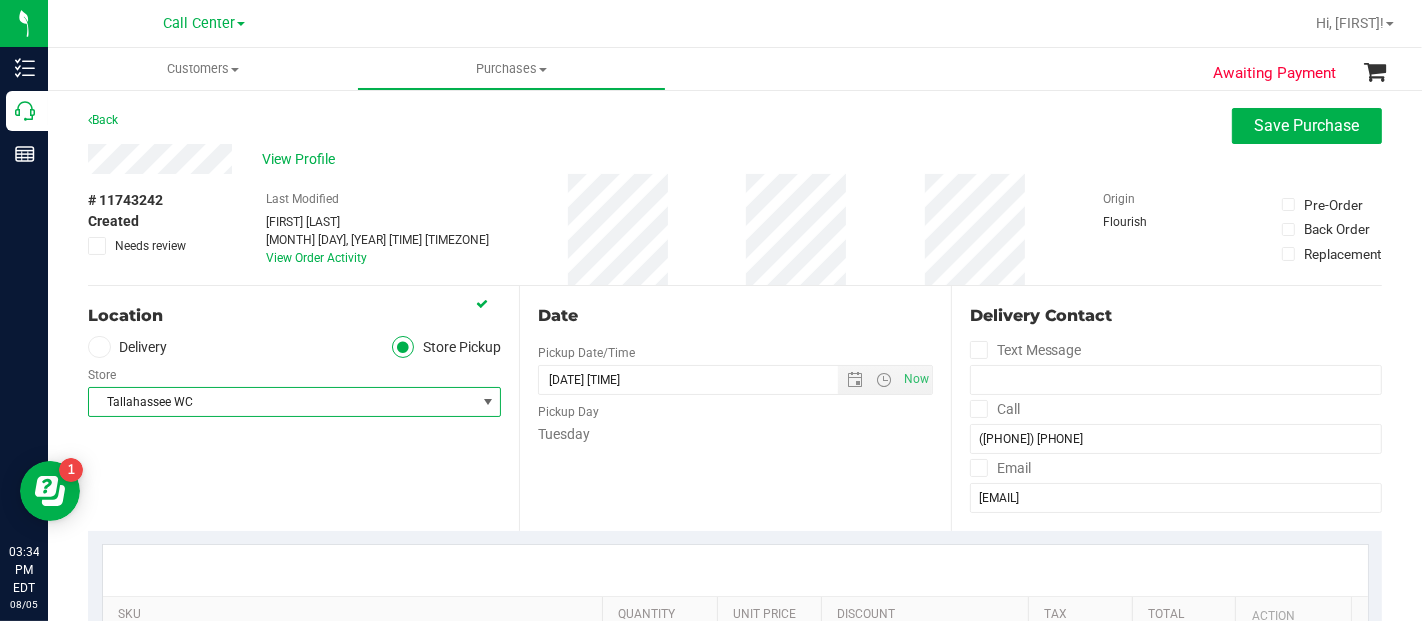 click on "Date
Pickup Date/Time
08/05/2025
Now
08/05/2025 03:34 PM
Now
Pickup Day
Tuesday" at bounding box center (734, 408) 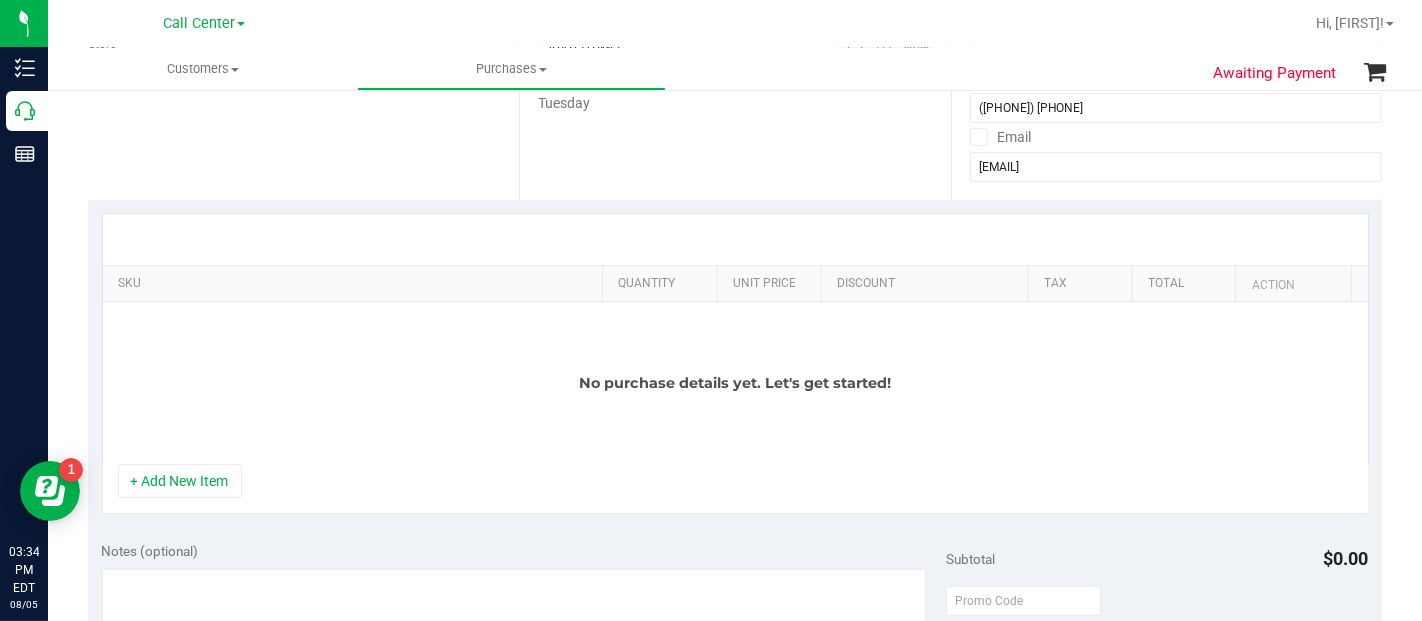 scroll, scrollTop: 333, scrollLeft: 0, axis: vertical 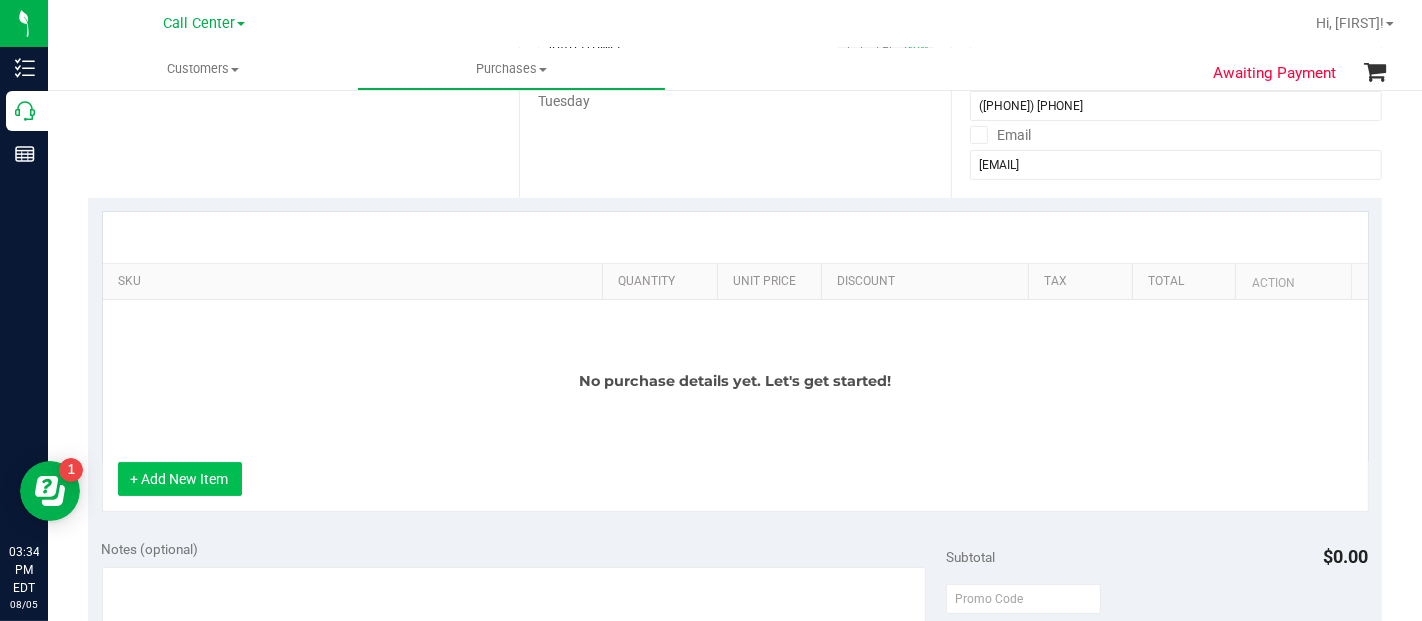 click on "+ Add New Item" at bounding box center [180, 479] 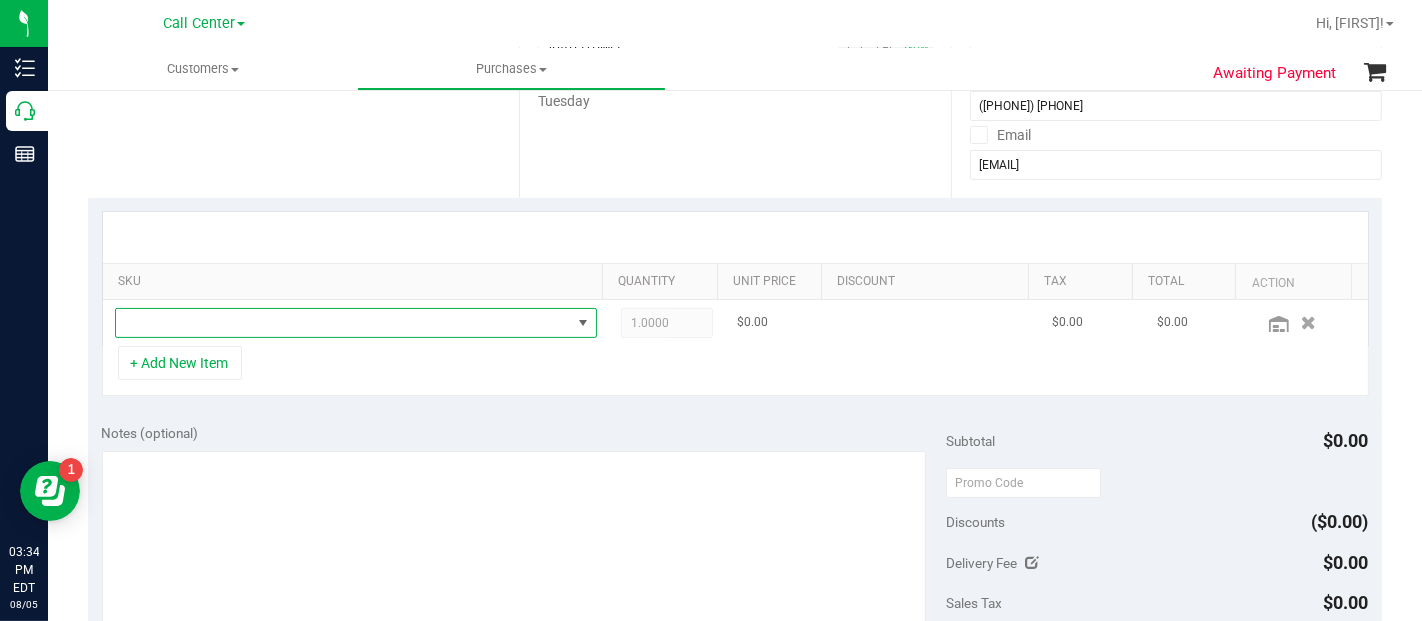 click at bounding box center (343, 323) 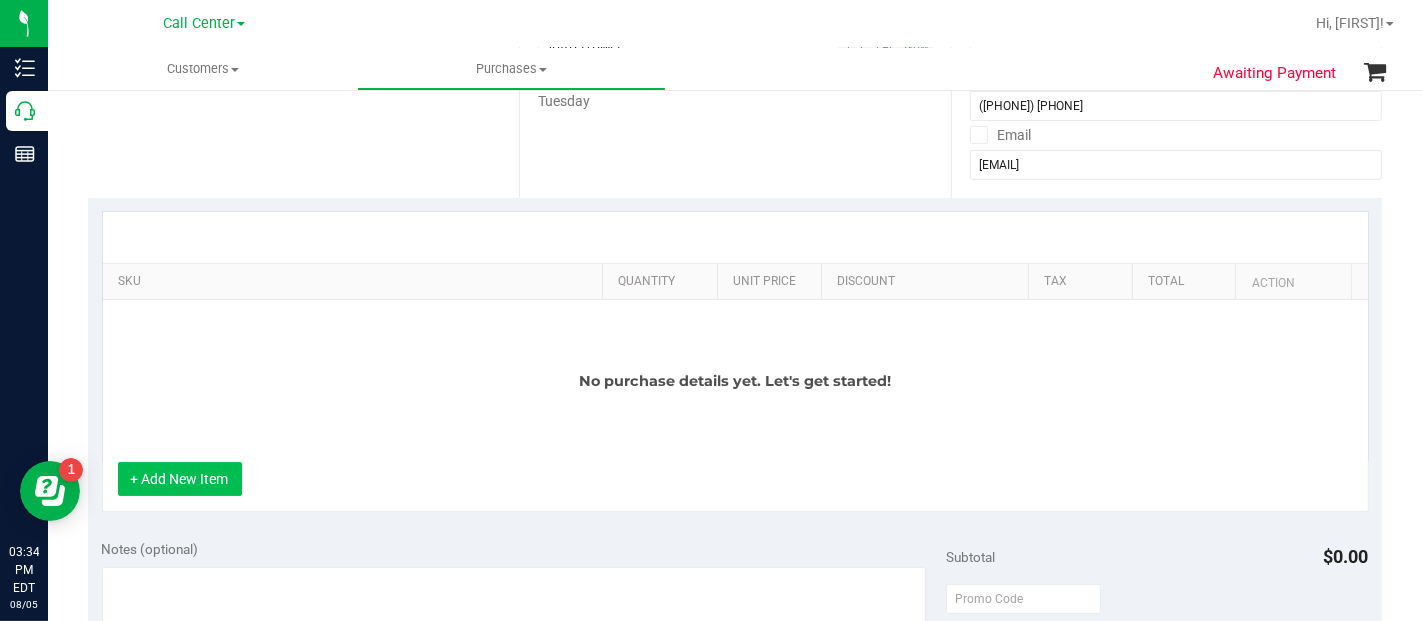 click on "+ Add New Item" at bounding box center [180, 479] 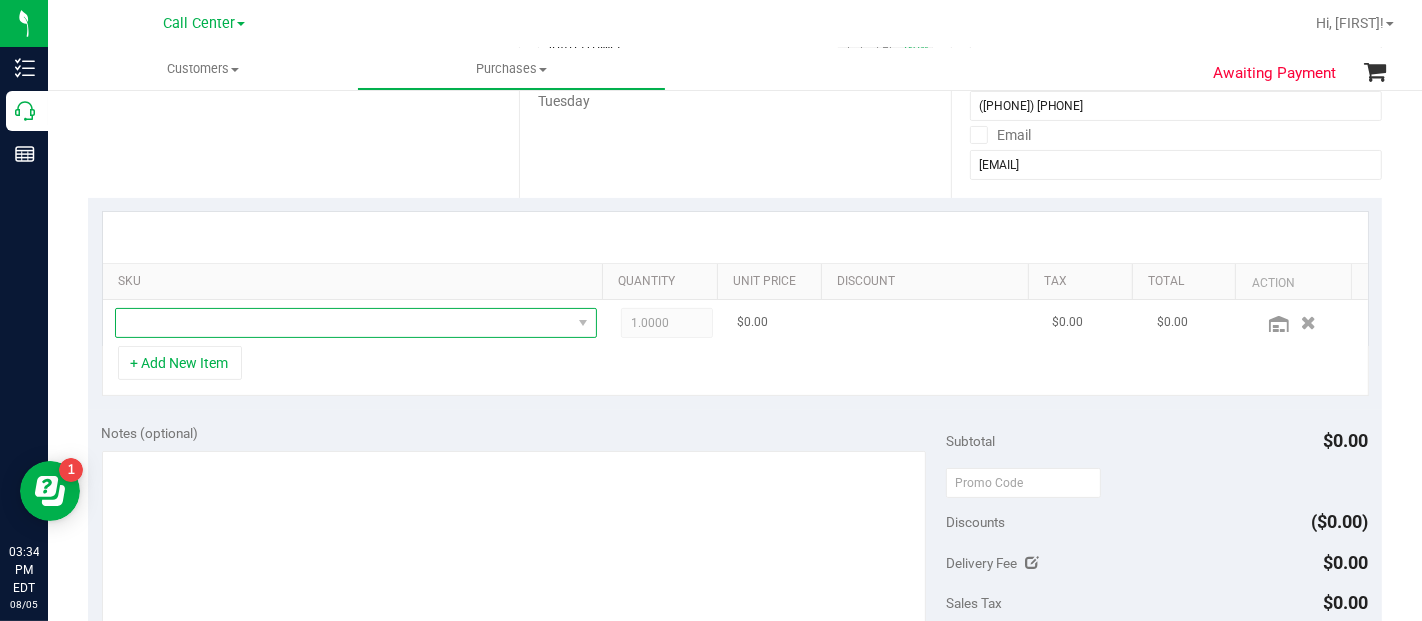 click at bounding box center (343, 323) 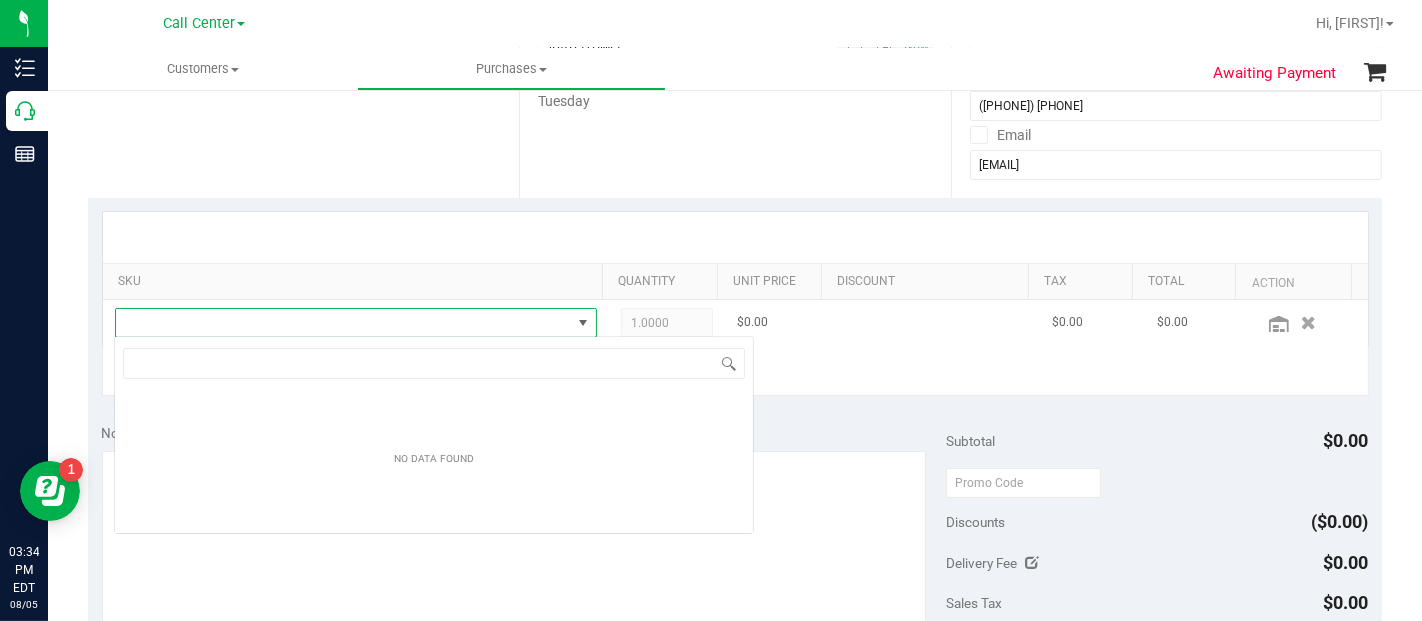 scroll, scrollTop: 99970, scrollLeft: 99531, axis: both 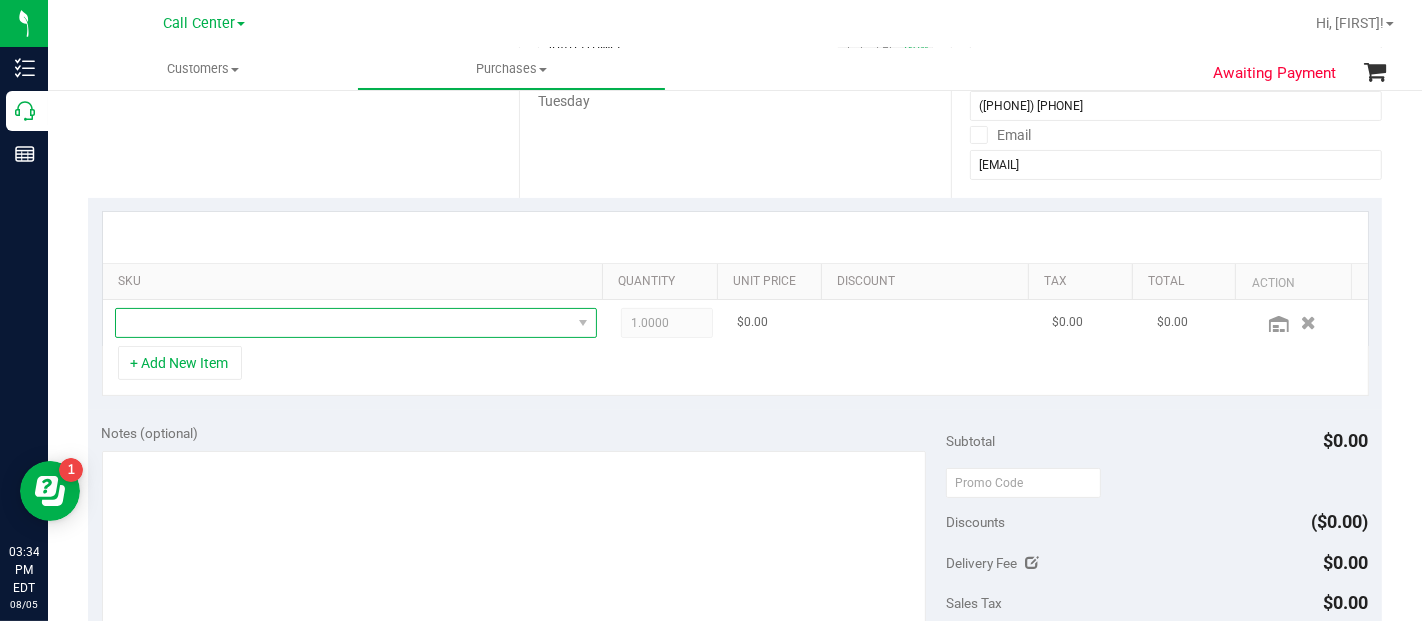 click at bounding box center (343, 323) 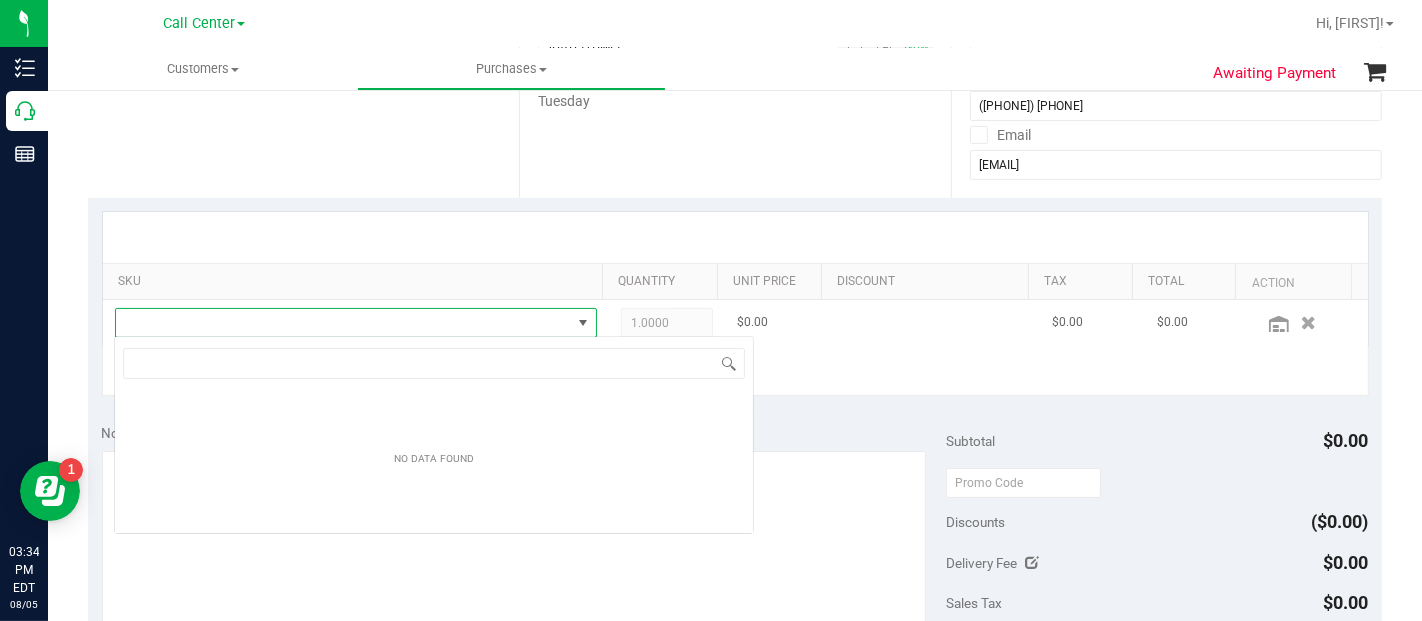 scroll, scrollTop: 99970, scrollLeft: 99531, axis: both 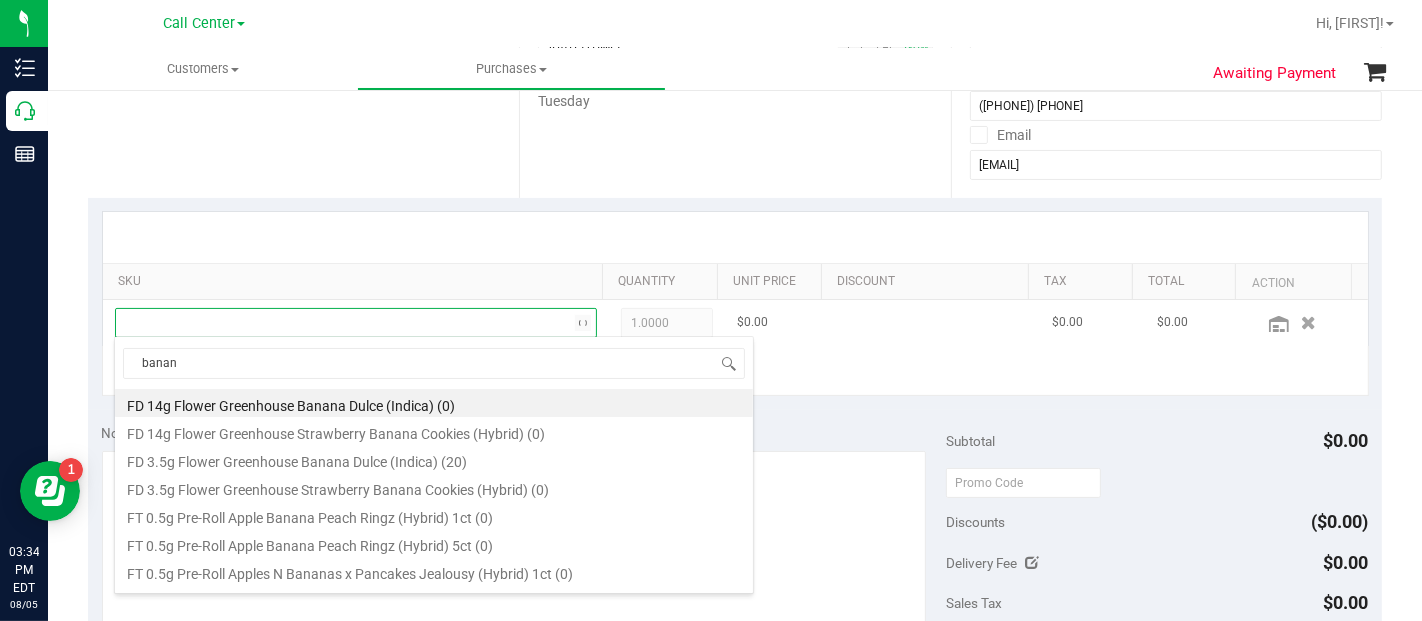 type on "banana" 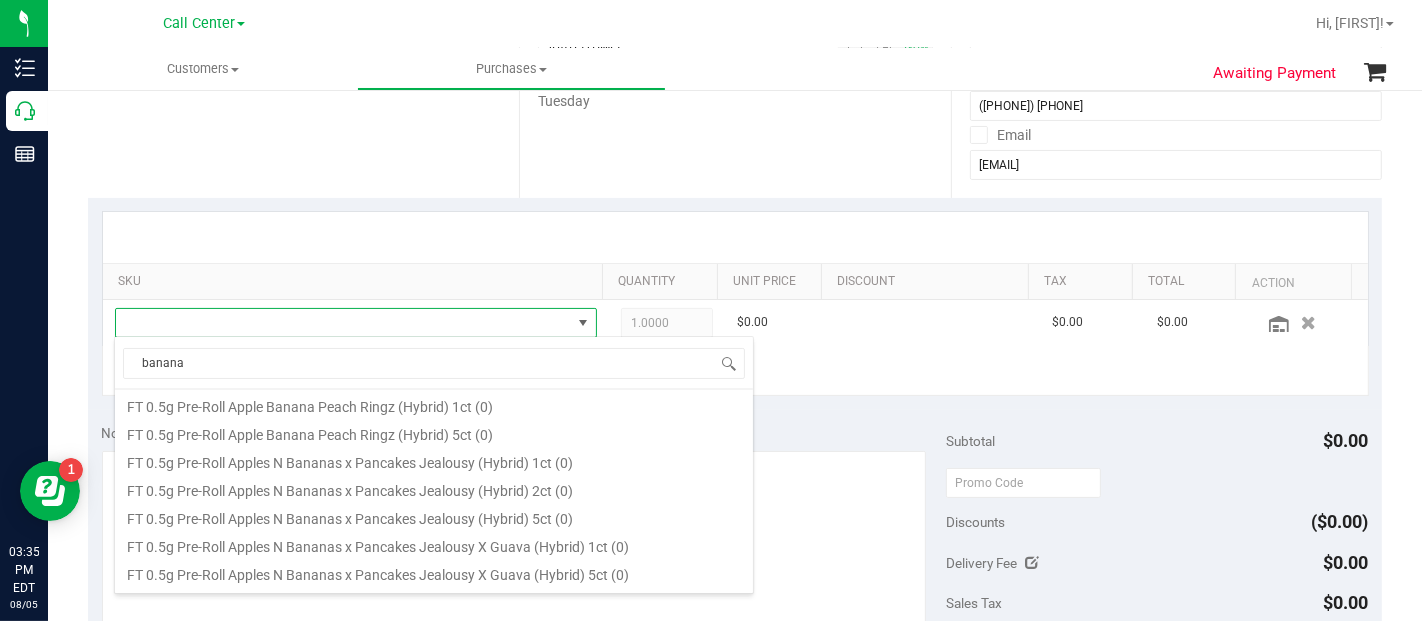 scroll, scrollTop: 222, scrollLeft: 0, axis: vertical 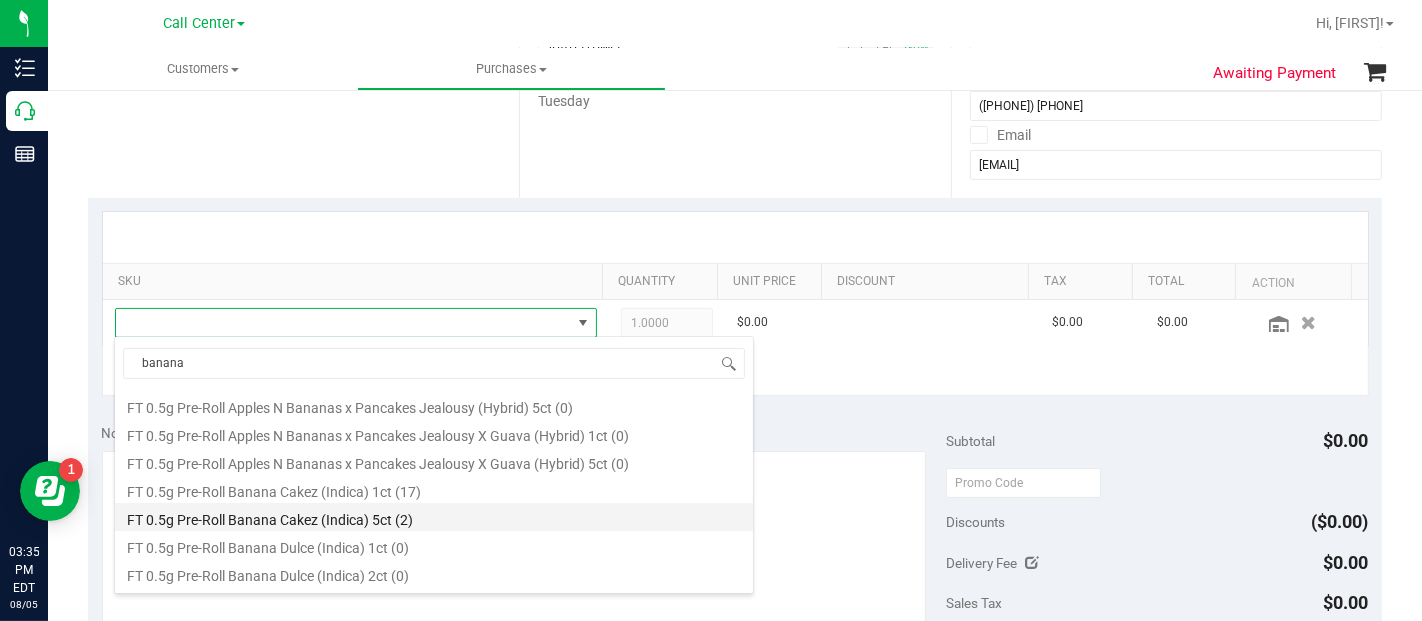 click on "FT 0.5g Pre-Roll Banana Cakez (Indica) 5ct (2)" at bounding box center (434, 517) 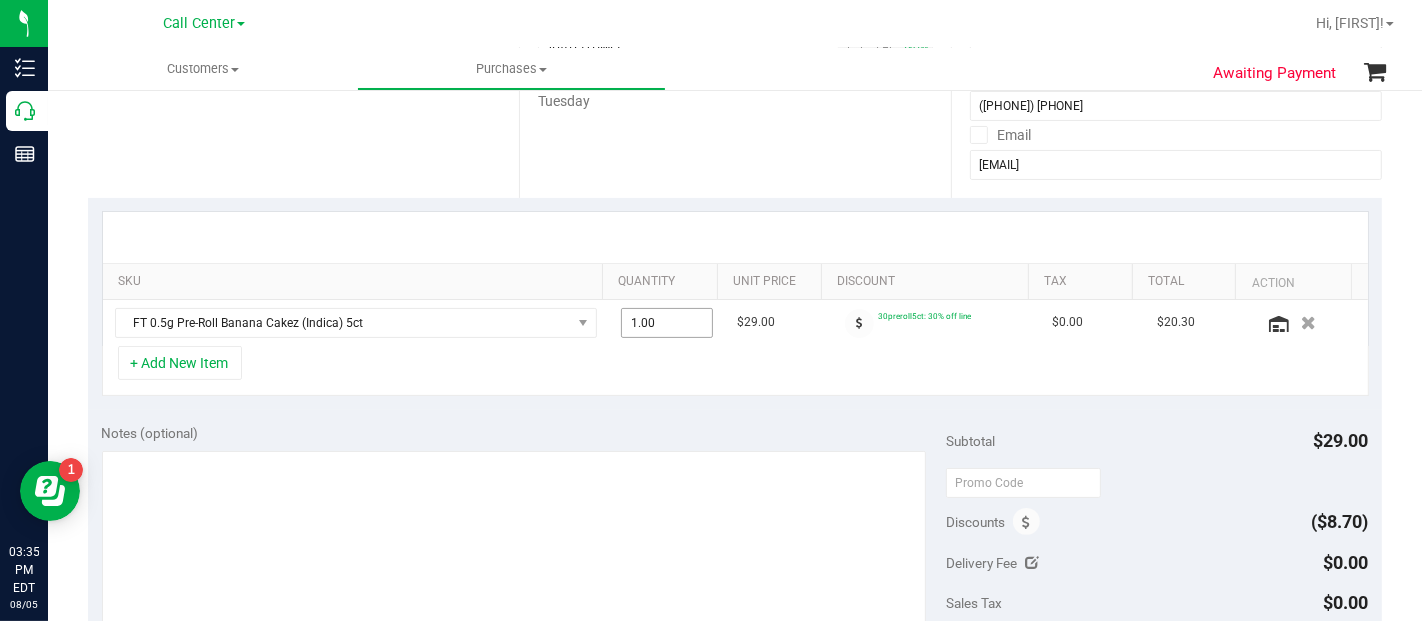 click on "1.00 1" at bounding box center (667, 323) 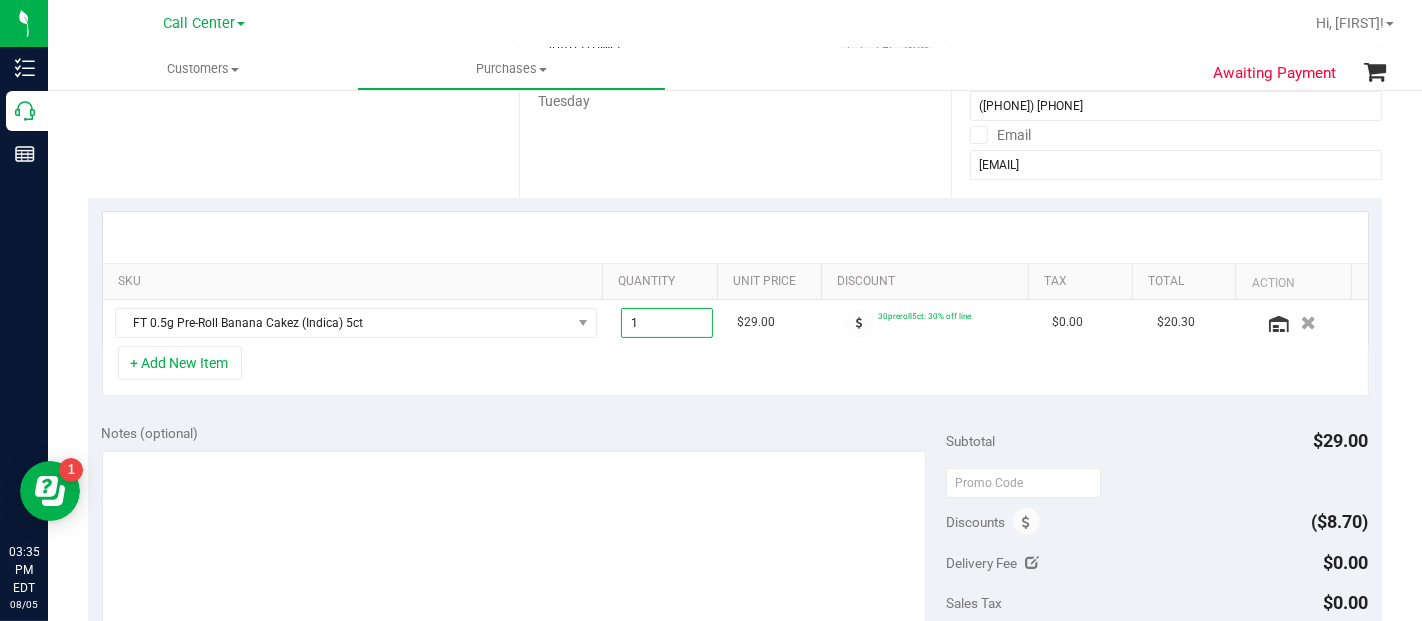 click on "1" at bounding box center (667, 323) 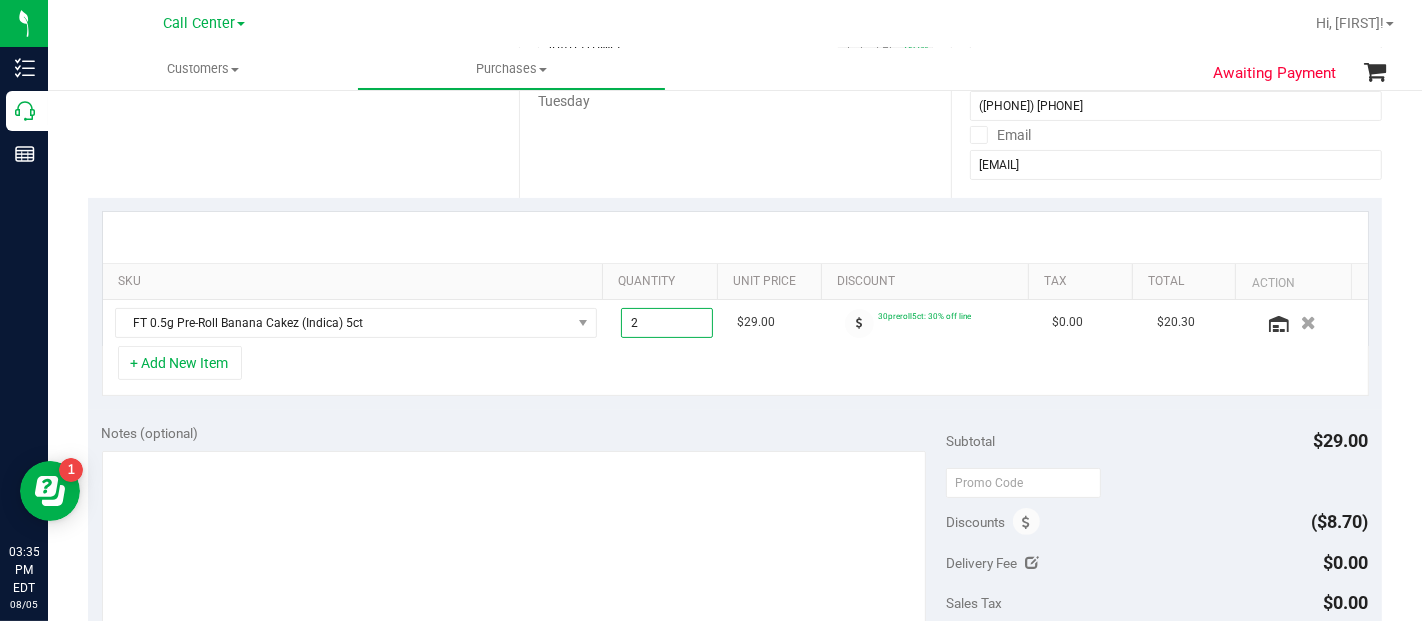 type on "2.00" 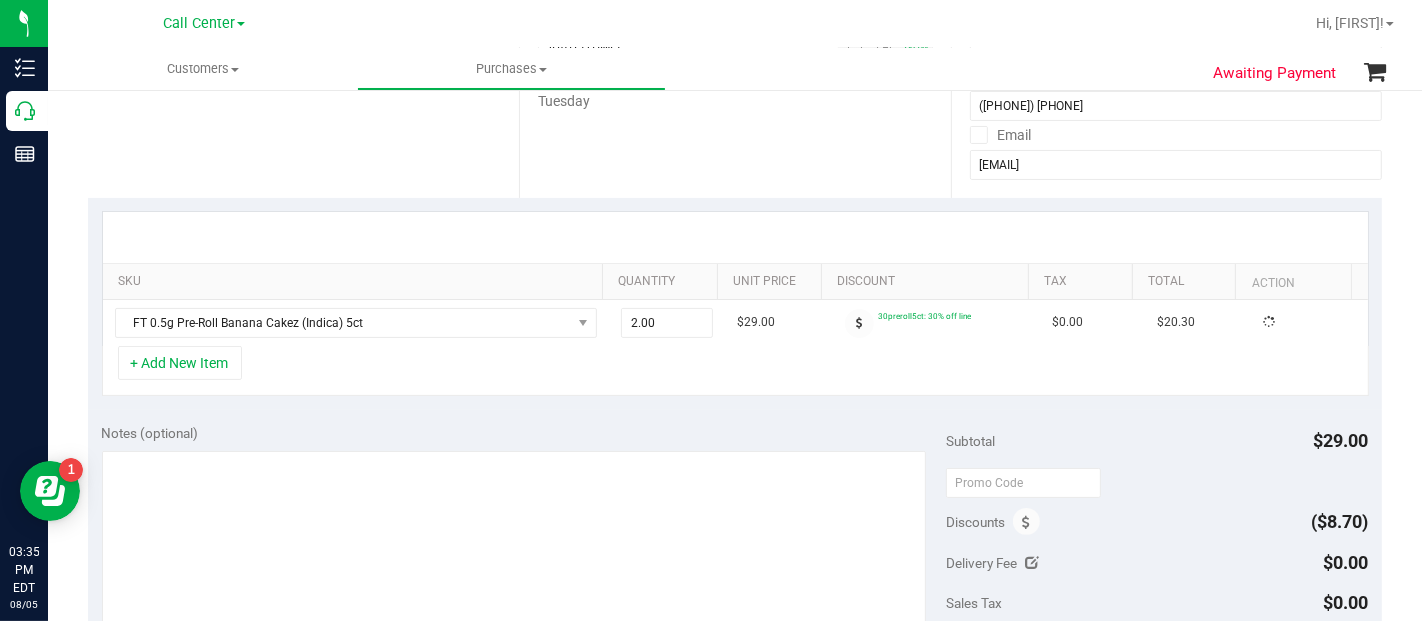 click on "+ Add New Item" at bounding box center [735, 371] 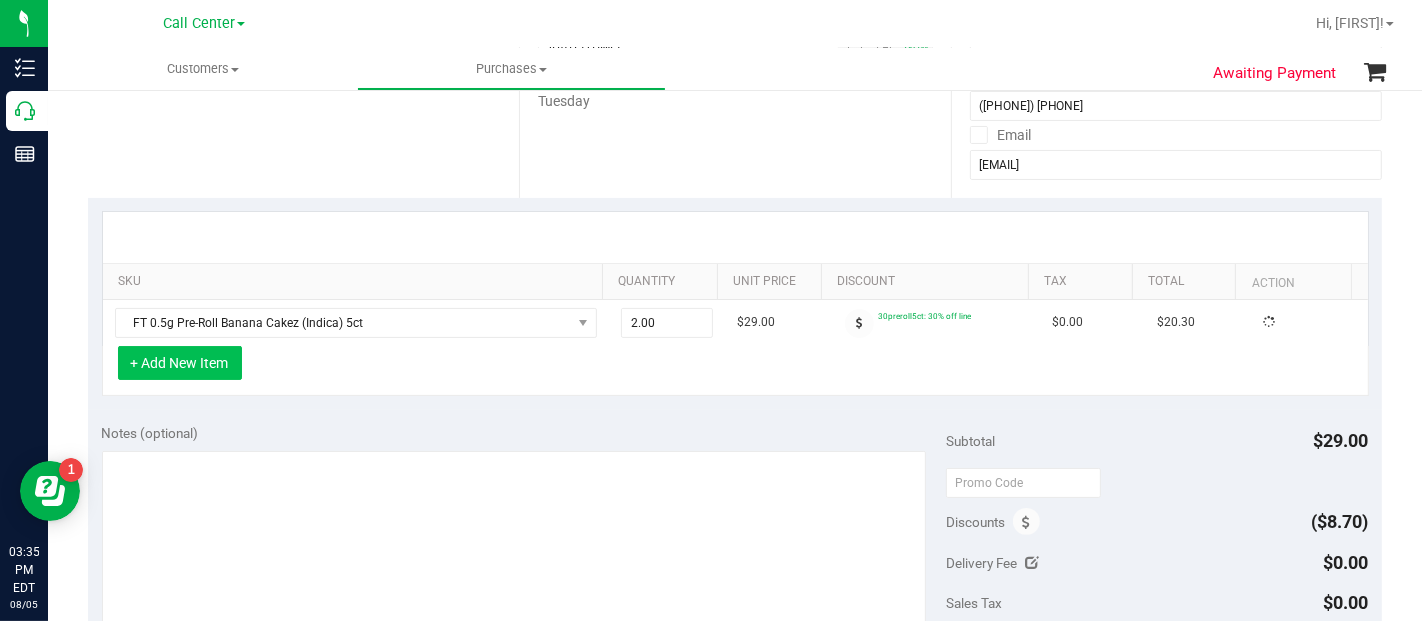 click on "+ Add New Item" at bounding box center (180, 363) 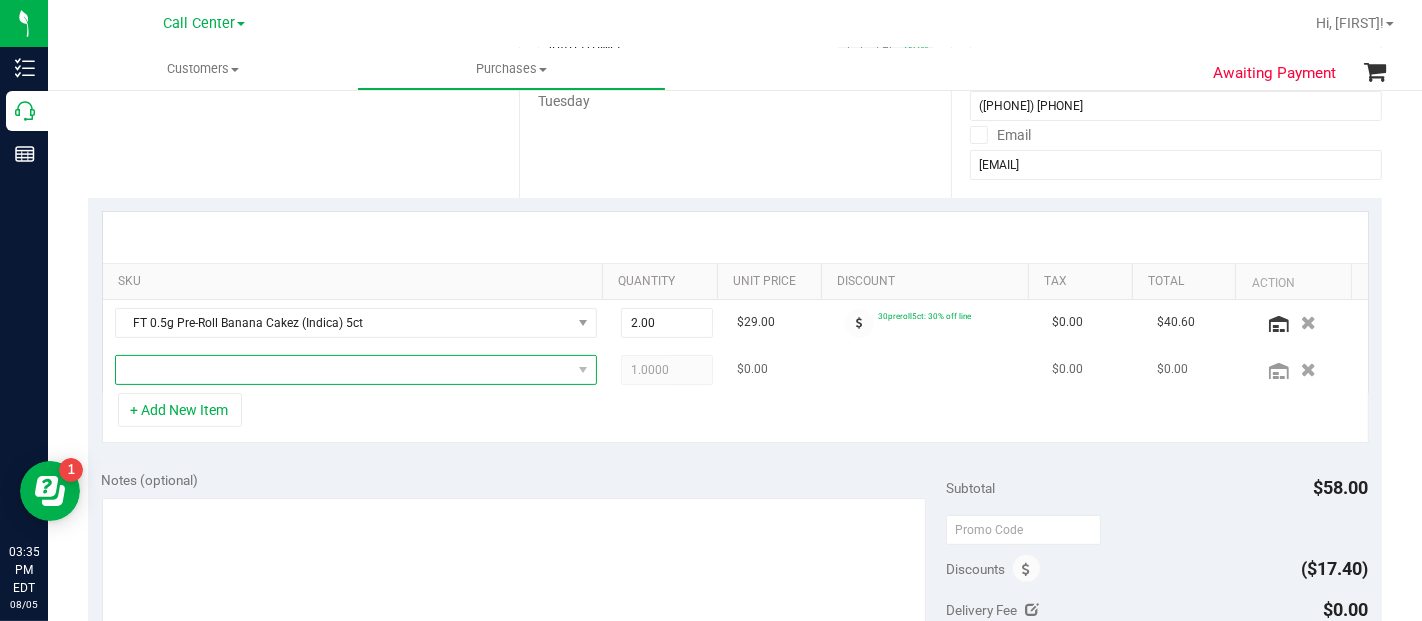 click at bounding box center (343, 370) 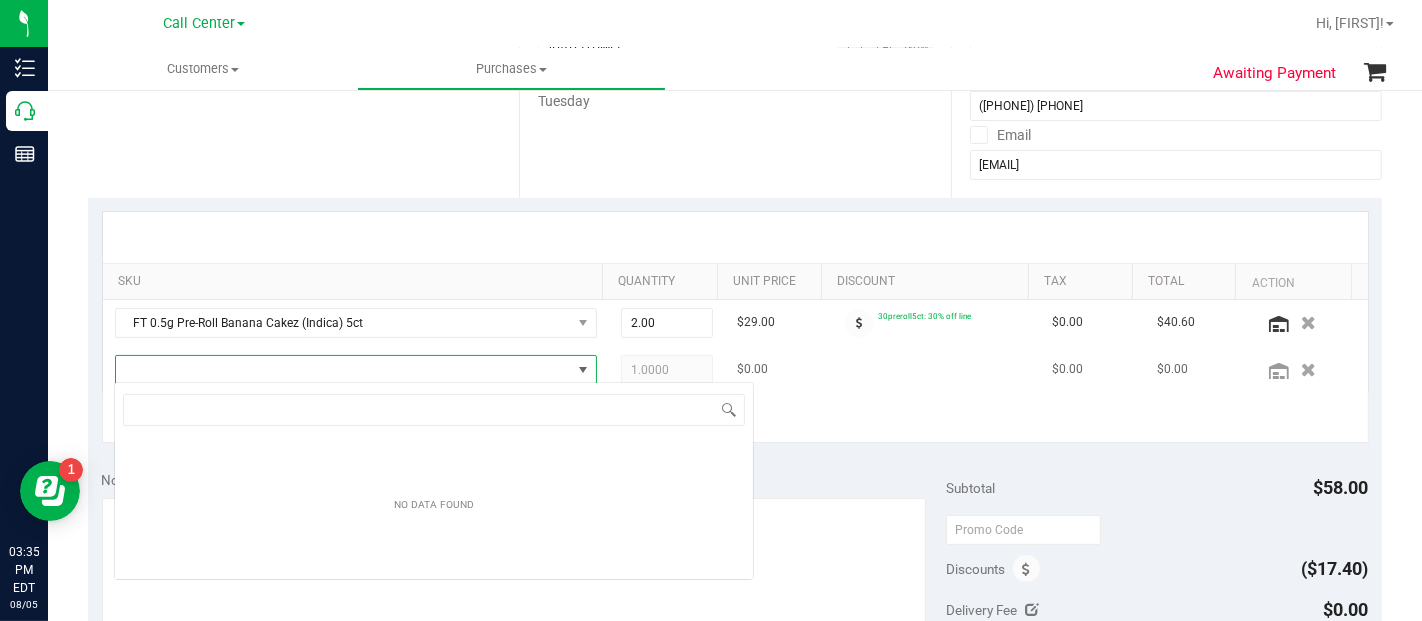 scroll, scrollTop: 99970, scrollLeft: 99531, axis: both 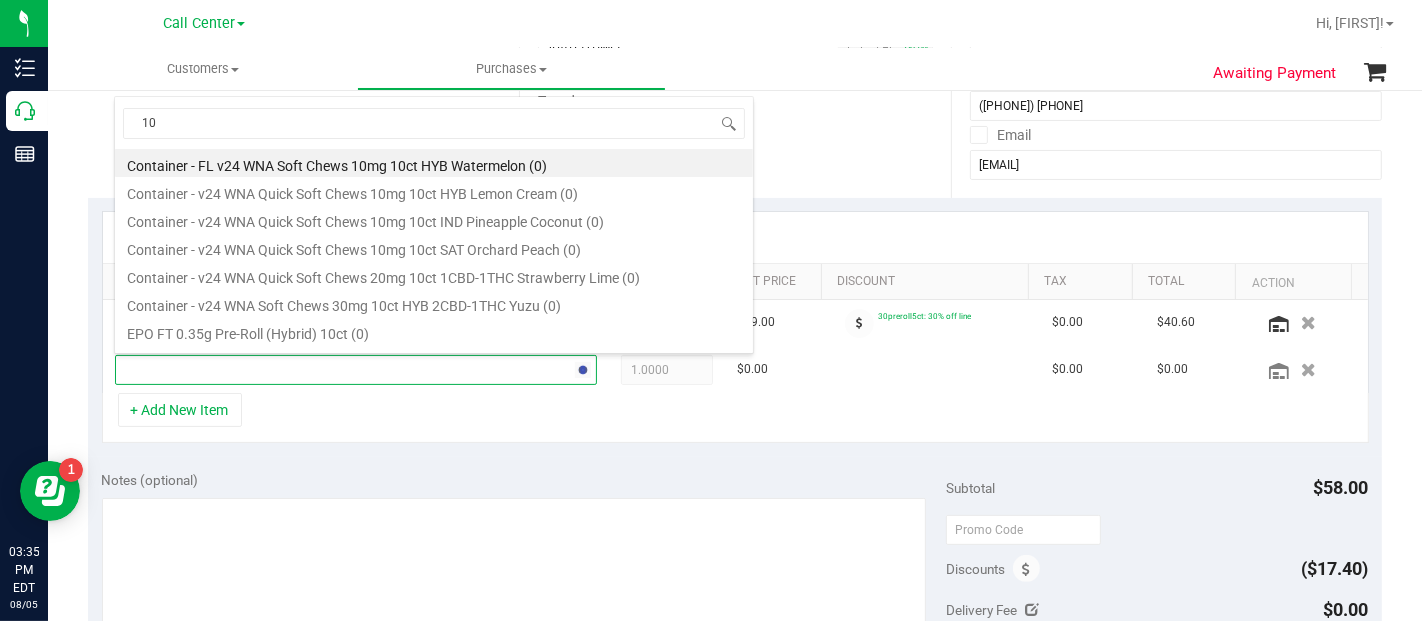 type on "1" 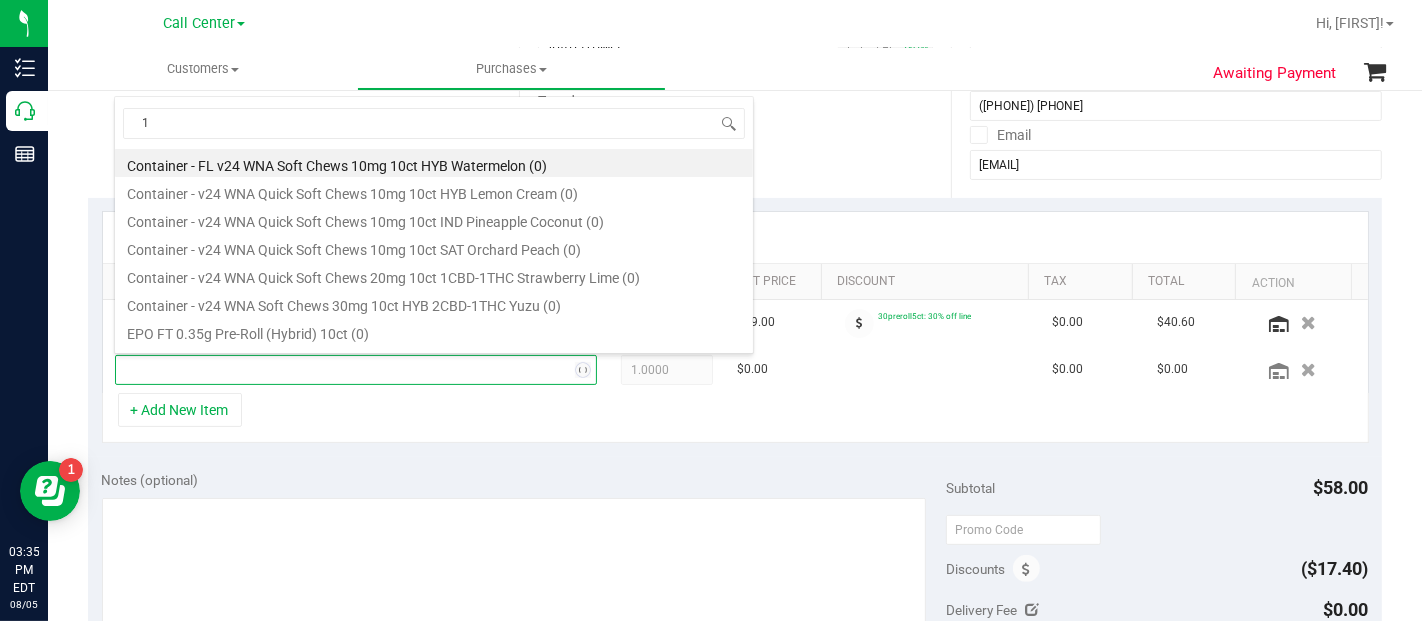 type 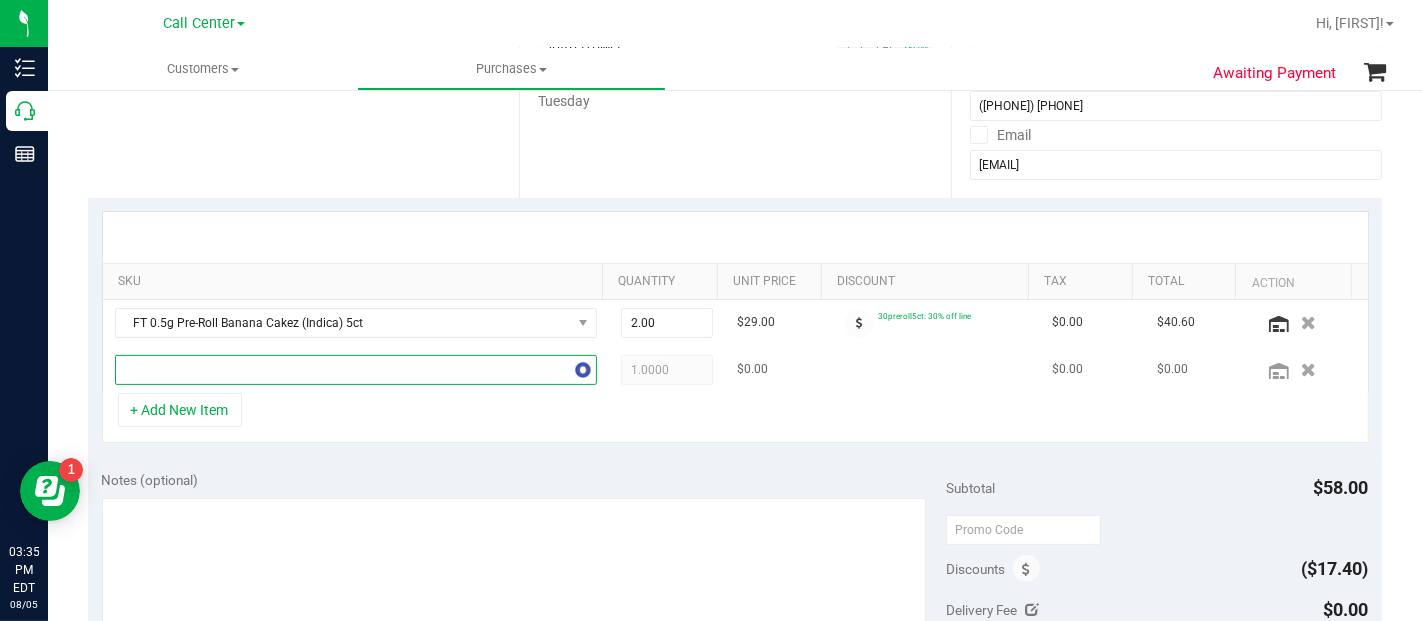 click at bounding box center (343, 370) 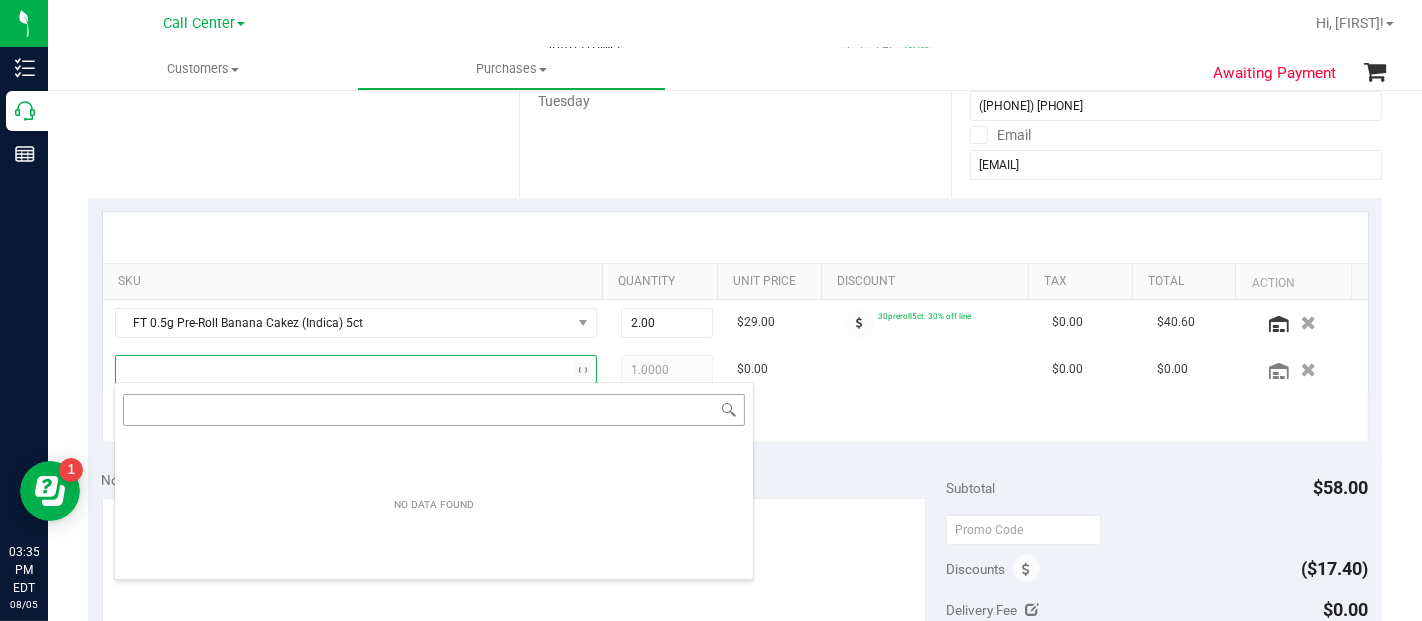 scroll, scrollTop: 99970, scrollLeft: 99531, axis: both 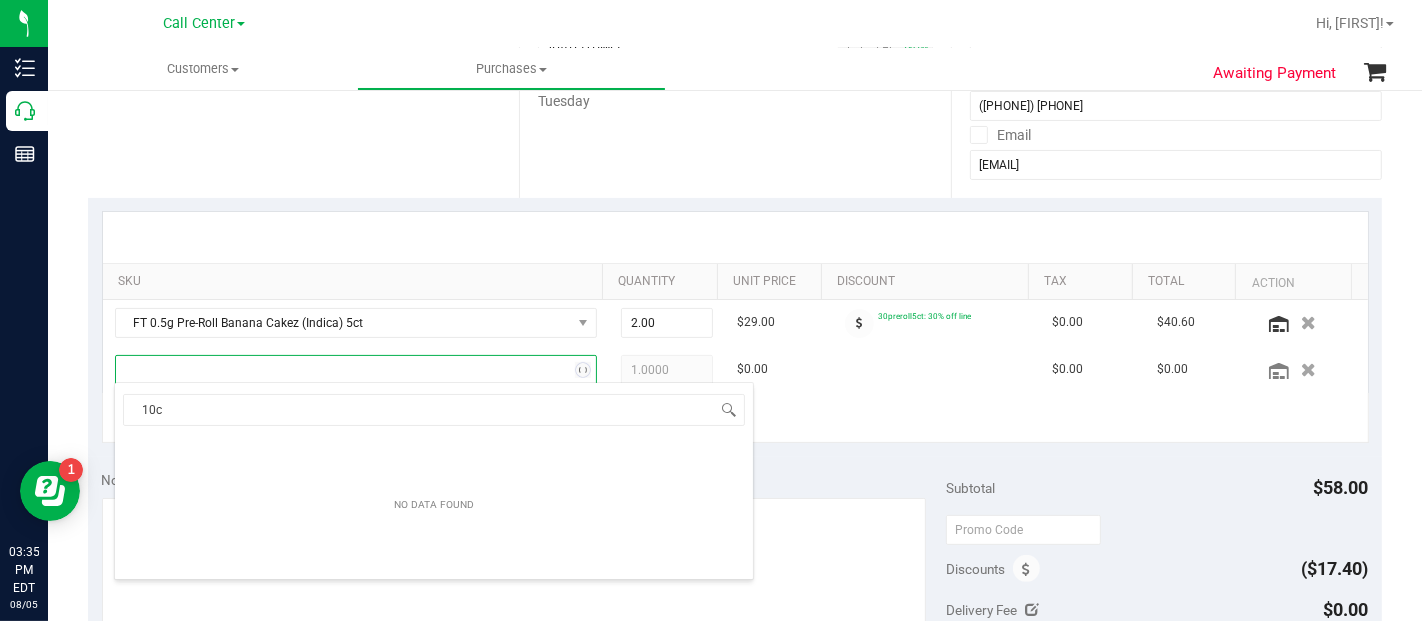 type on "10ct" 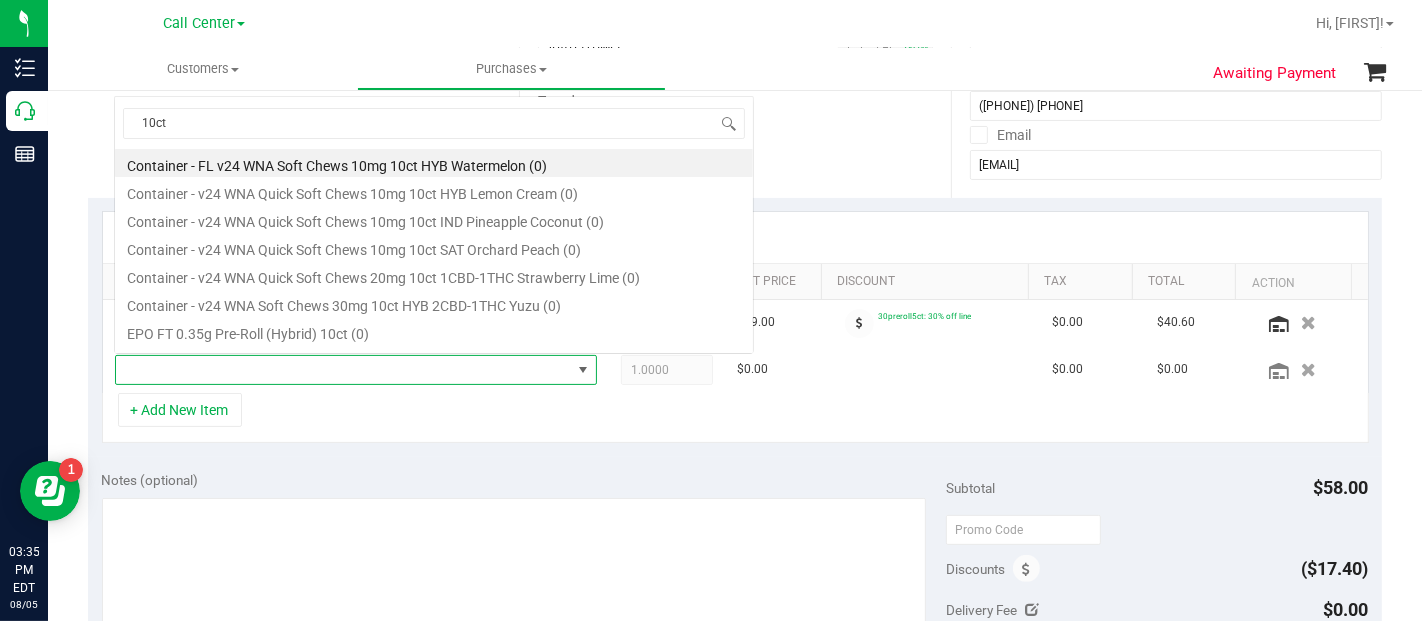 scroll, scrollTop: 29, scrollLeft: 461, axis: both 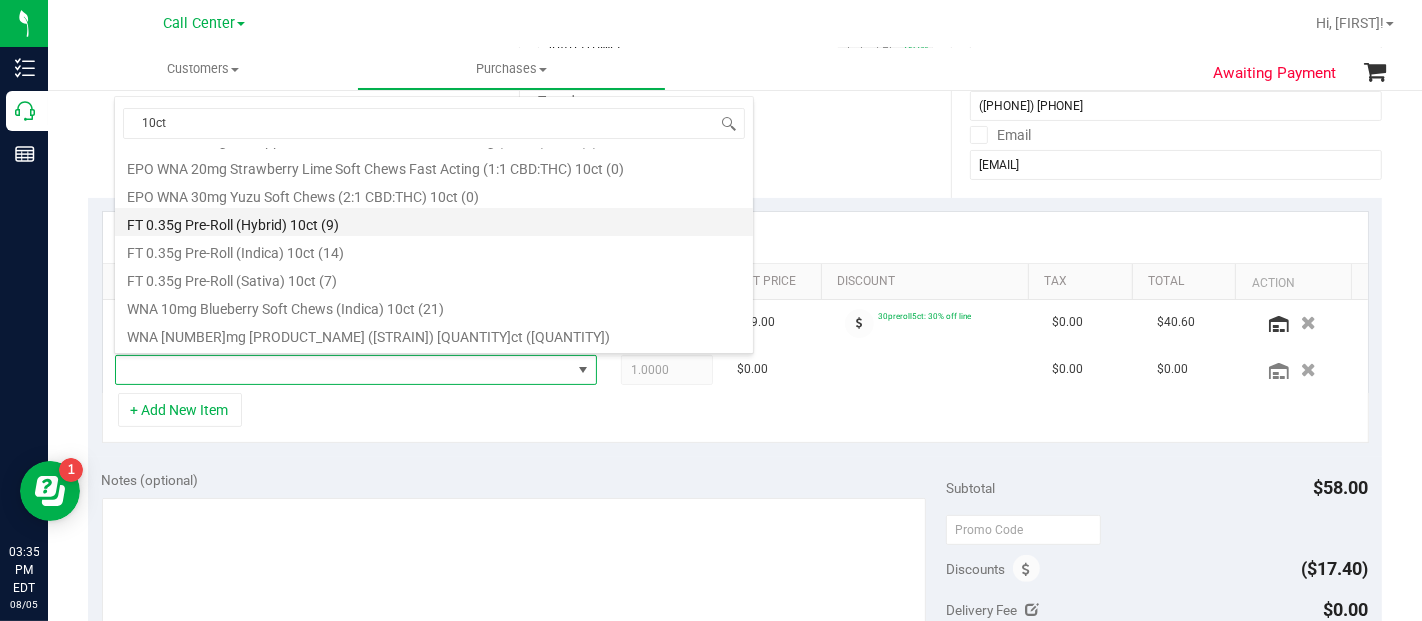 click on "FT 0.35g Pre-Roll (Hybrid) 10ct (9)" at bounding box center (434, 222) 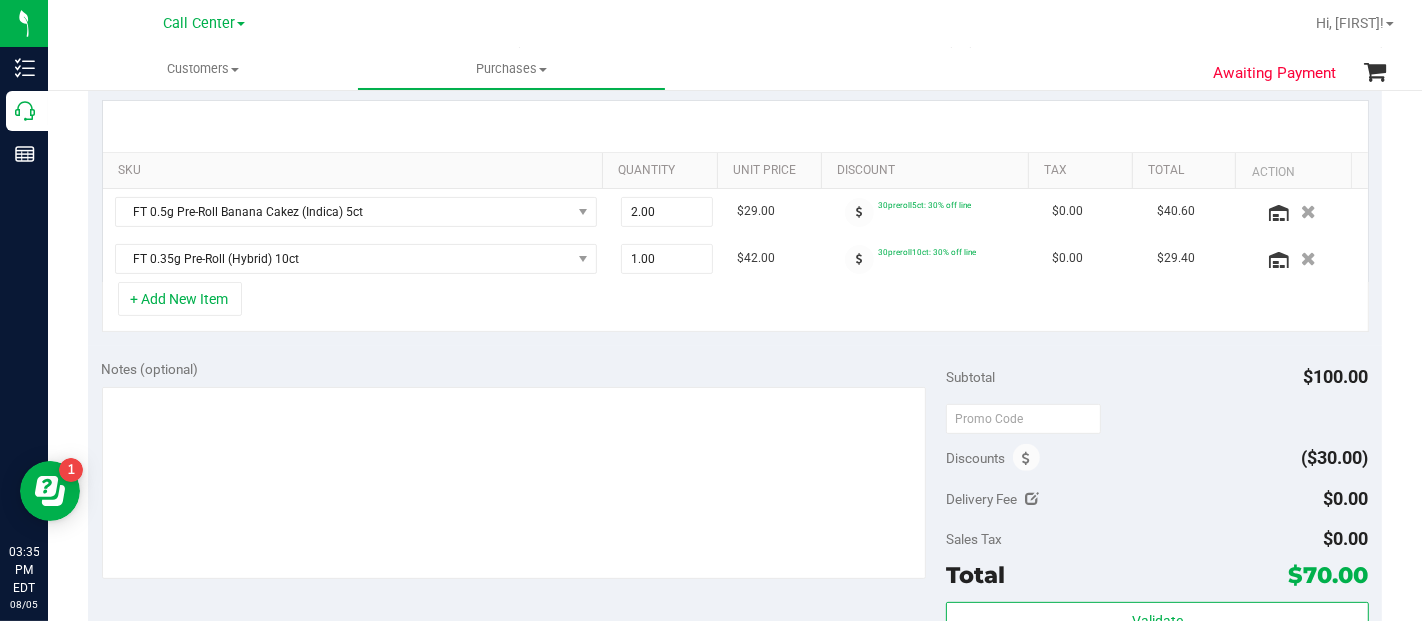 scroll, scrollTop: 555, scrollLeft: 0, axis: vertical 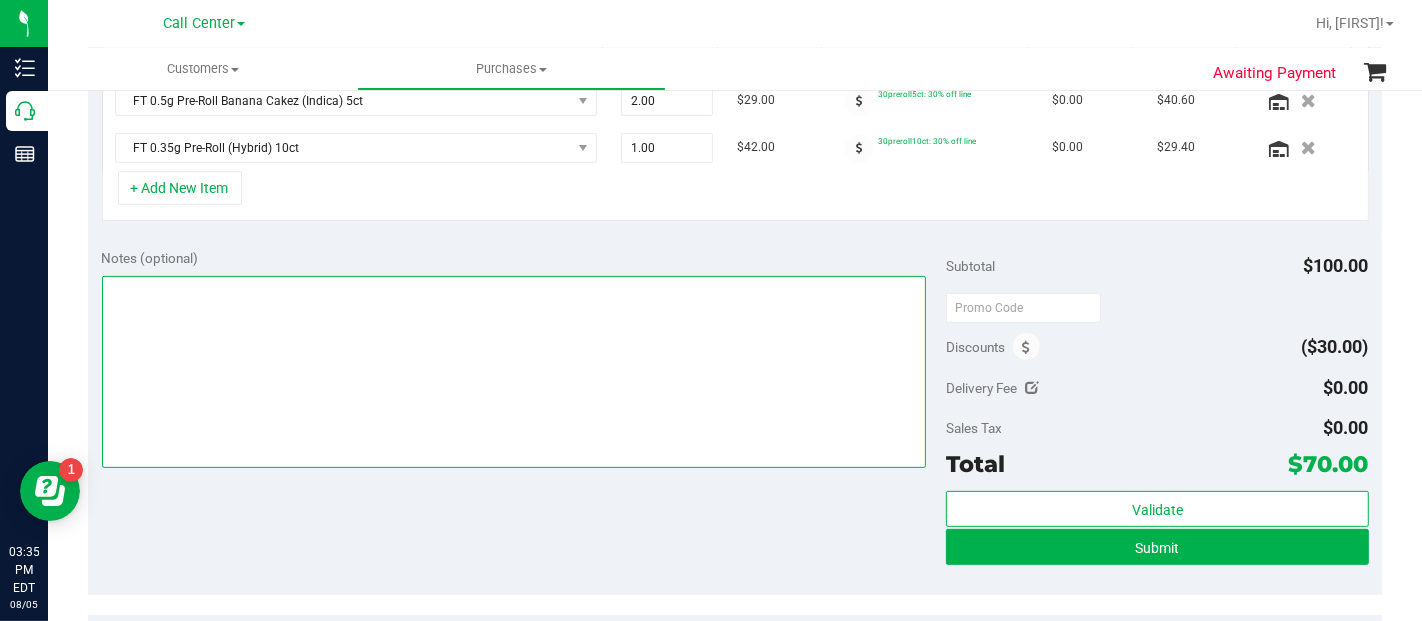 click at bounding box center [514, 372] 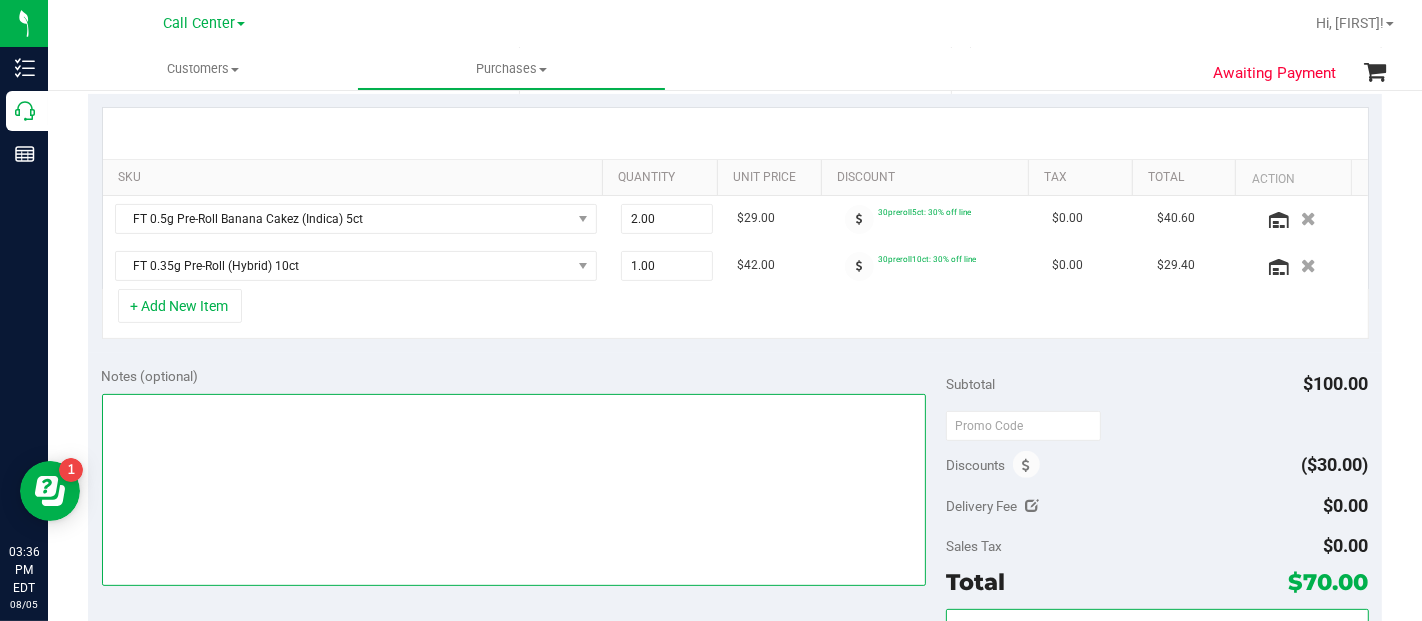 scroll, scrollTop: 444, scrollLeft: 0, axis: vertical 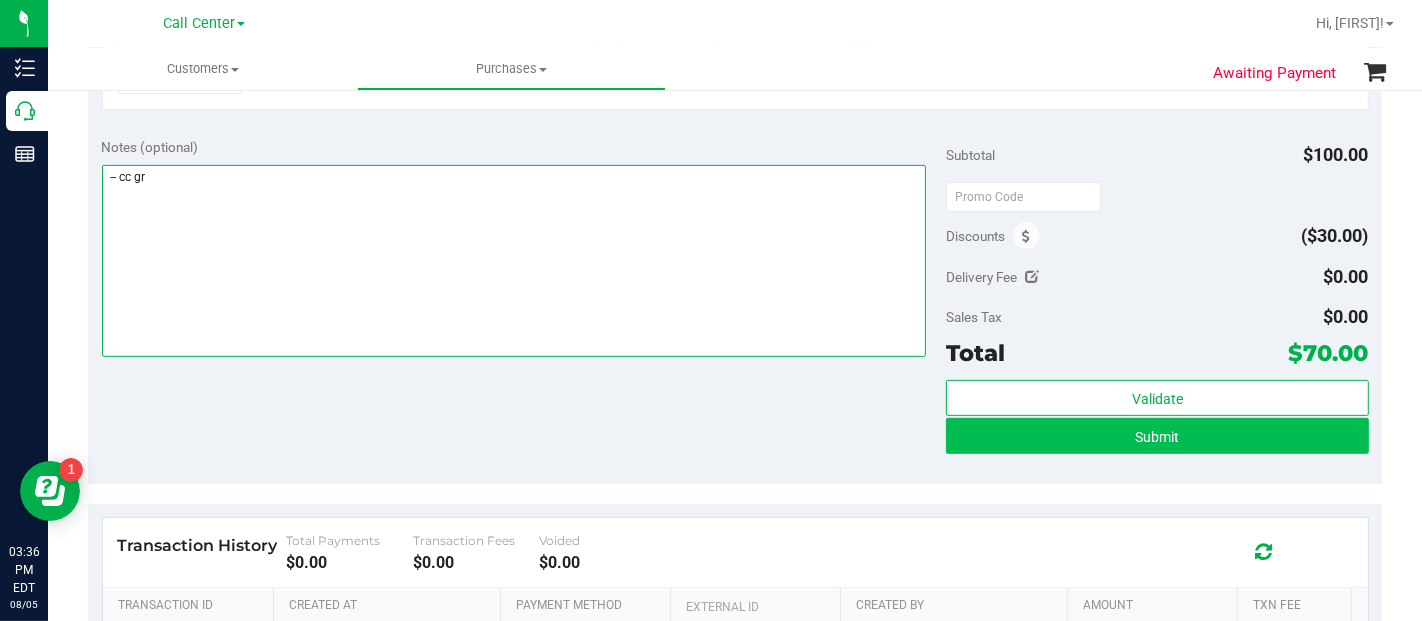 type on "-- cc gr" 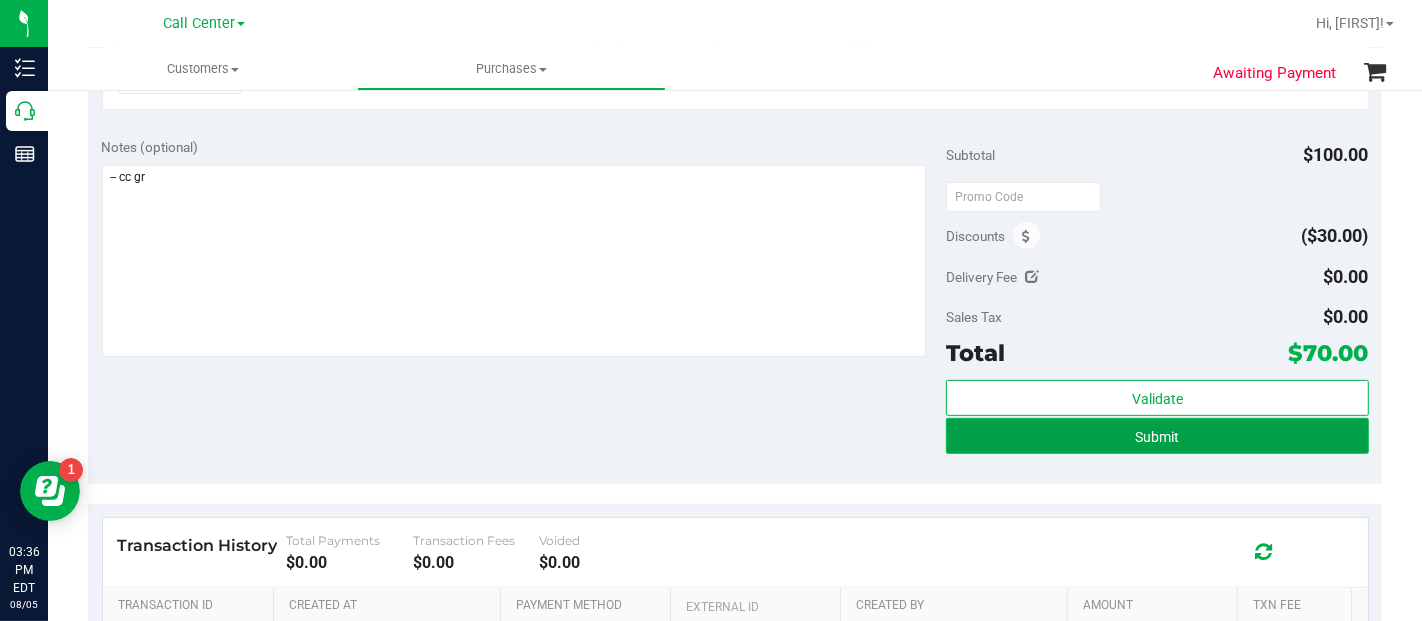 click on "Submit" at bounding box center (1157, 437) 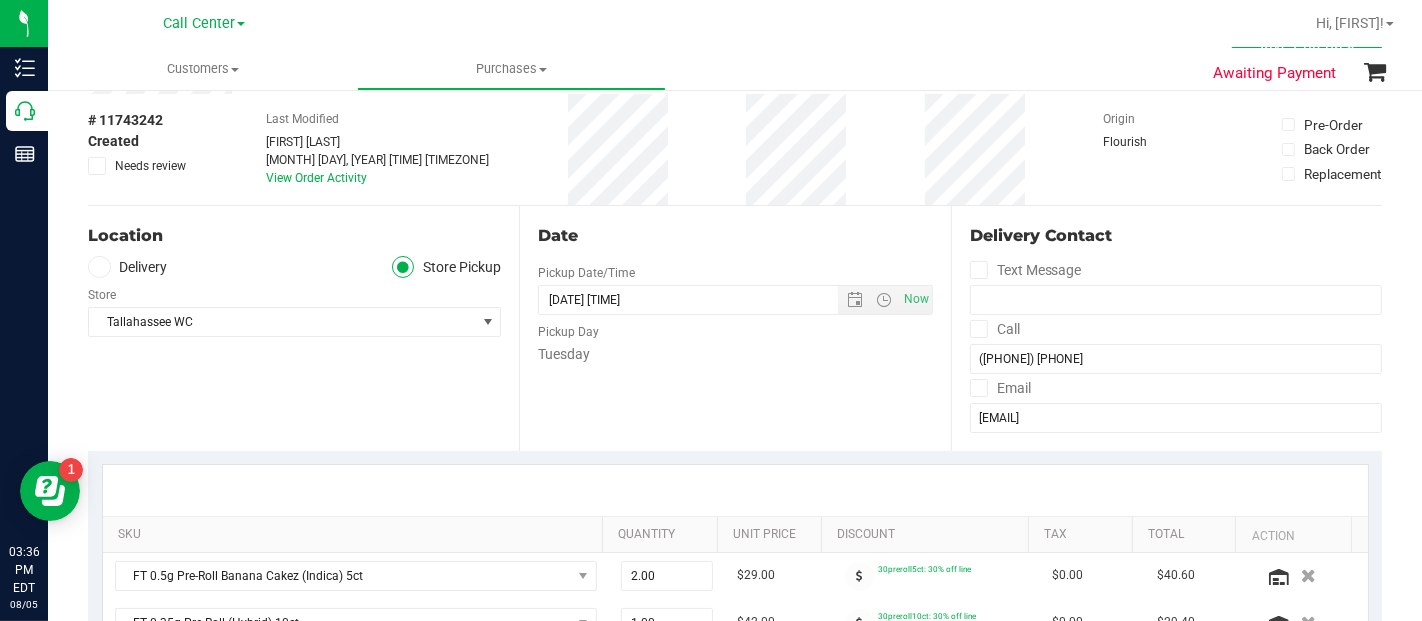 scroll, scrollTop: 0, scrollLeft: 0, axis: both 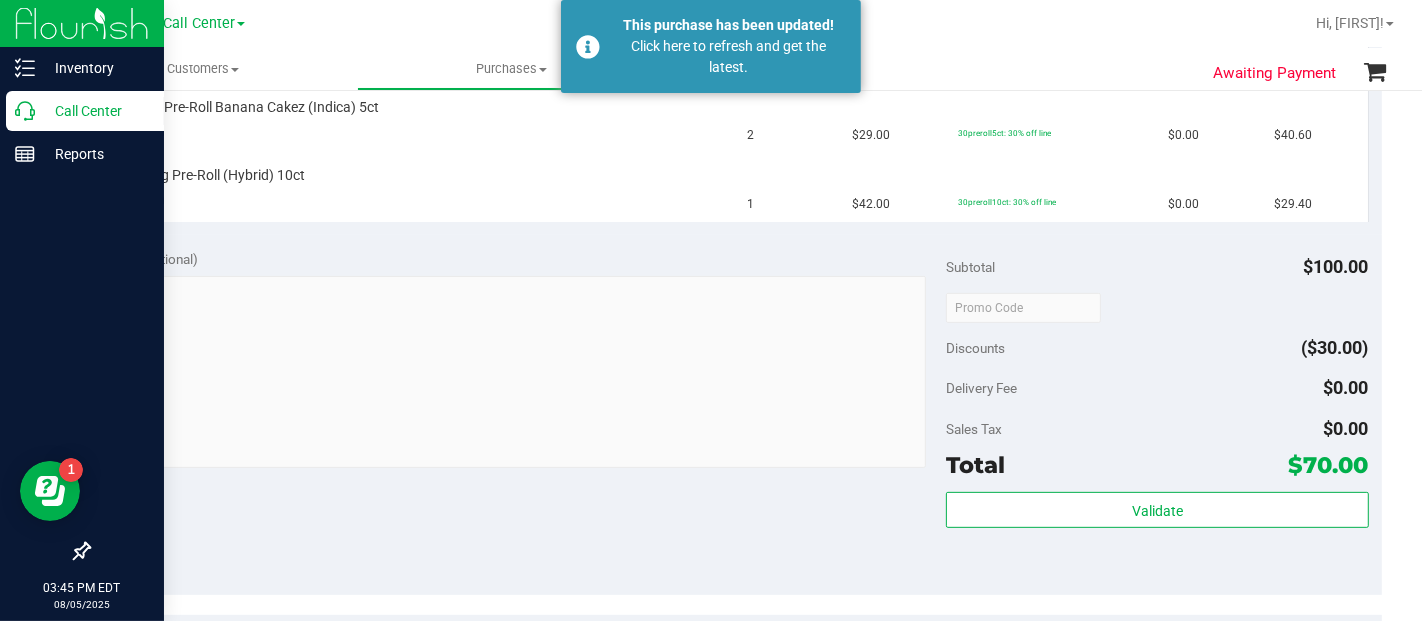 click 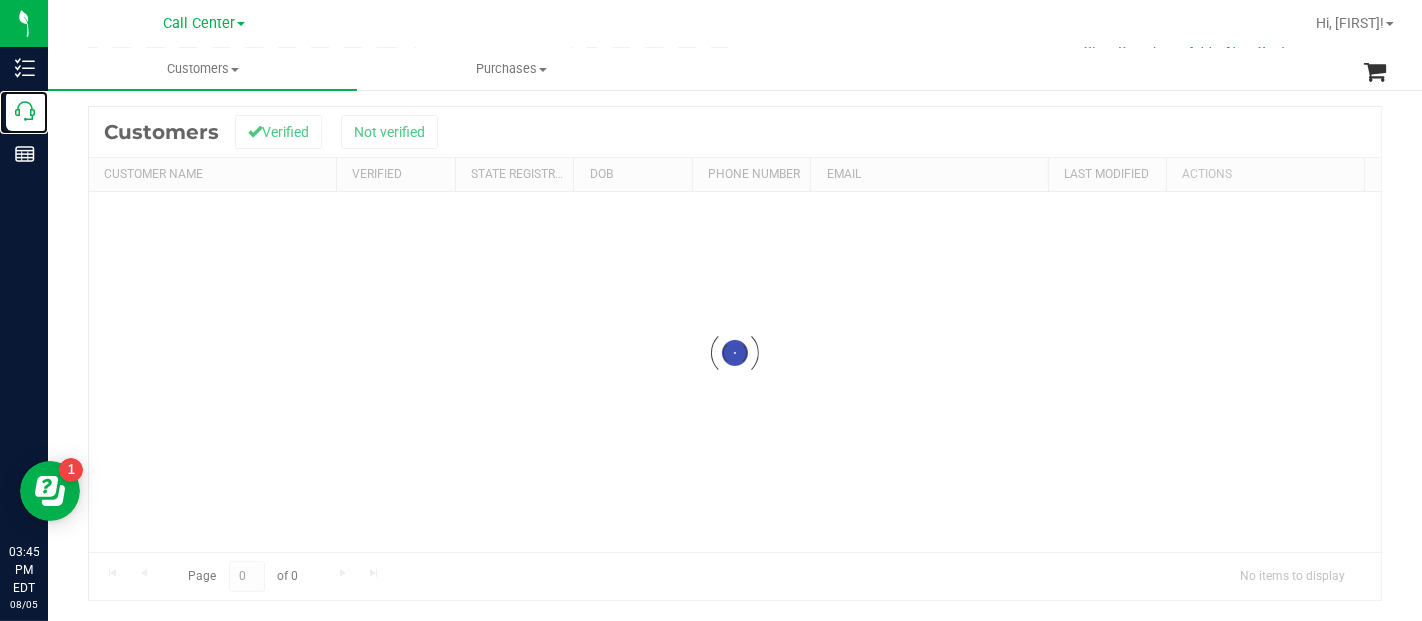 scroll, scrollTop: 0, scrollLeft: 0, axis: both 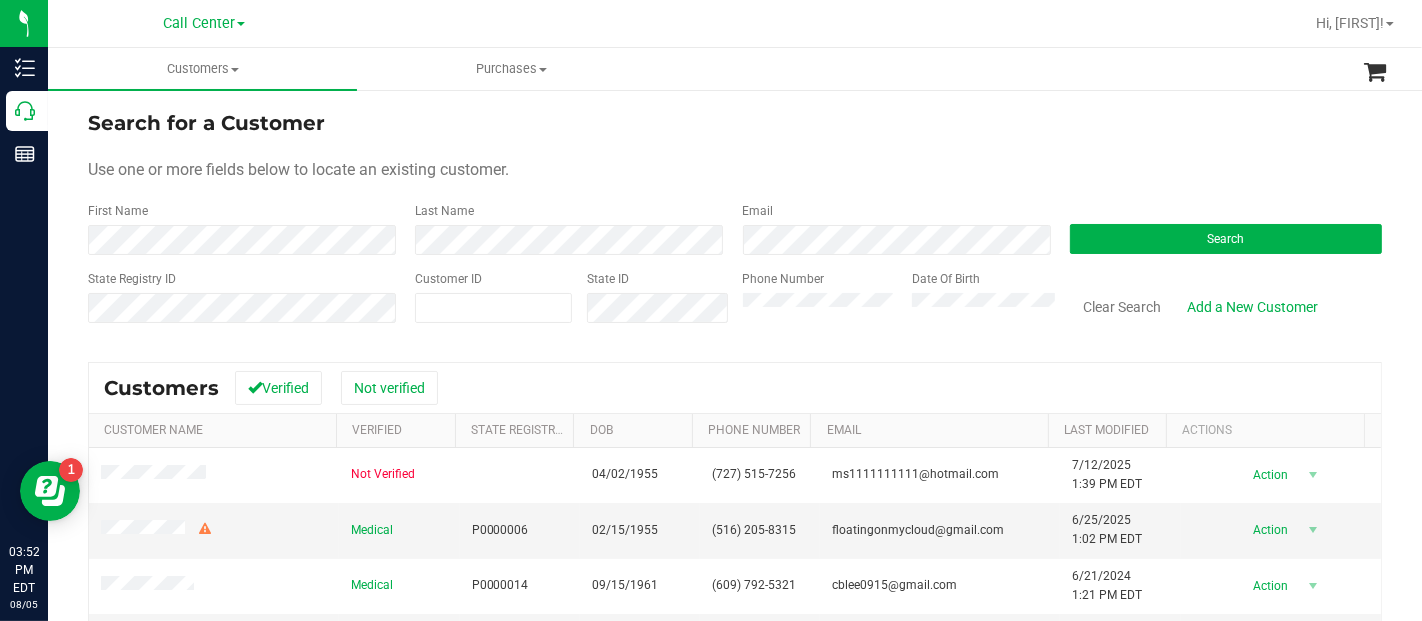 click on "Search for a Customer
Use one or more fields below to locate an existing customer.
First Name
Last Name
Email
Search
State Registry ID
Customer ID
State ID
Phone Number" at bounding box center (735, 498) 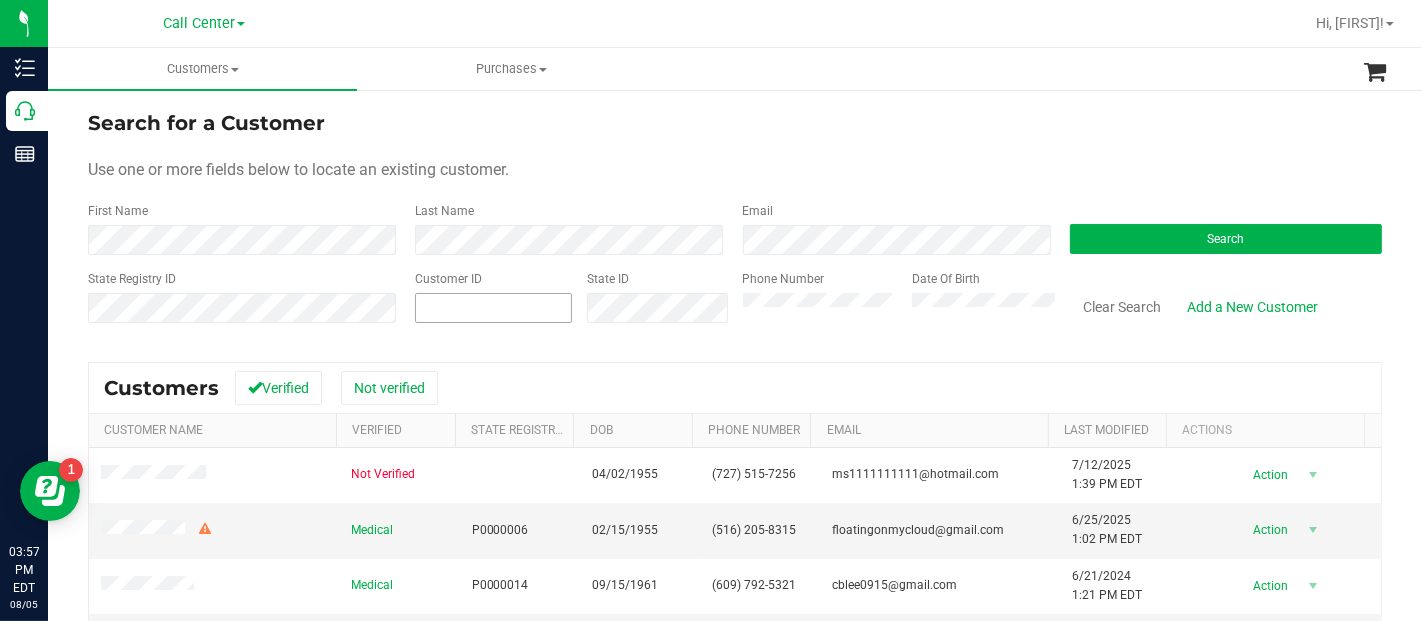 drag, startPoint x: 355, startPoint y: 290, endPoint x: 542, endPoint y: 311, distance: 188.17545 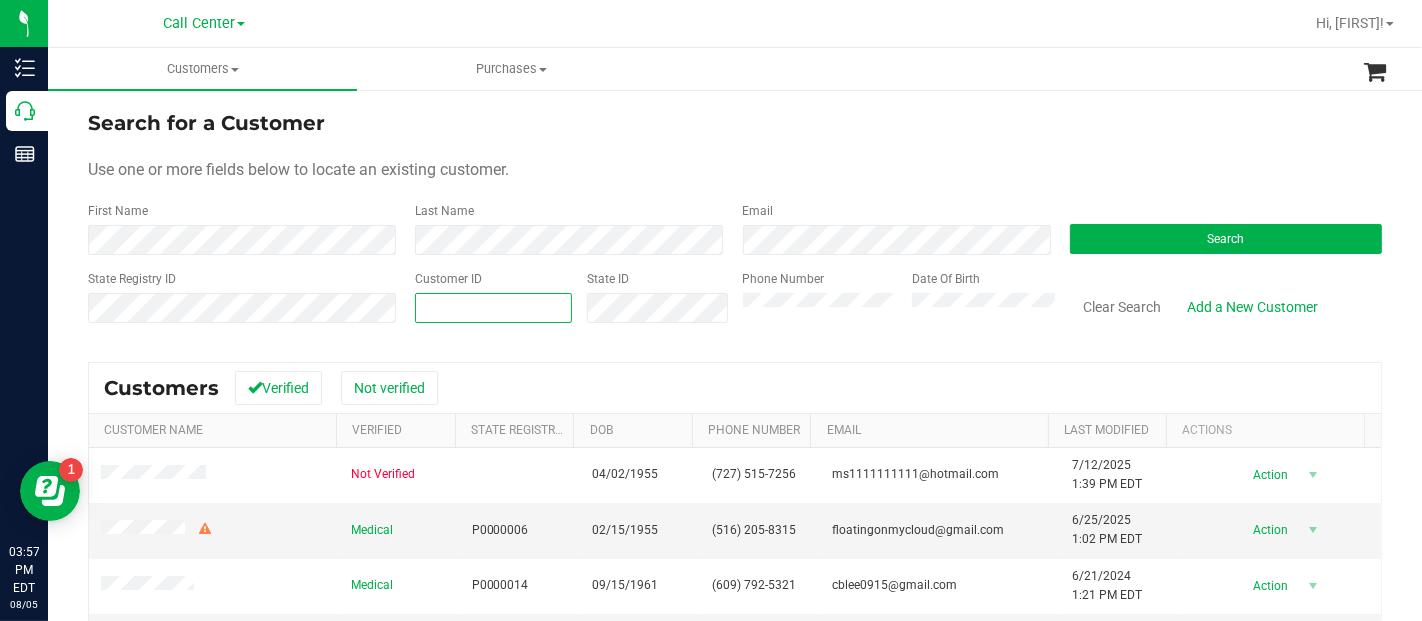 paste on "1409556" 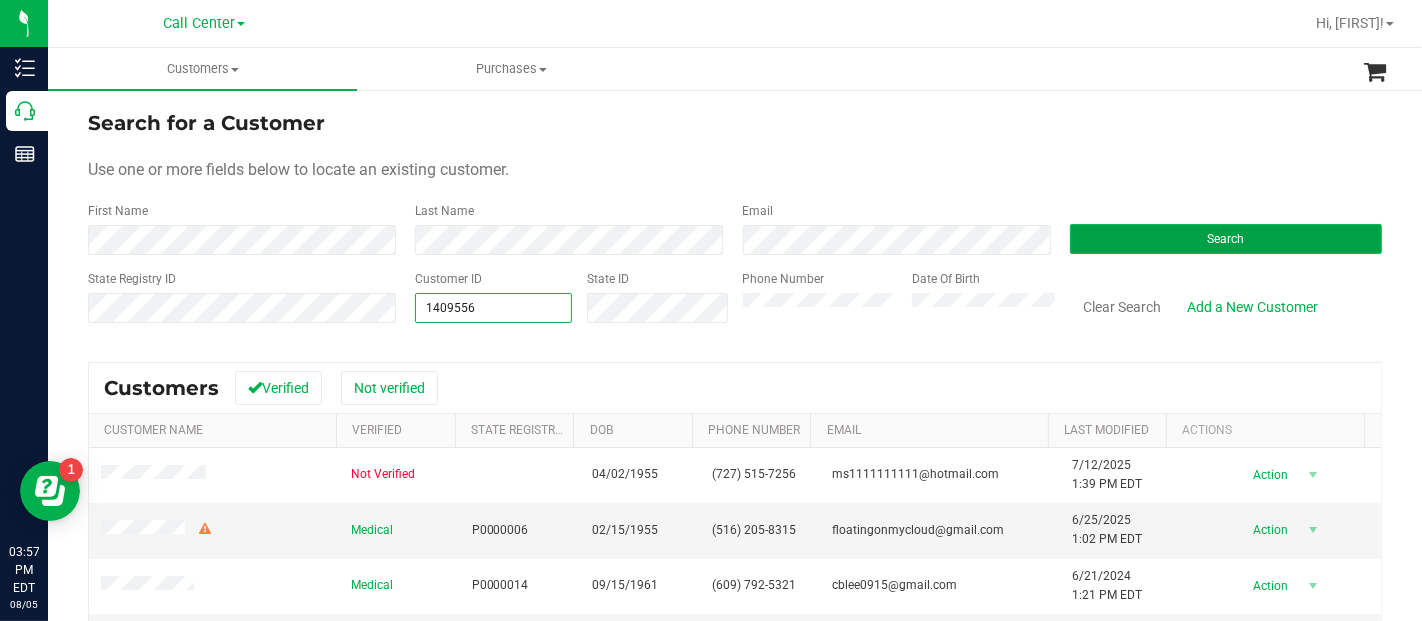 type on "1409556" 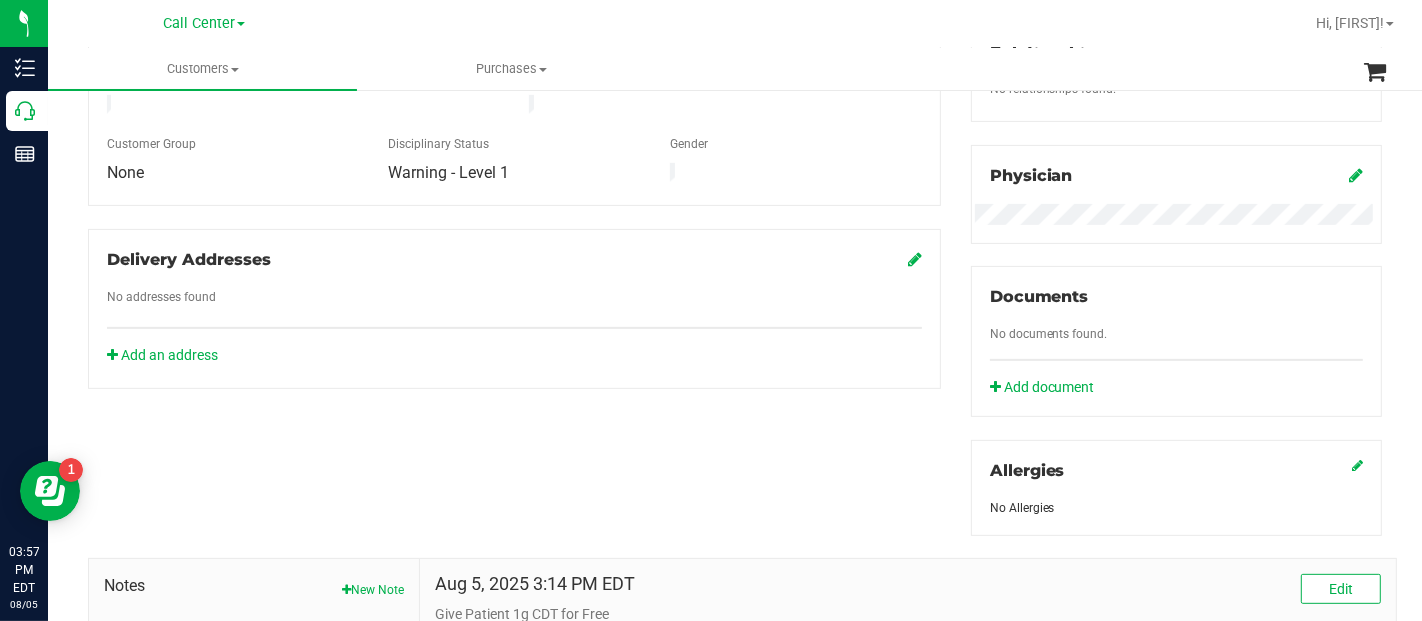 scroll, scrollTop: 820, scrollLeft: 0, axis: vertical 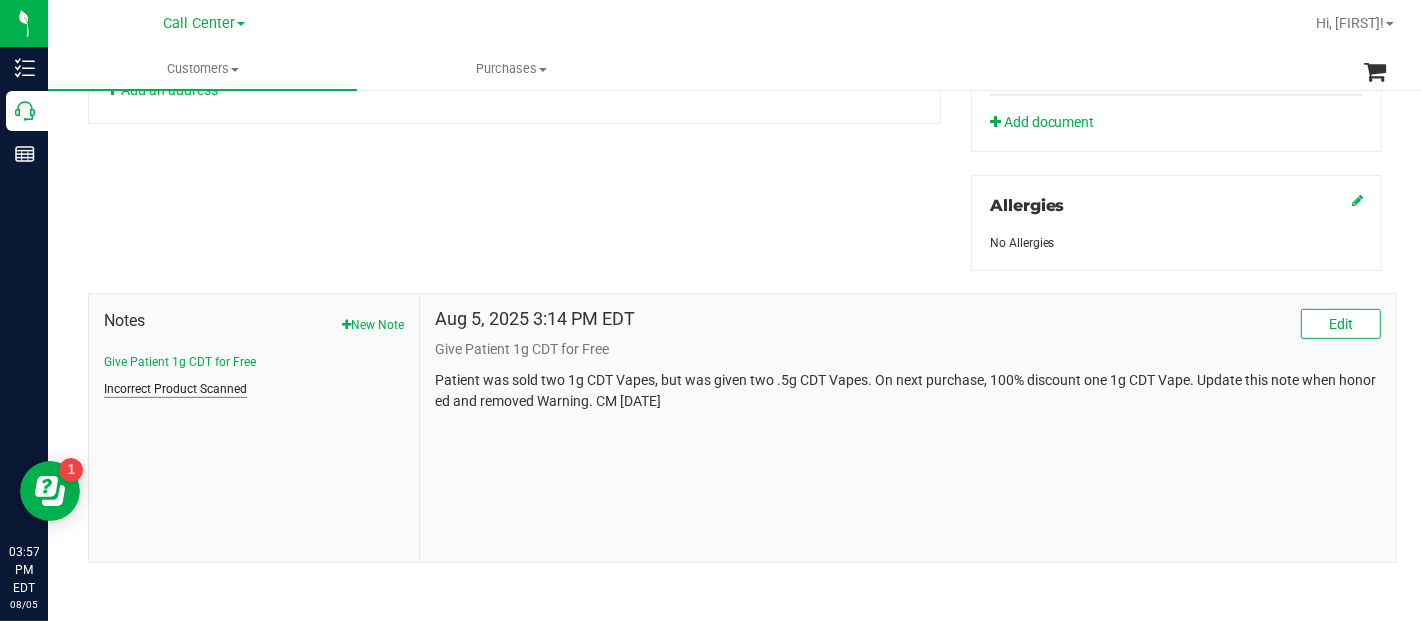 click on "Incorrect Product Scanned" at bounding box center (175, 389) 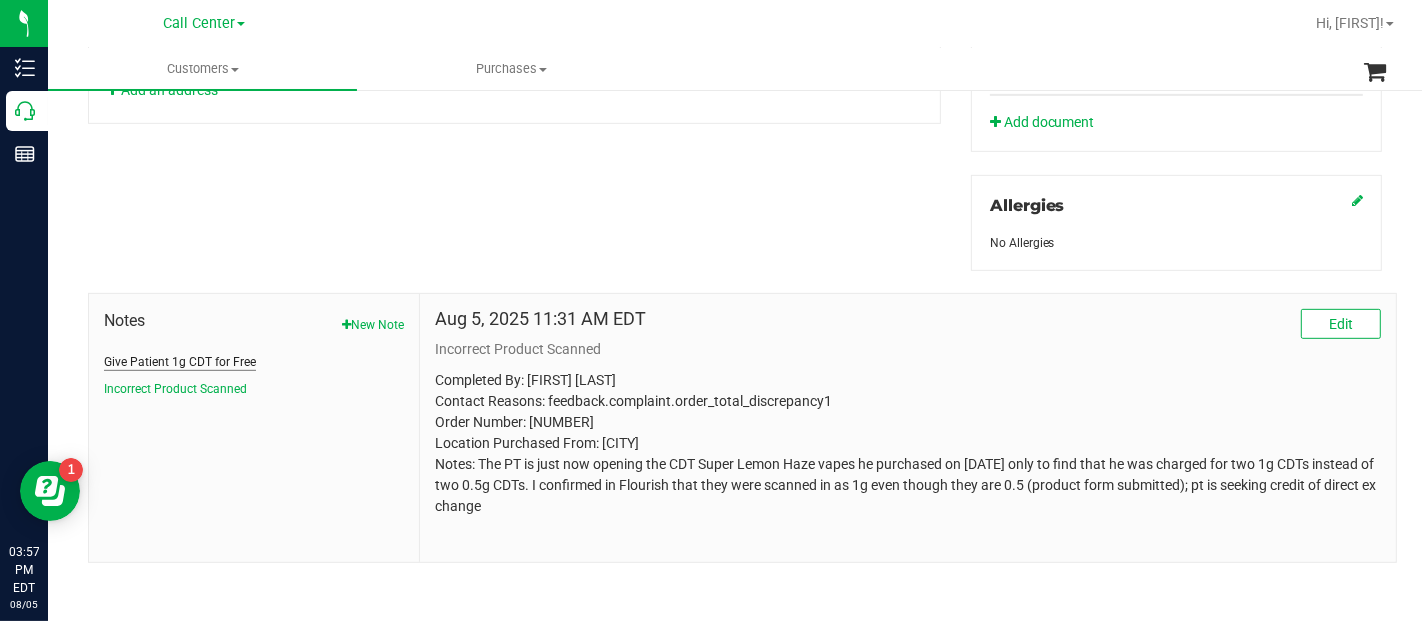 click on "Give Patient 1g CDT for Free" at bounding box center (180, 362) 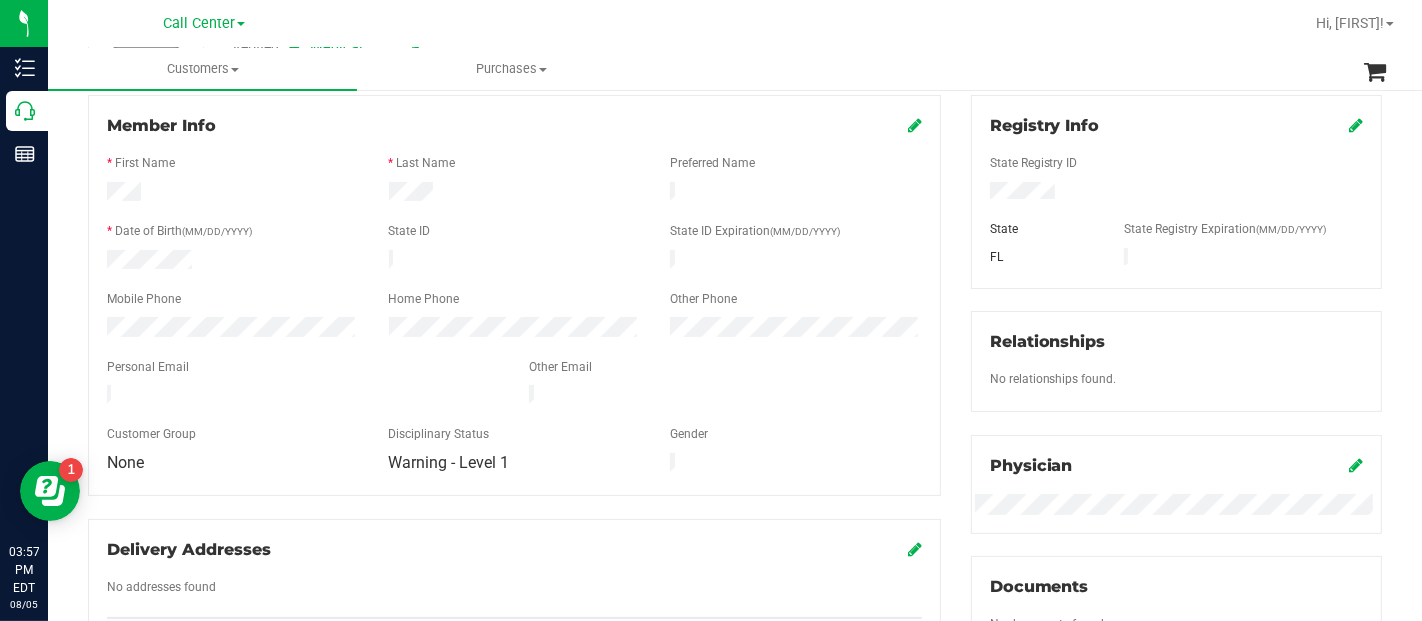 scroll, scrollTop: 0, scrollLeft: 0, axis: both 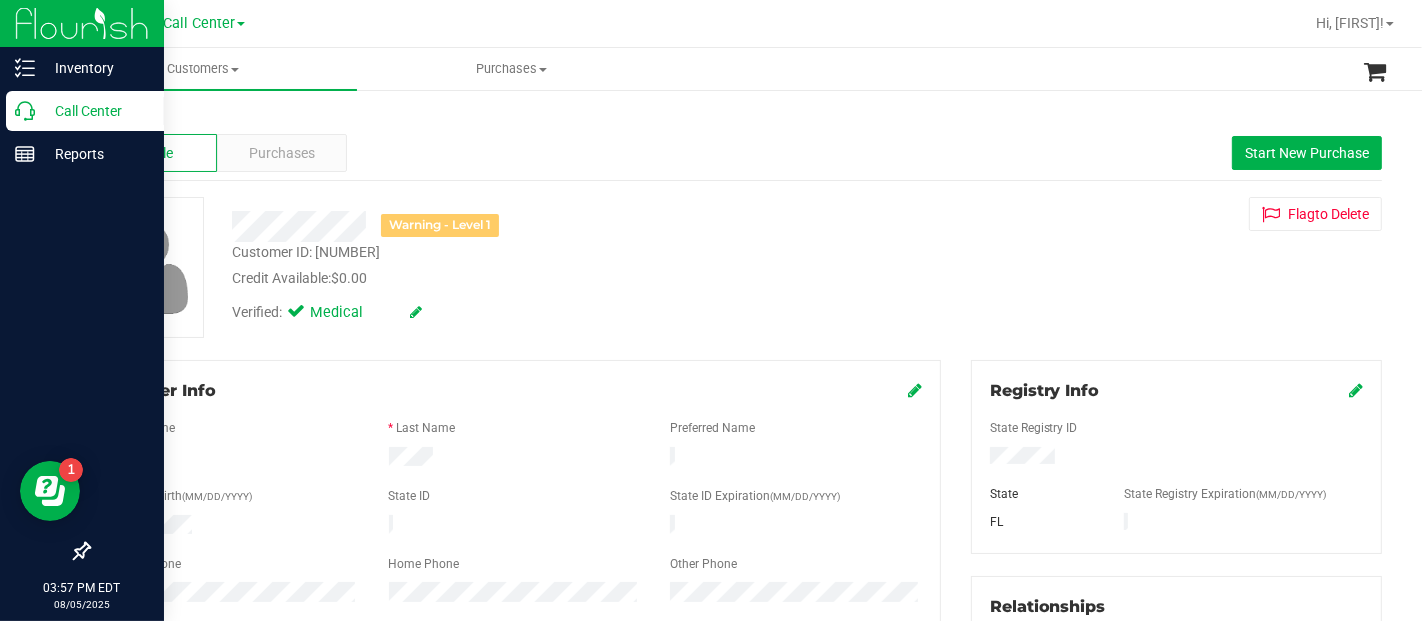 click 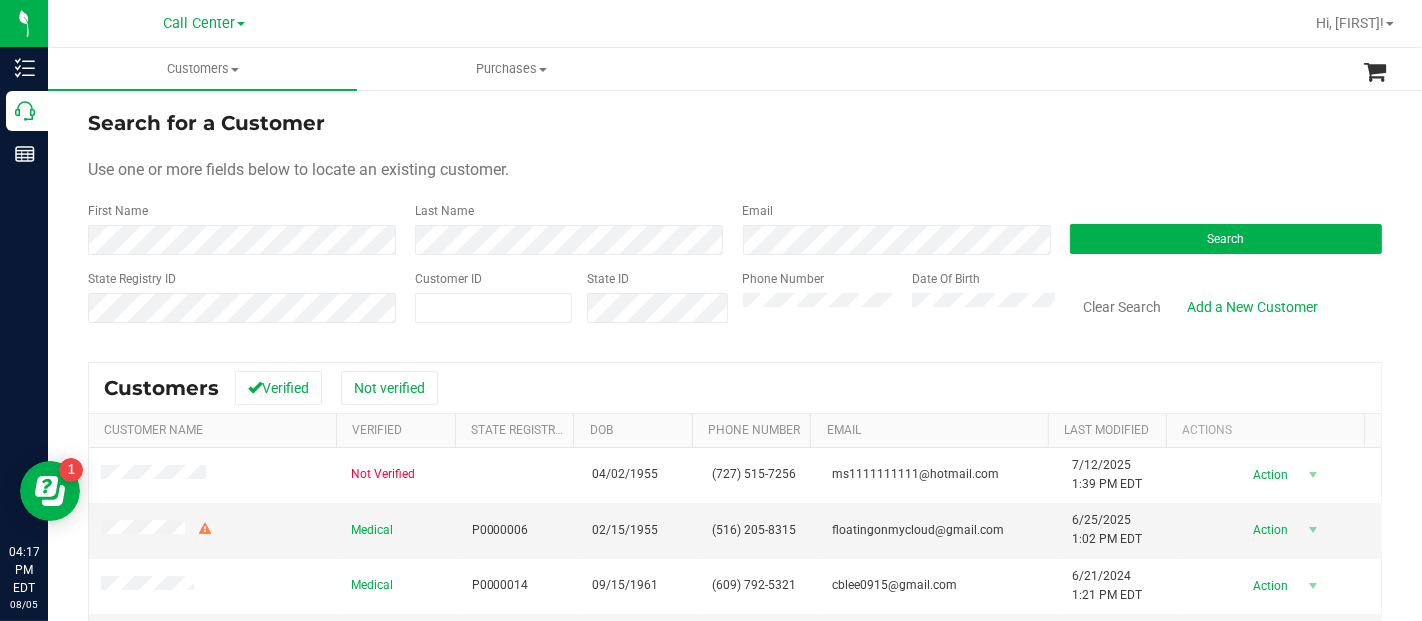 click on "Search" at bounding box center [1218, 228] 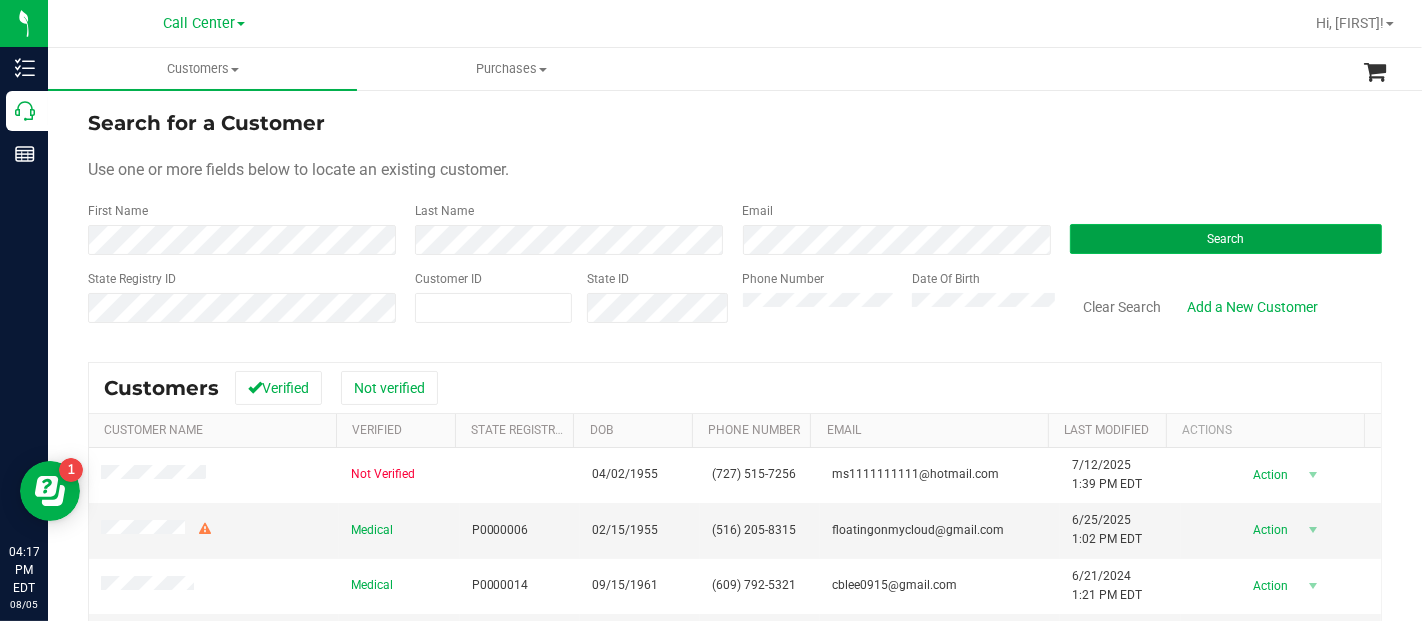 click on "Search" at bounding box center (1225, 239) 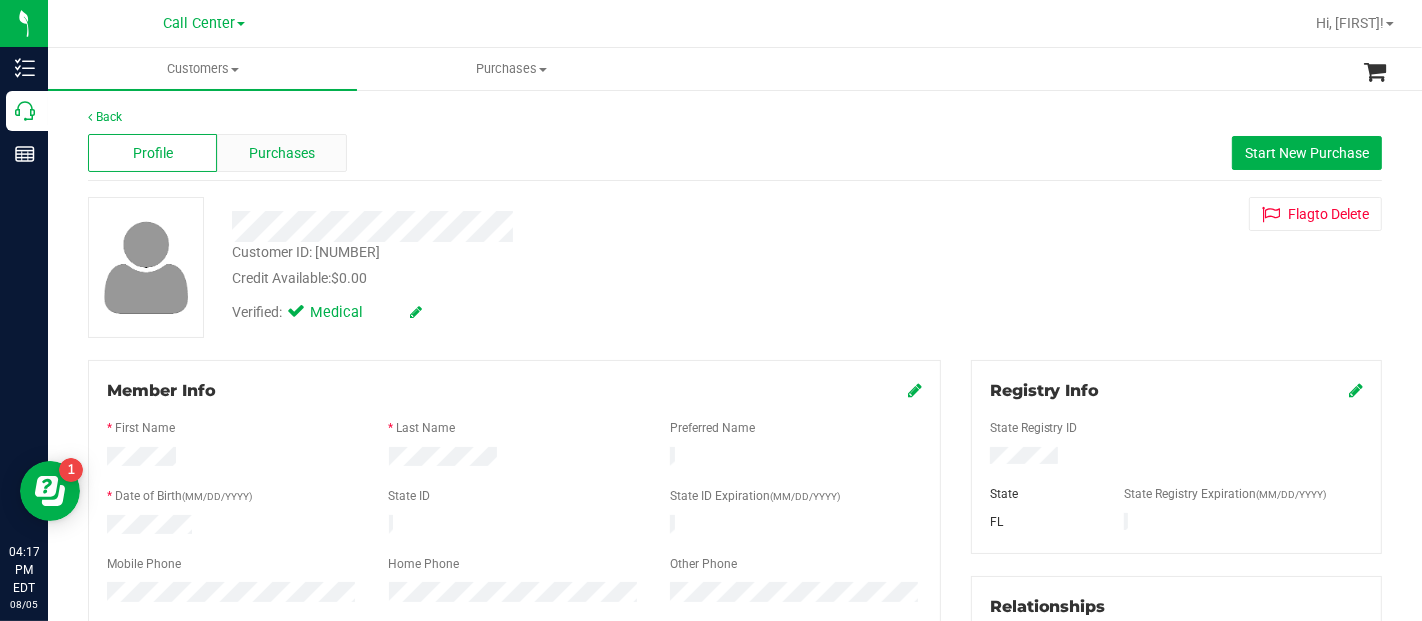 click on "Purchases" at bounding box center [282, 153] 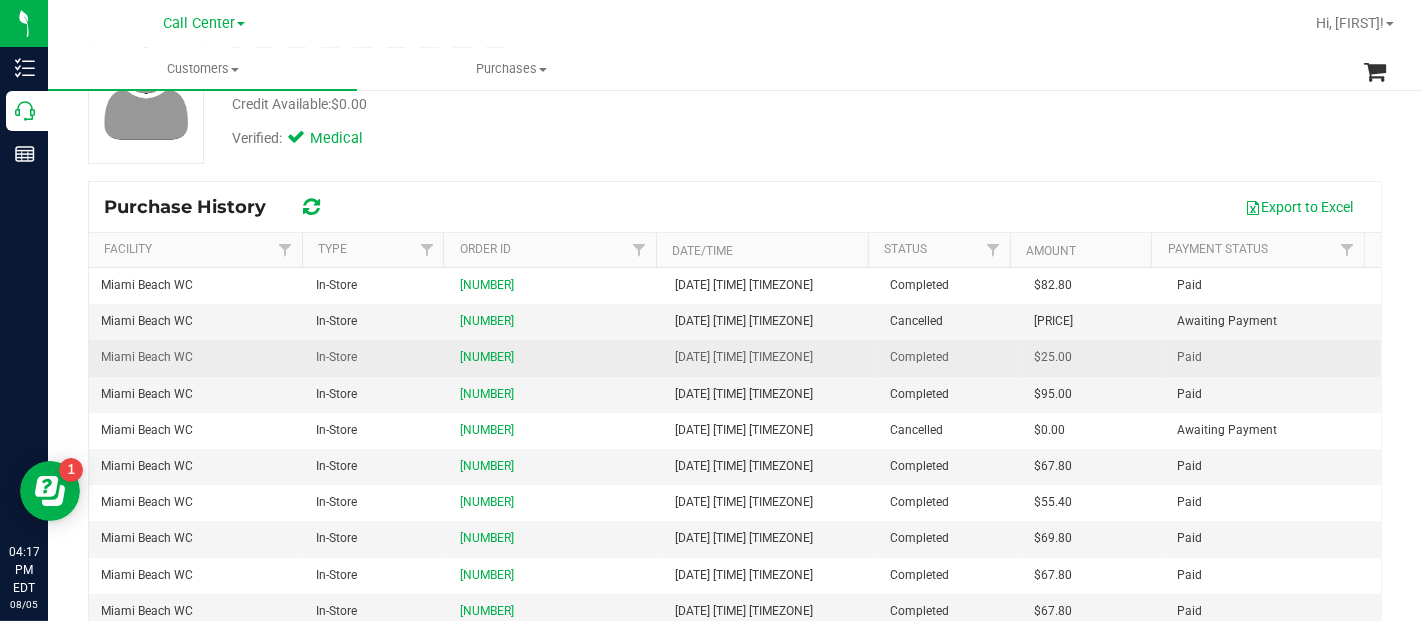 scroll, scrollTop: 222, scrollLeft: 0, axis: vertical 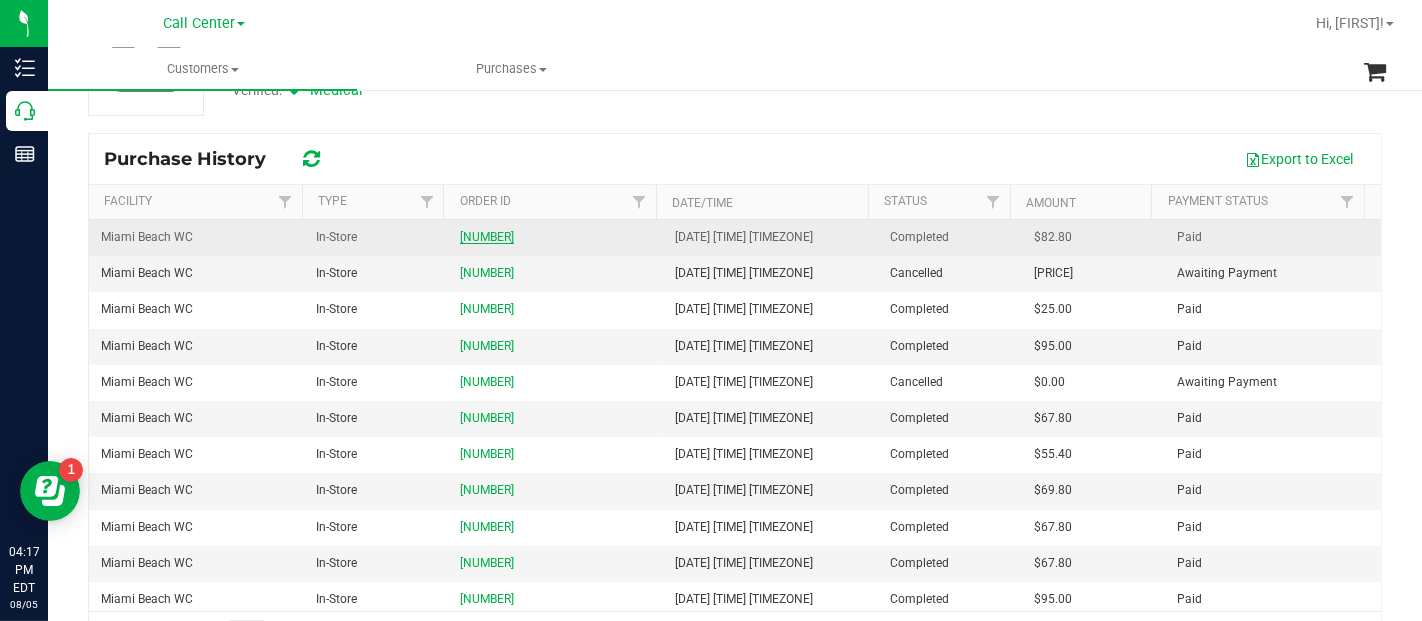 click on "11635543" at bounding box center [487, 237] 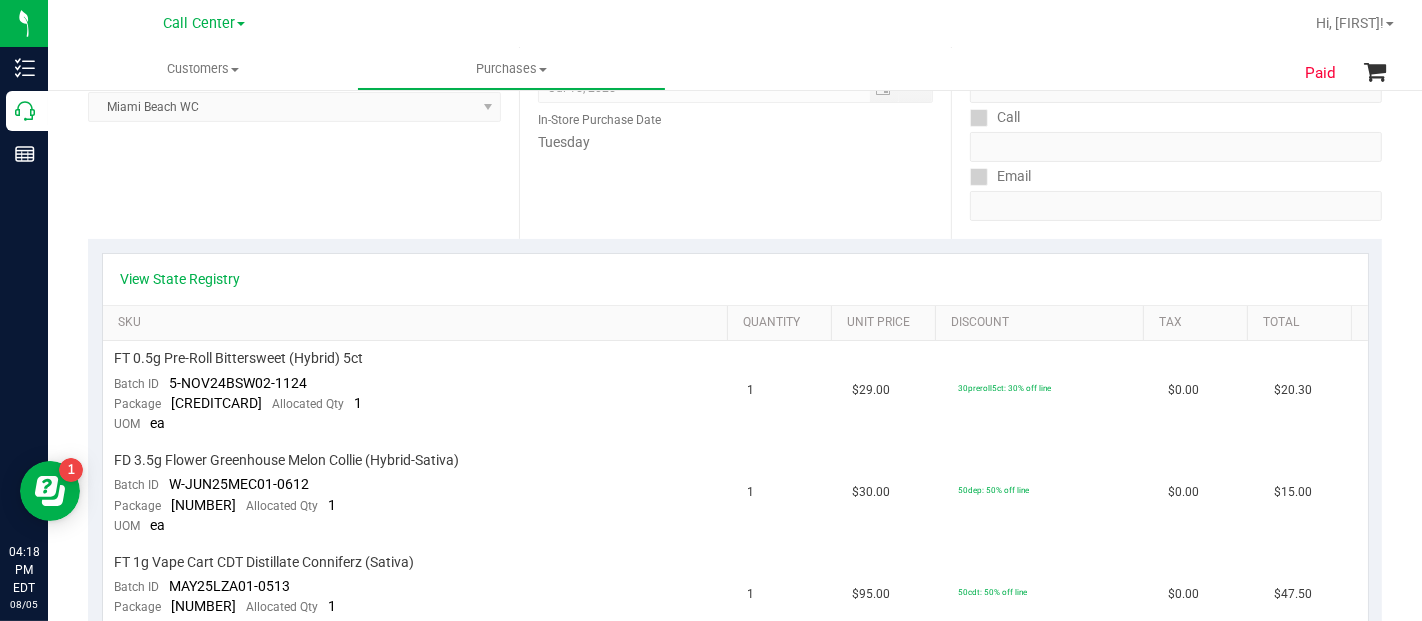 scroll, scrollTop: 333, scrollLeft: 0, axis: vertical 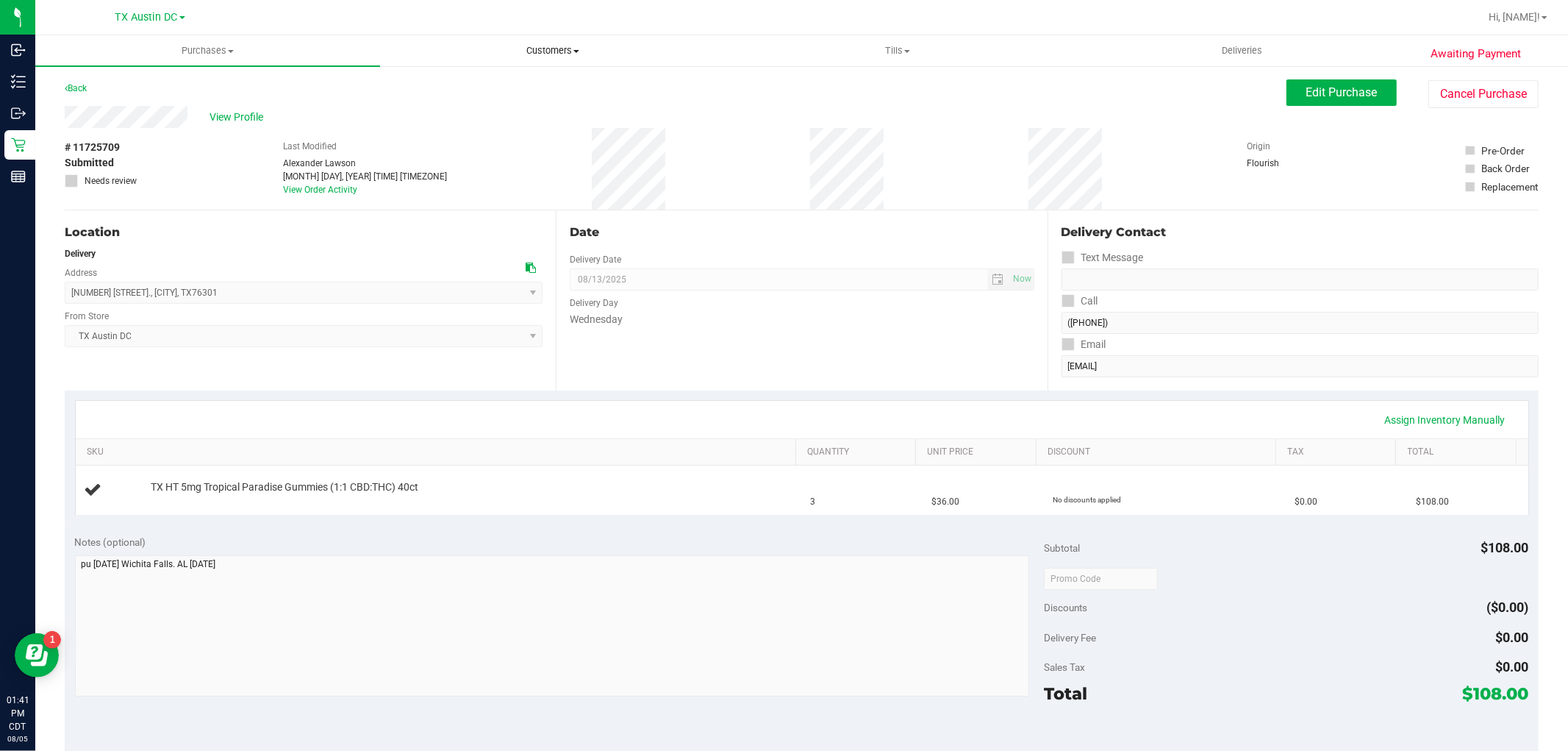 click on "Customers" at bounding box center [552, 51] 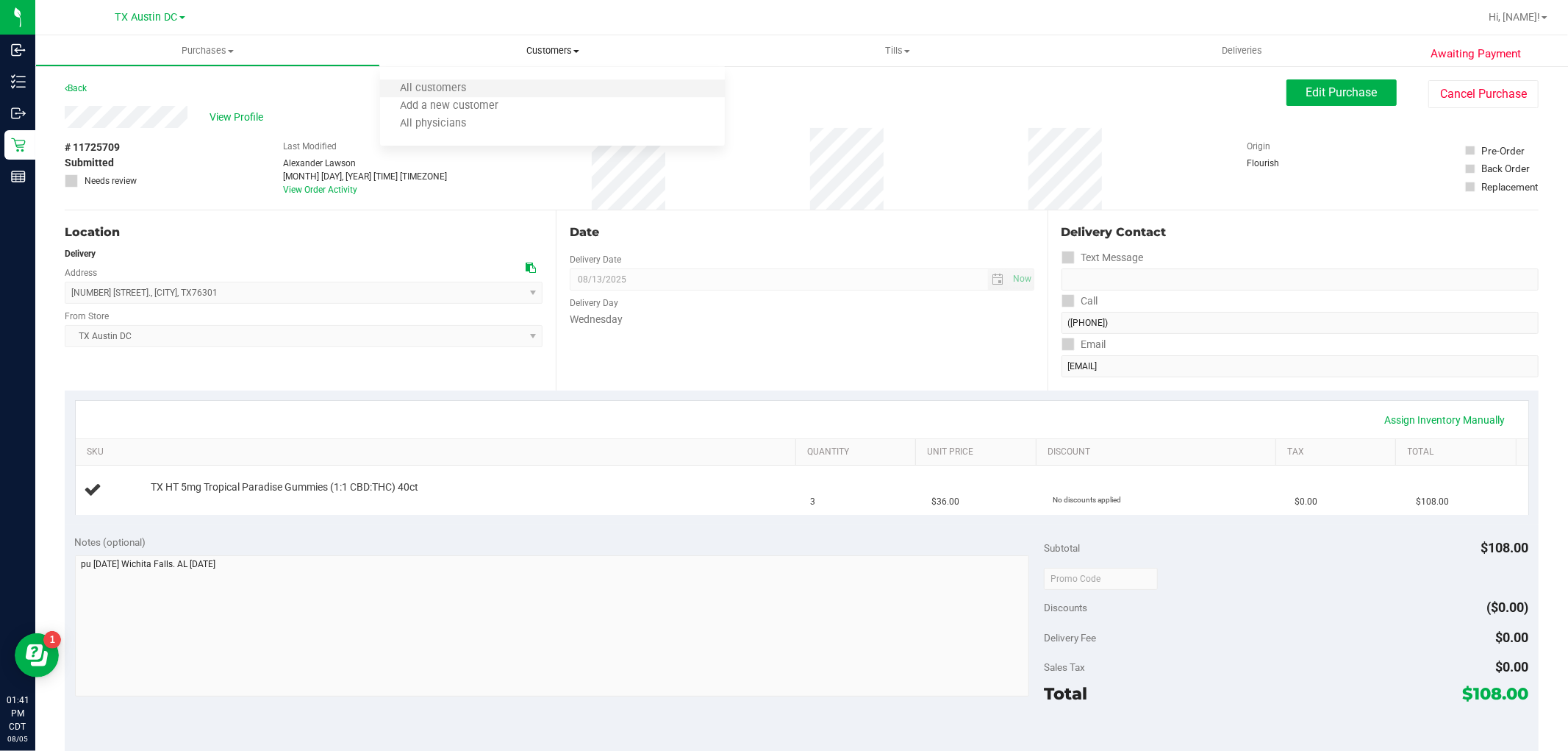 click on "All customers" at bounding box center [552, 89] 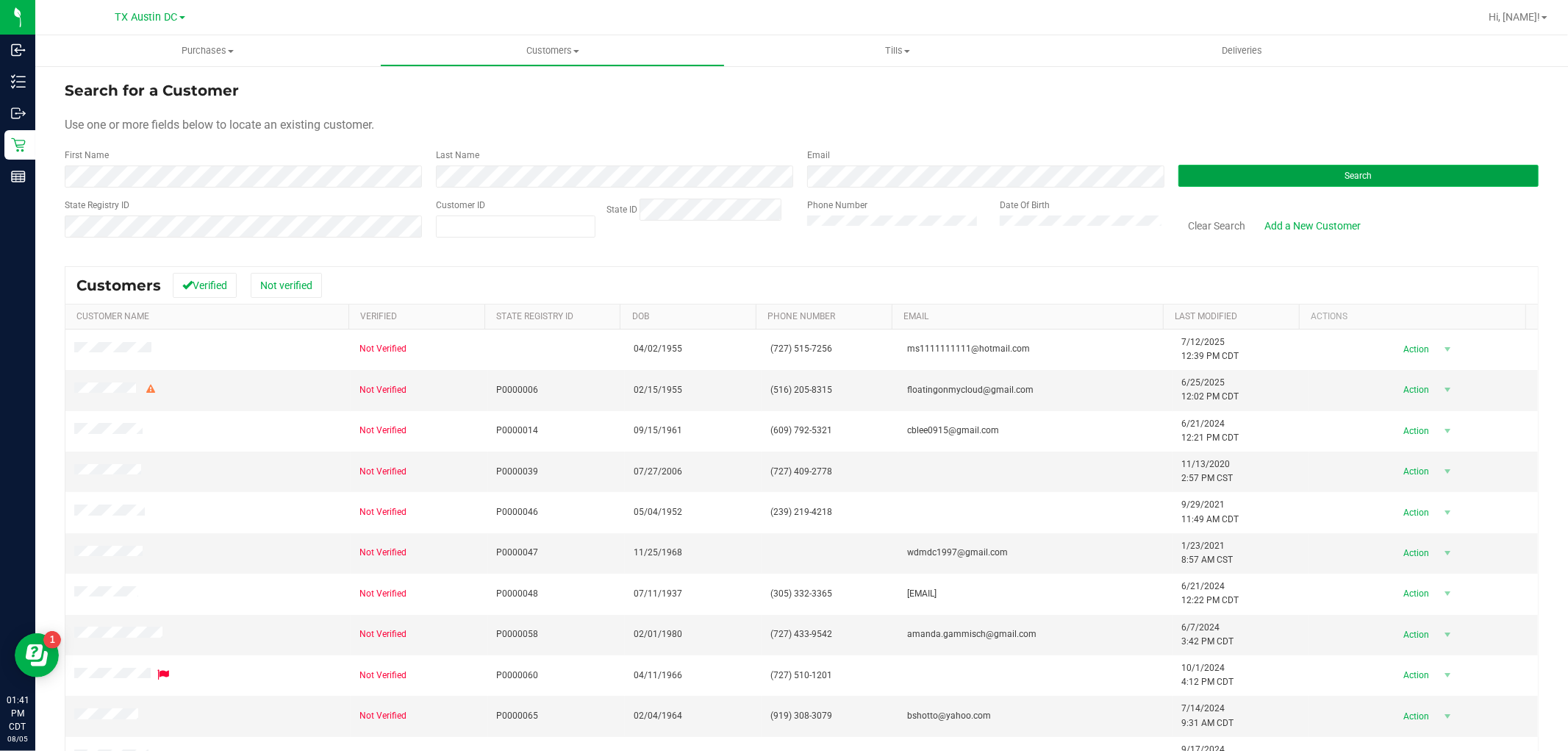click on "Search" at bounding box center (1358, 176) 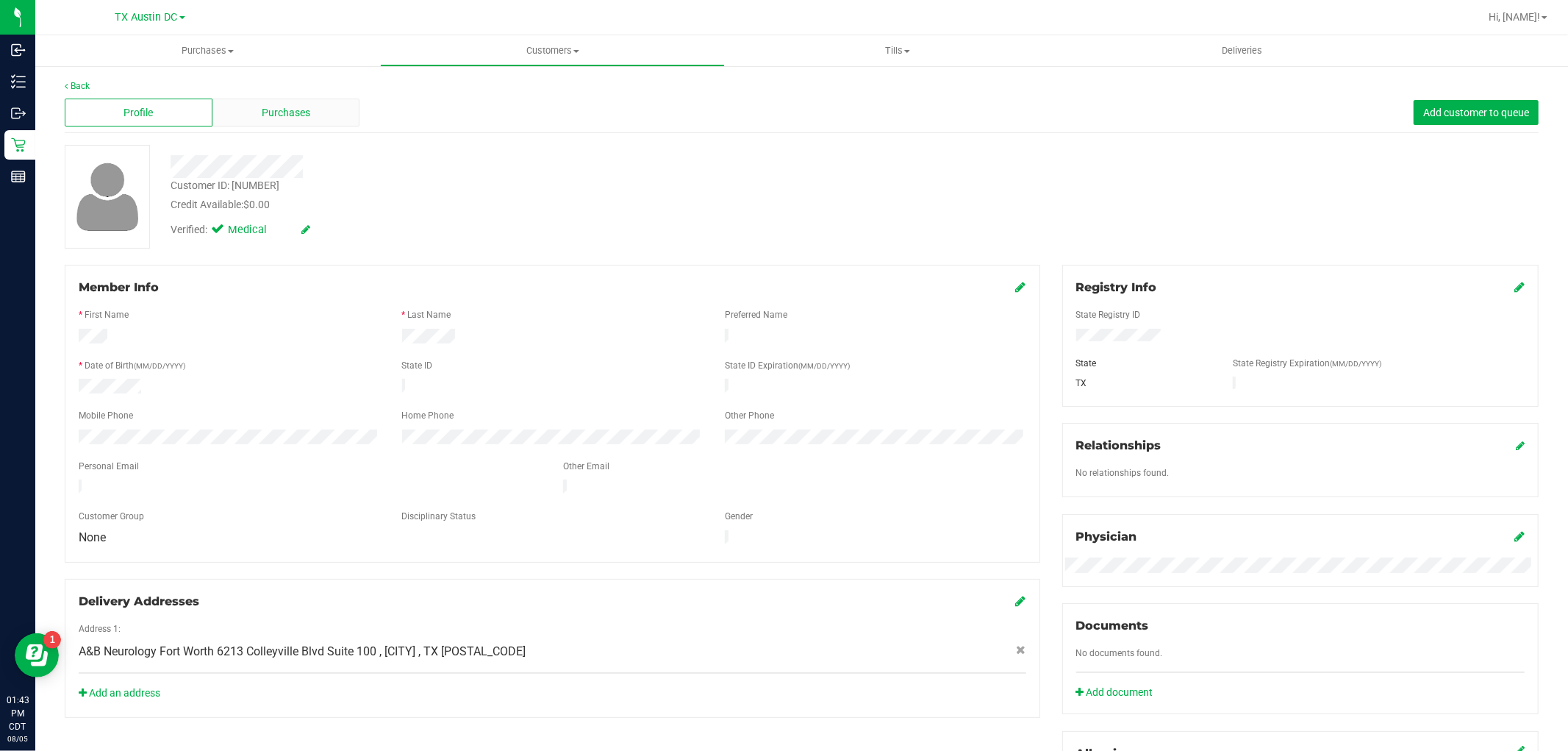 click on "Purchases" at bounding box center (286, 113) 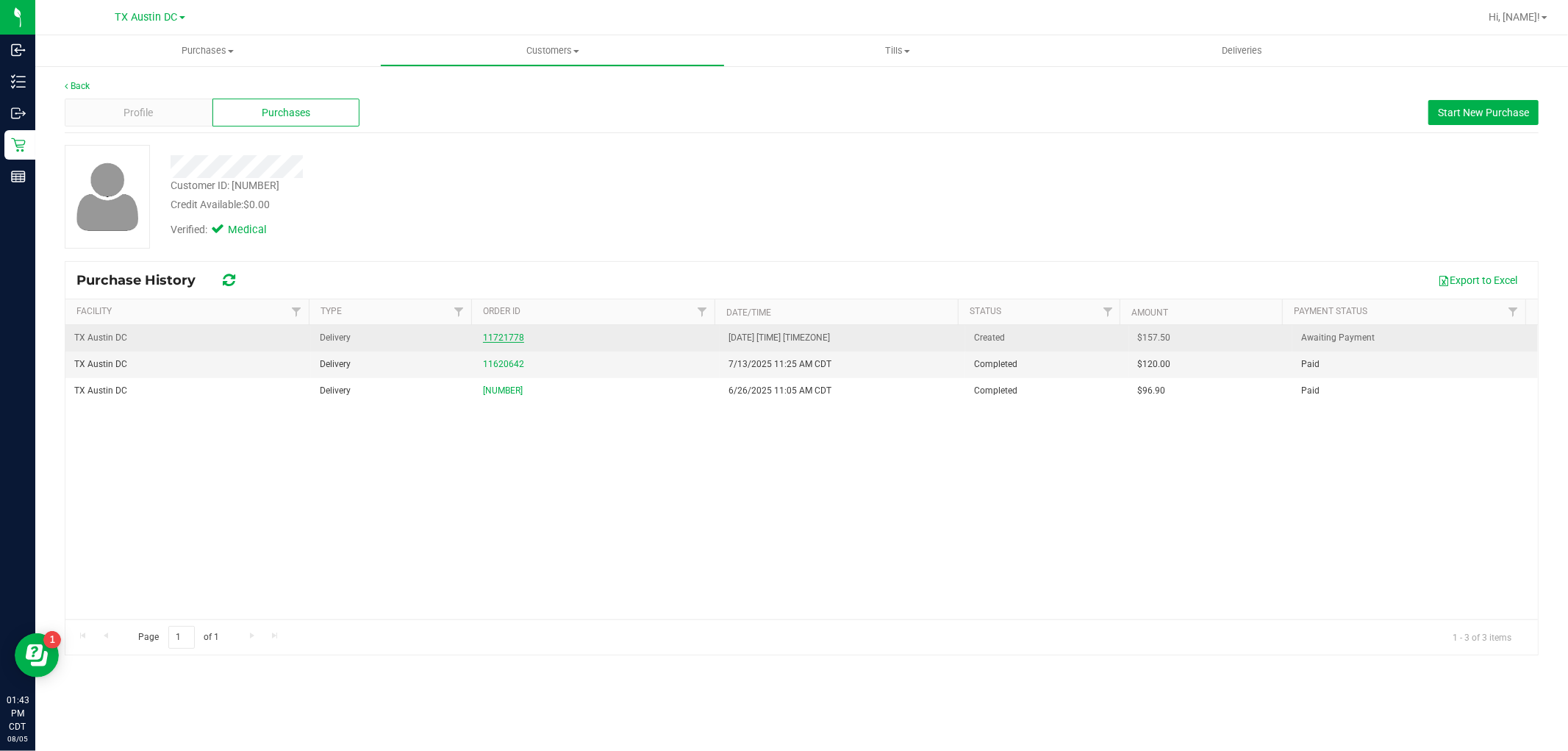 click on "11721778" at bounding box center (504, 338) 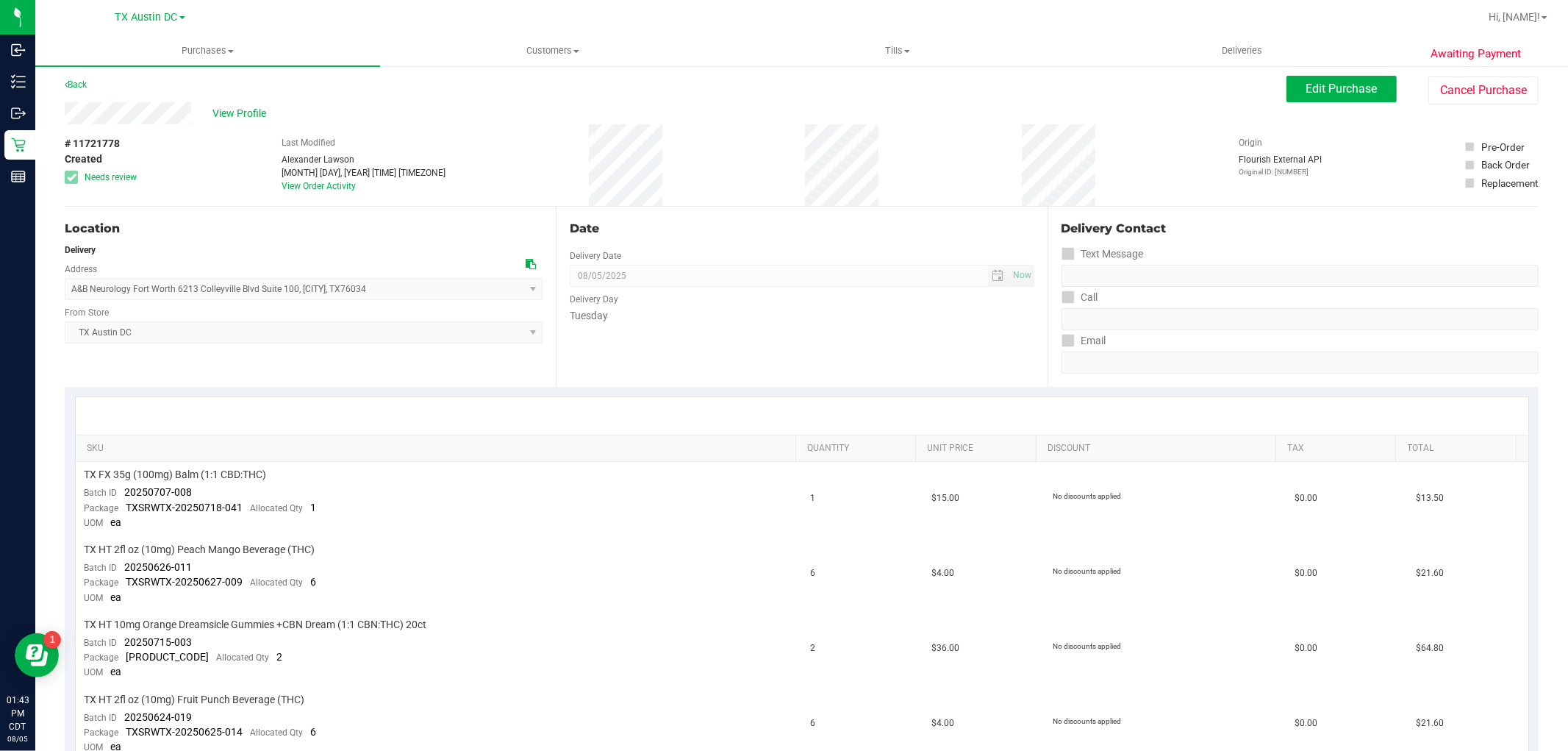 scroll, scrollTop: 0, scrollLeft: 0, axis: both 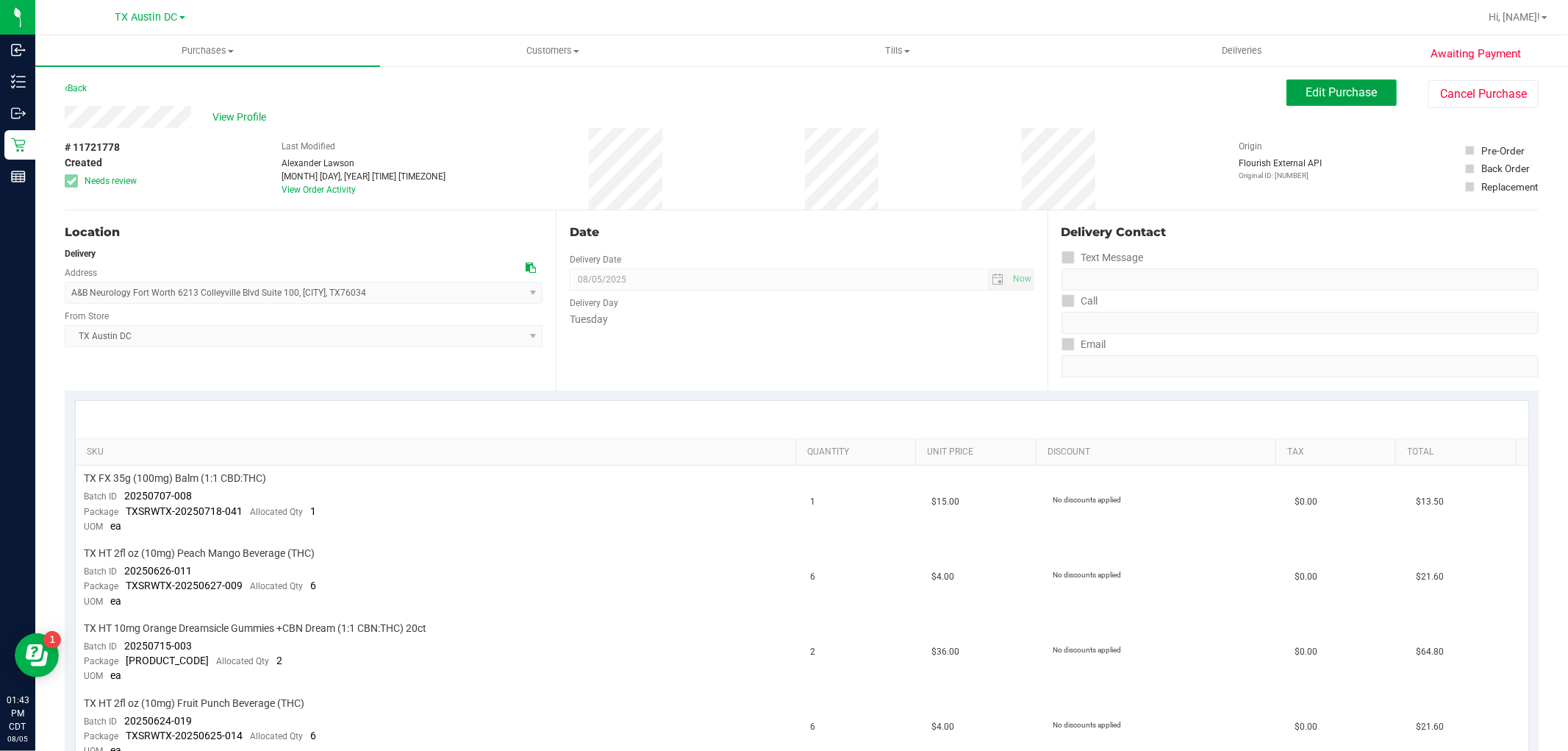 click on "Edit Purchase" at bounding box center (1342, 92) 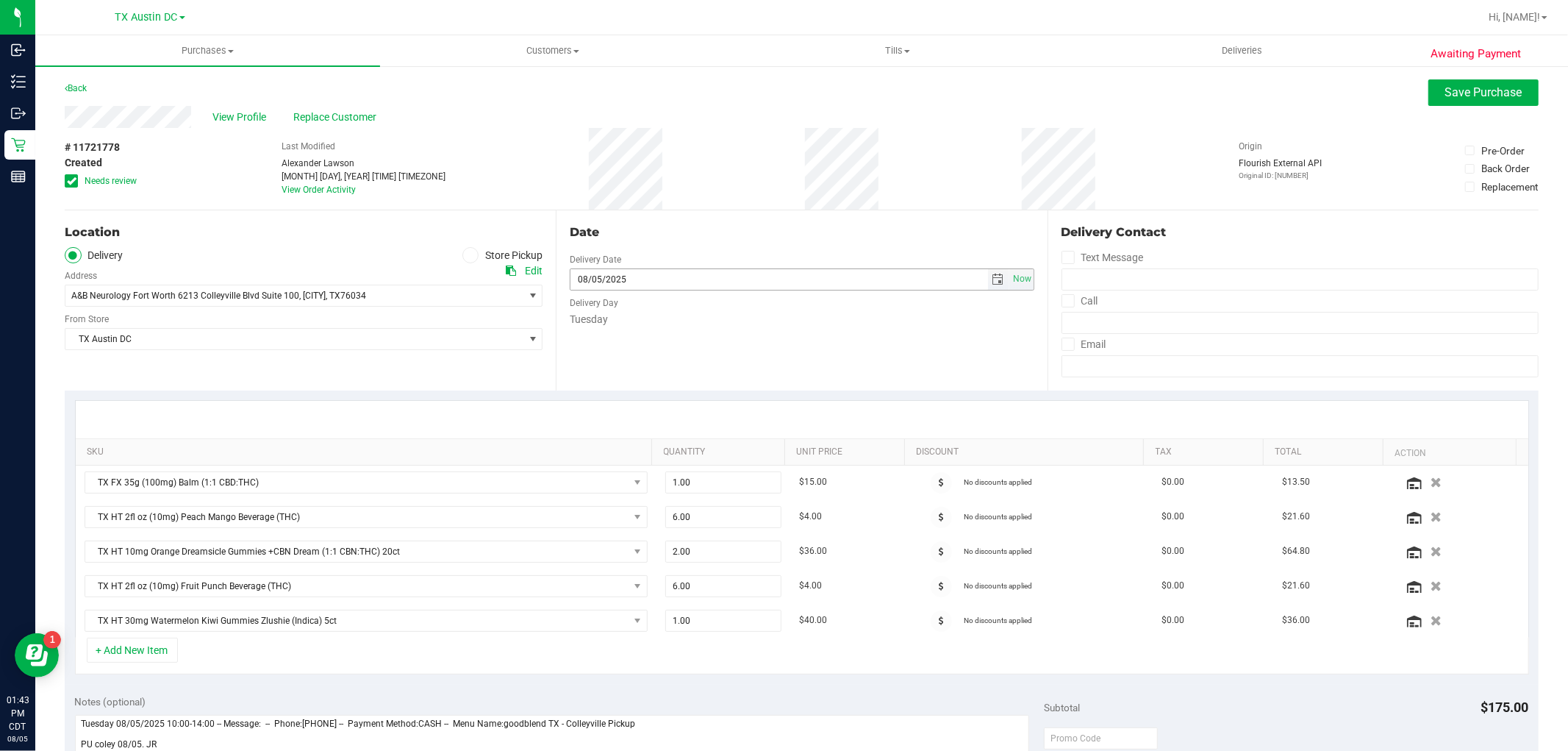 click at bounding box center [998, 280] 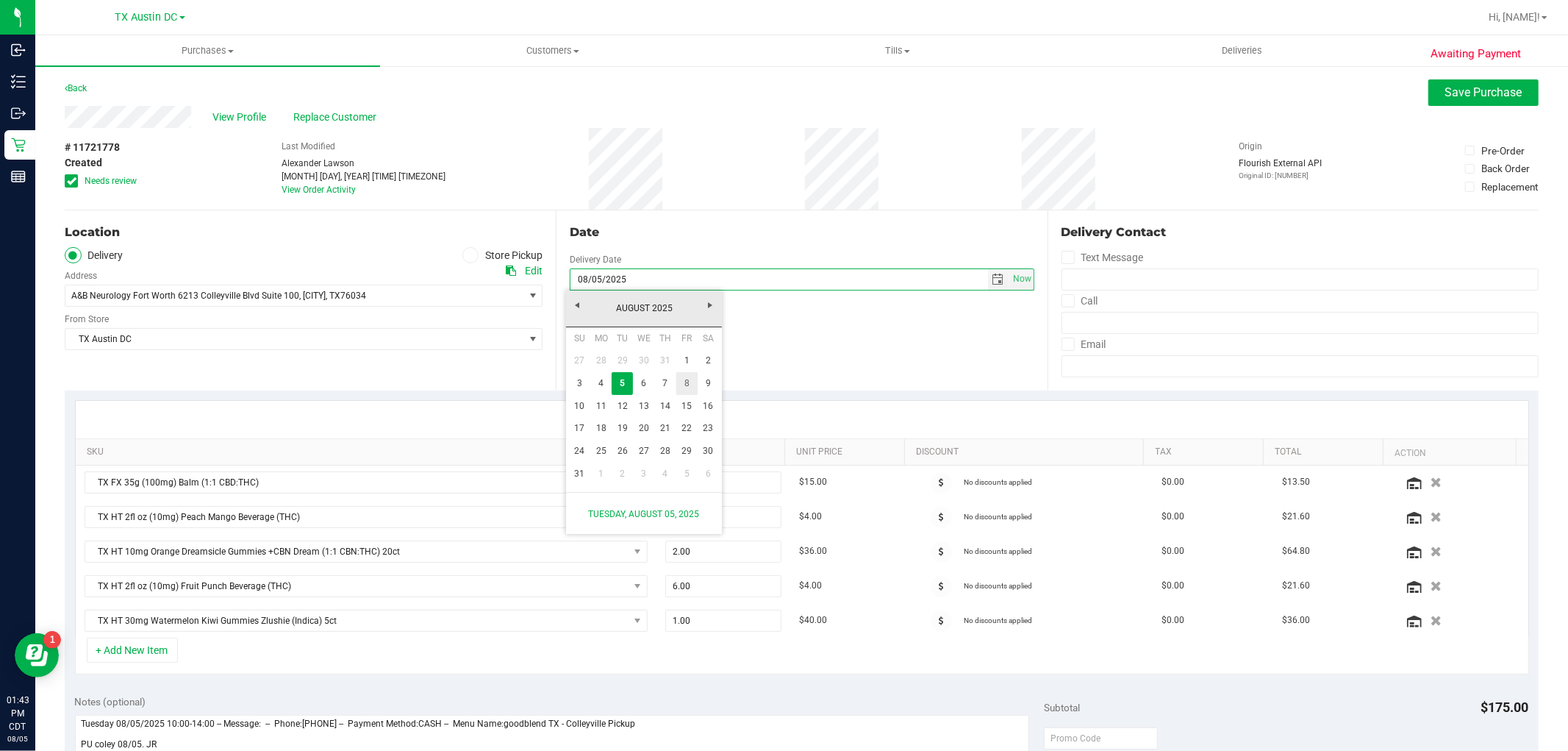 click on "8" at bounding box center (687, 383) 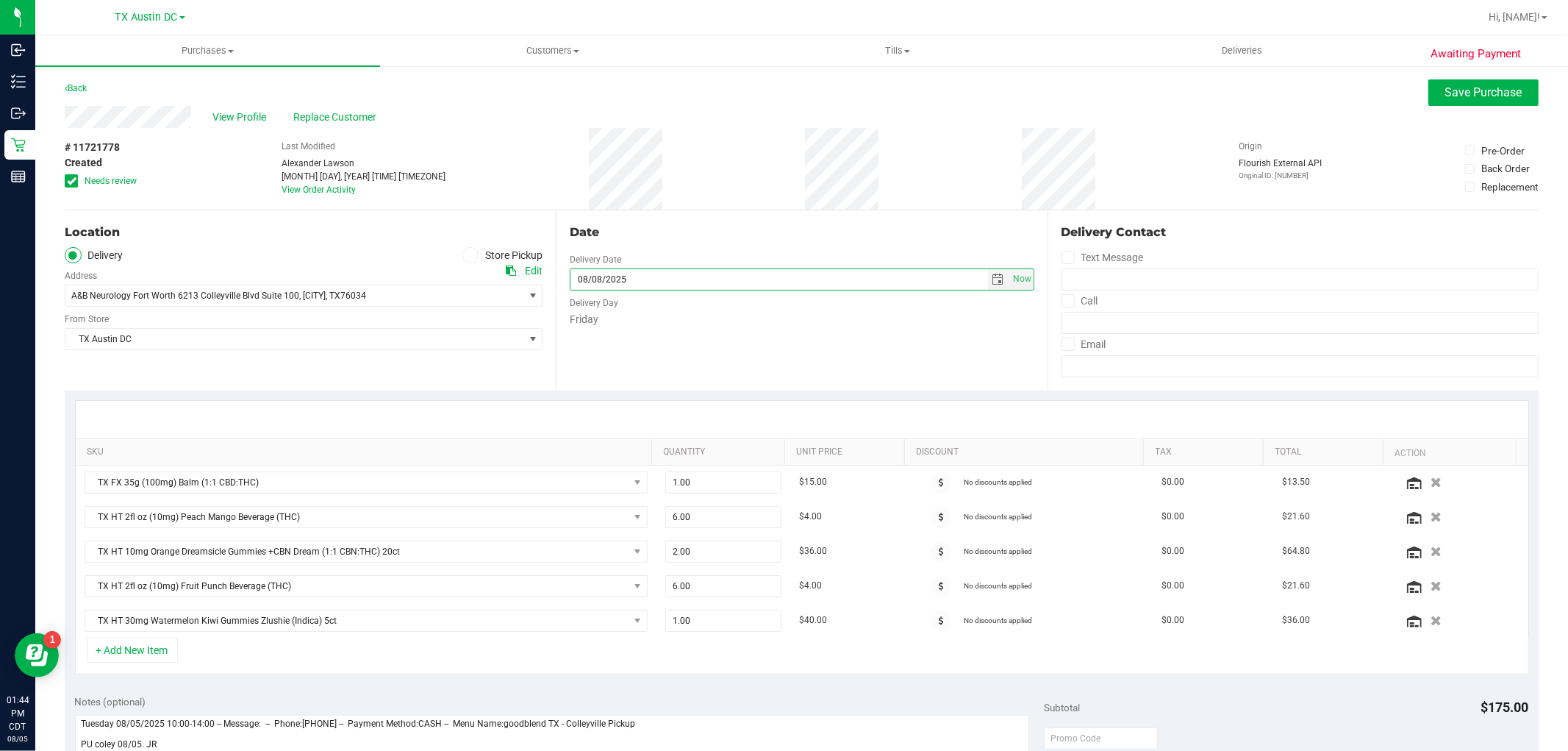 click on "Date
Delivery Date
[MONTH]/[DAY]/[YEAR]
Now
[MONTH]/[DAY]/[YEAR] [TIME]
Now
Delivery Day
Friday" at bounding box center [801, 300] 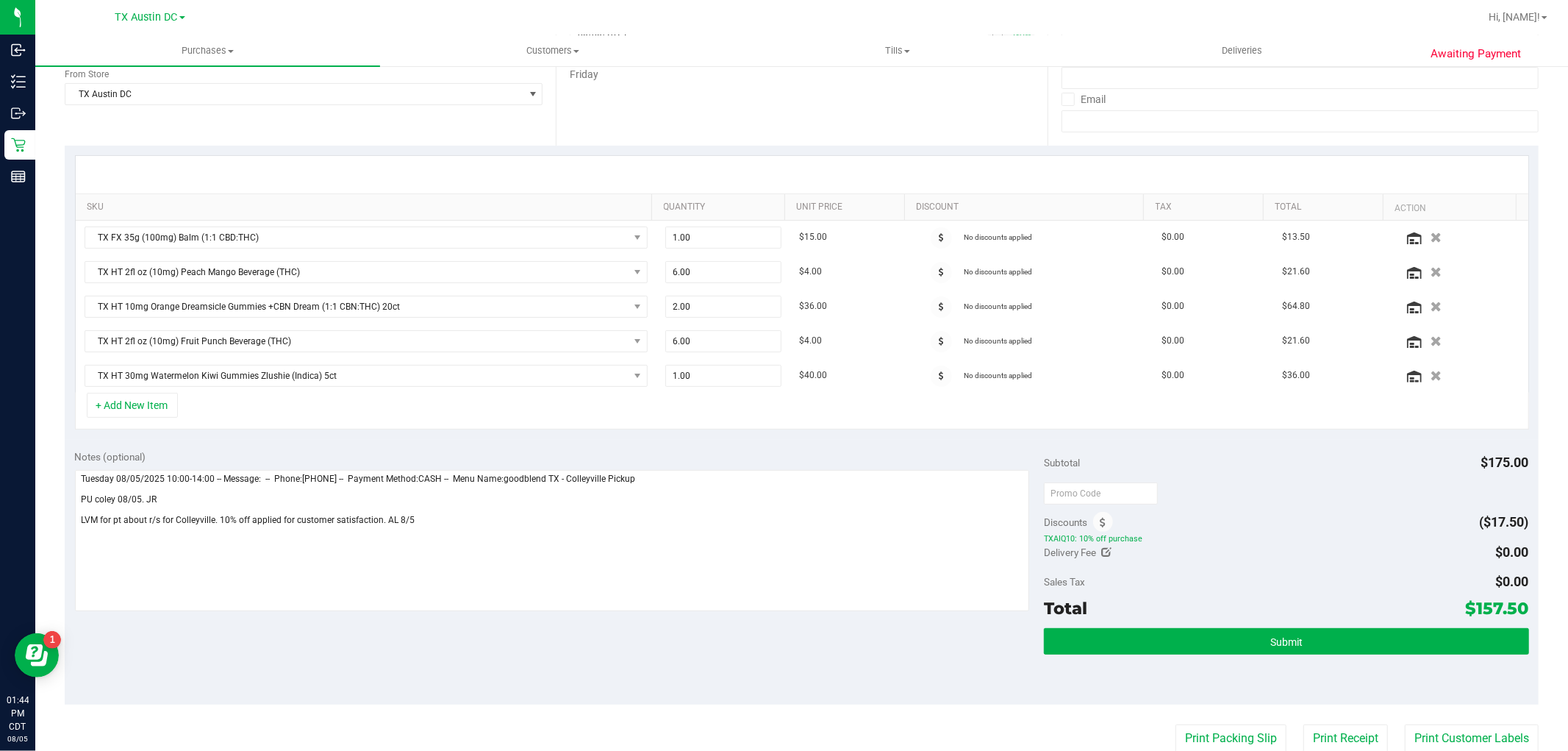scroll, scrollTop: 327, scrollLeft: 0, axis: vertical 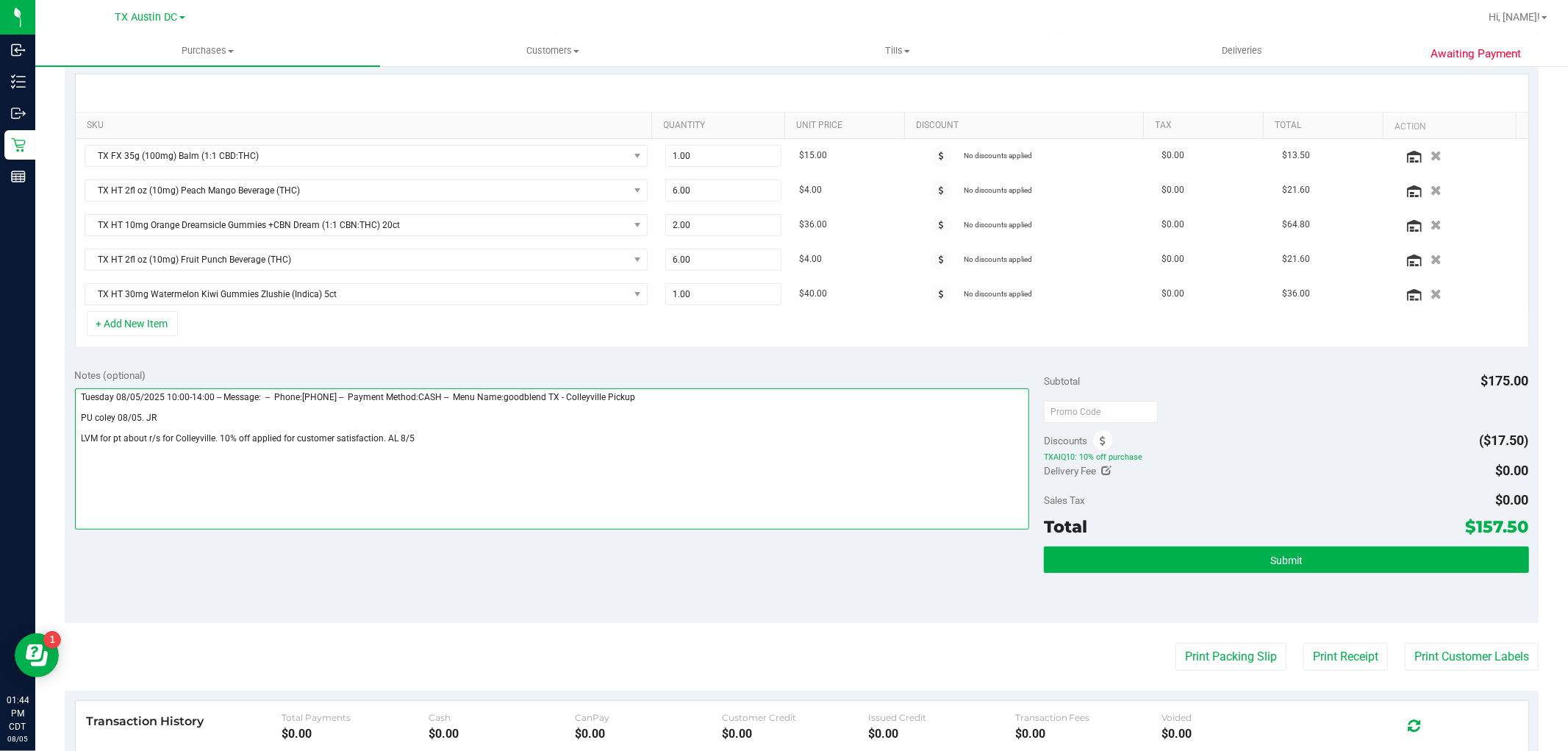 click at bounding box center [552, 459] 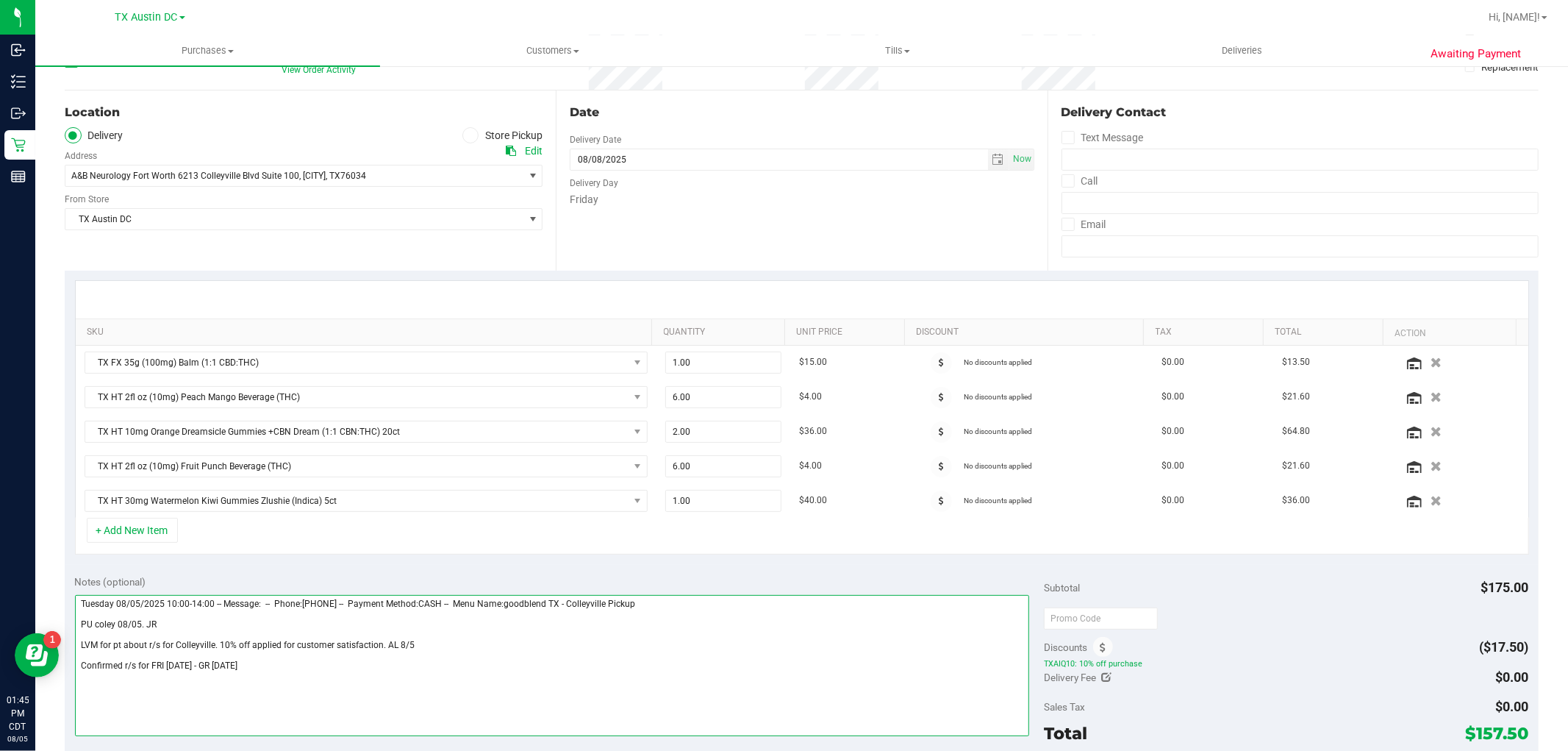 scroll, scrollTop: 163, scrollLeft: 0, axis: vertical 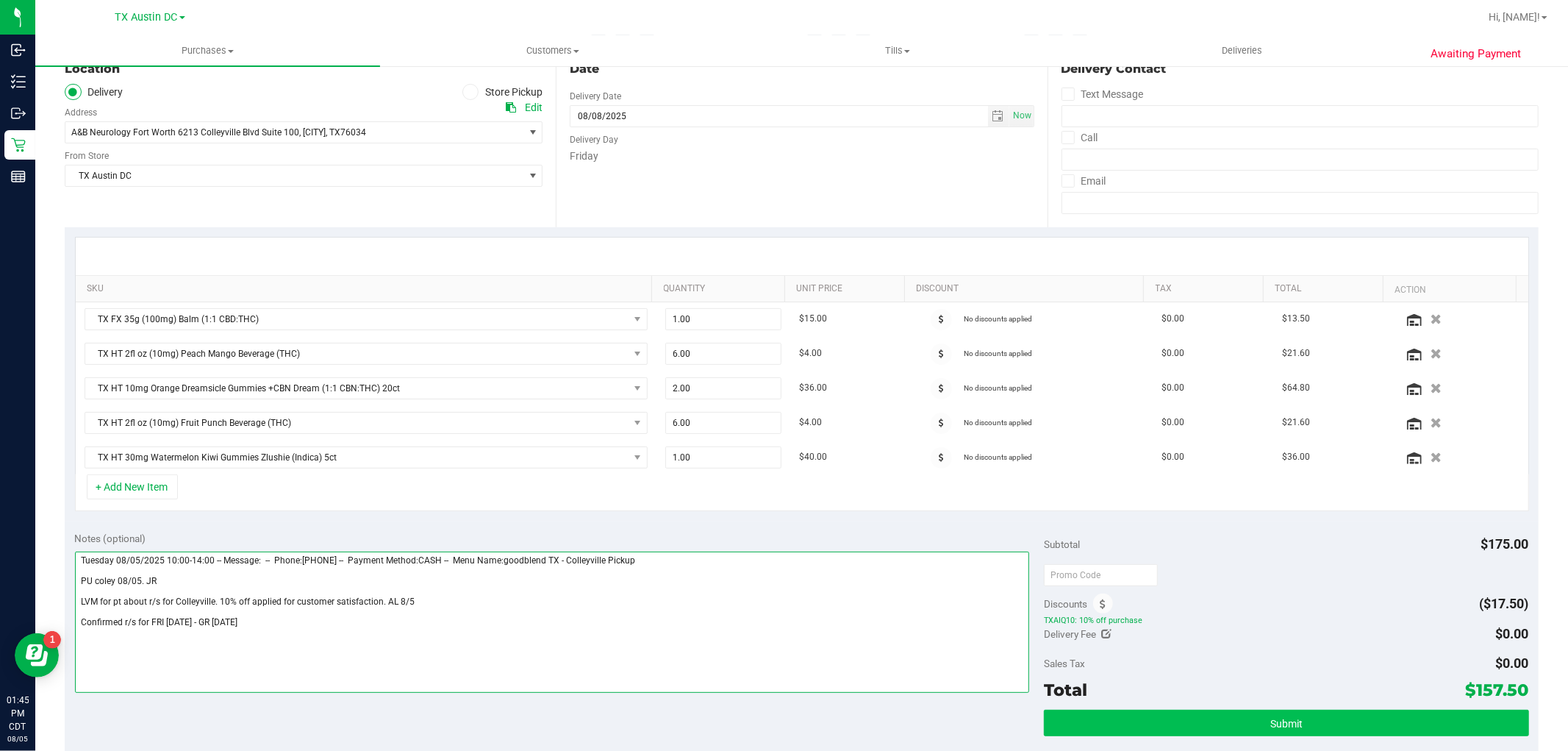 type on "Tuesday 08/05/2025 10:00-14:00 -- Message:  --  Phone:[PHONE] --  Payment Method:CASH --  Menu Name:goodblend TX - Colleyville Pickup
PU coley 08/05. JR
LVM for pt about r/s for Colleyville. 10% off applied for customer satisfaction. AL 8/5
Confirmed r/s for FRI [DATE] - GR [DATE]" 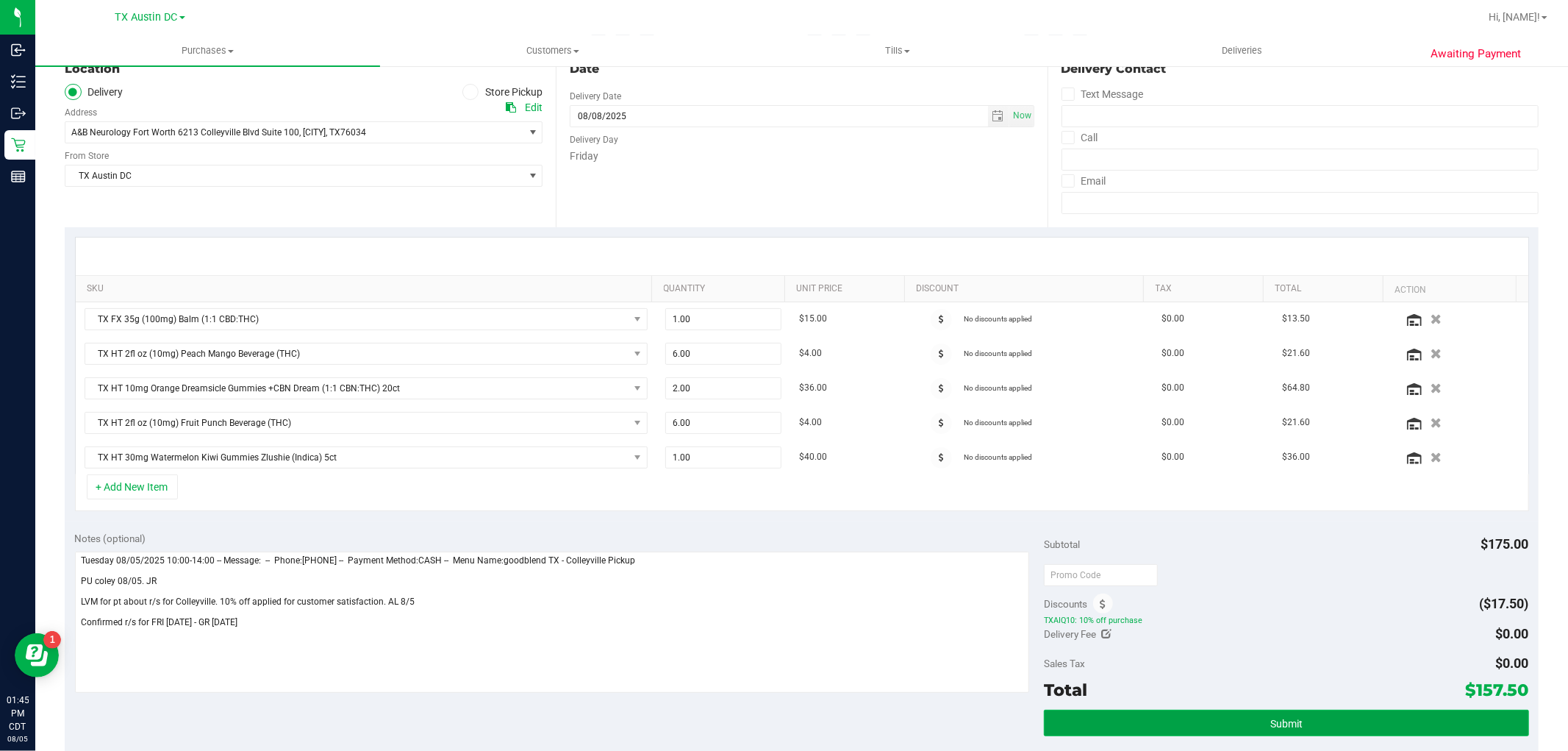 click on "Submit" at bounding box center (1286, 723) 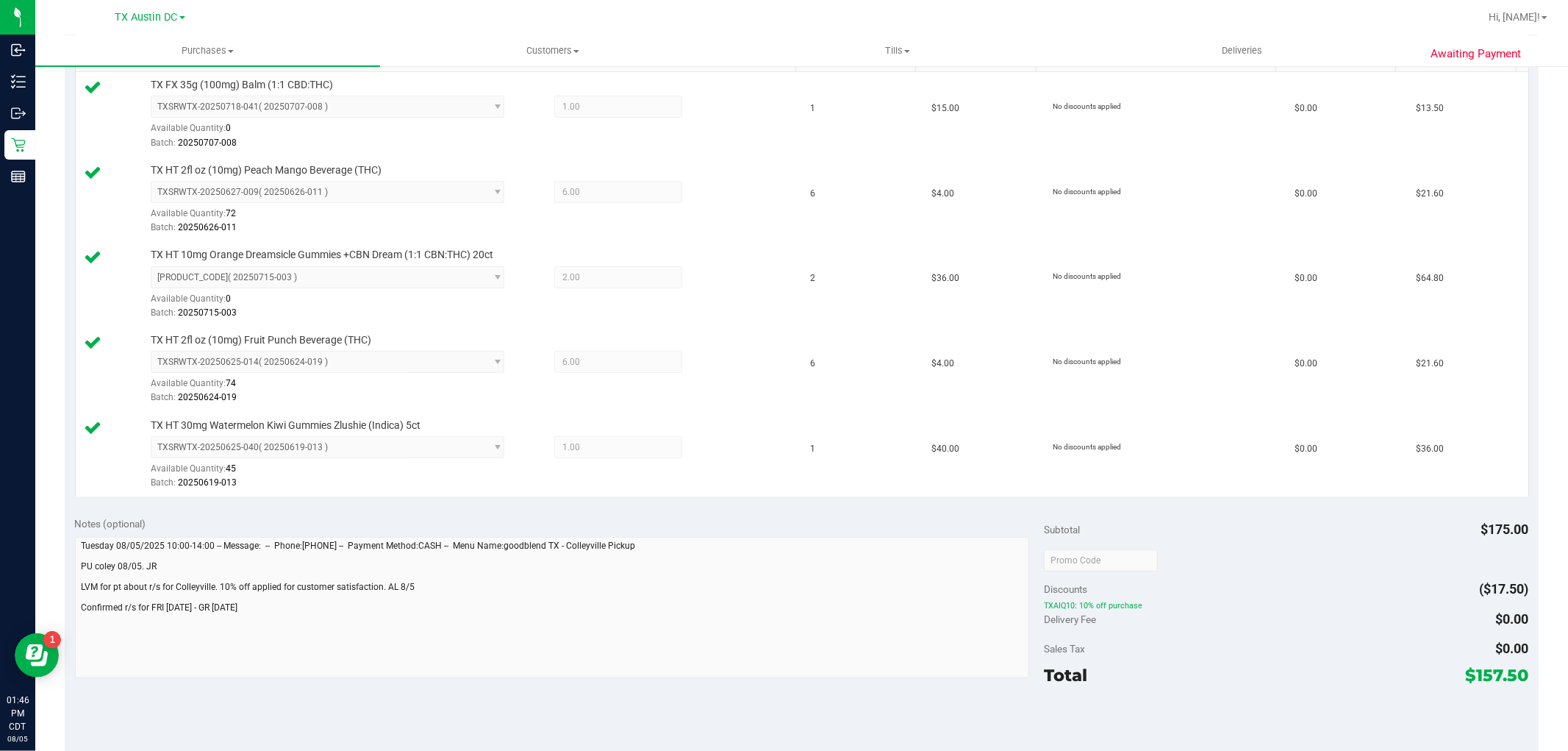 scroll, scrollTop: 408, scrollLeft: 0, axis: vertical 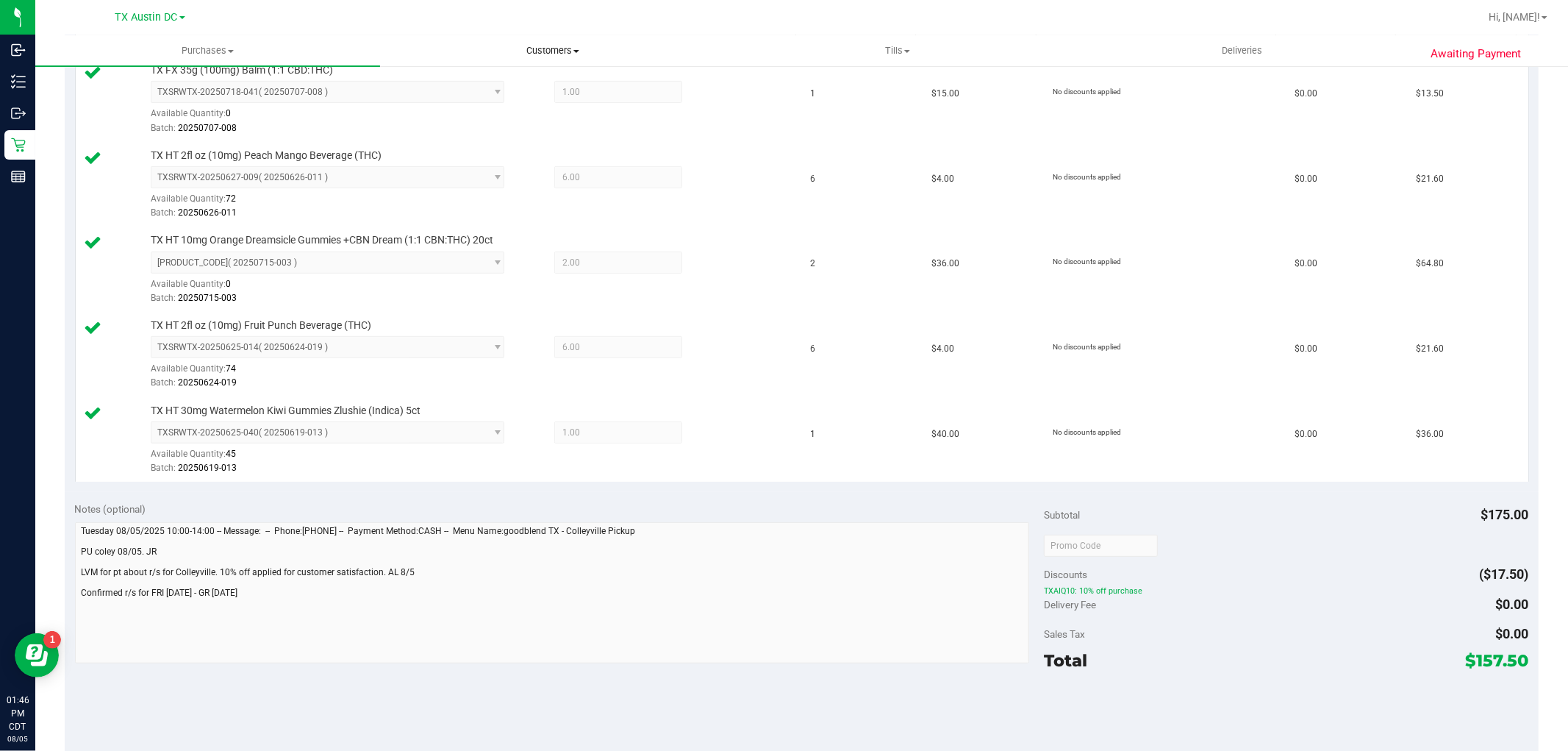 click on "Customers" at bounding box center [552, 51] 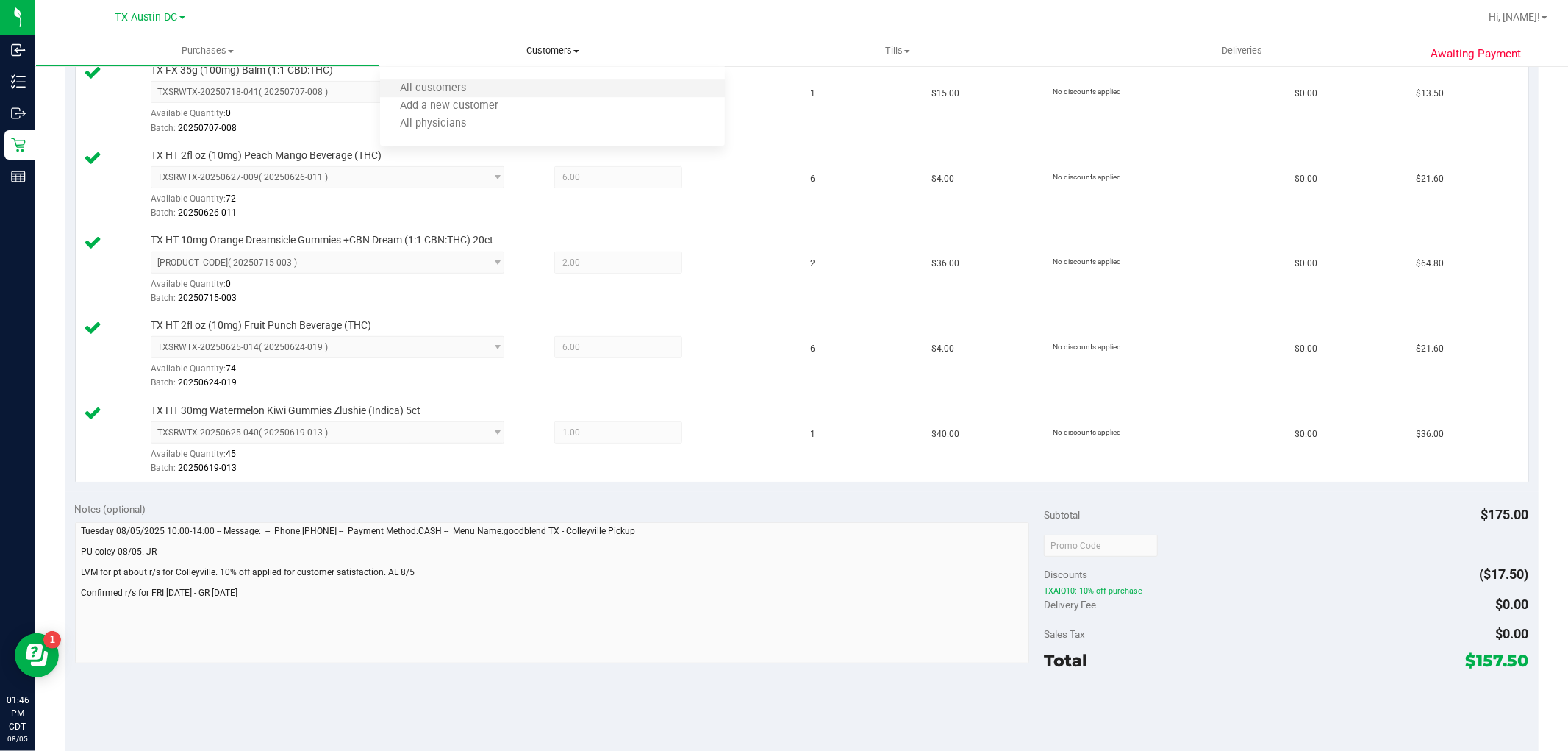 click on "All customers" at bounding box center [552, 89] 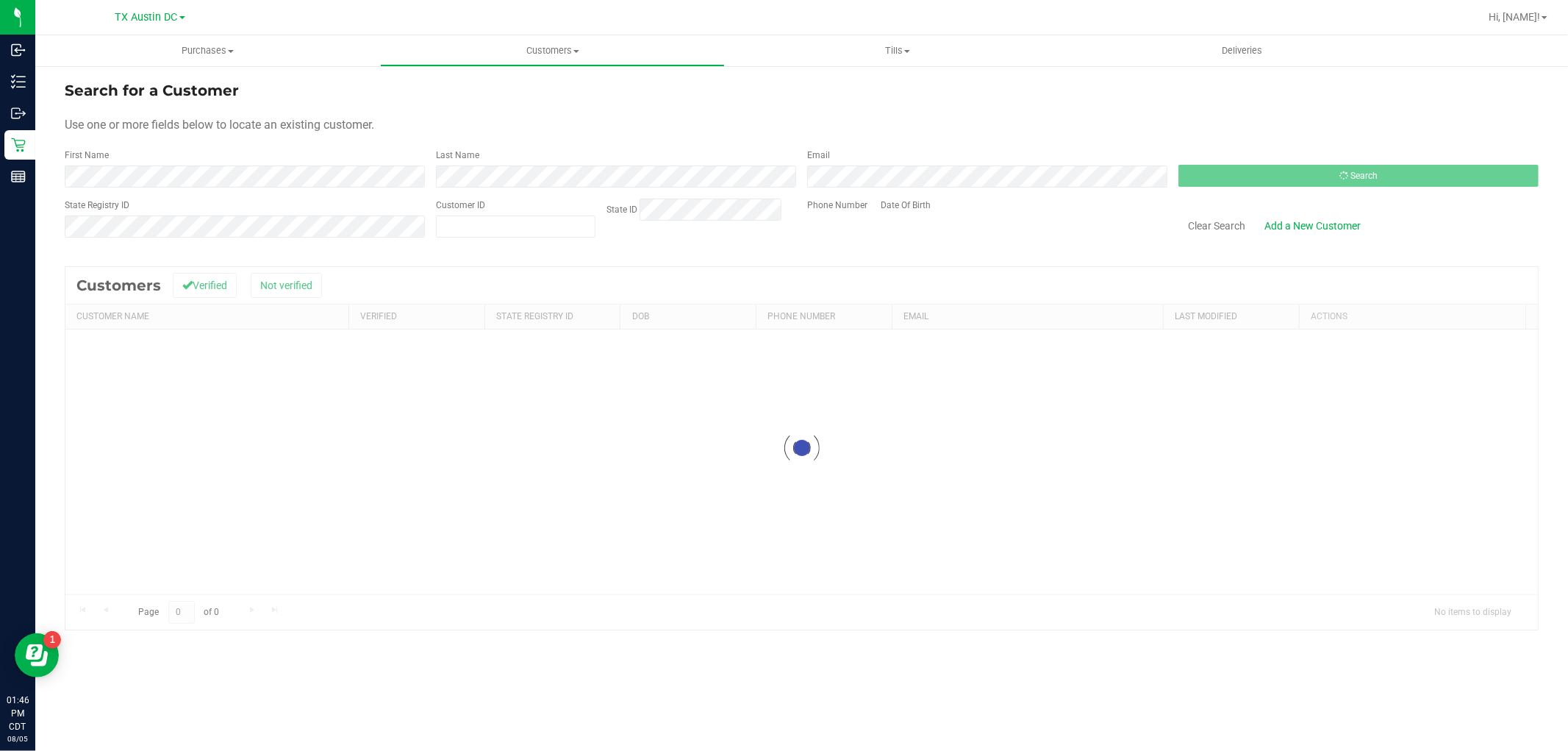 scroll, scrollTop: 0, scrollLeft: 0, axis: both 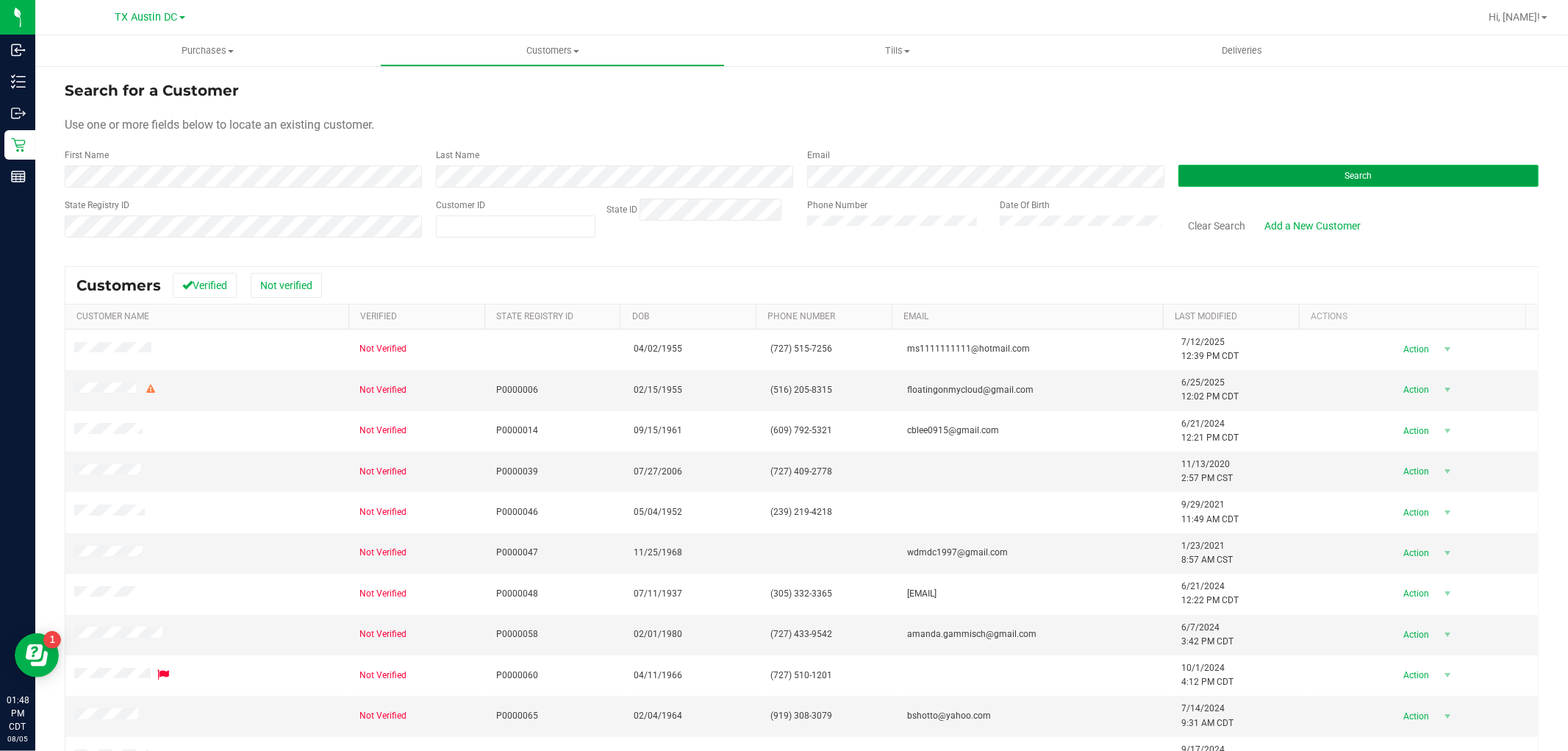 click on "Search" at bounding box center (1358, 176) 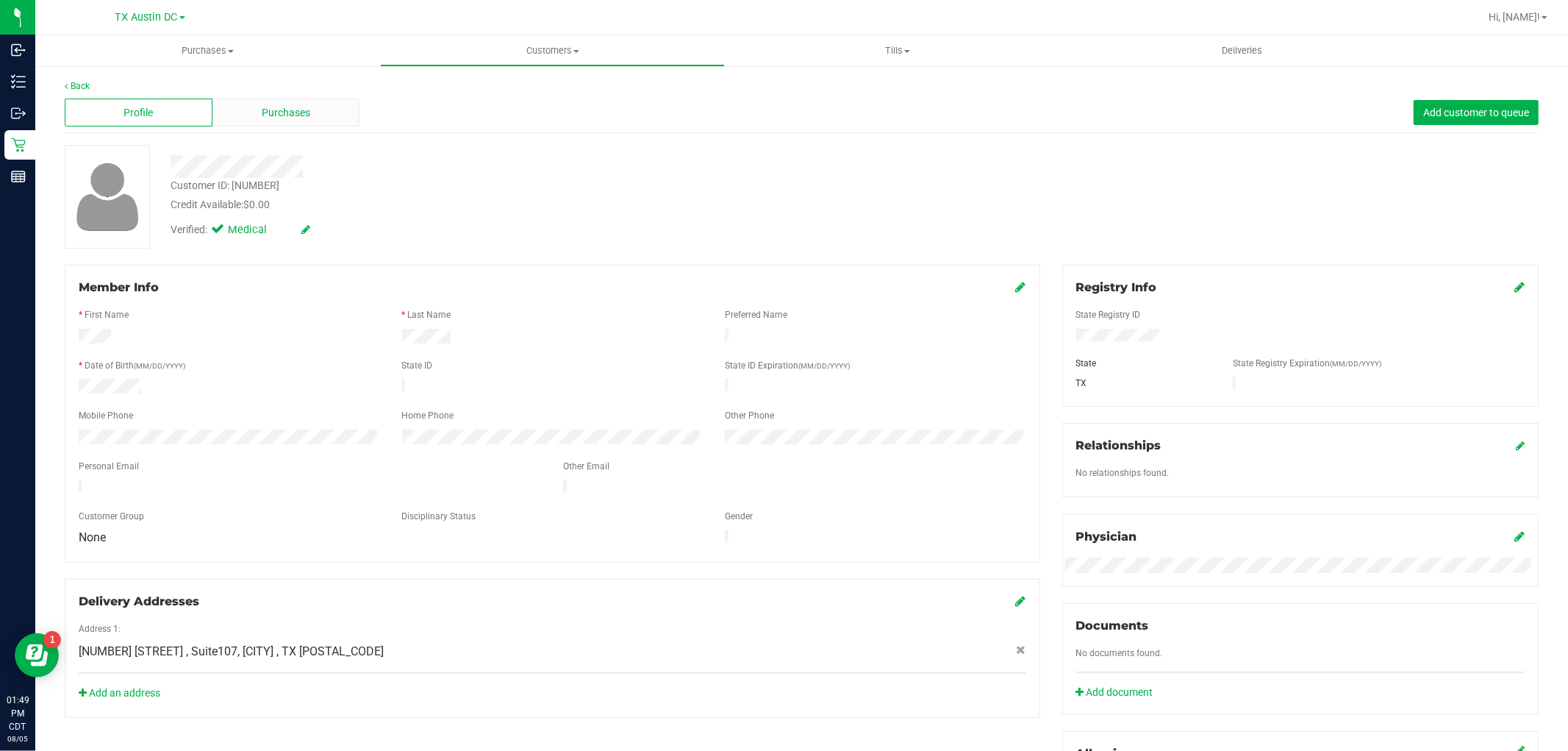 click on "Purchases" at bounding box center [286, 113] 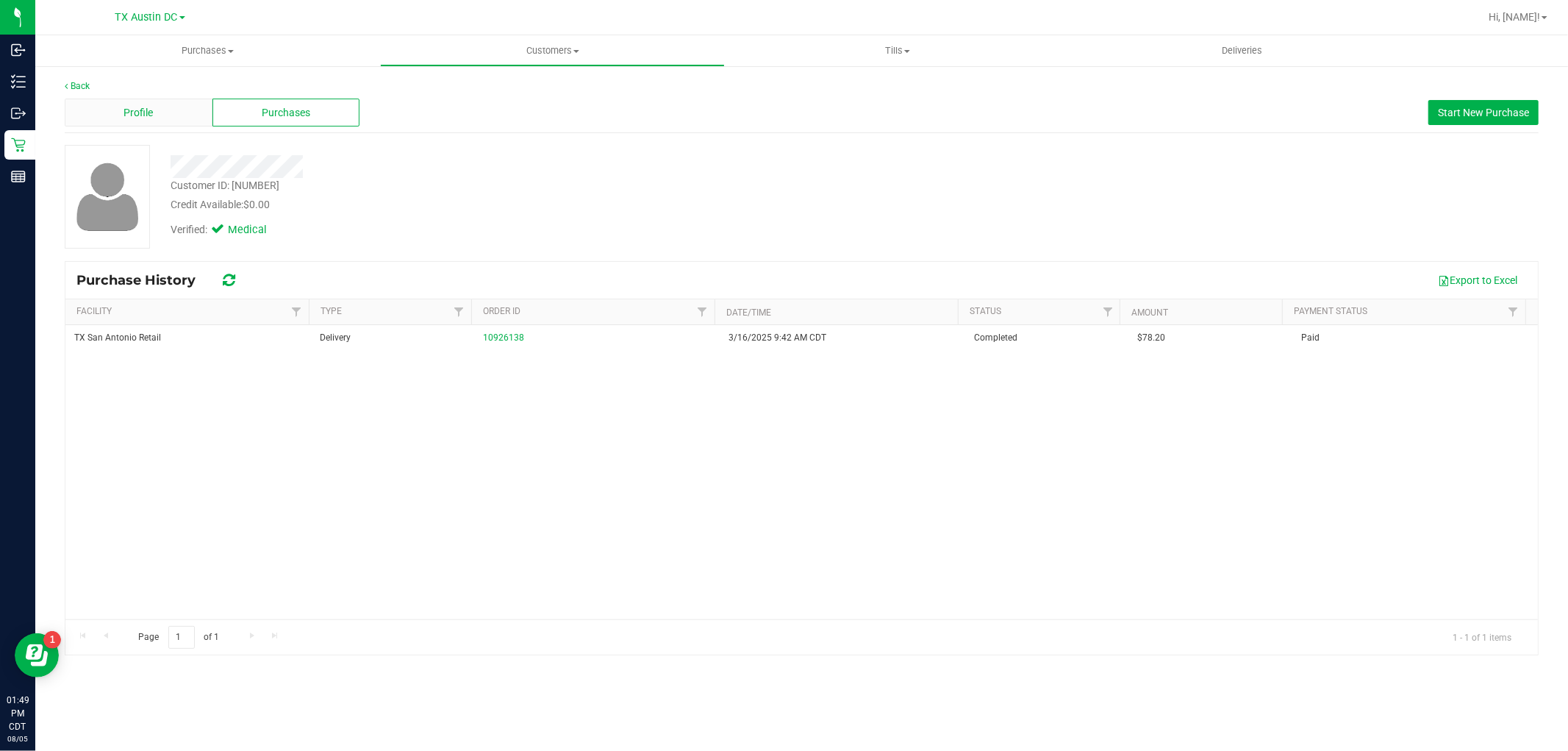 click on "Profile" at bounding box center [138, 113] 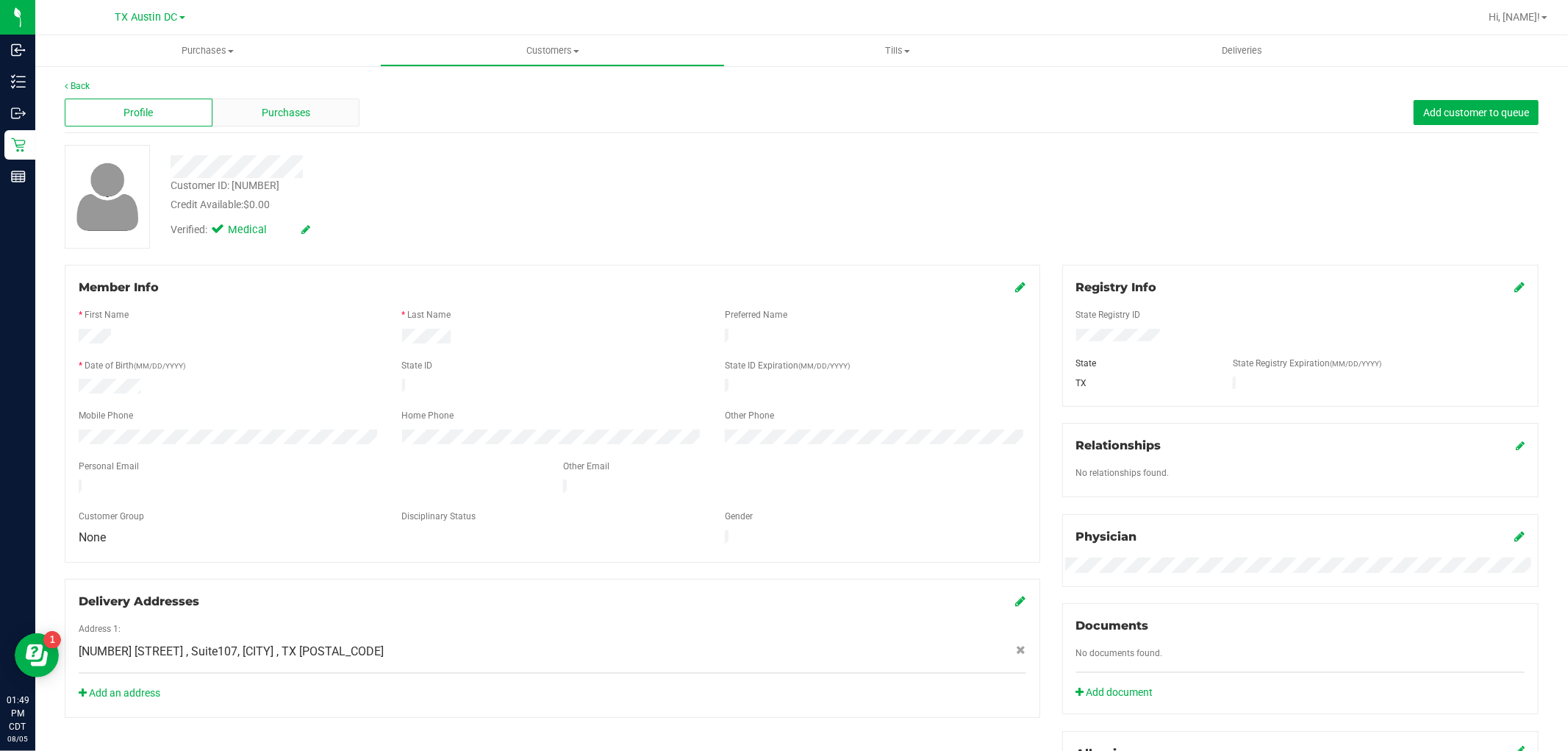 click on "Purchases" at bounding box center (286, 113) 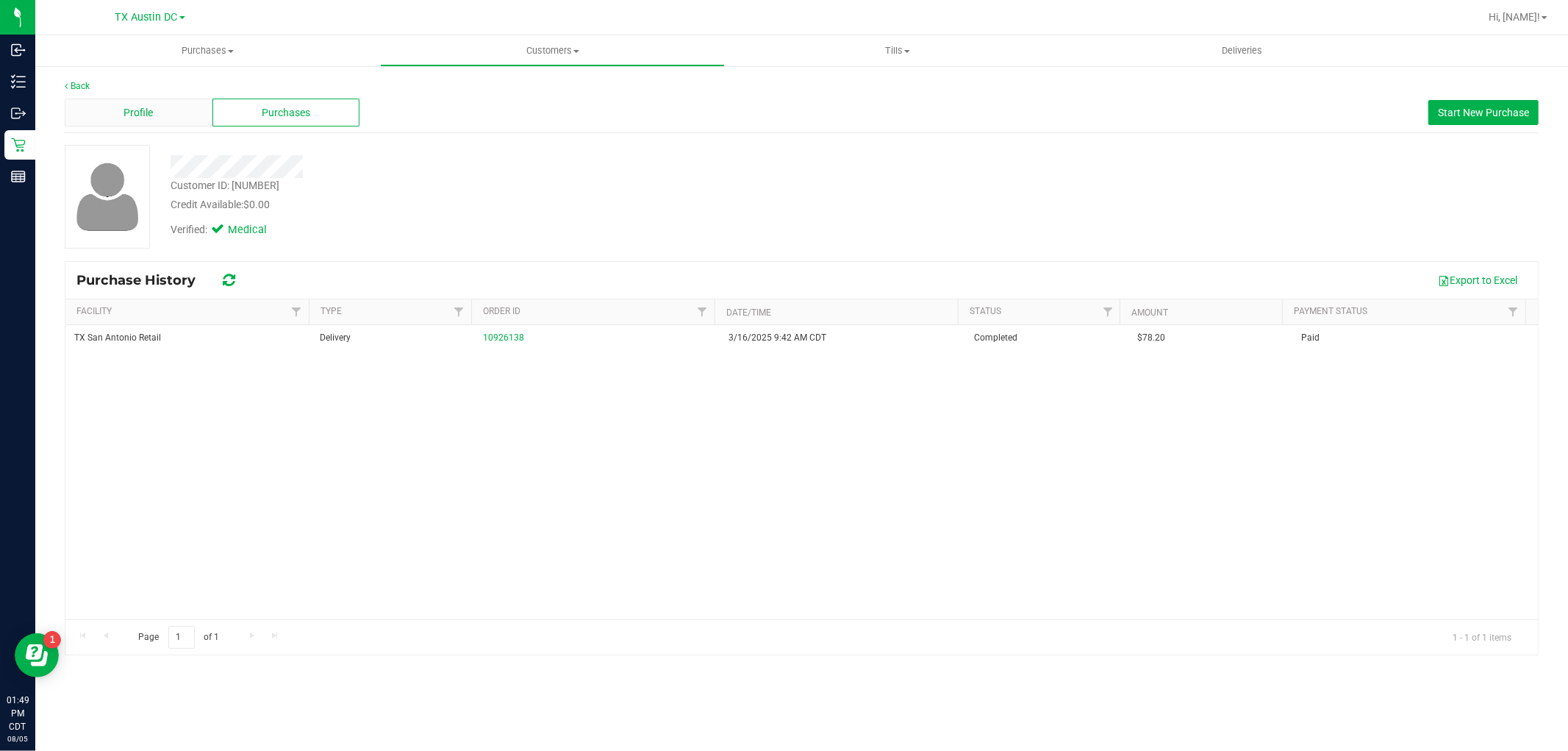 click on "Profile" at bounding box center [138, 113] 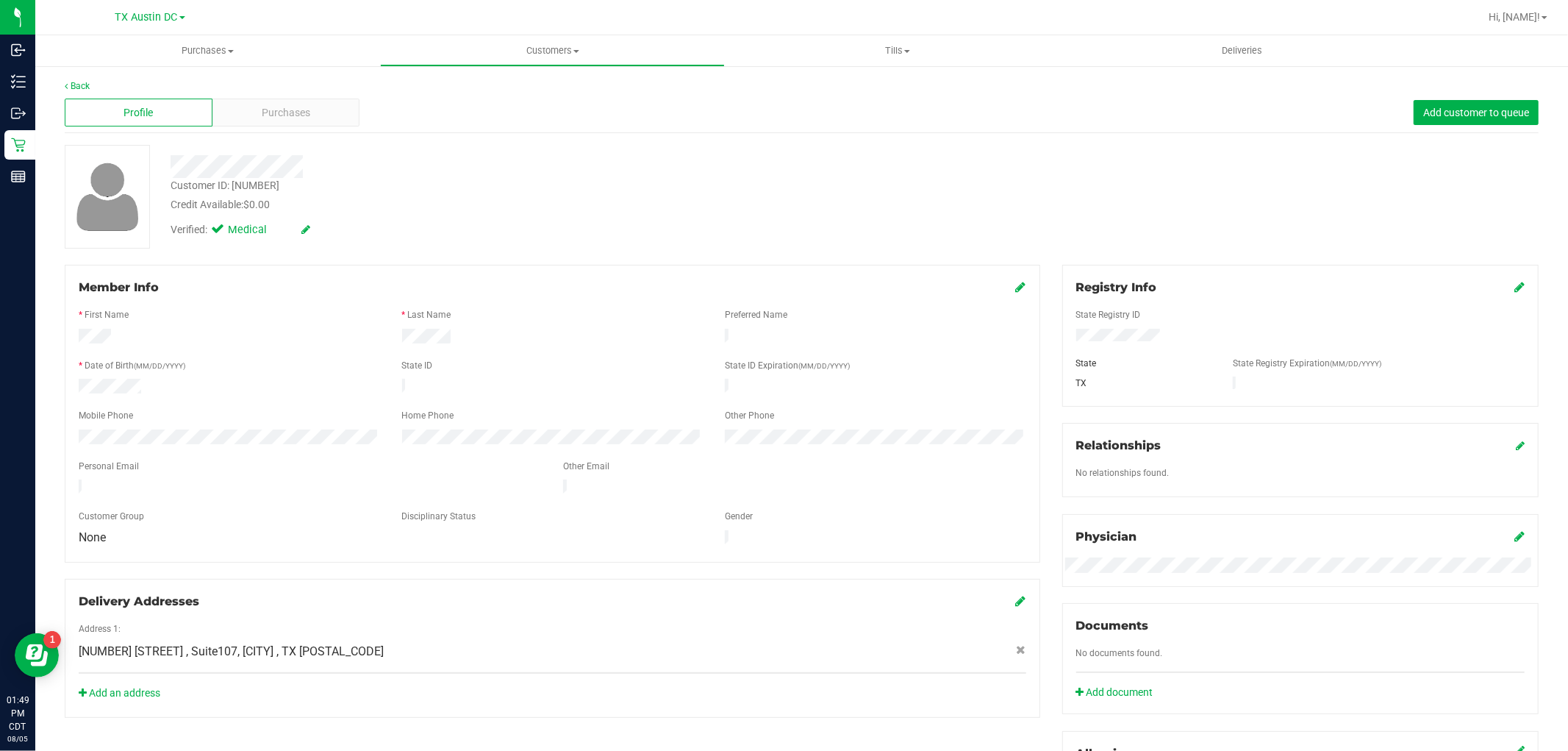 click at bounding box center (229, 388) 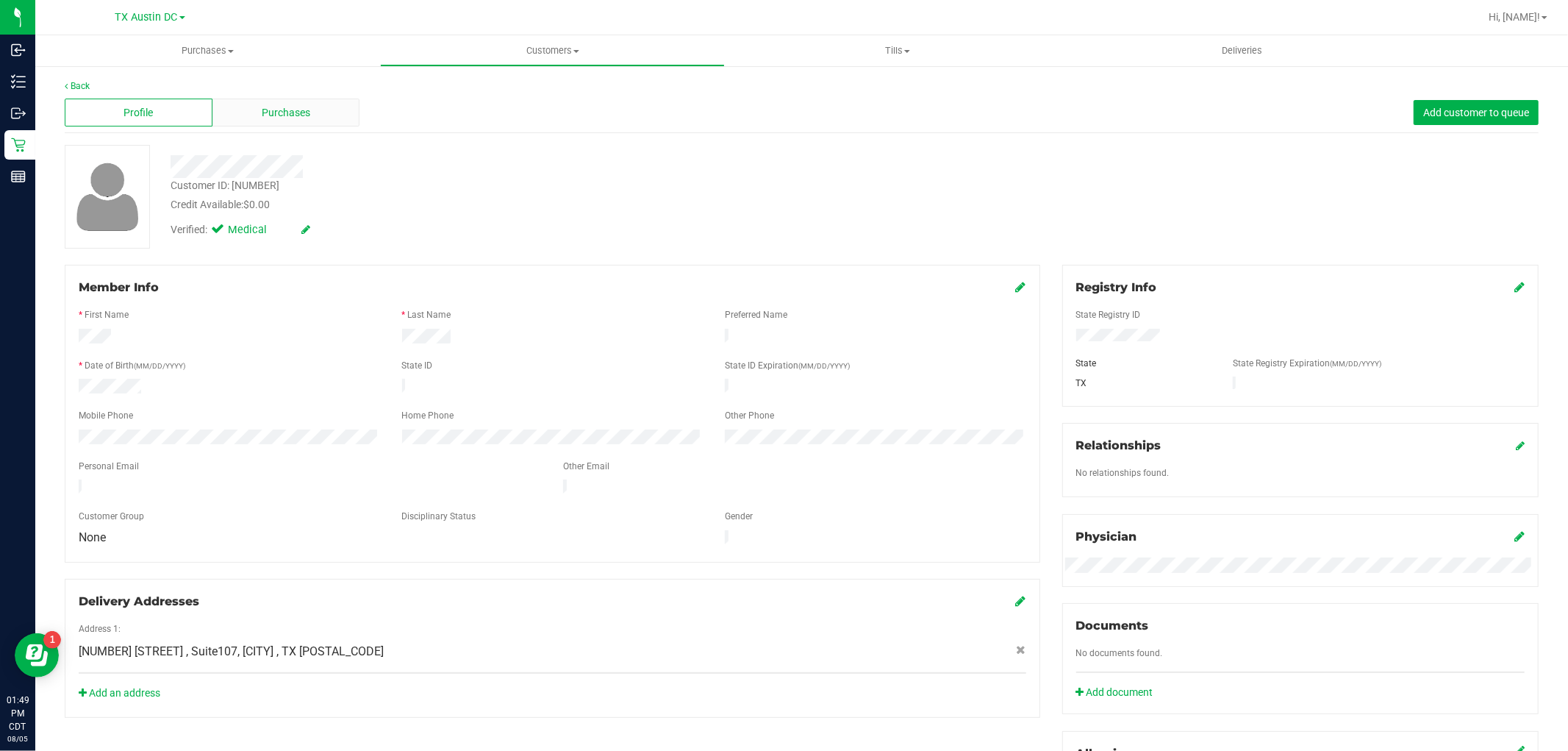 click on "Purchases" at bounding box center (286, 113) 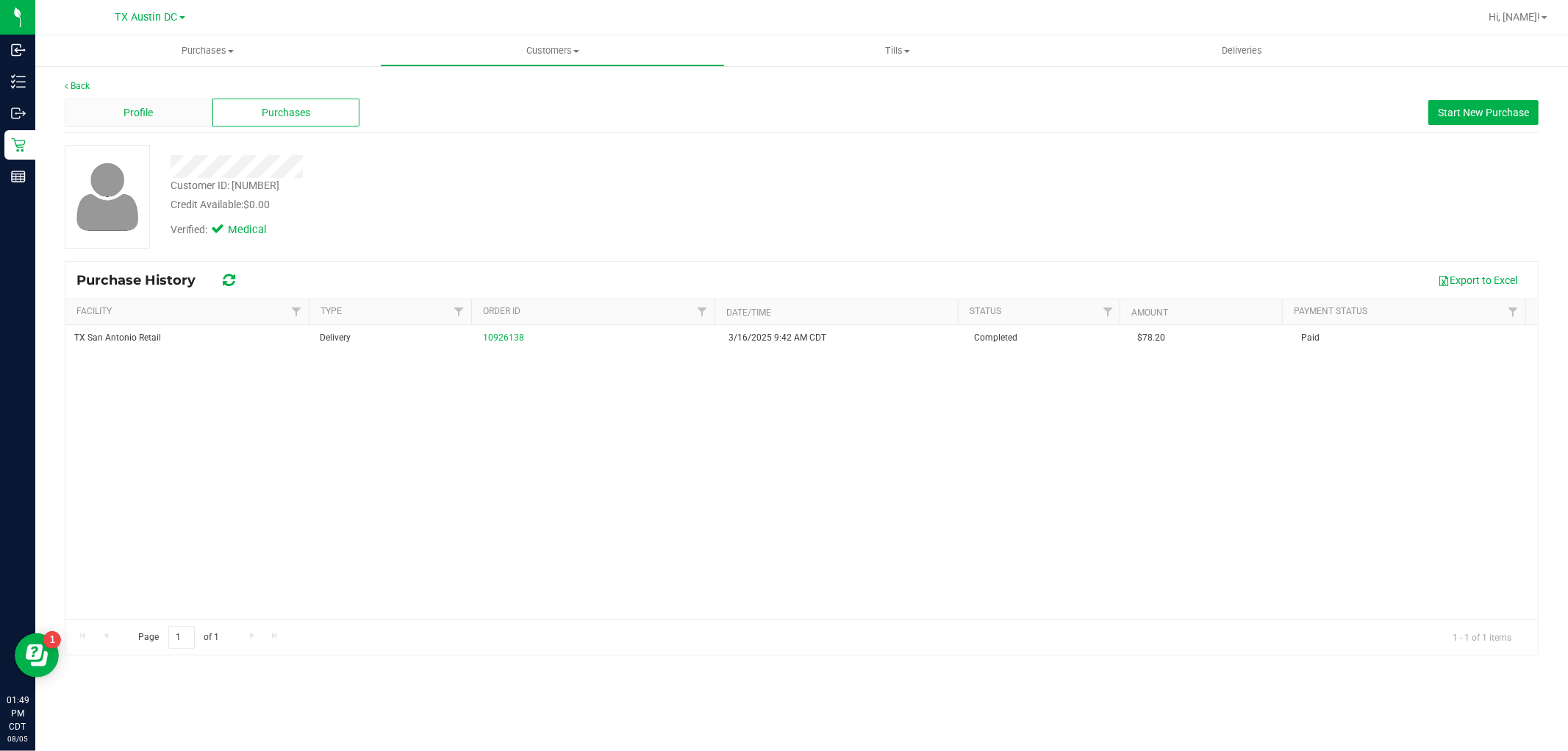 click on "Profile" at bounding box center (138, 113) 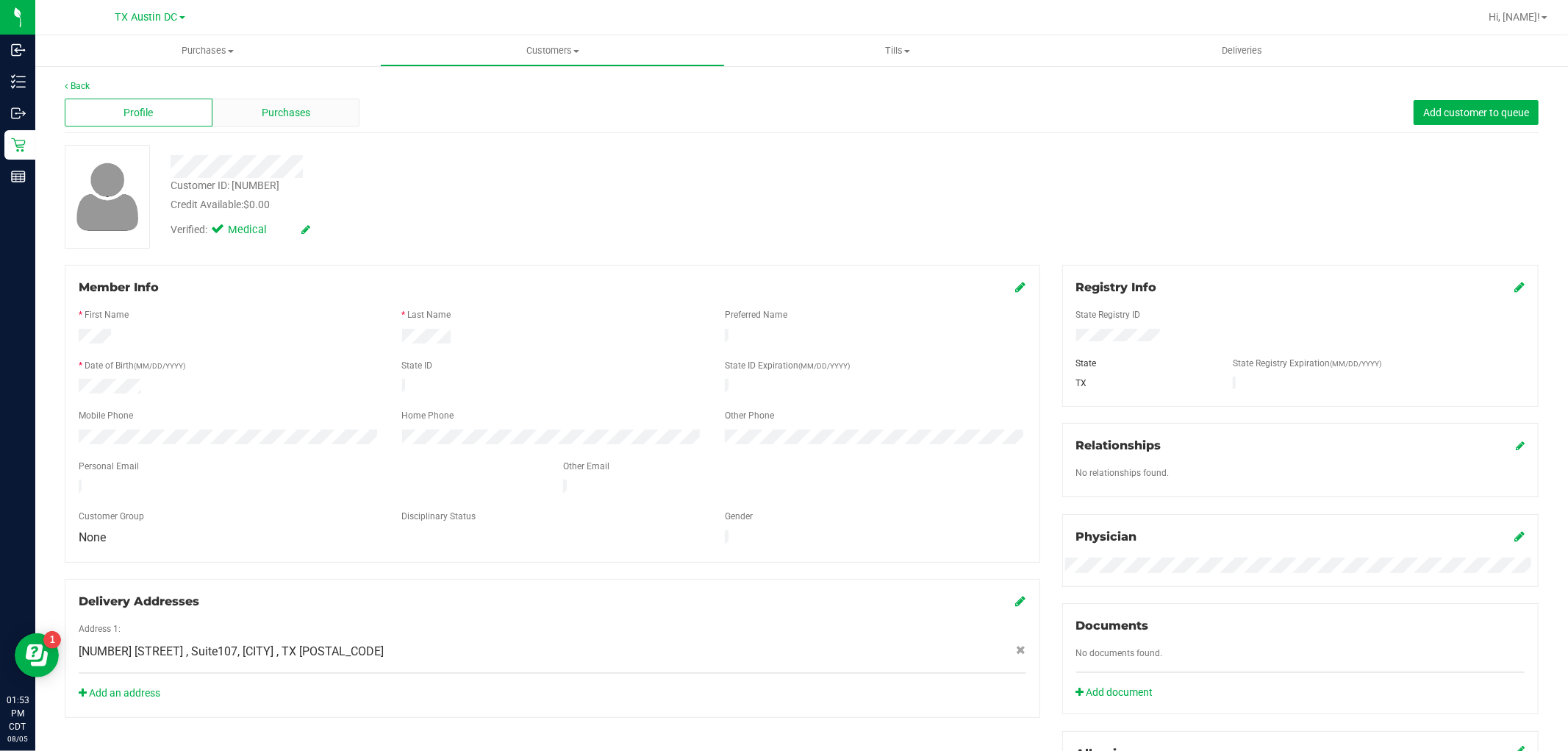 click on "Purchases" at bounding box center (286, 113) 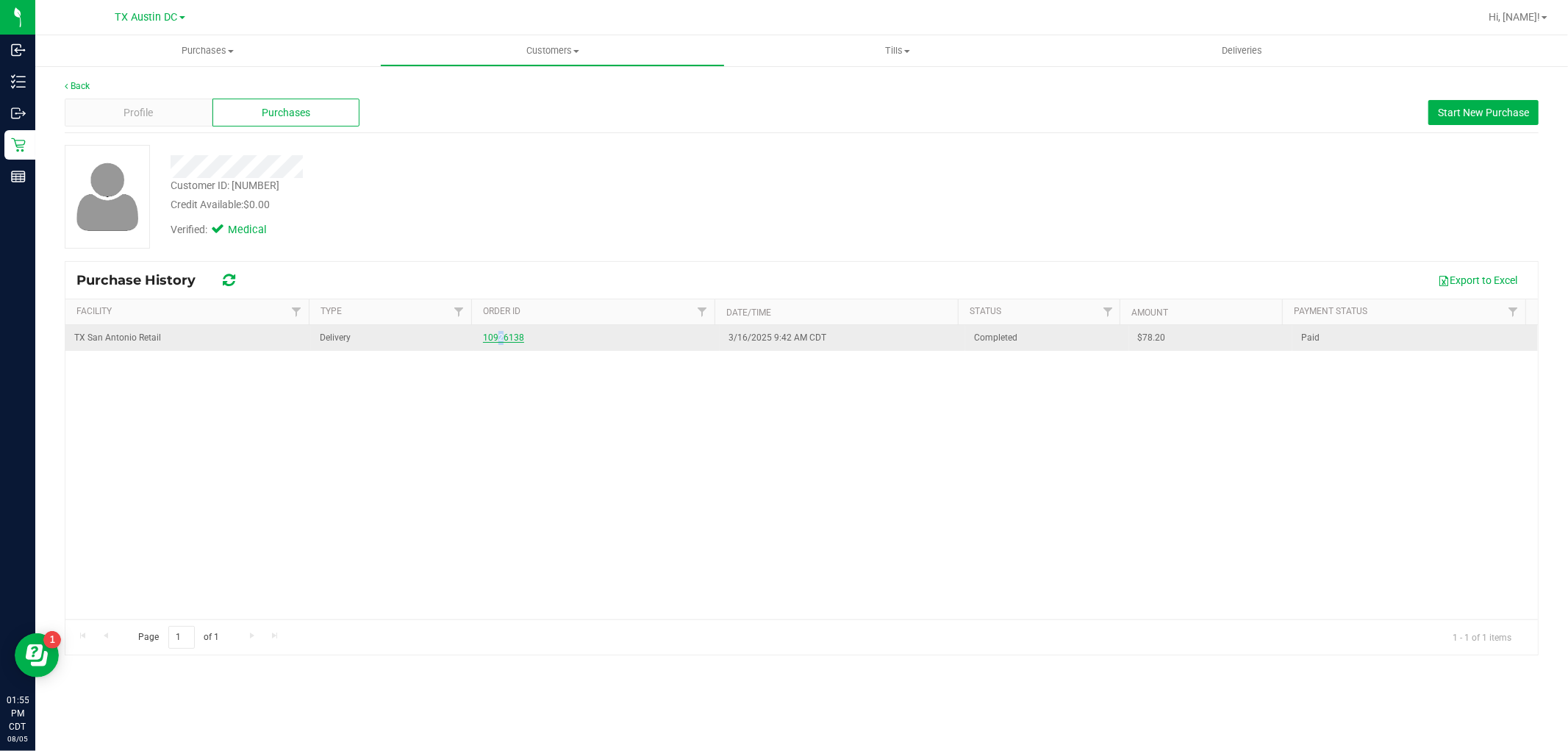 drag, startPoint x: 498, startPoint y: 329, endPoint x: 495, endPoint y: 342, distance: 13.341664 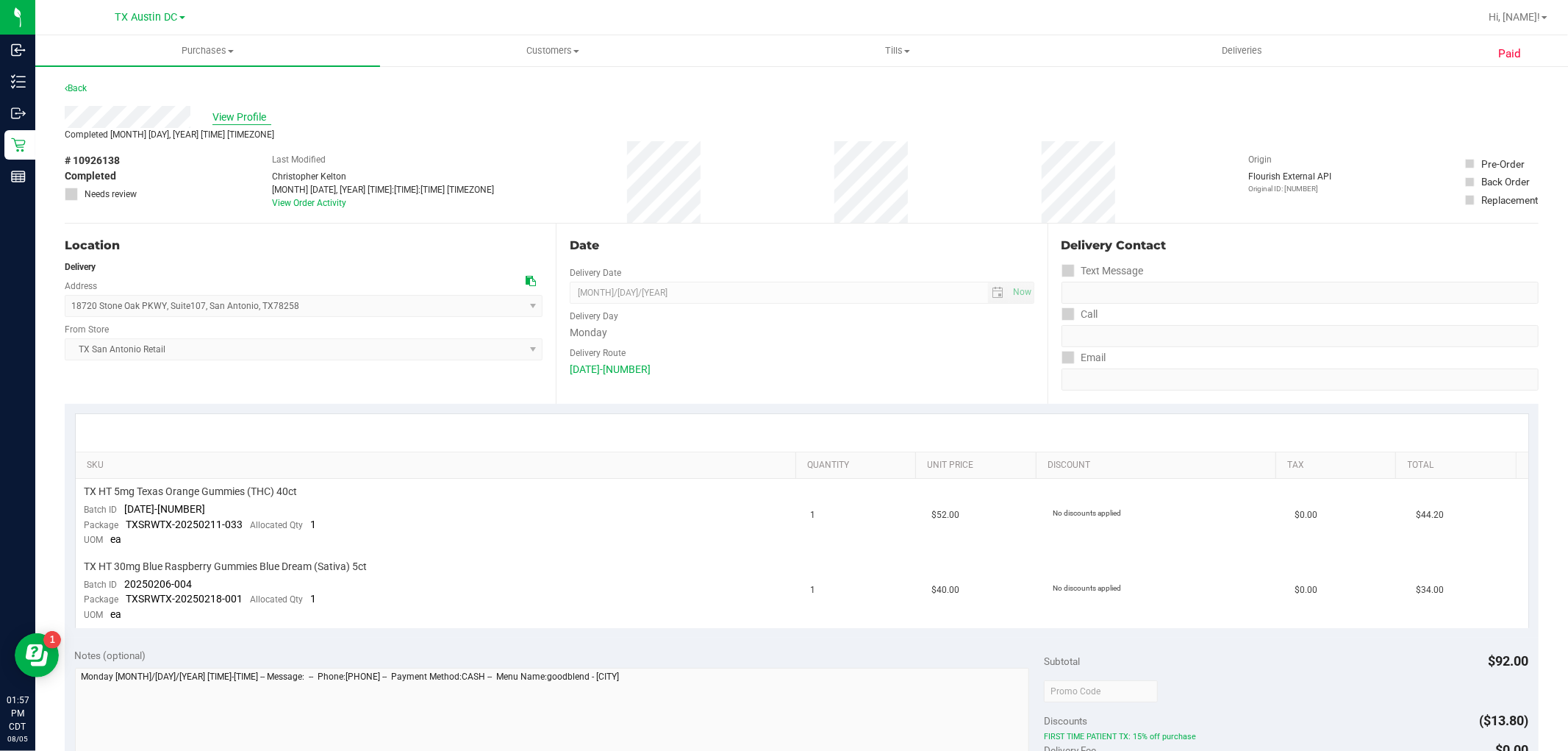 click on "View Profile" at bounding box center (242, 117) 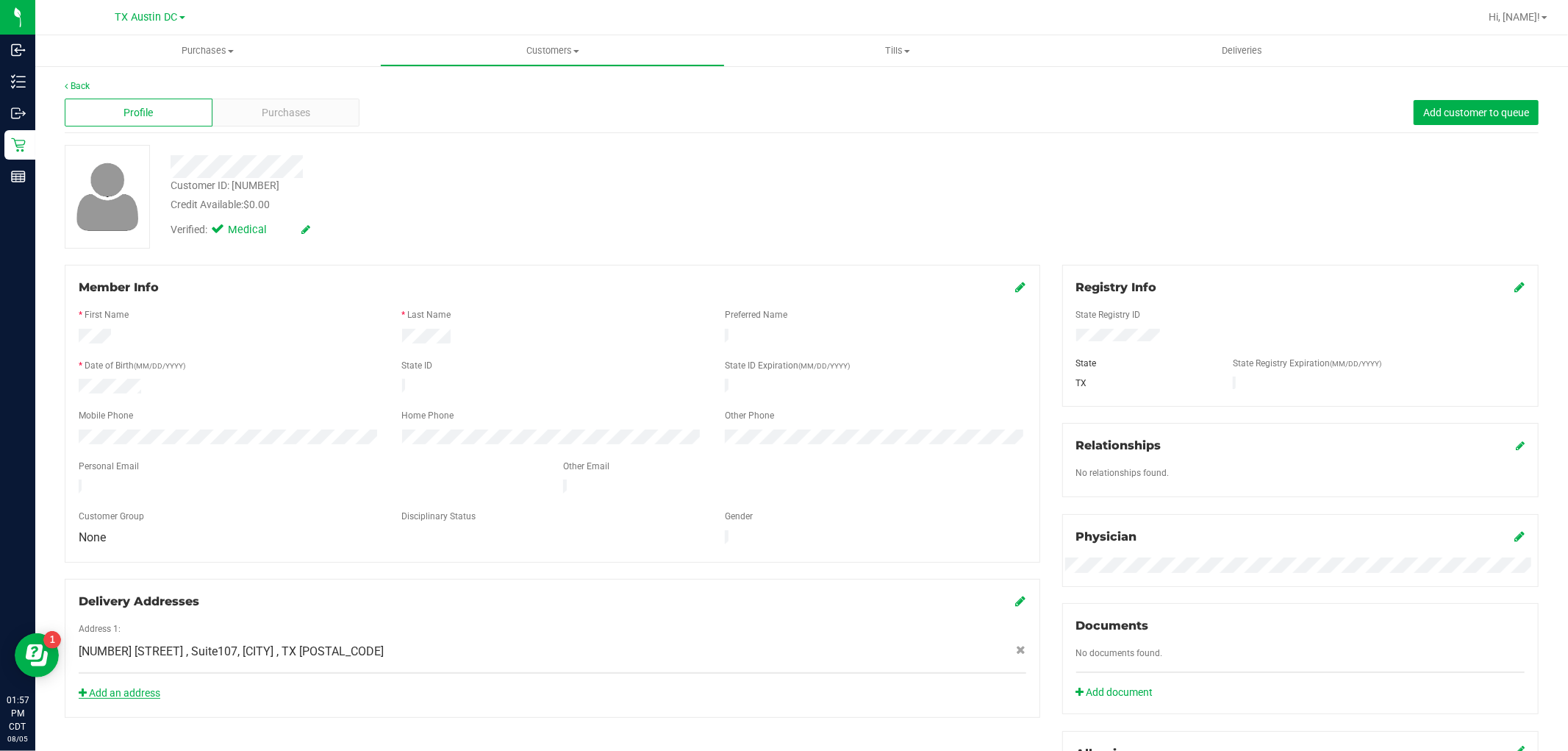 click on "Add an address" 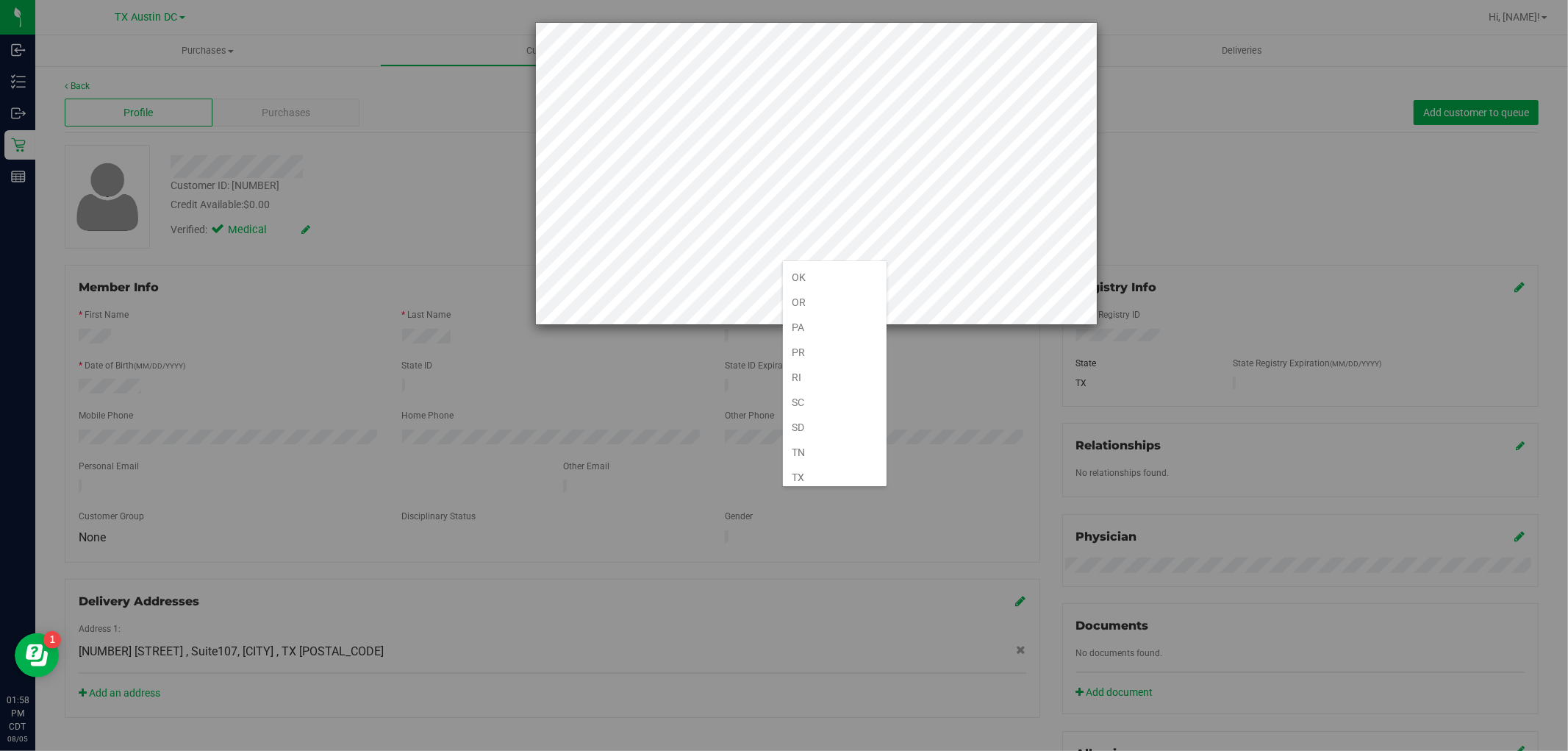 scroll, scrollTop: 1062, scrollLeft: 0, axis: vertical 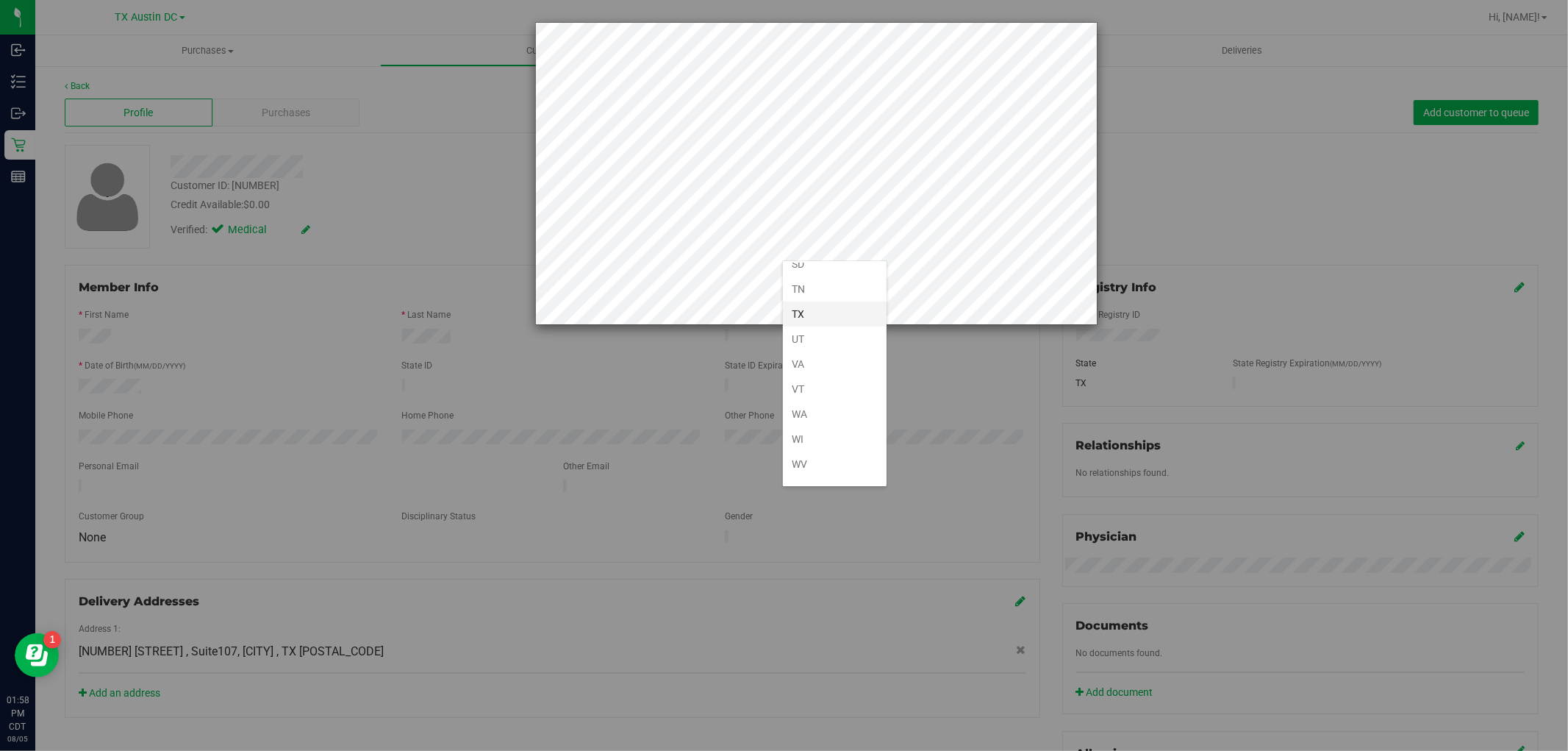 click on "TX" at bounding box center [834, 314] 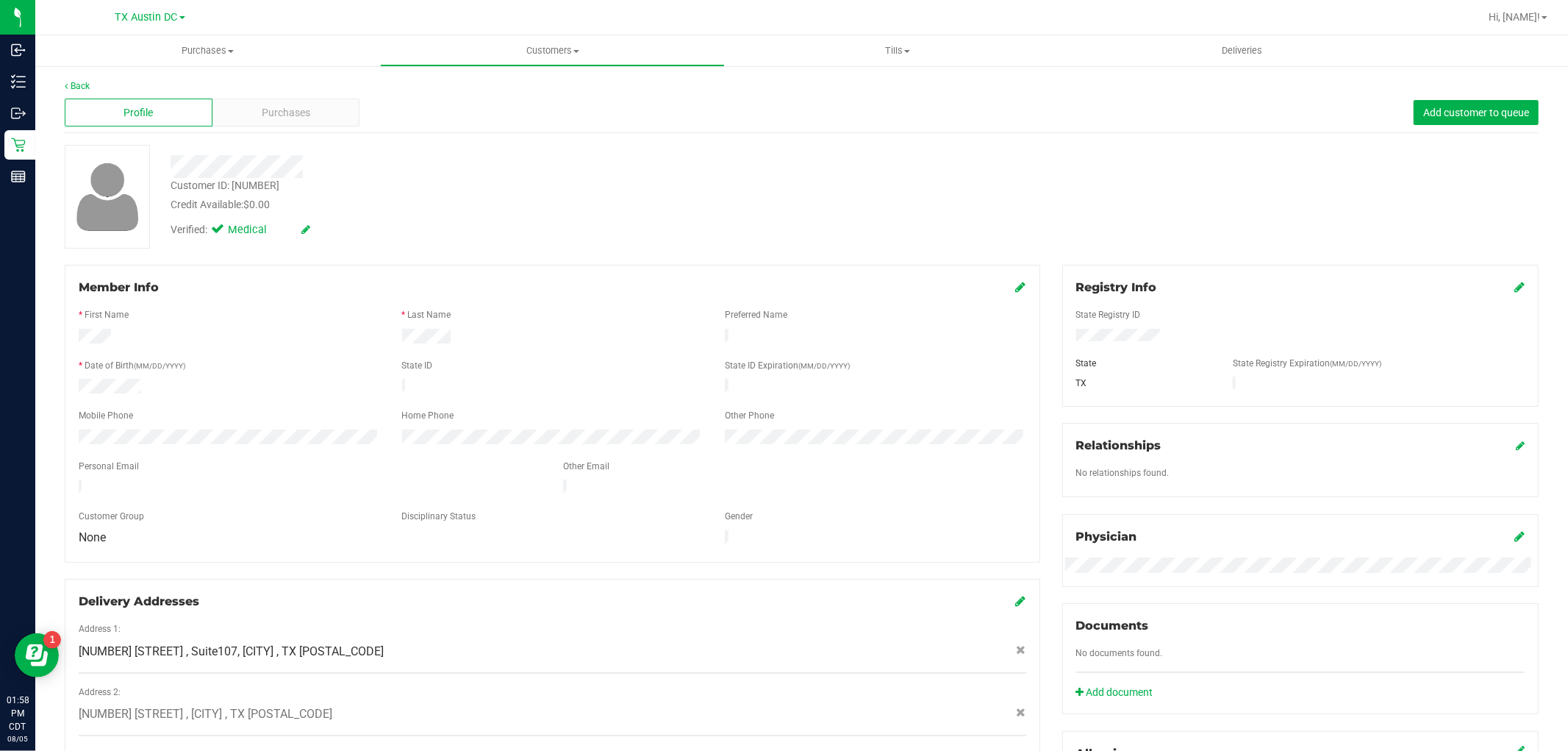click at bounding box center [534, 166] 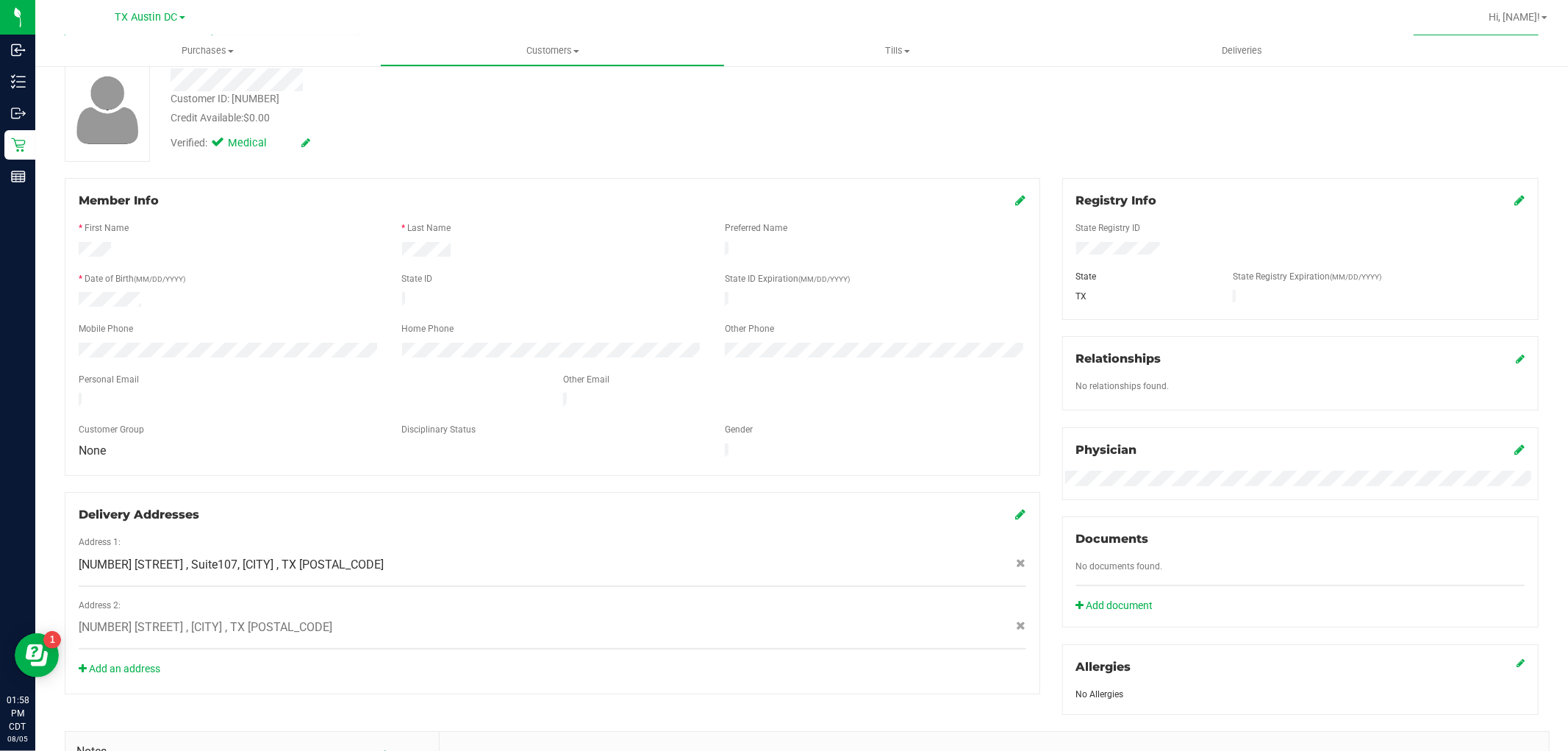 scroll, scrollTop: 0, scrollLeft: 0, axis: both 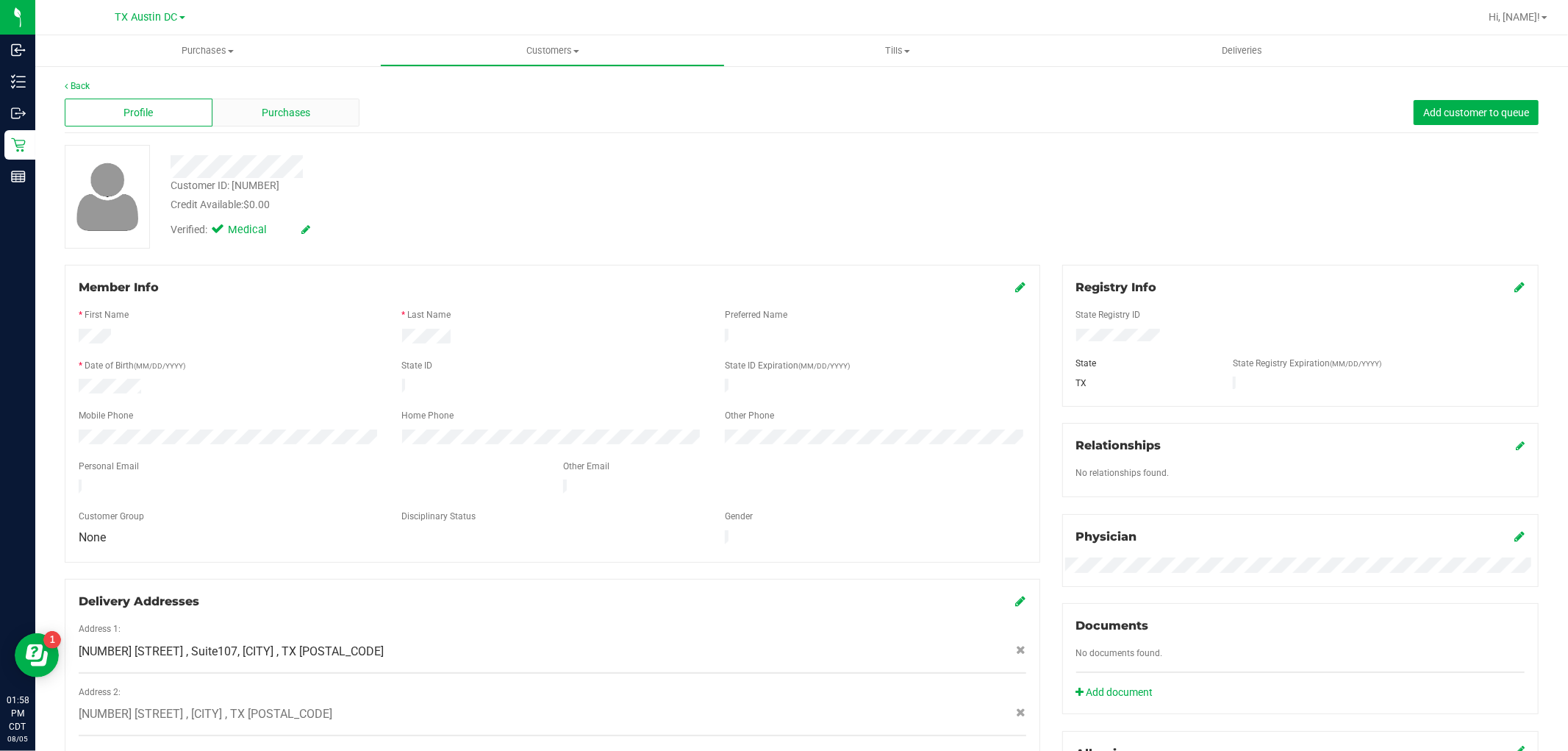 click on "Purchases" at bounding box center (286, 113) 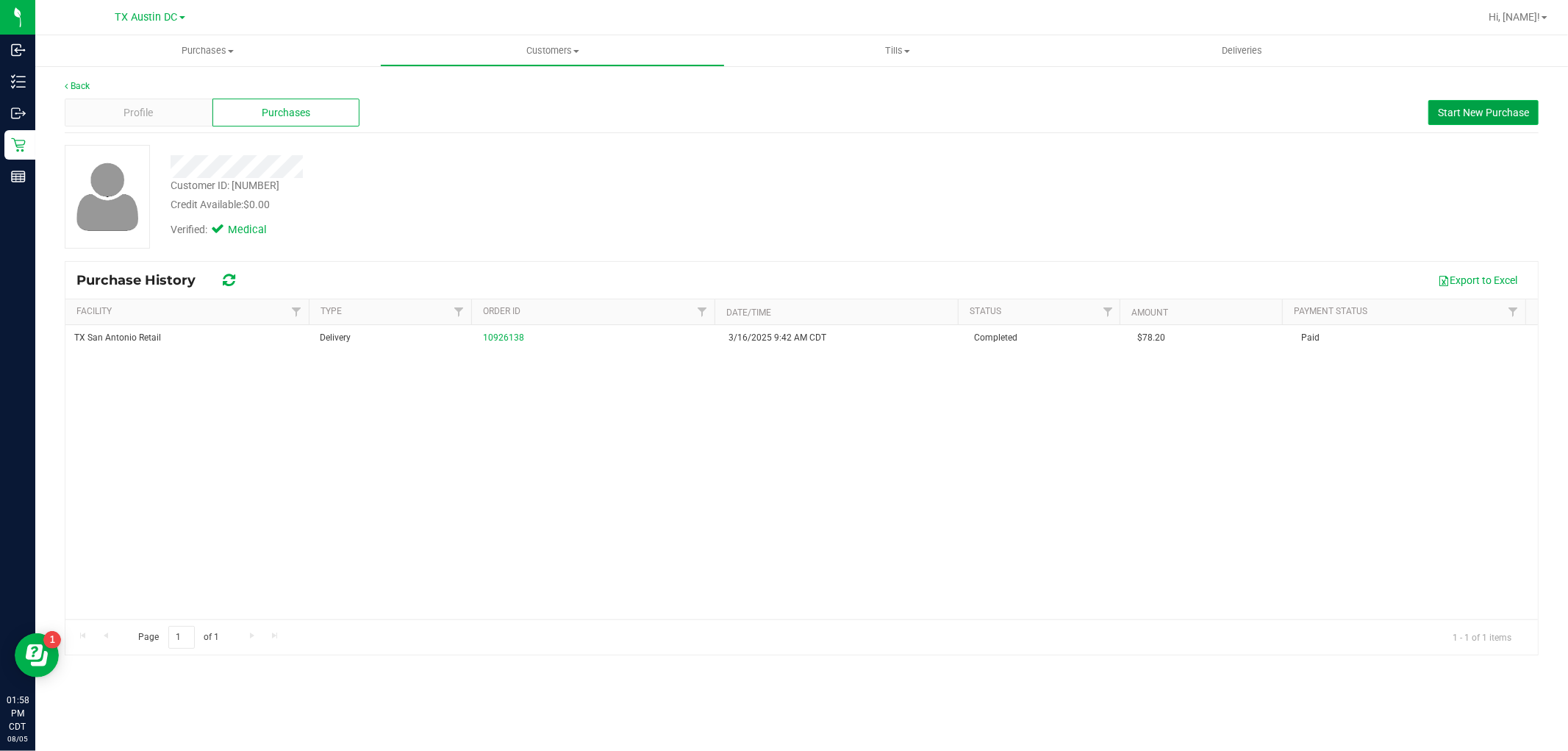 click on "Start New Purchase" at bounding box center (1483, 113) 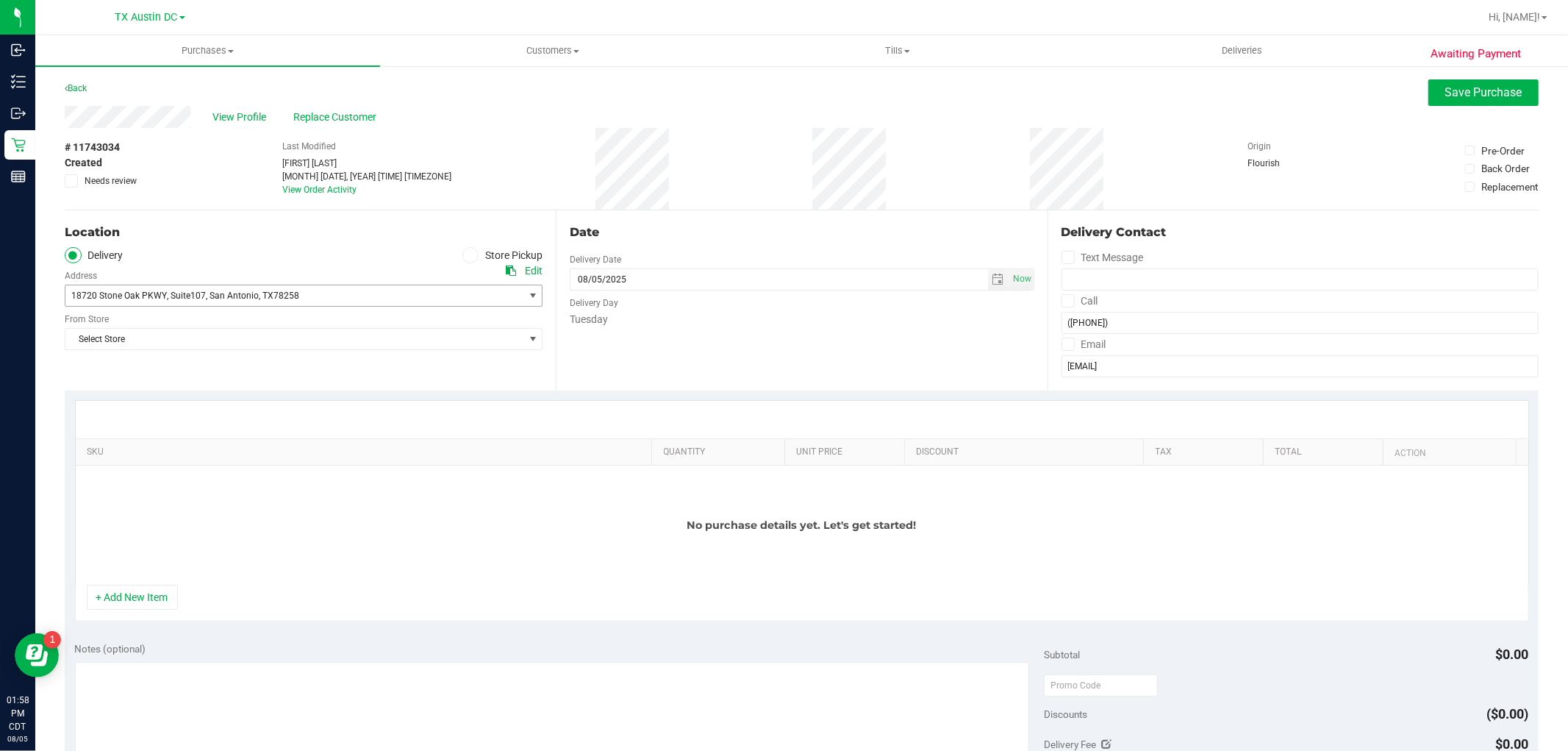 click on "[NUMBER] [STREET]
, Suite[NUMBER]
, [CITY]
, [STATE]
[POSTAL_CODE]" at bounding box center [283, 296] 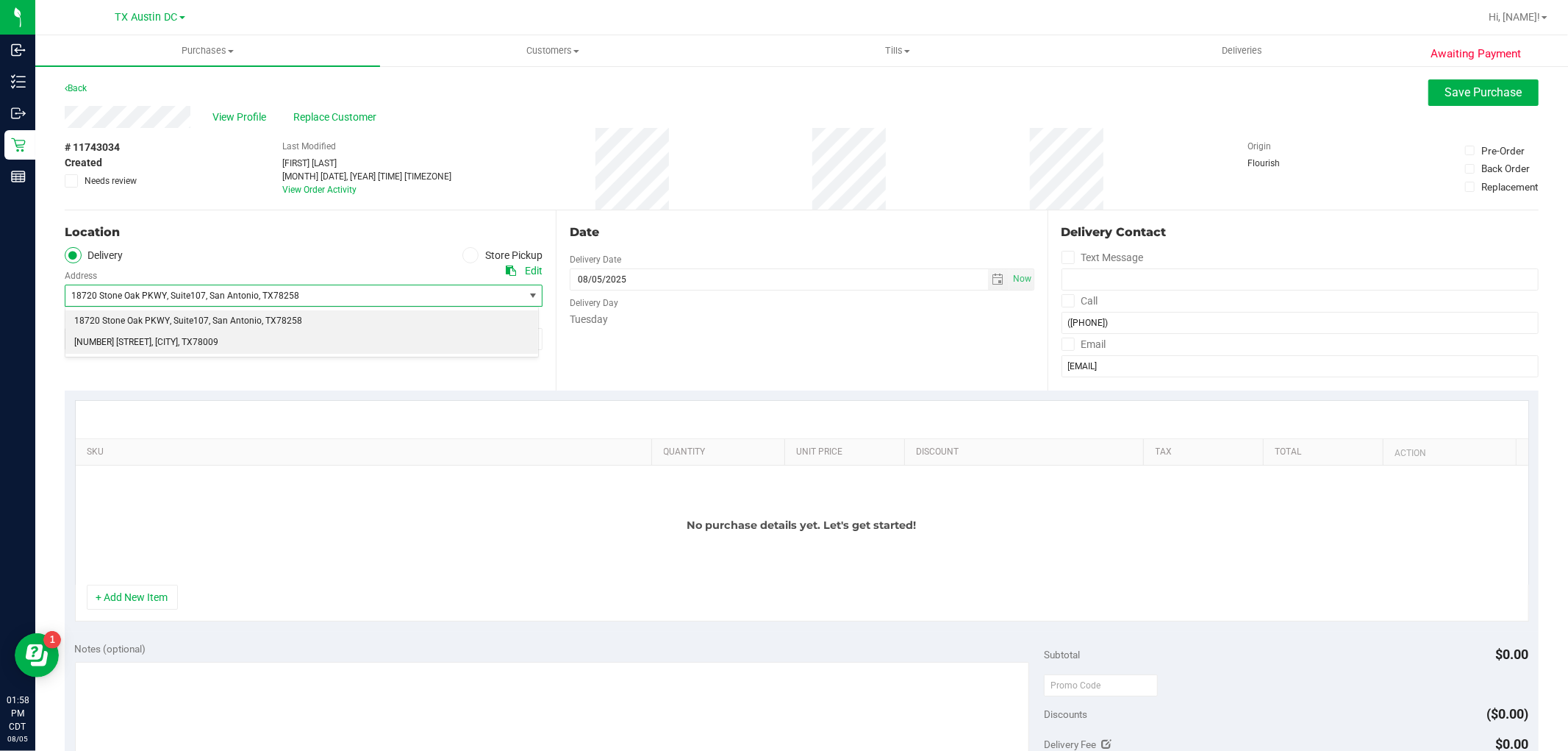 click on "[NUMBER] [STREET]
, [CITY]
, [STATE]
[POSTAL_CODE]" at bounding box center [301, 343] 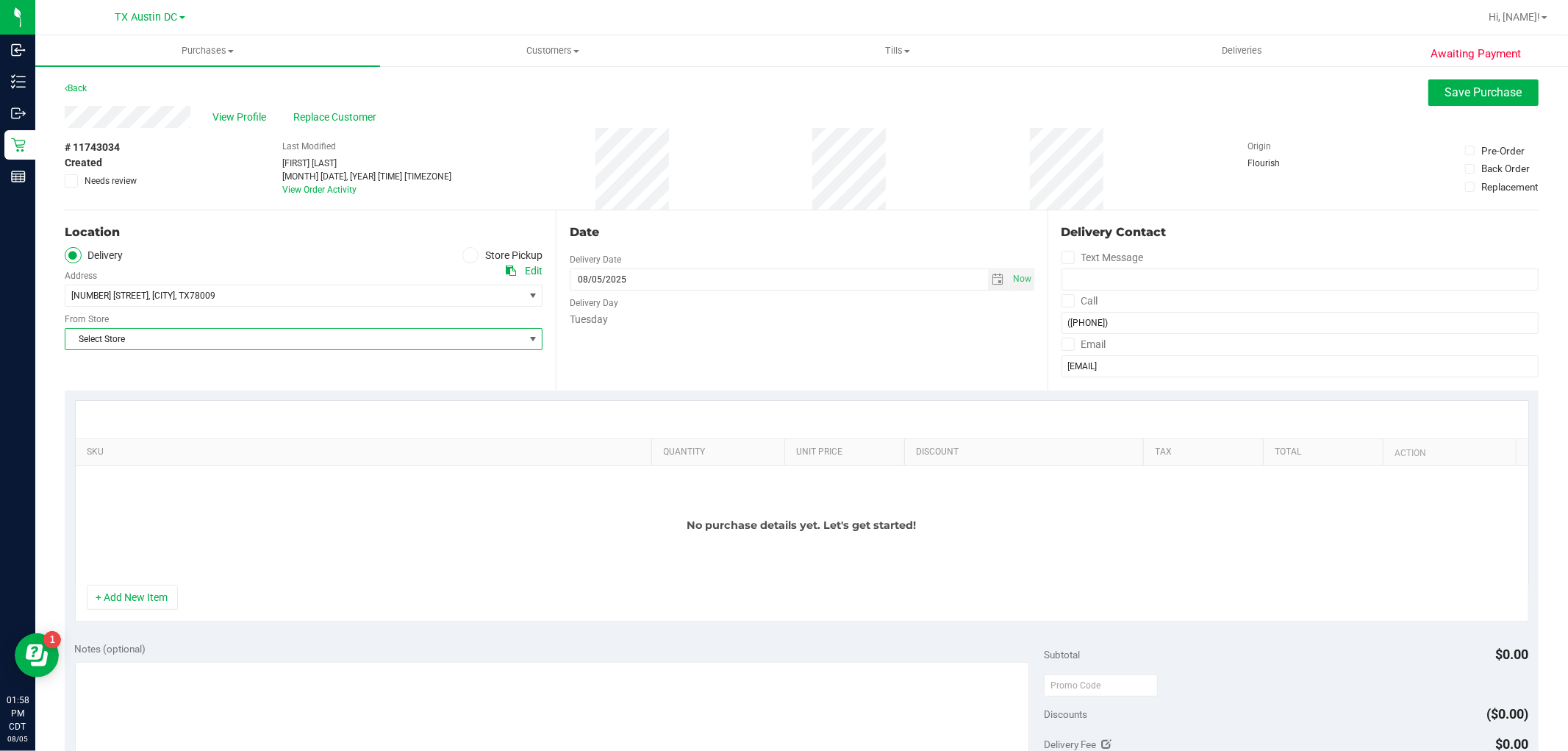 click on "Select Store" at bounding box center [294, 339] 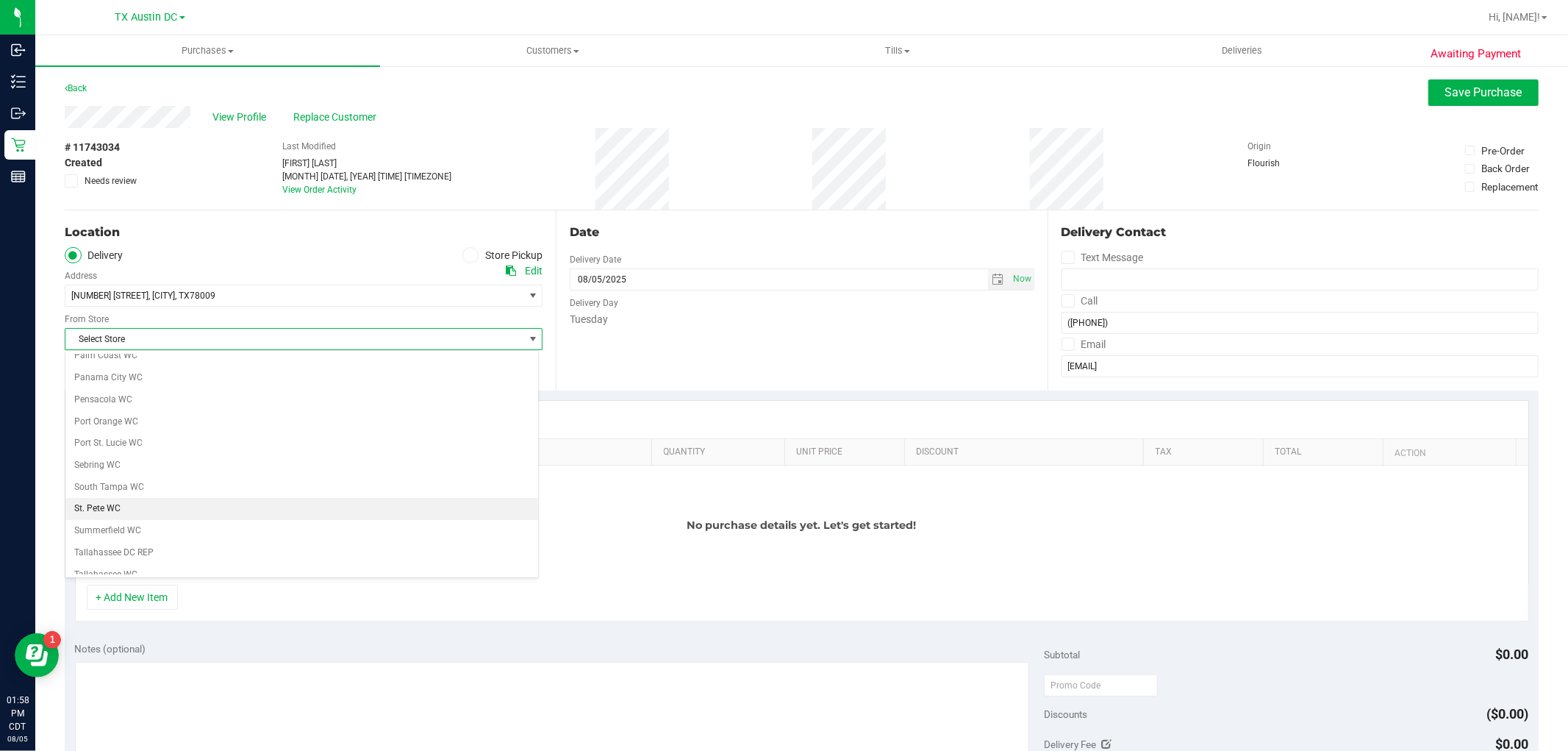 scroll, scrollTop: 1062, scrollLeft: 0, axis: vertical 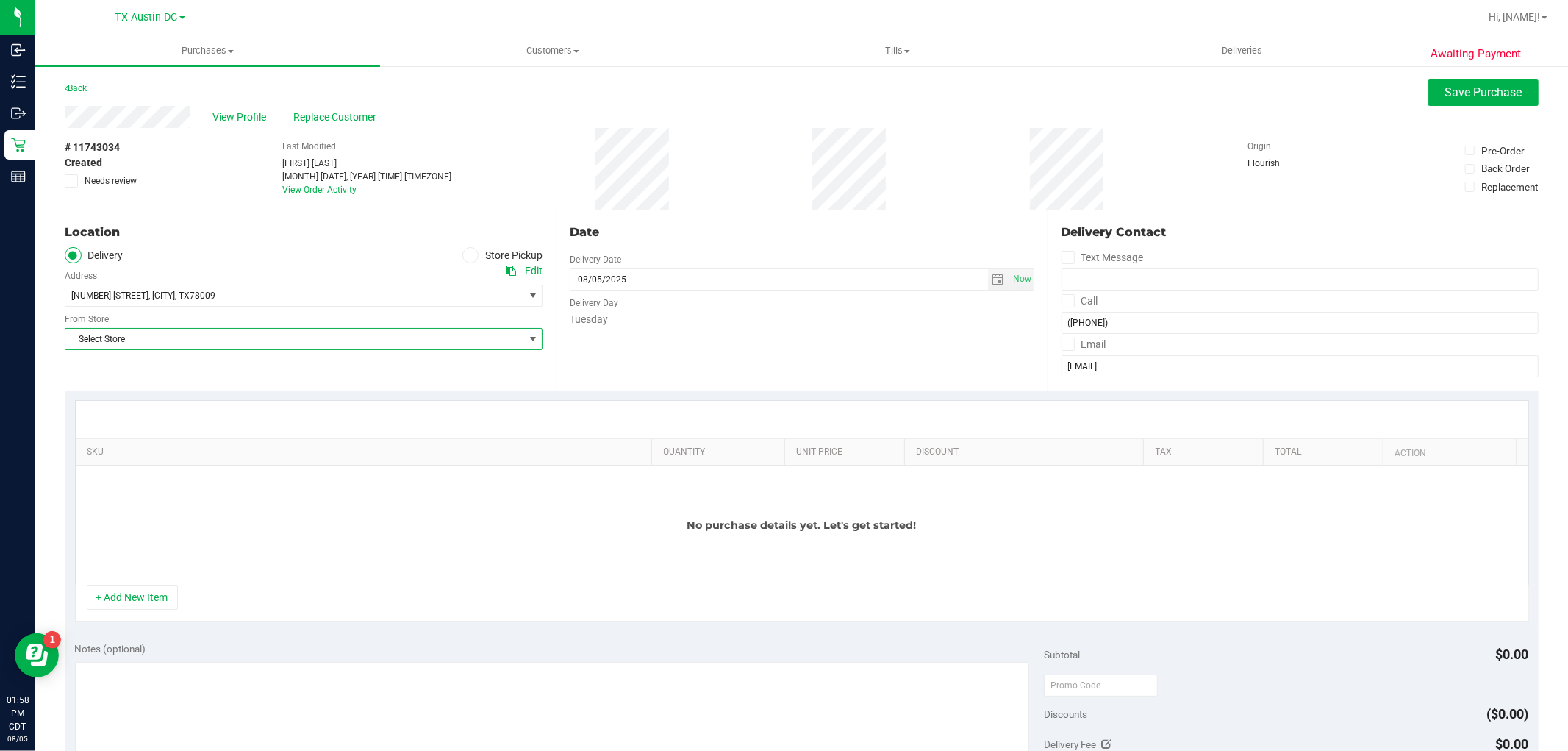 click on "Select Store" at bounding box center (294, 339) 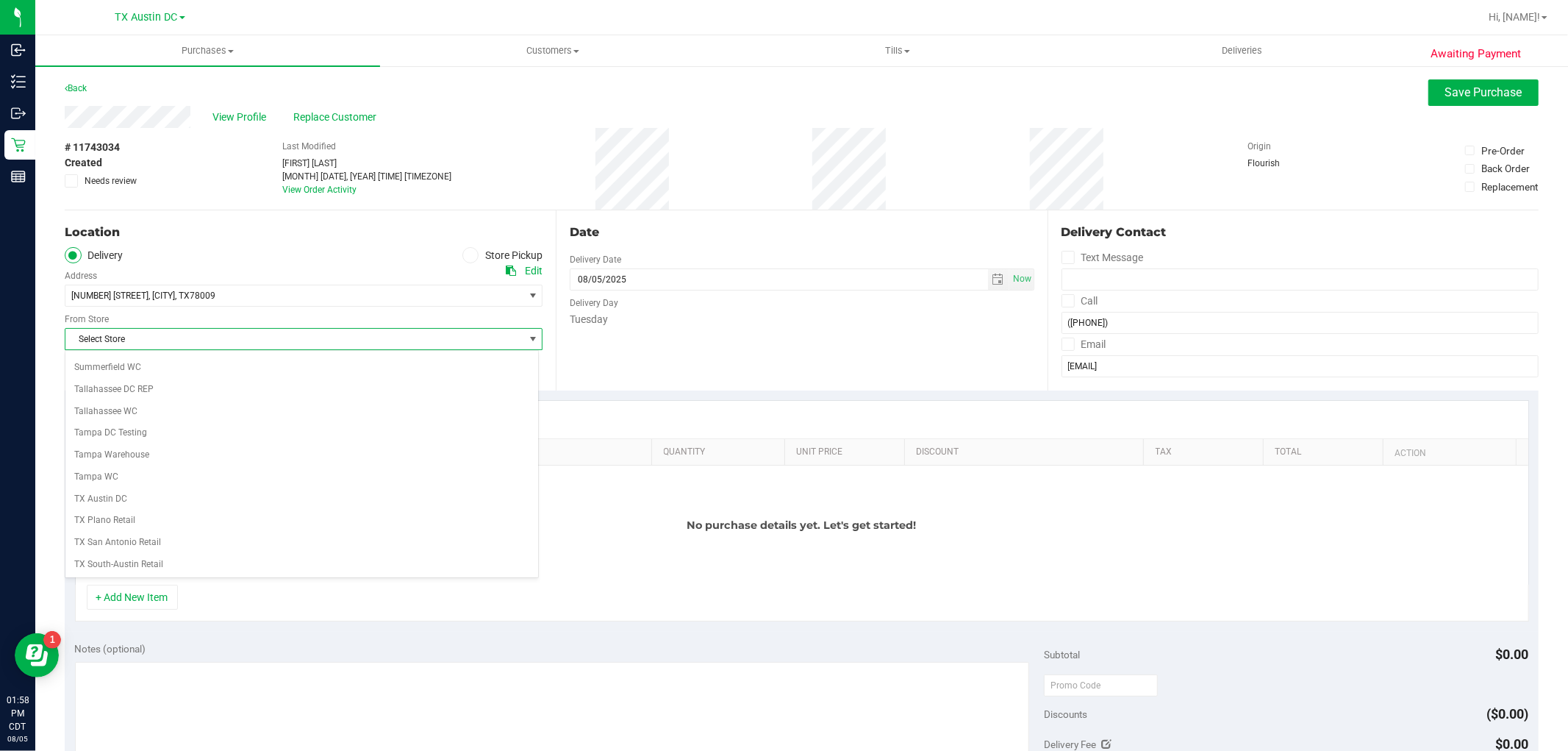 scroll, scrollTop: 1077, scrollLeft: 0, axis: vertical 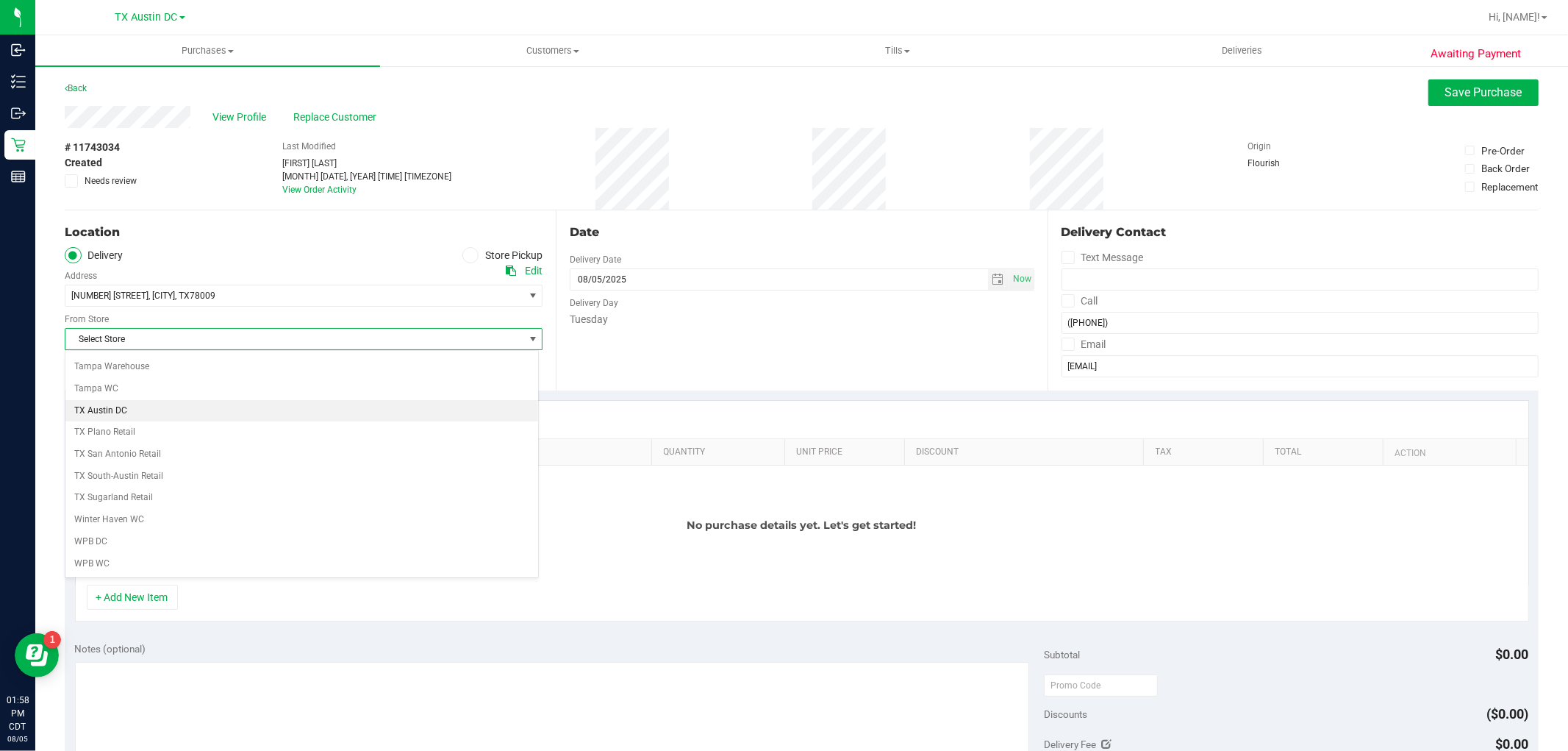 click on "TX Austin DC" at bounding box center (301, 411) 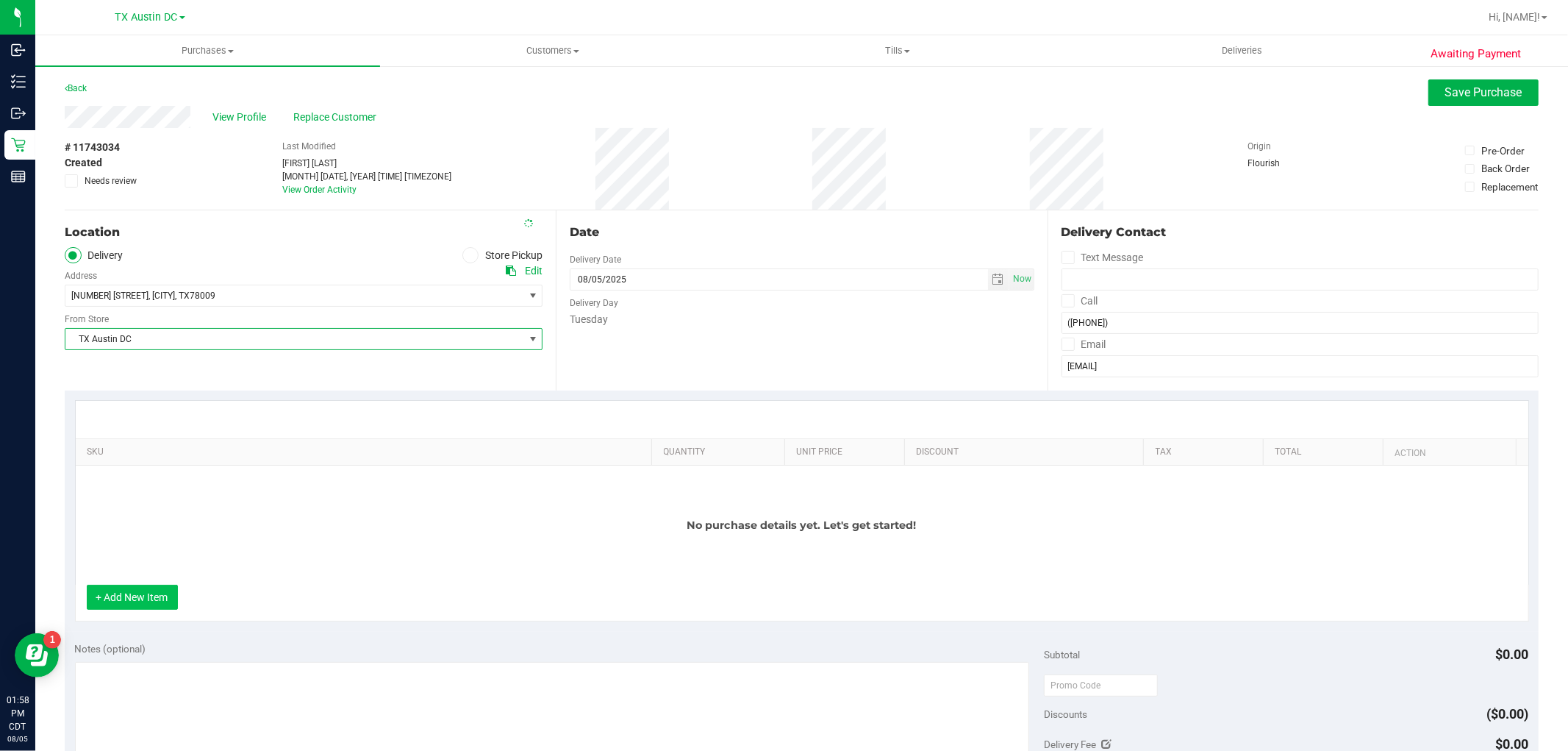 click on "+ Add New Item" at bounding box center (132, 597) 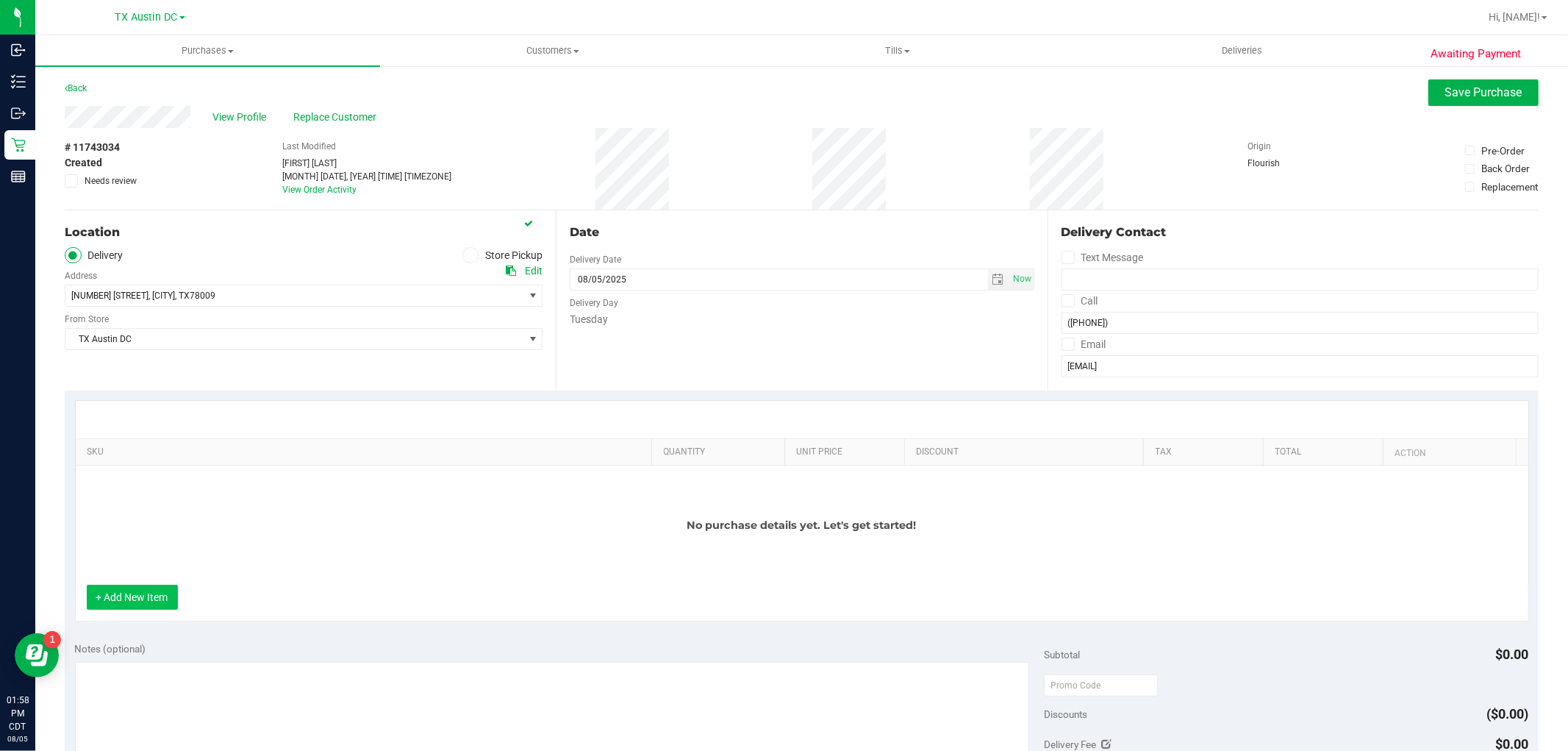 click on "+ Add New Item" at bounding box center (132, 597) 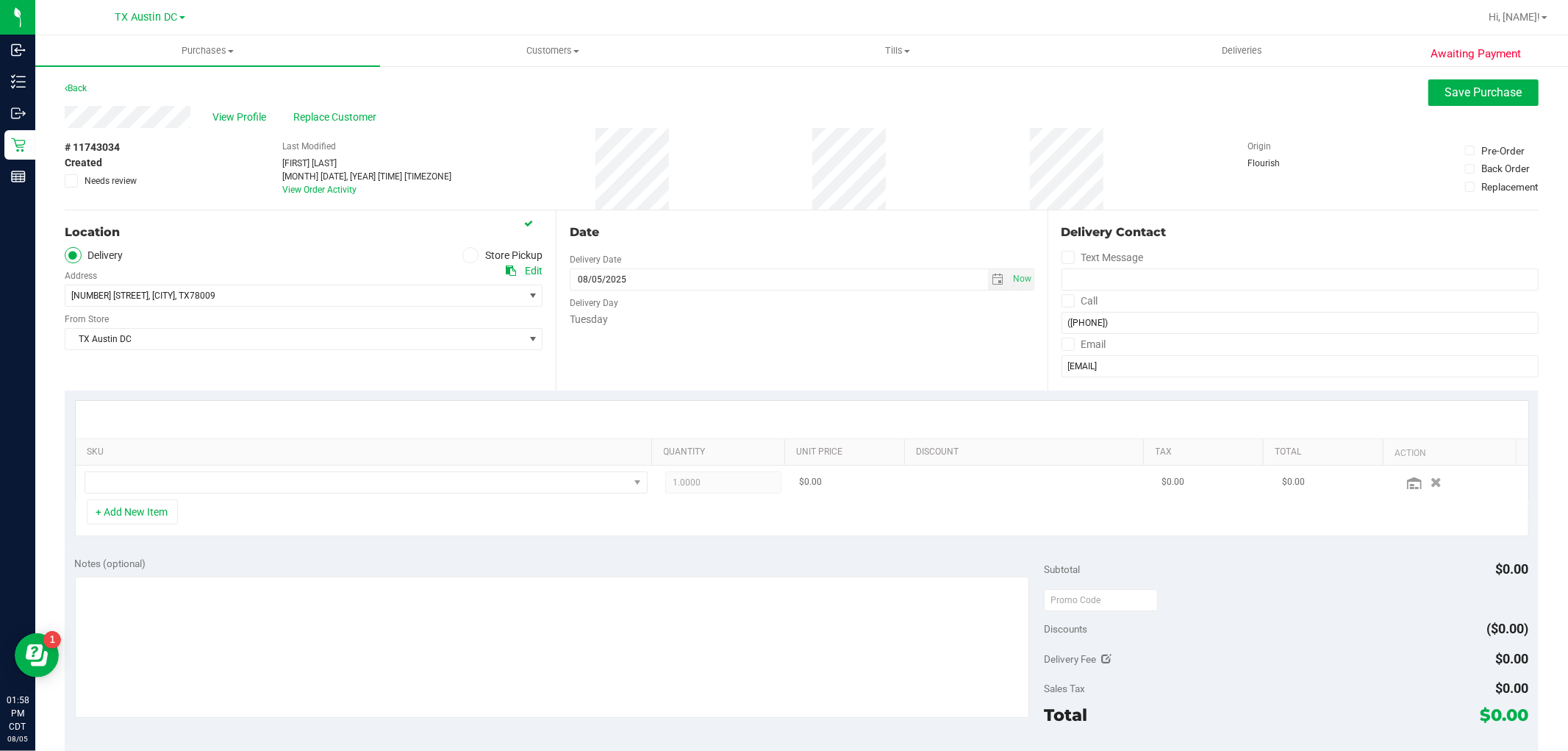 click at bounding box center (366, 483) 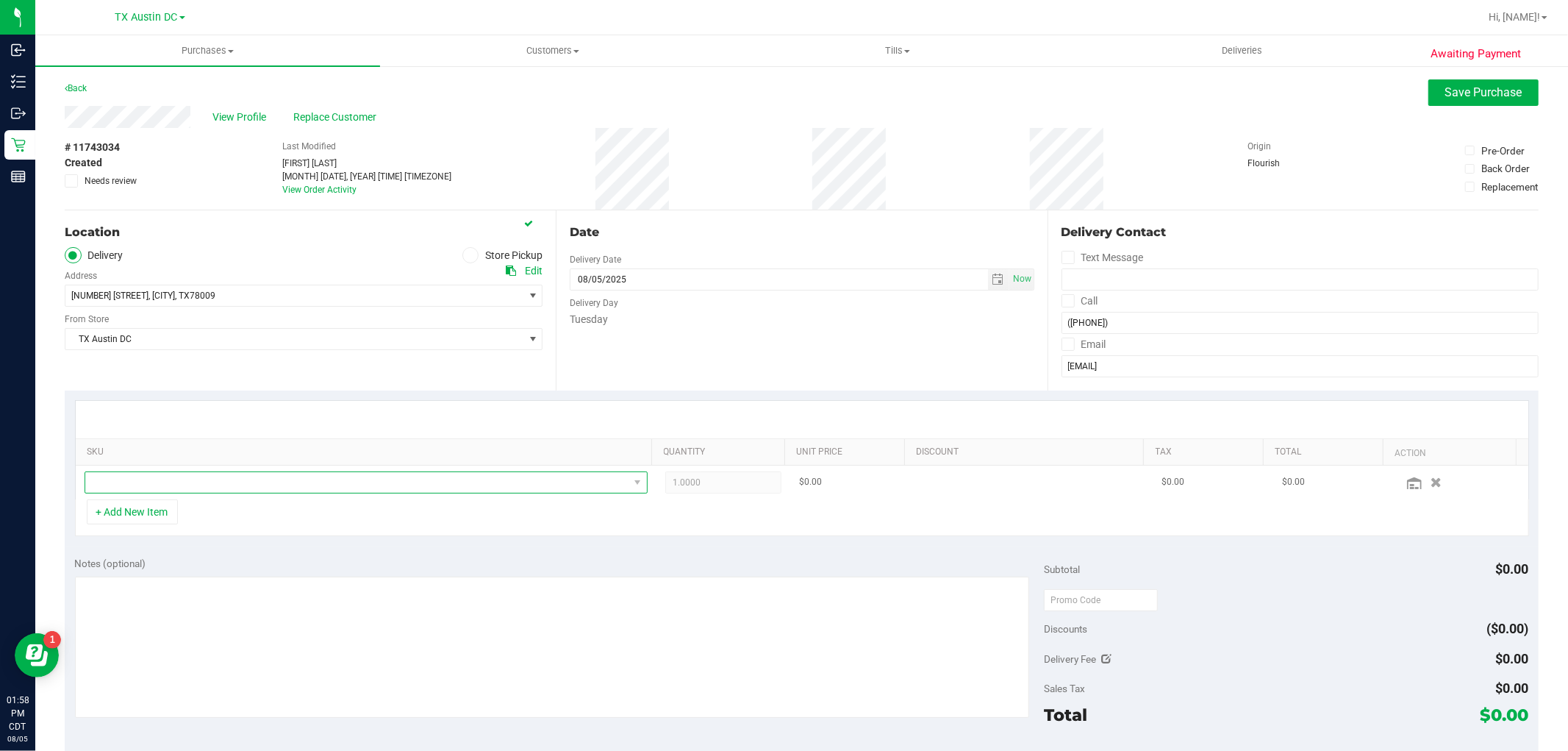 click at bounding box center [357, 483] 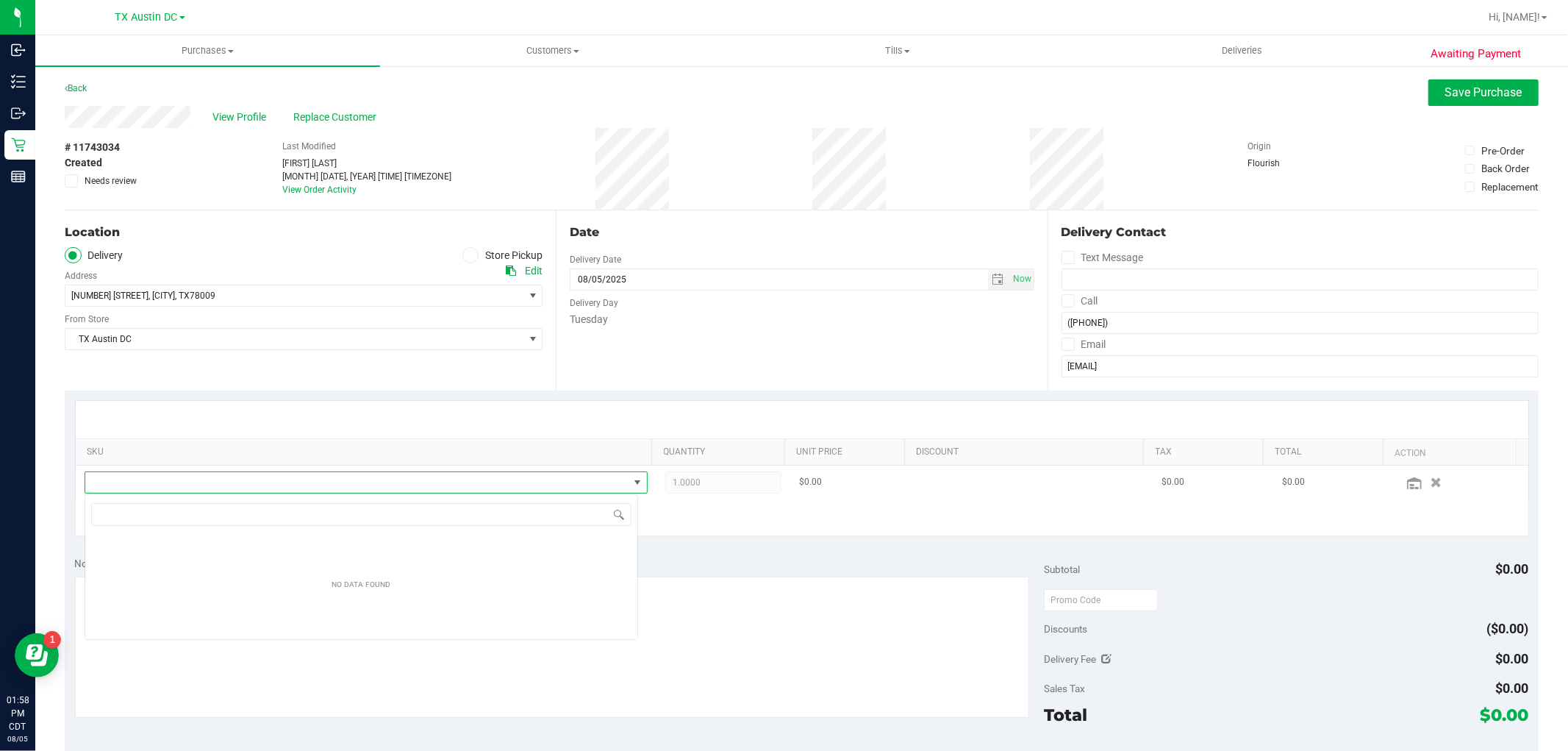 scroll, scrollTop: 73533, scrollLeft: 72957, axis: both 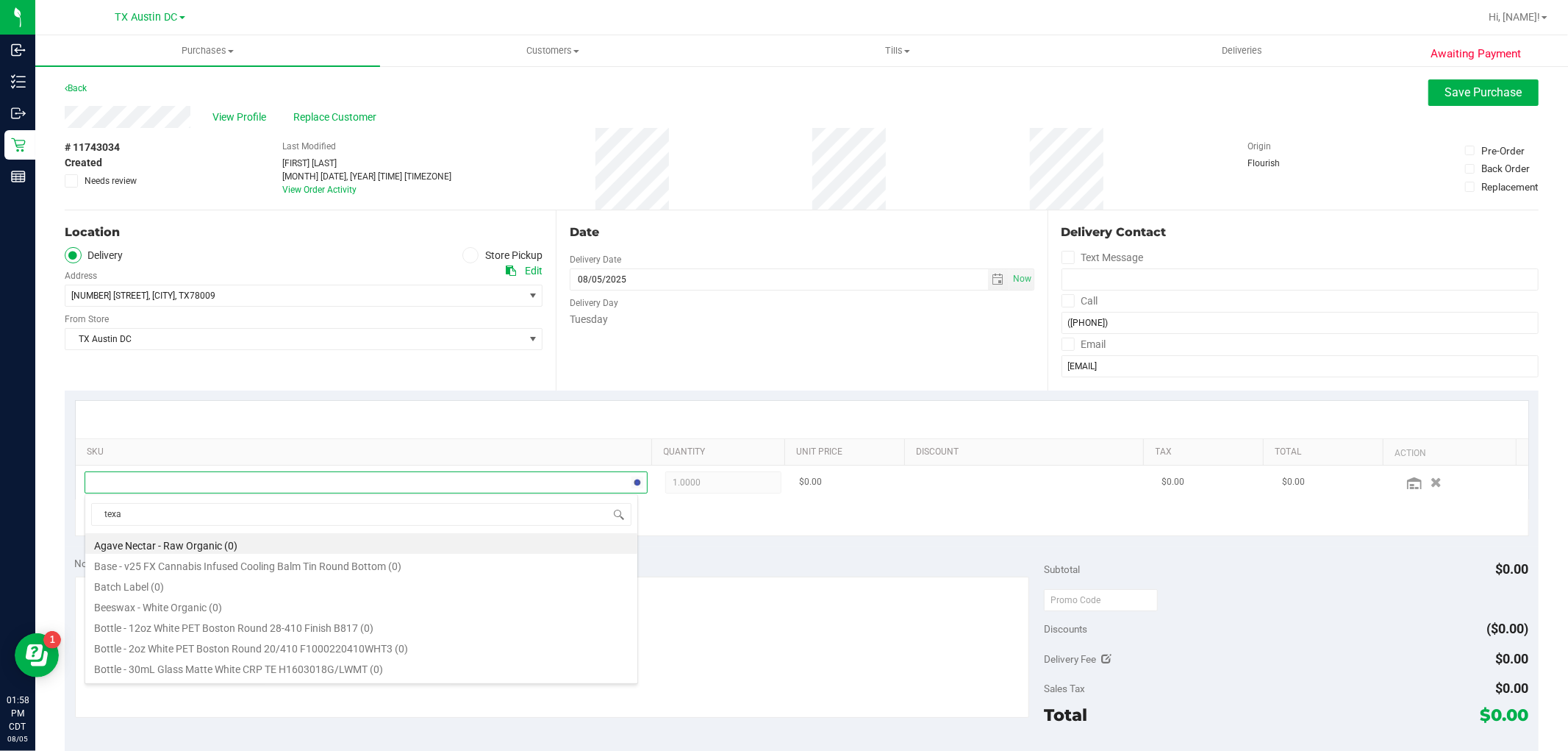 type on "texas" 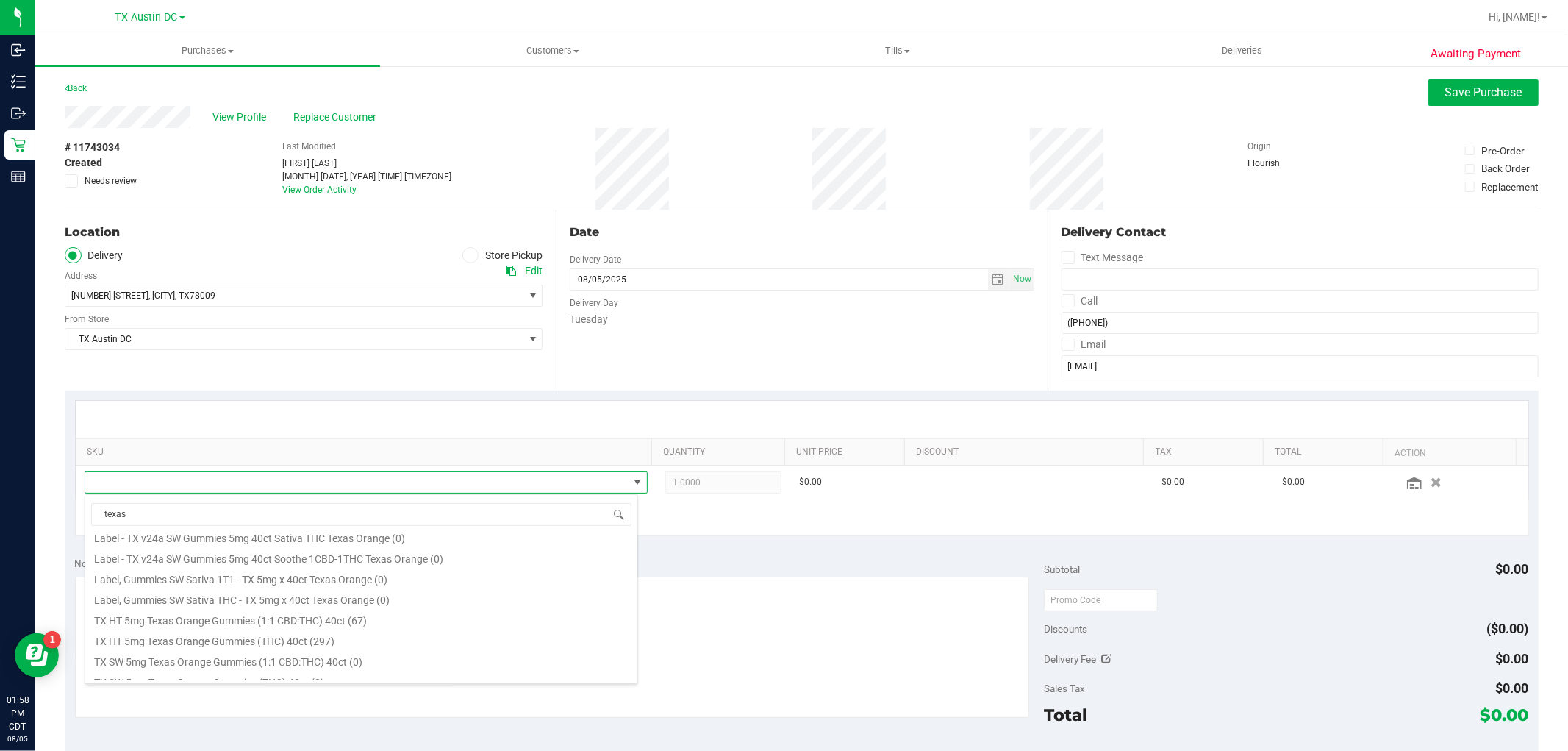 scroll, scrollTop: 163, scrollLeft: 0, axis: vertical 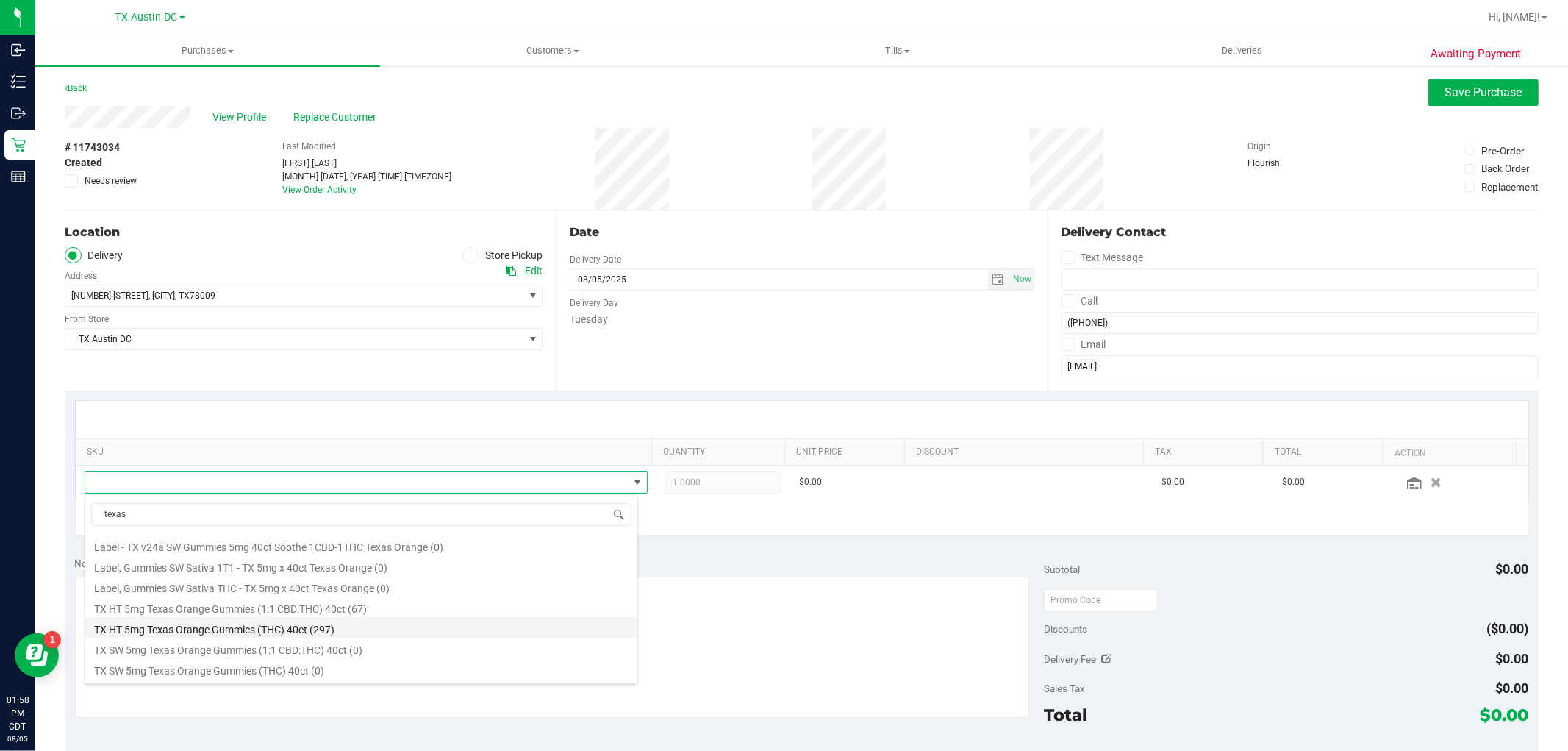 click on "TX HT 5mg Texas Orange Gummies (THC) 40ct (297)" at bounding box center [361, 627] 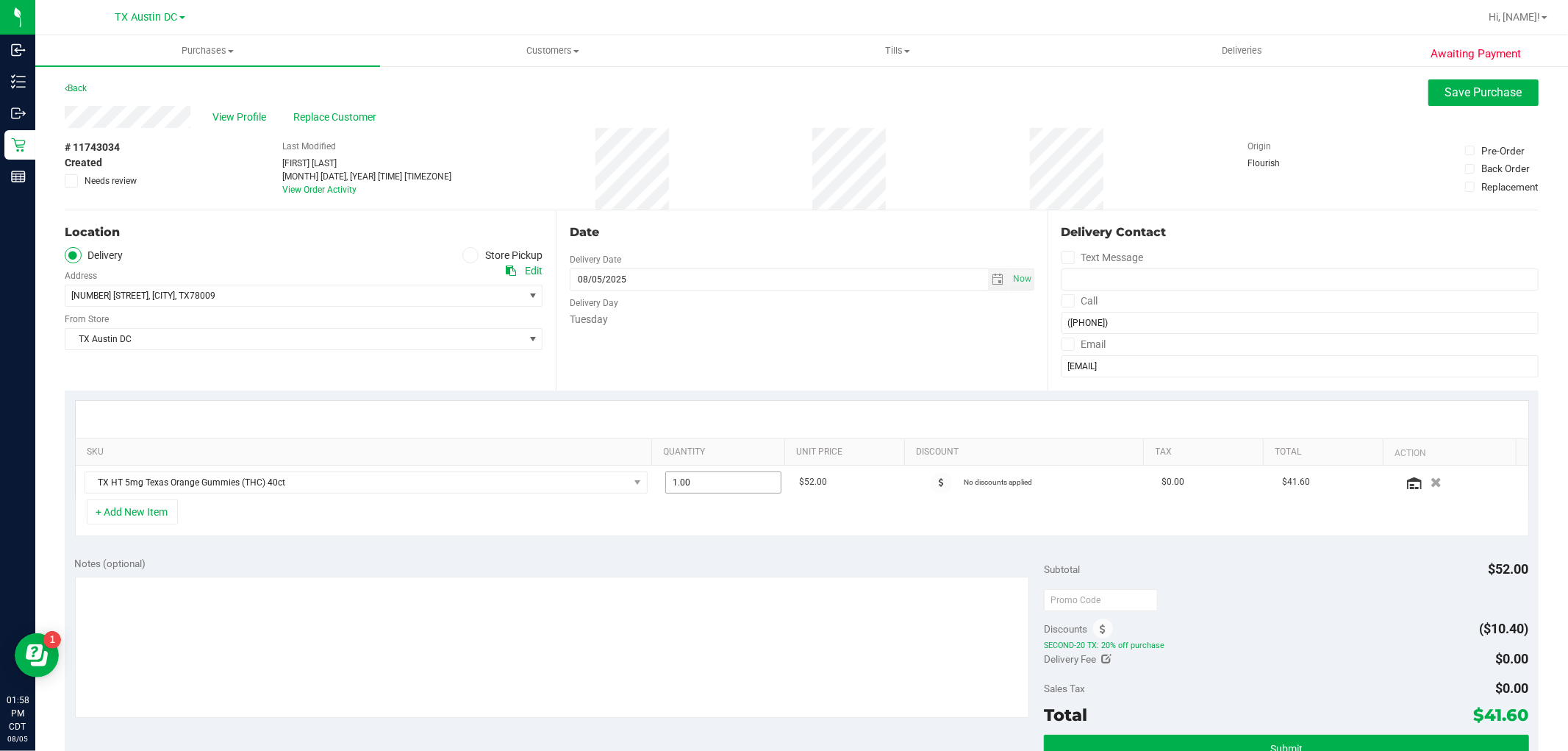 click on "1.00 1" at bounding box center [723, 483] 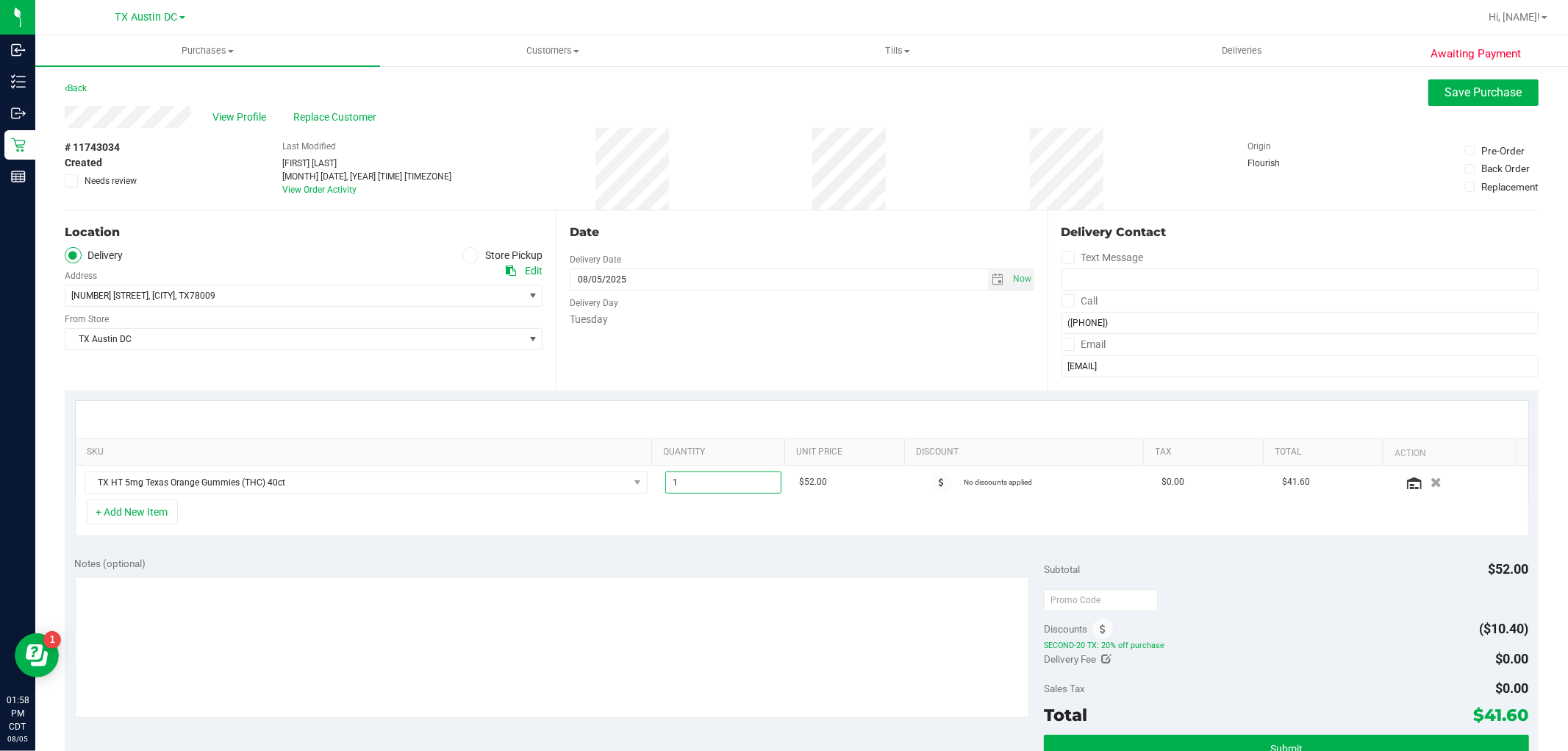 click on "1" at bounding box center [723, 483] 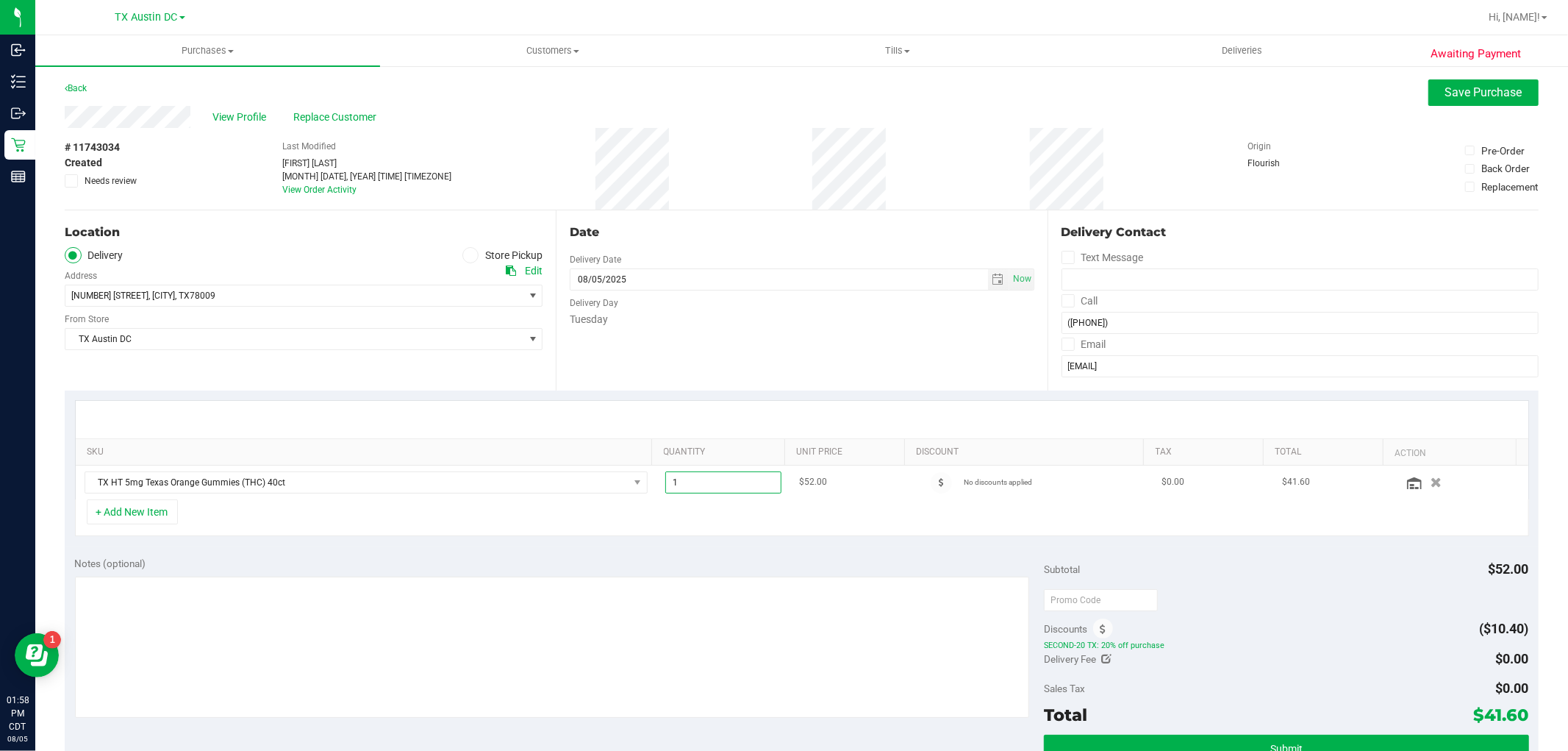 type on "2" 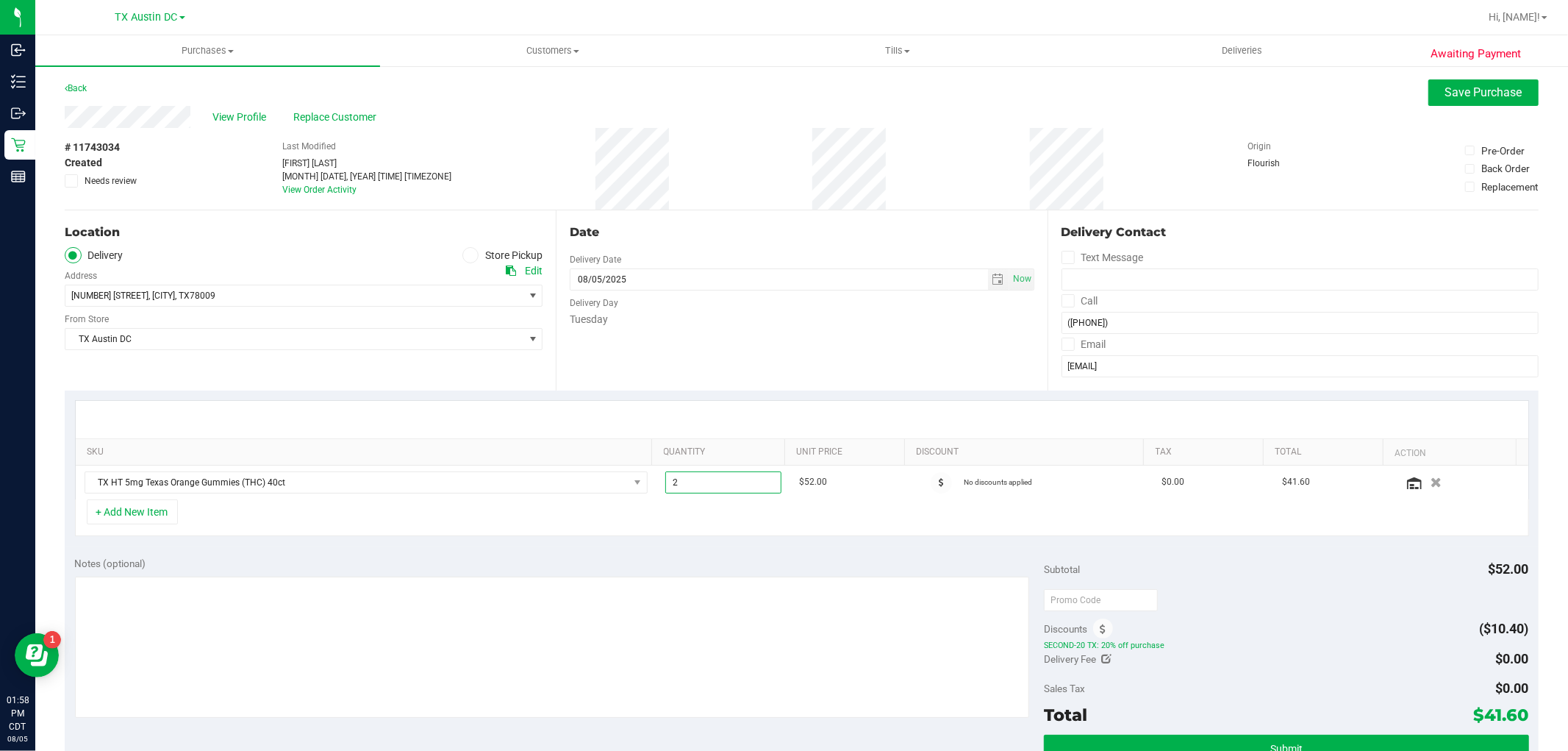 type on "2.00" 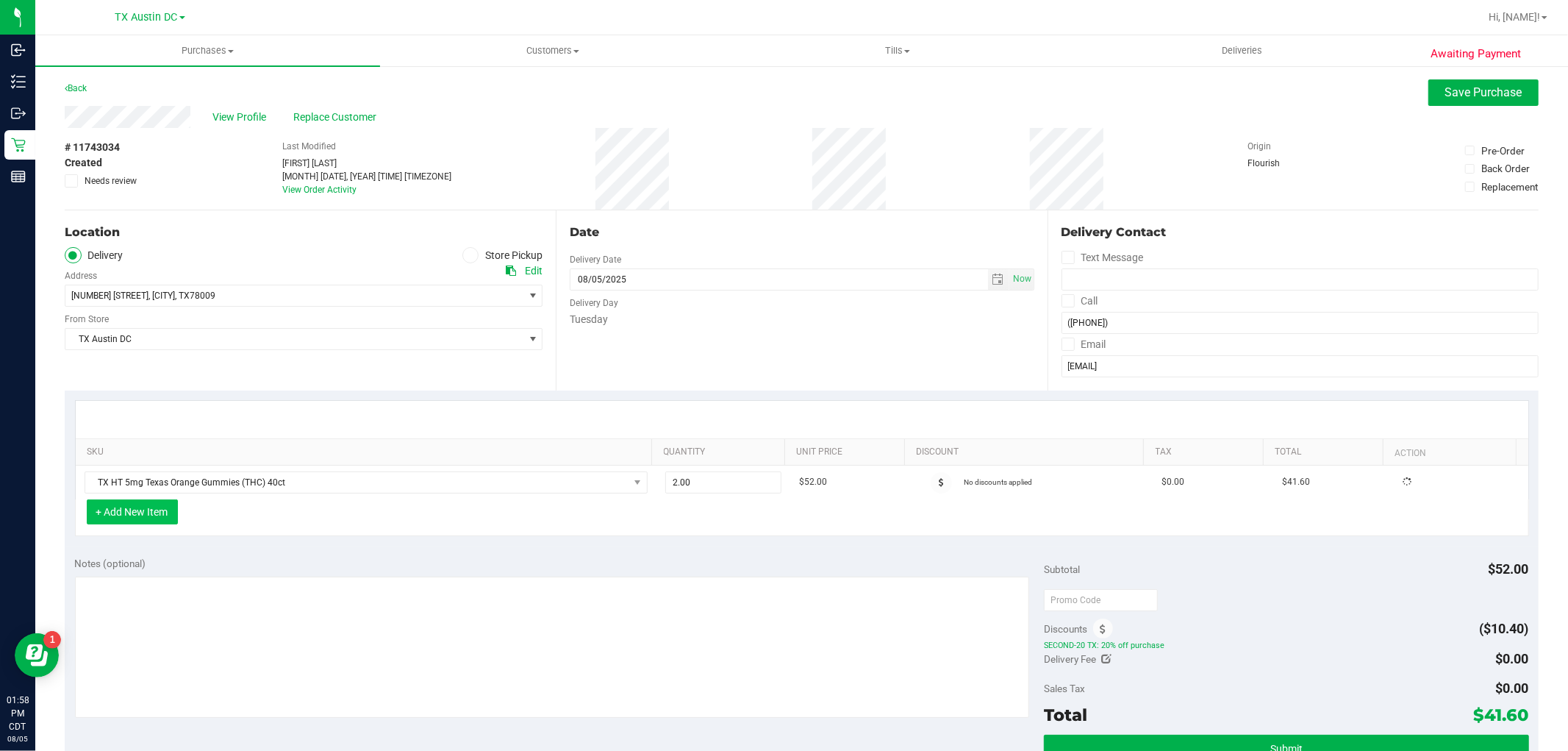 click on "+ Add New Item" at bounding box center (132, 512) 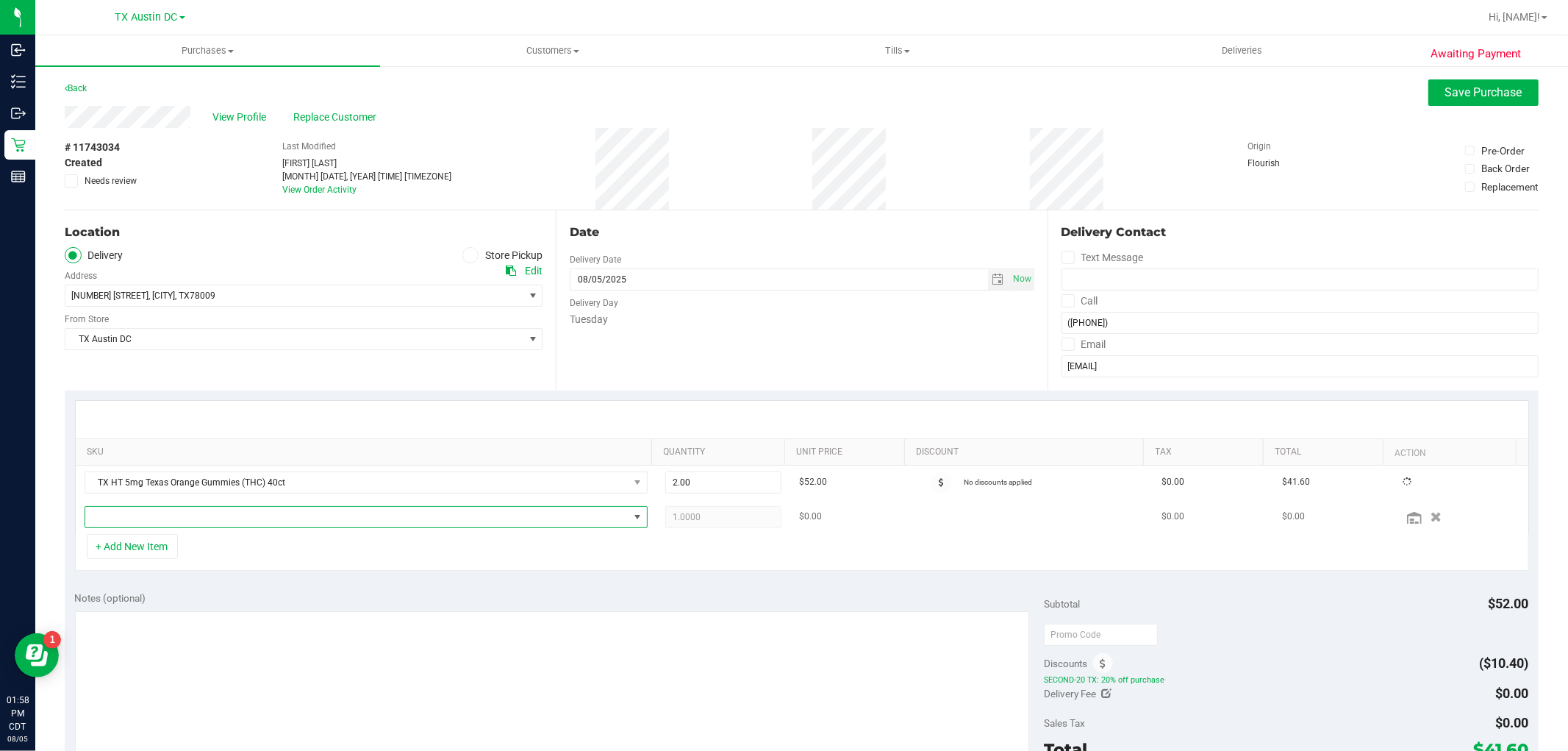 click at bounding box center (357, 517) 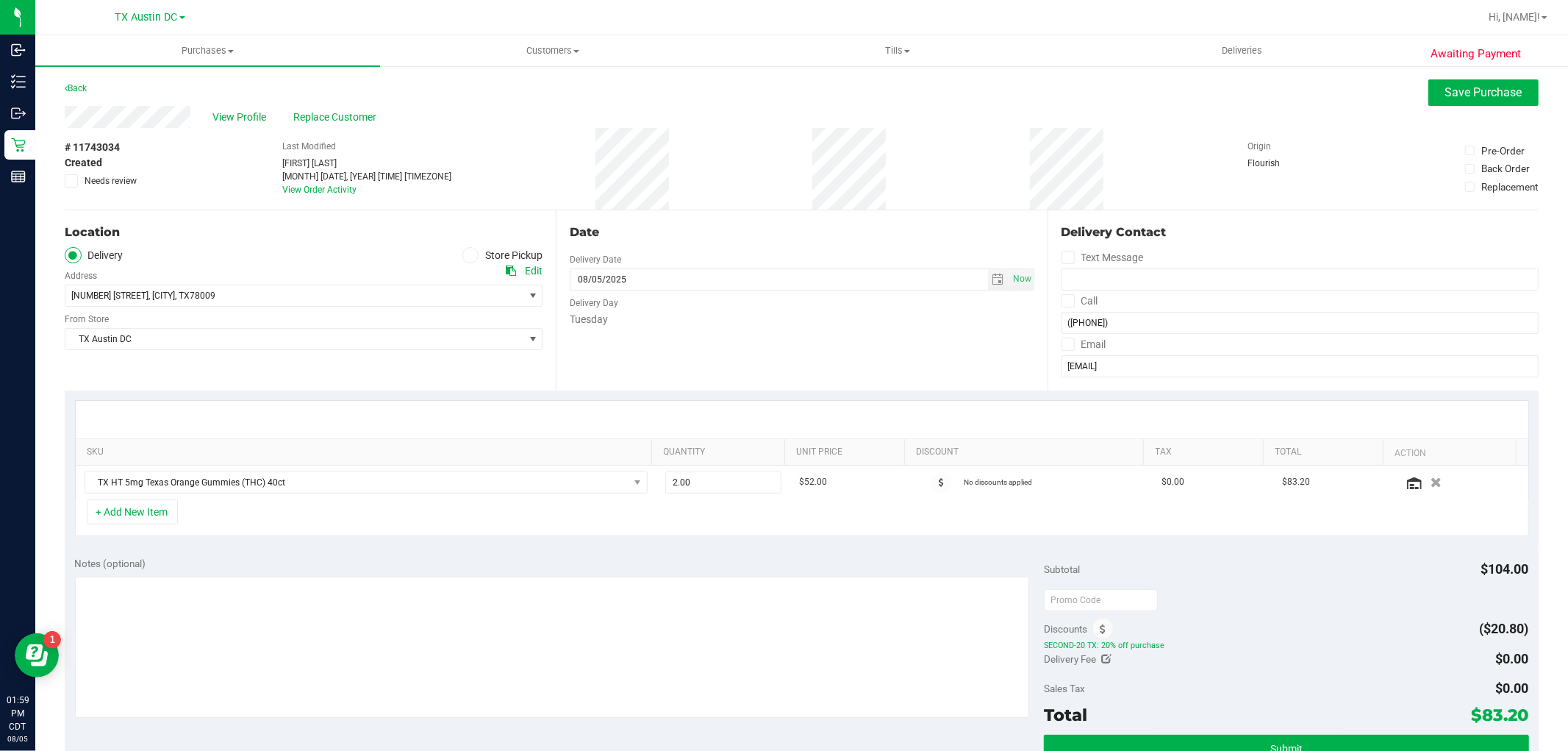 click on "+ Add New Item" at bounding box center [132, 512] 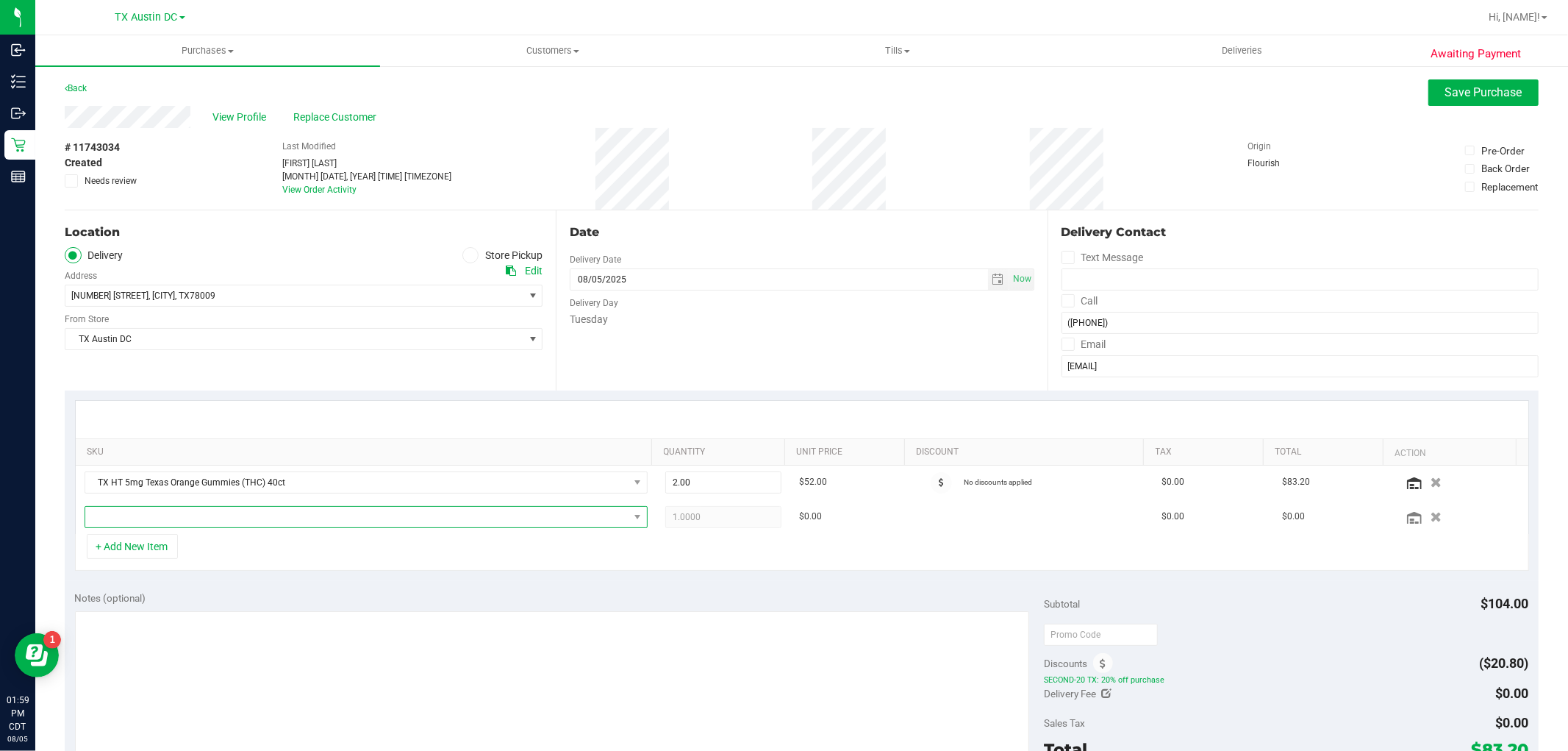 click at bounding box center [357, 517] 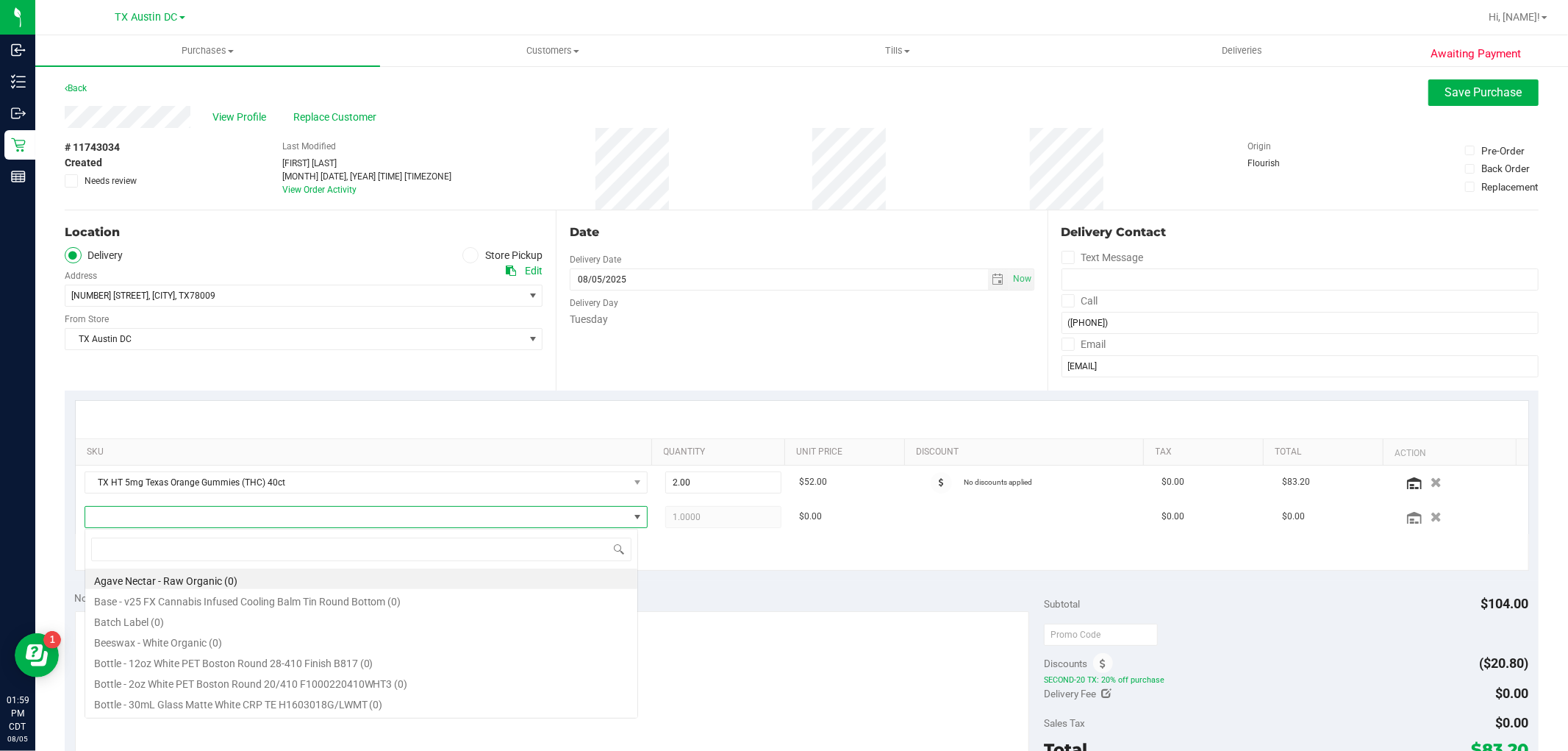scroll, scrollTop: 73533, scrollLeft: 72957, axis: both 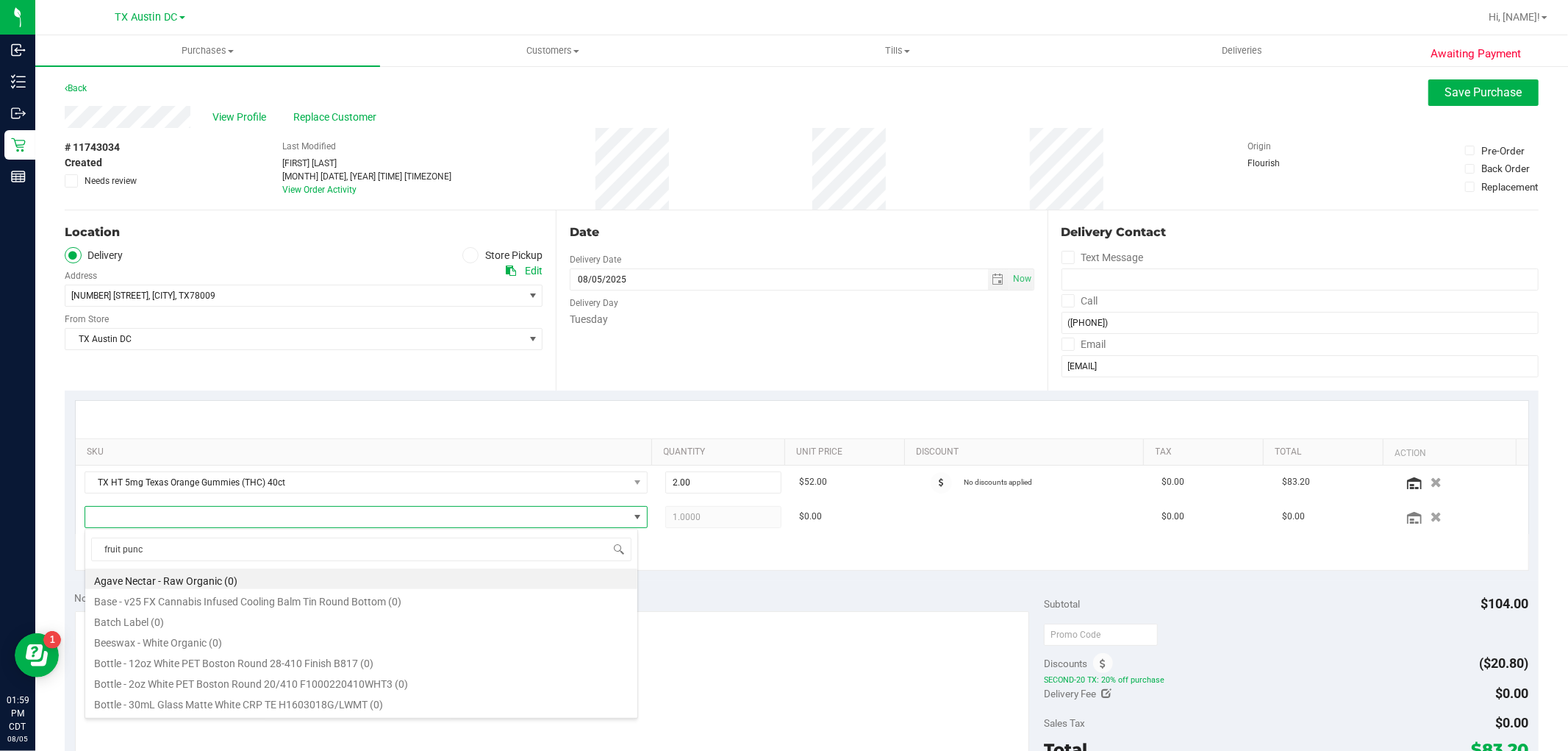 type on "fruit punch" 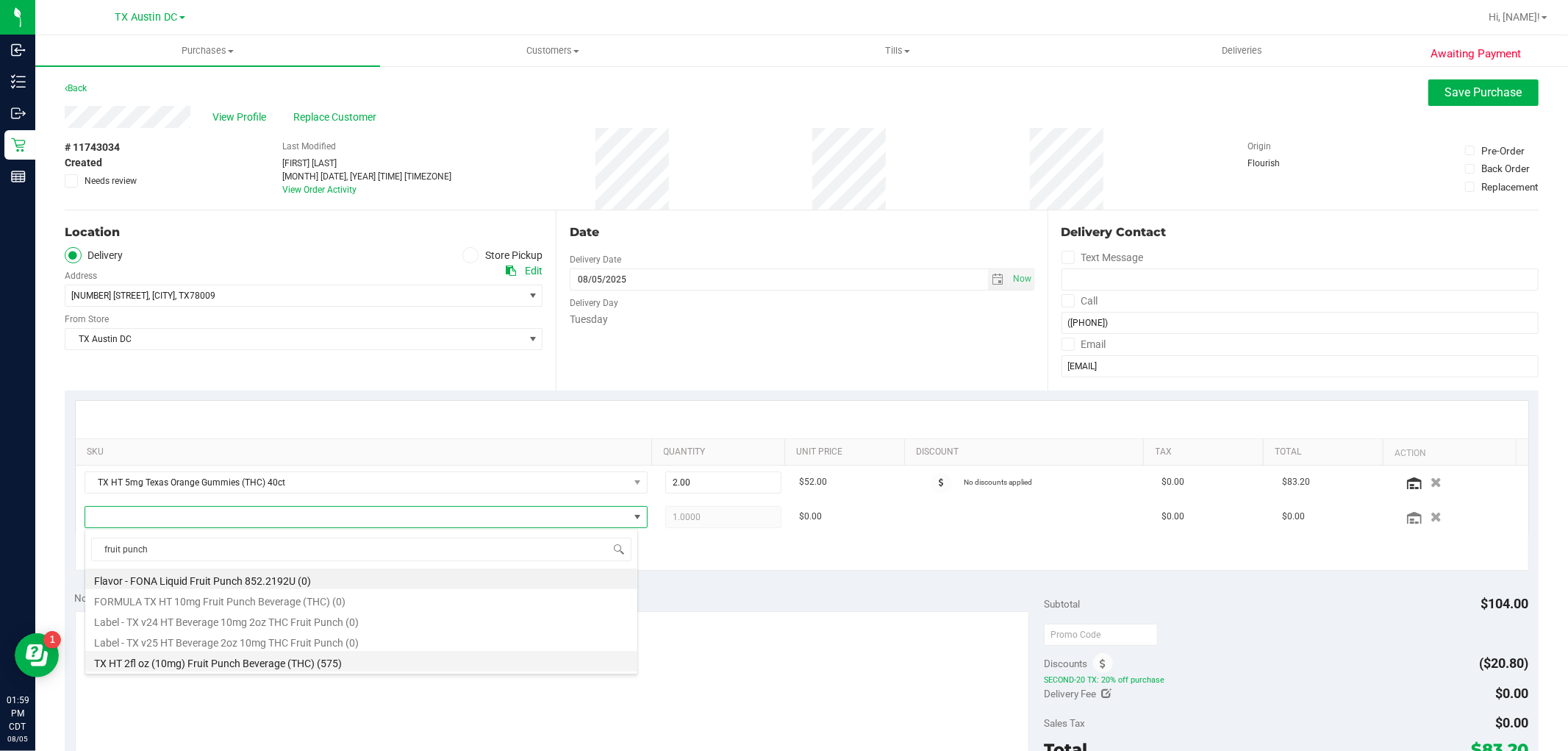 click on "TX HT 2fl oz (10mg) Fruit Punch Beverage (THC) (575)" at bounding box center [361, 661] 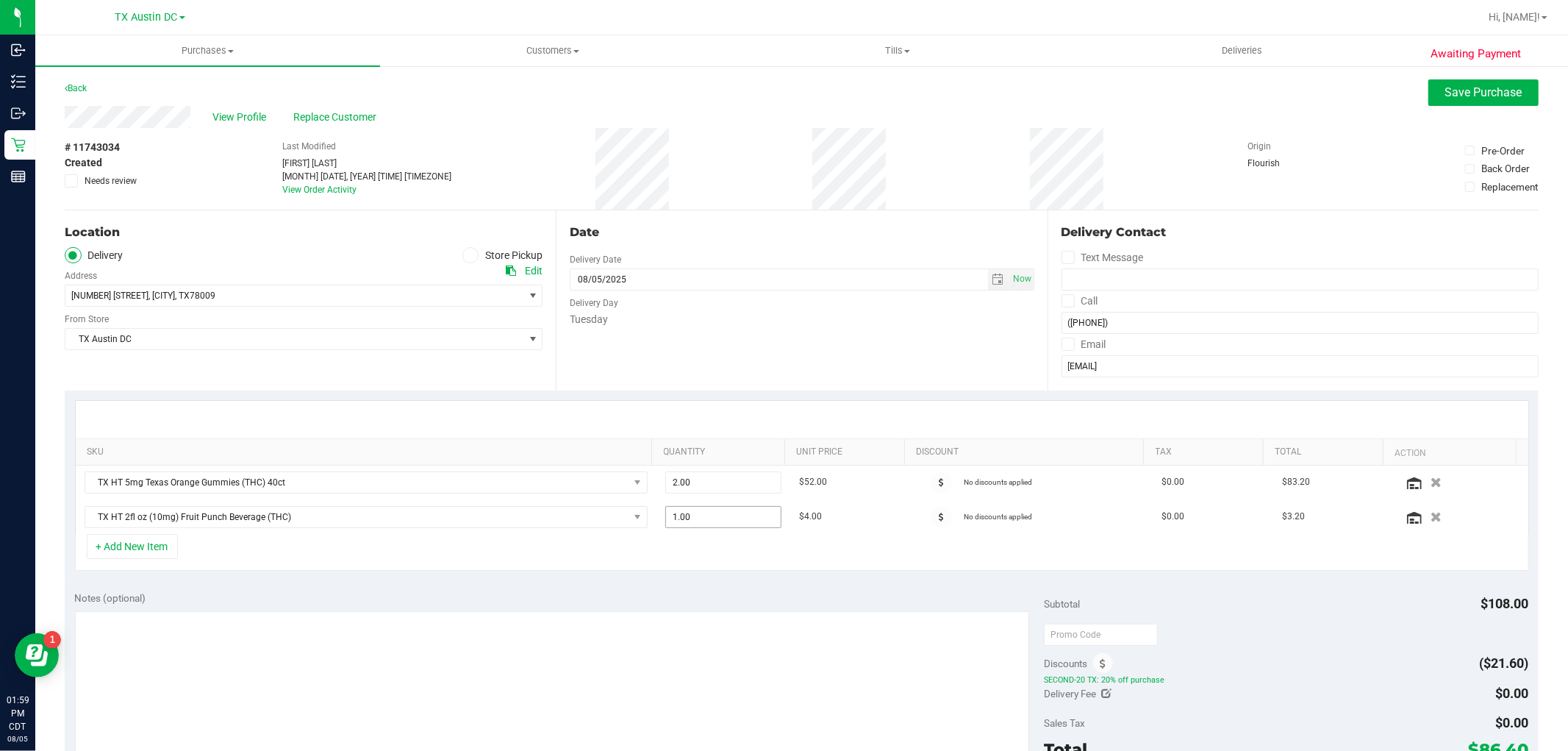 click on "1.00 1" at bounding box center (723, 517) 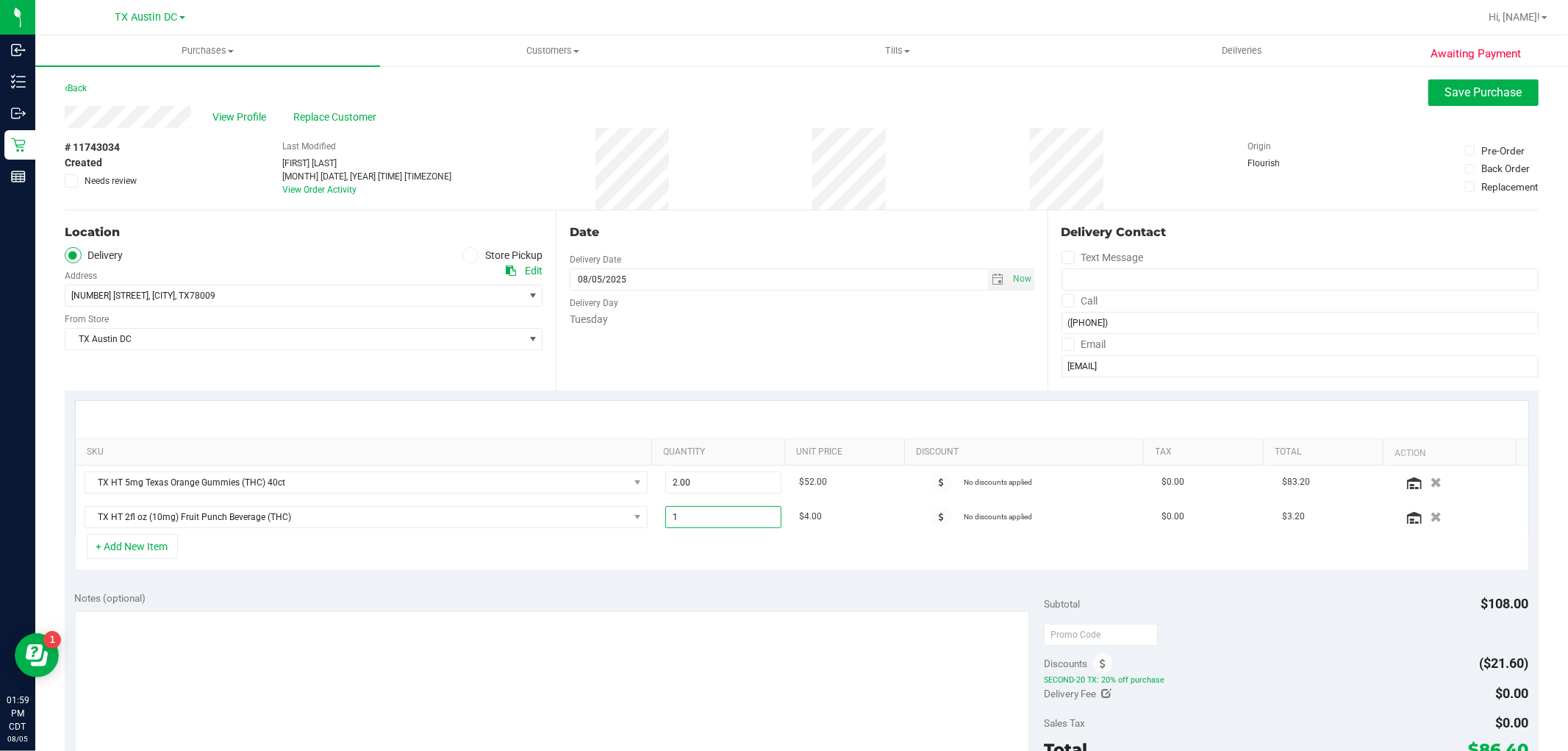 click on "1" at bounding box center [723, 517] 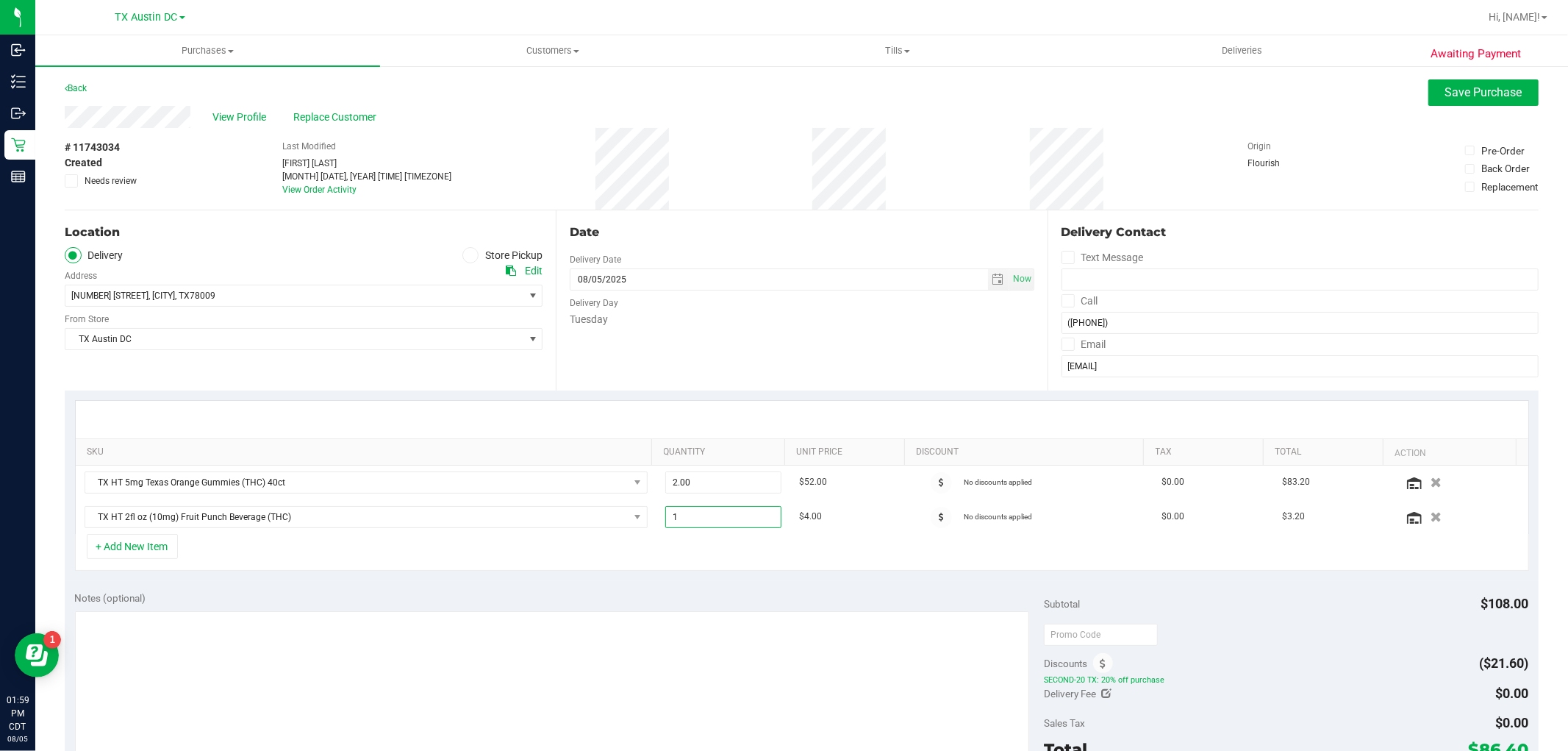 type on "5" 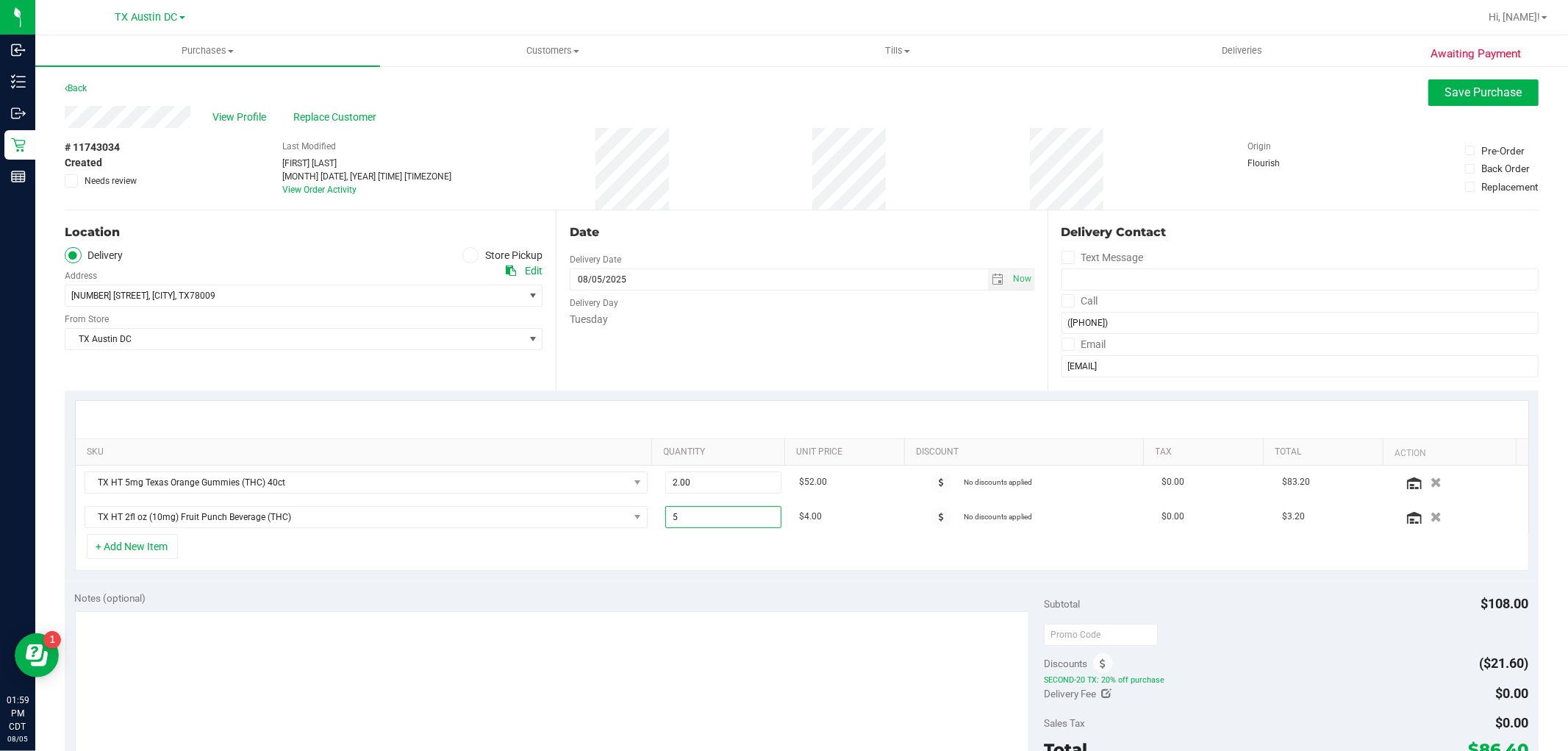 type on "5.00" 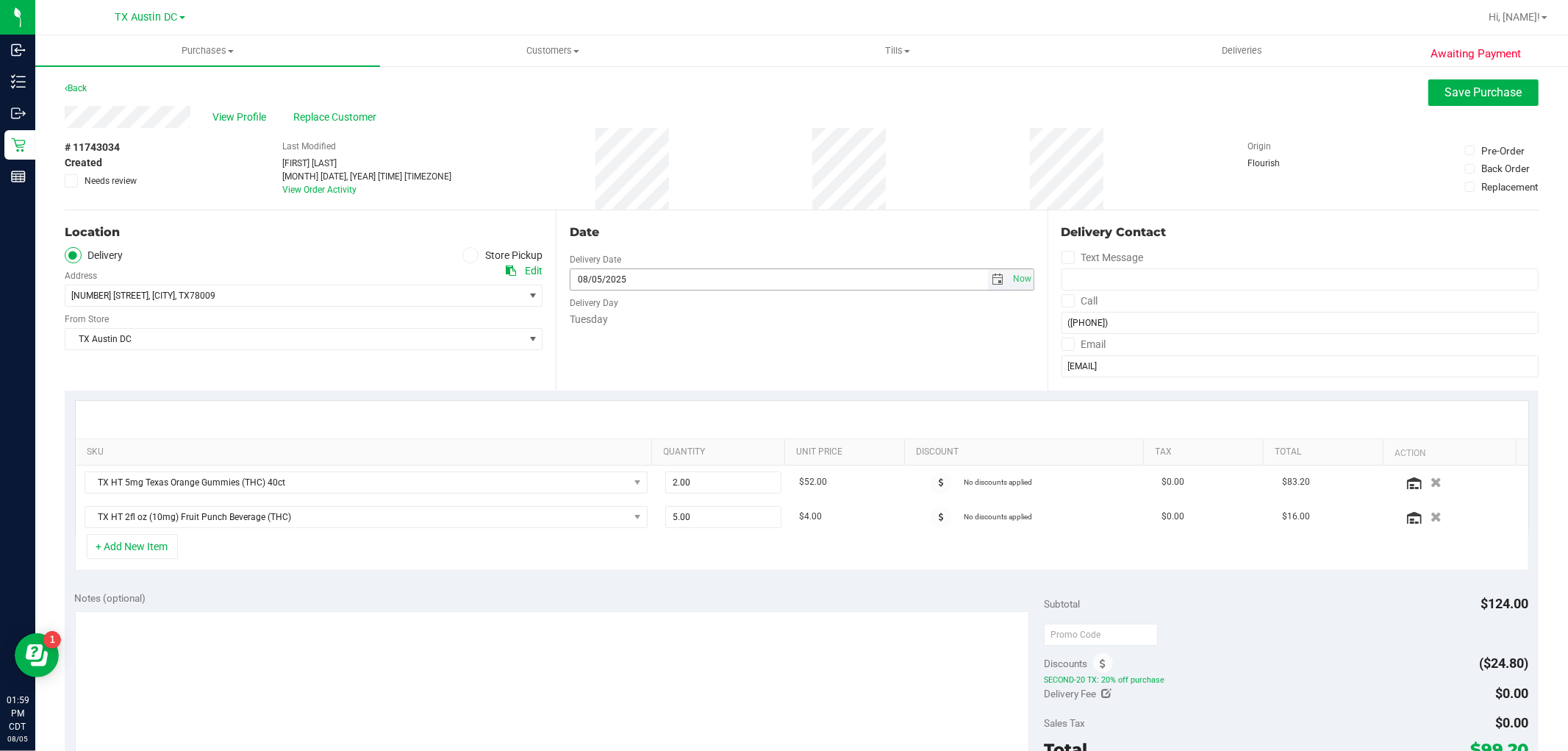 click at bounding box center (998, 280) 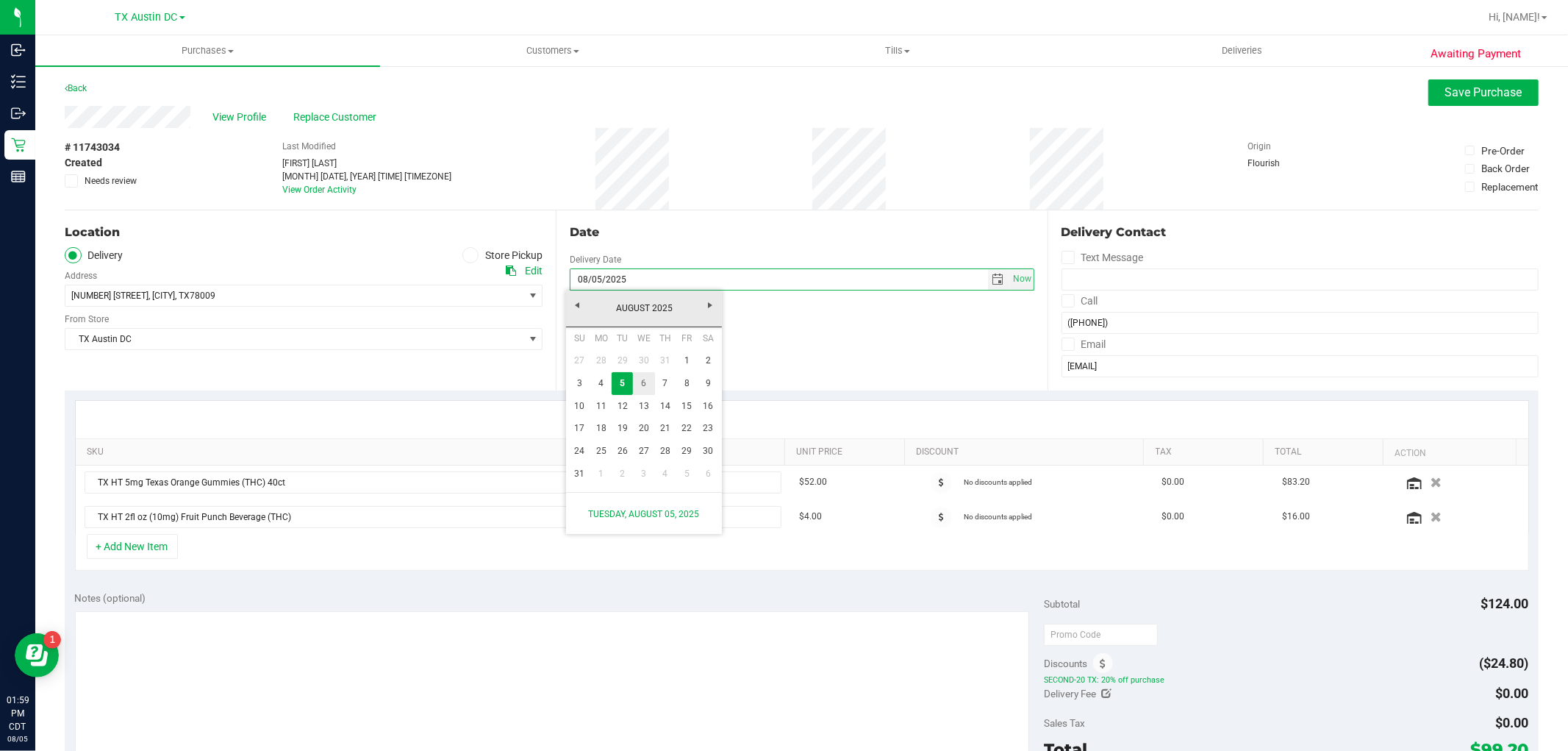 click on "6" at bounding box center [643, 383] 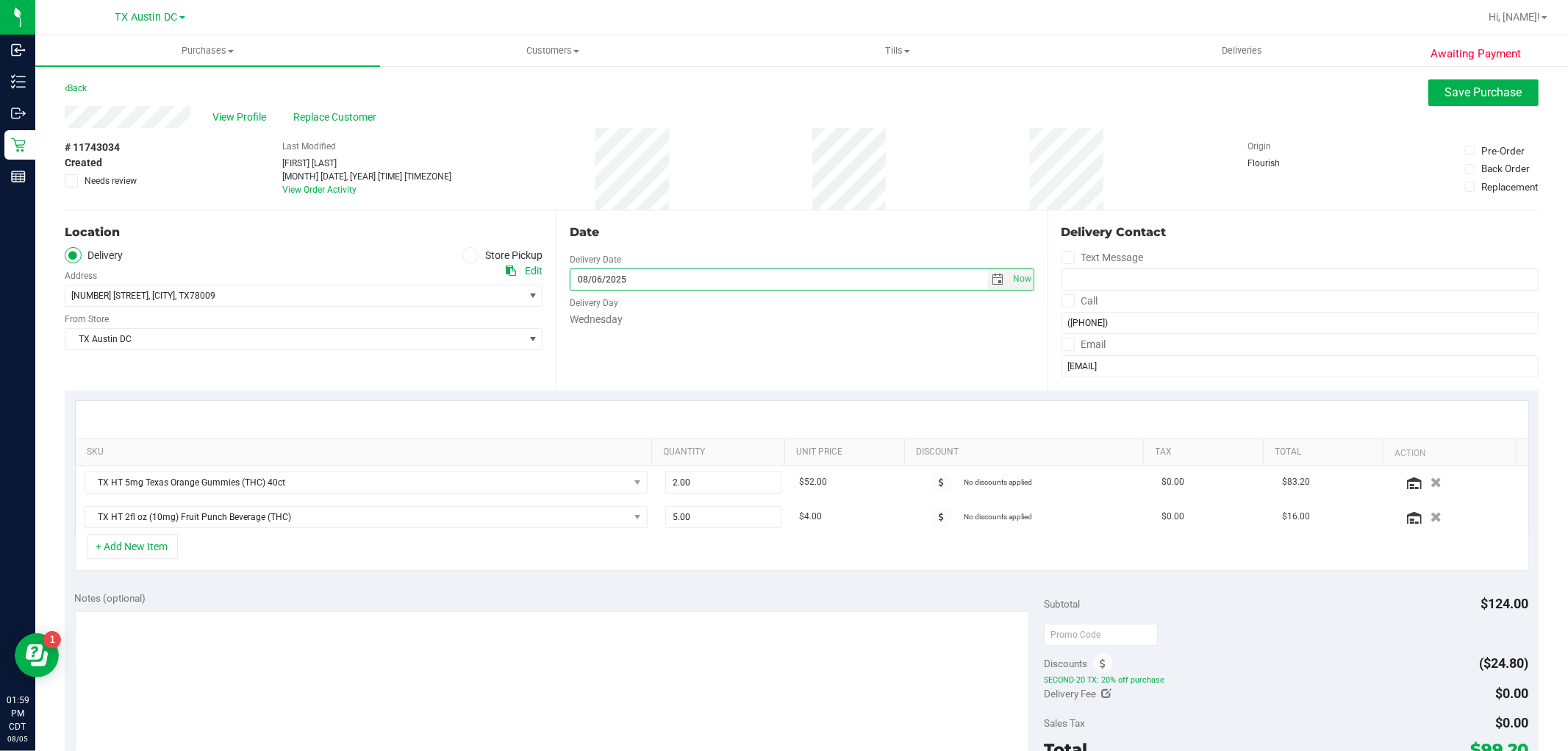 click on "+ Add New Item" at bounding box center (802, 552) 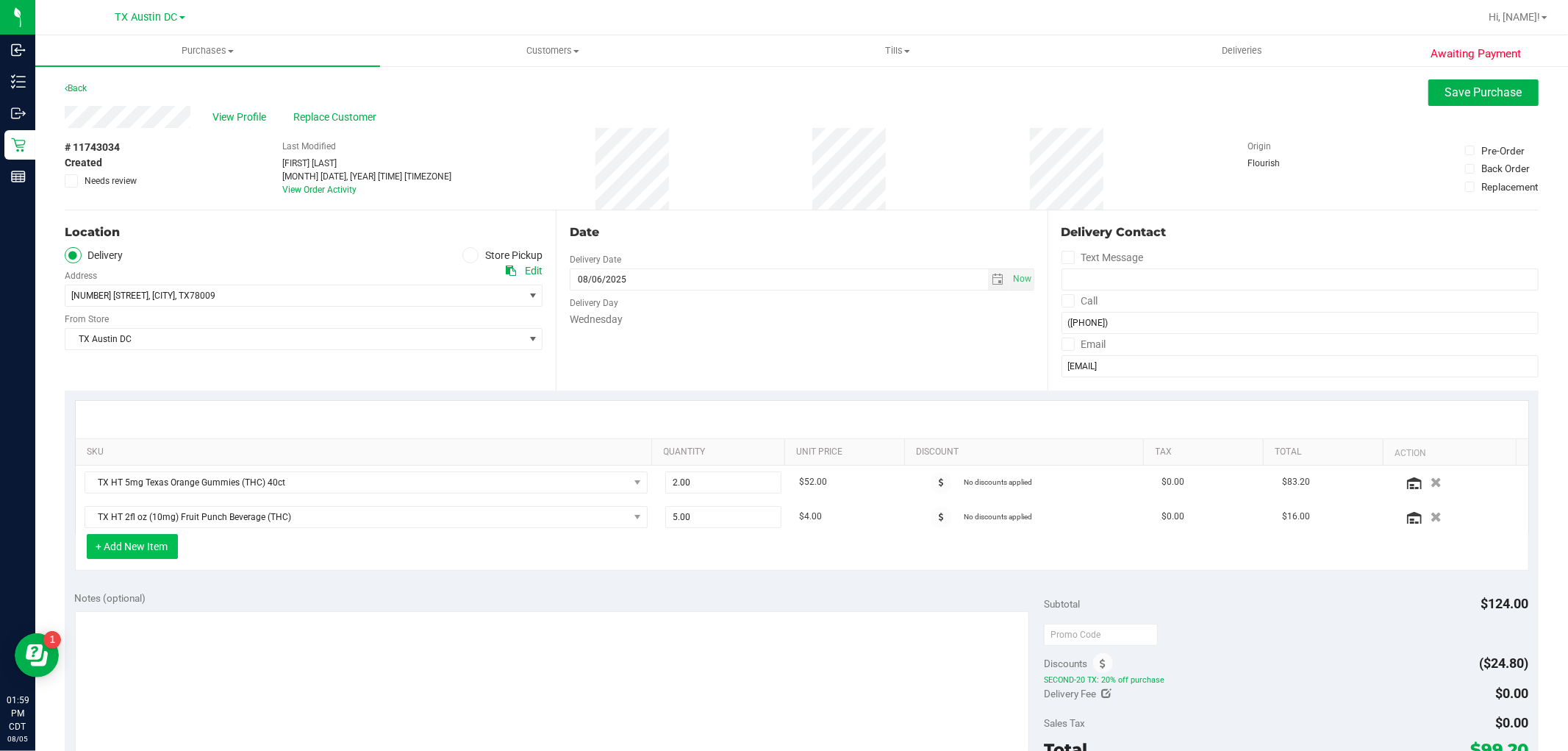 click on "+ Add New Item" at bounding box center [132, 547] 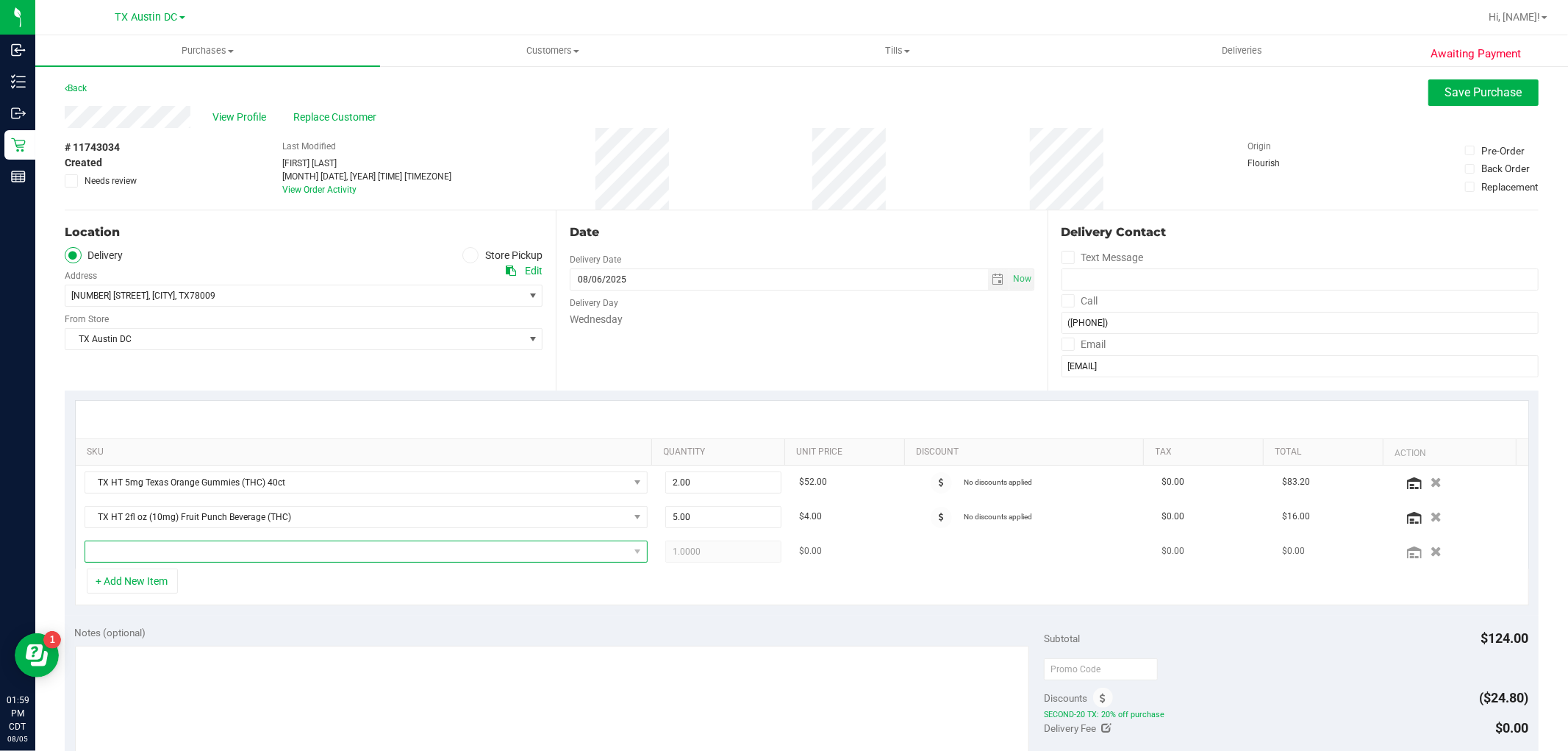 click at bounding box center [357, 552] 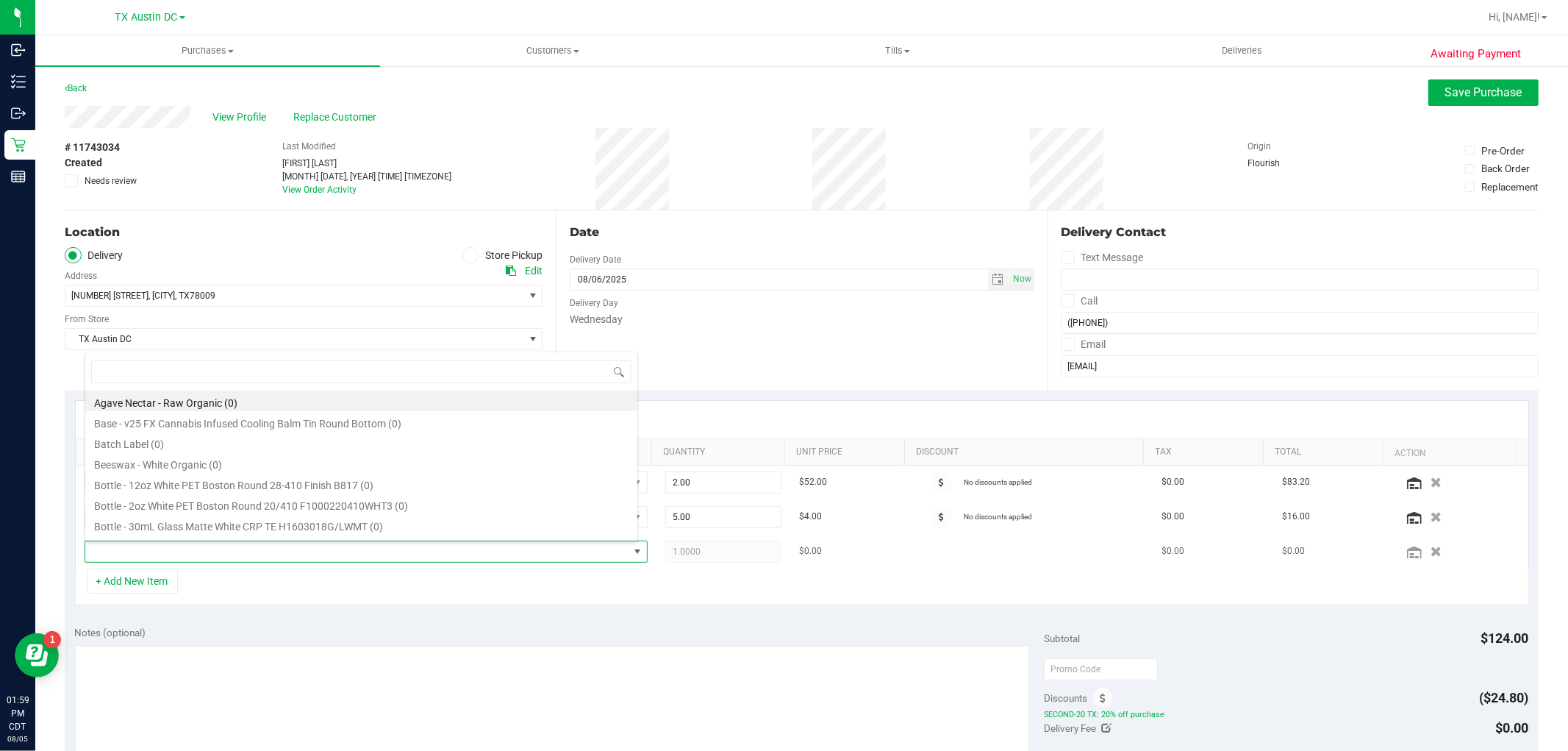 scroll, scrollTop: 73533, scrollLeft: 72957, axis: both 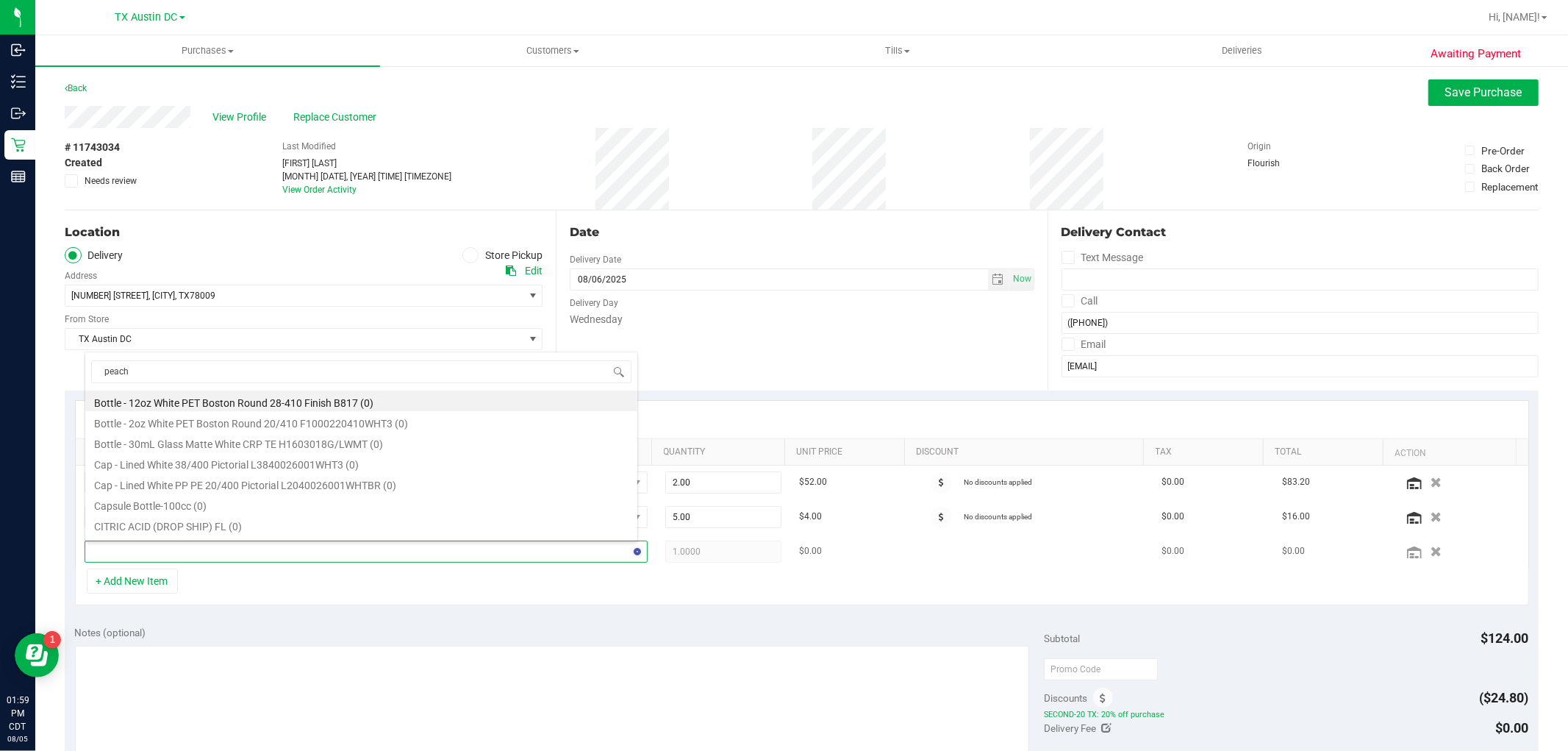 type on "peach" 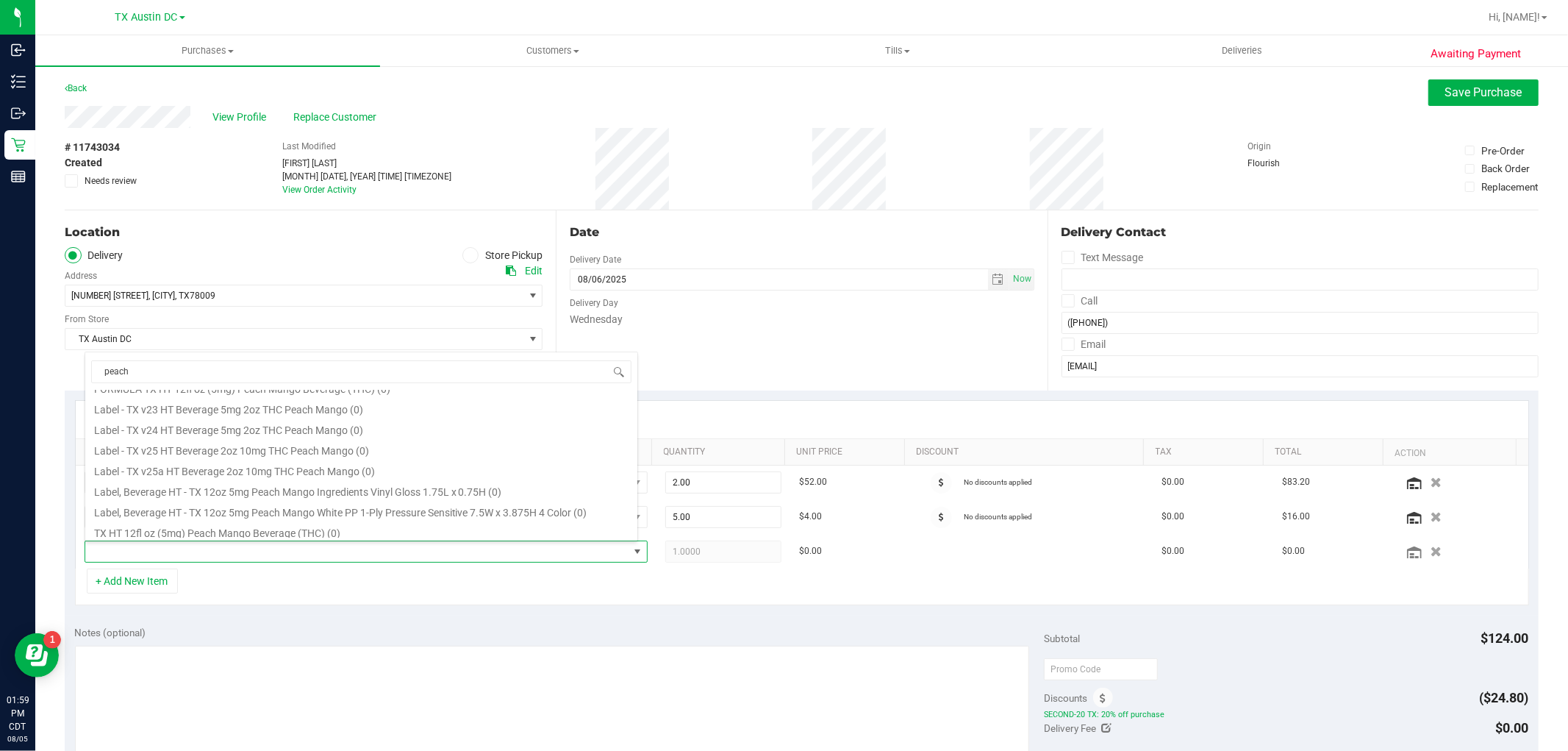scroll, scrollTop: 162, scrollLeft: 0, axis: vertical 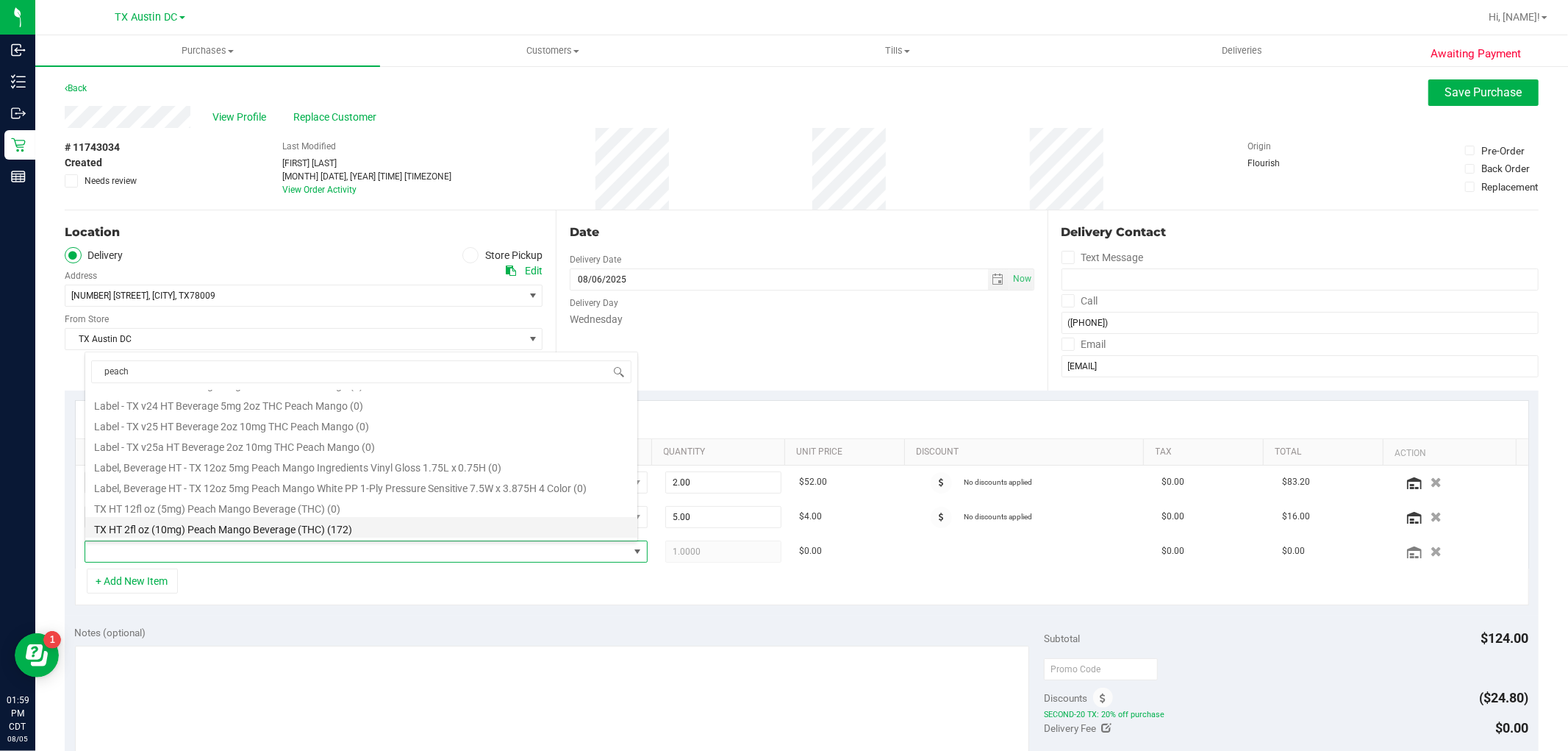 click on "TX HT 2fl oz (10mg) Peach Mango Beverage (THC) (172)" at bounding box center [361, 527] 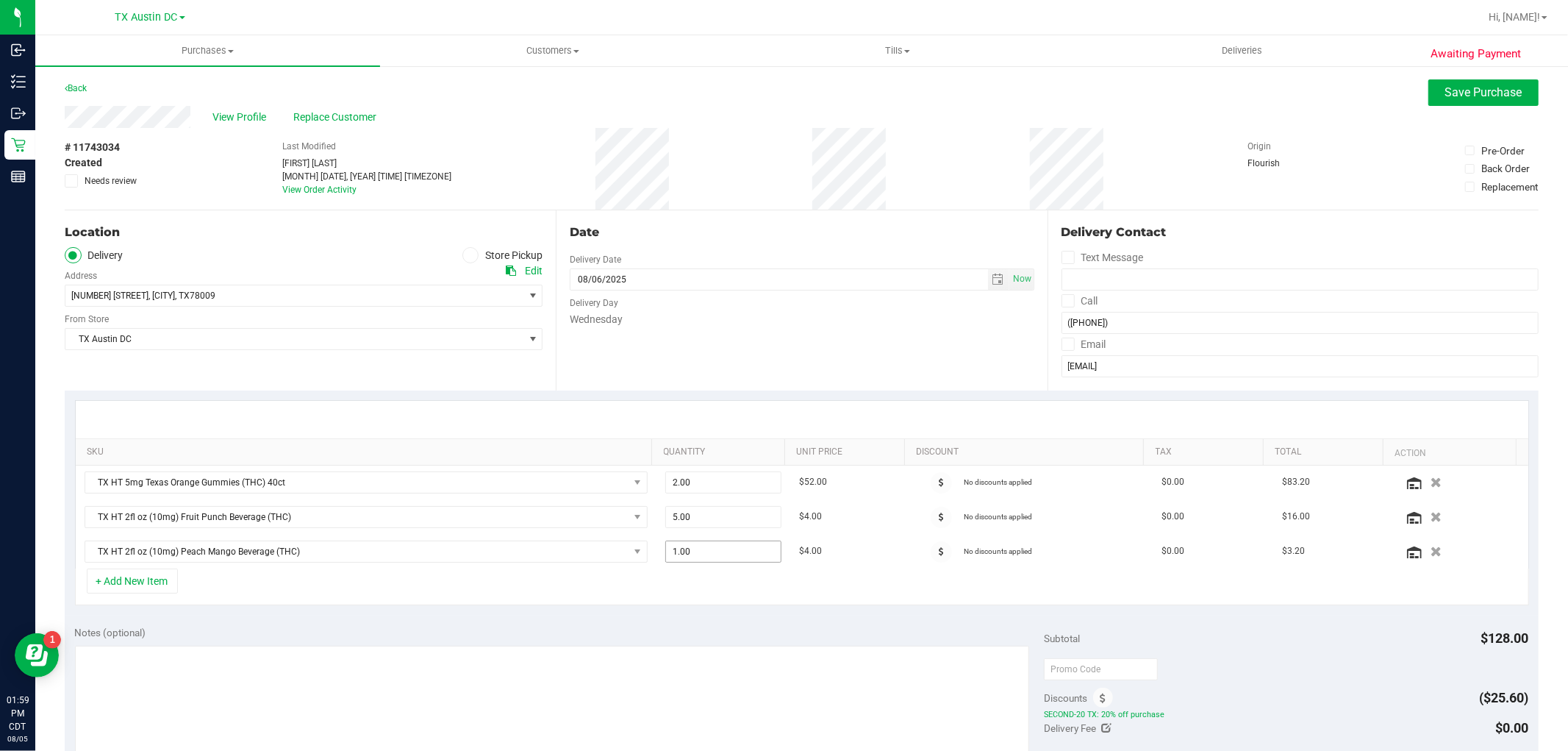 click on "1.00 1" at bounding box center [723, 552] 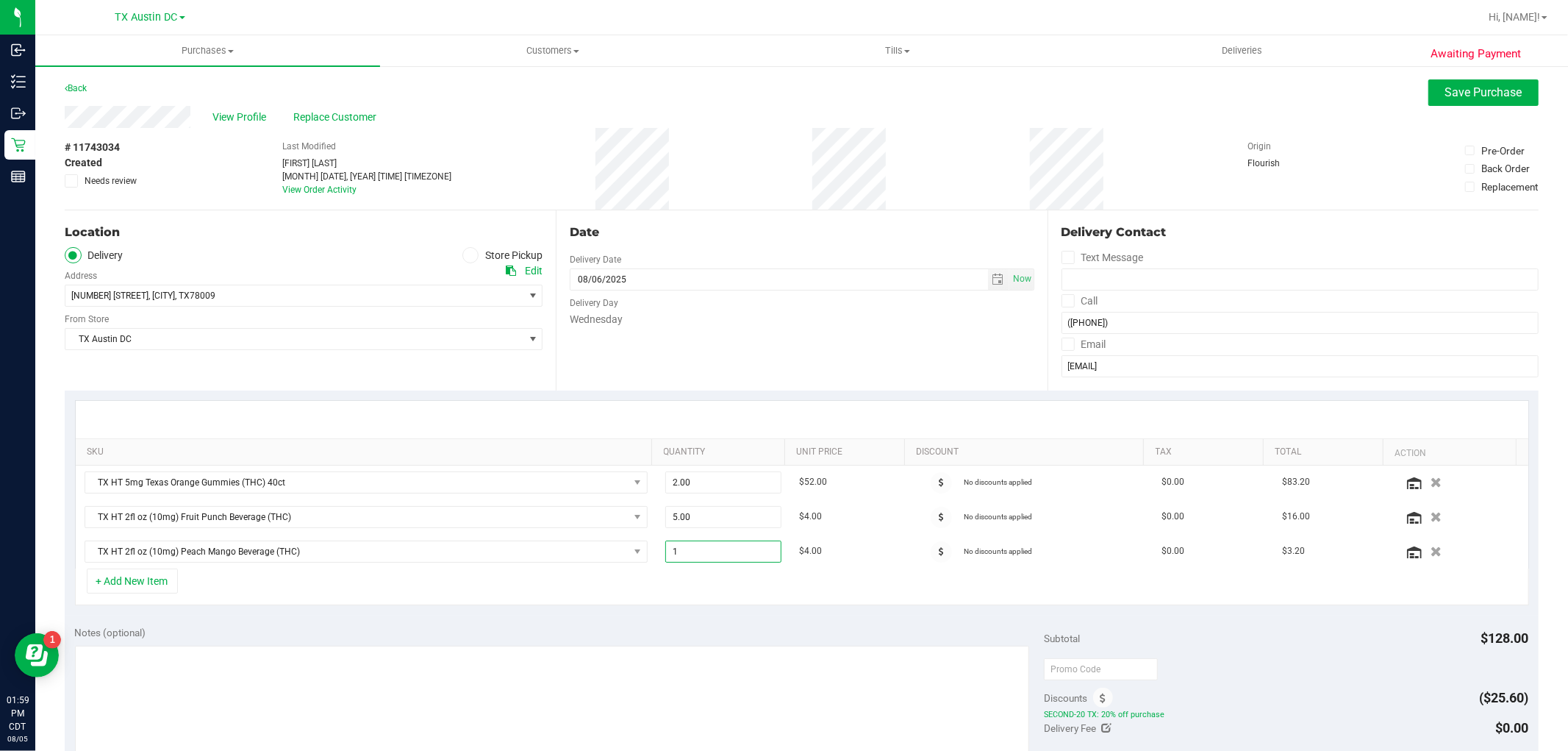 click on "1" at bounding box center (723, 552) 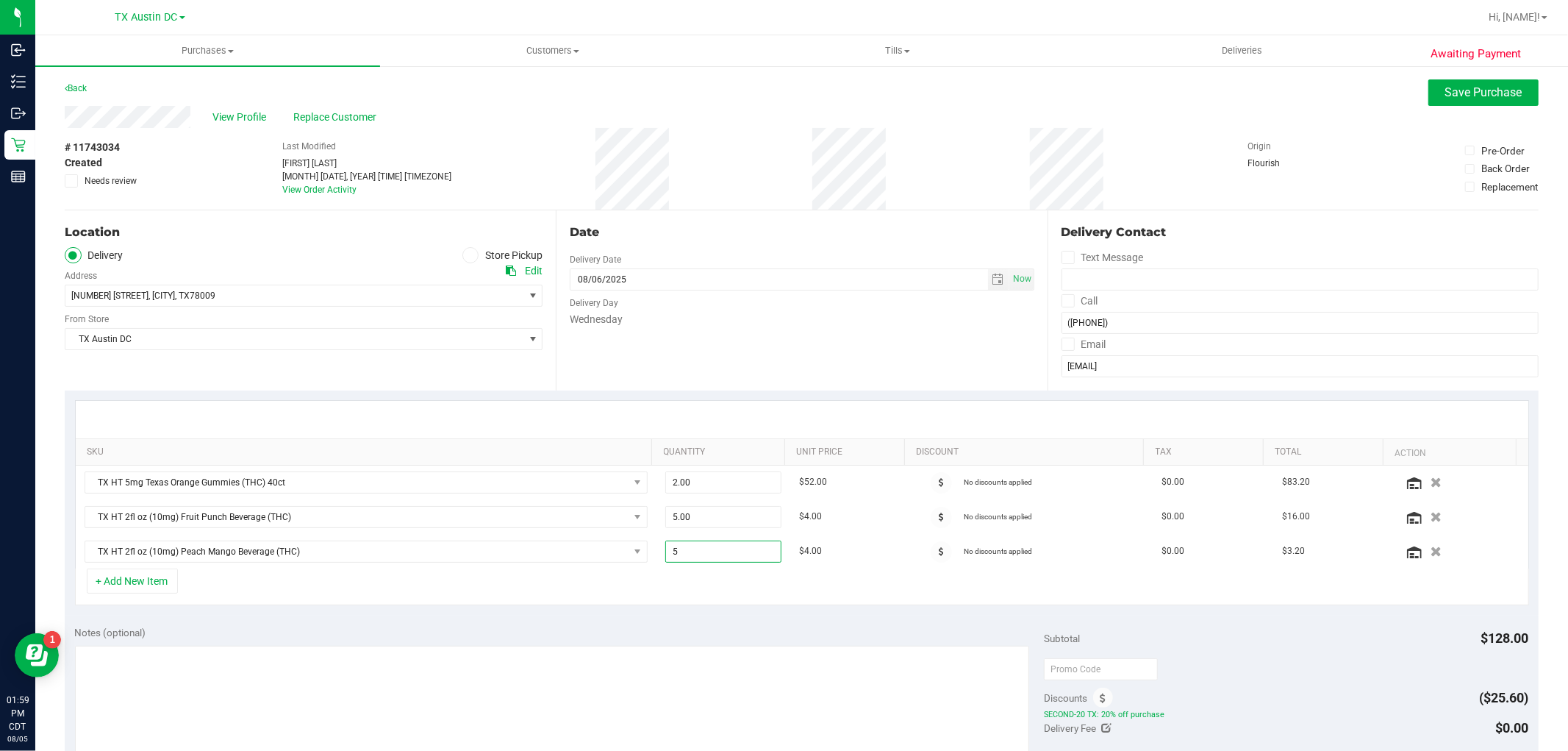 type on "5.00" 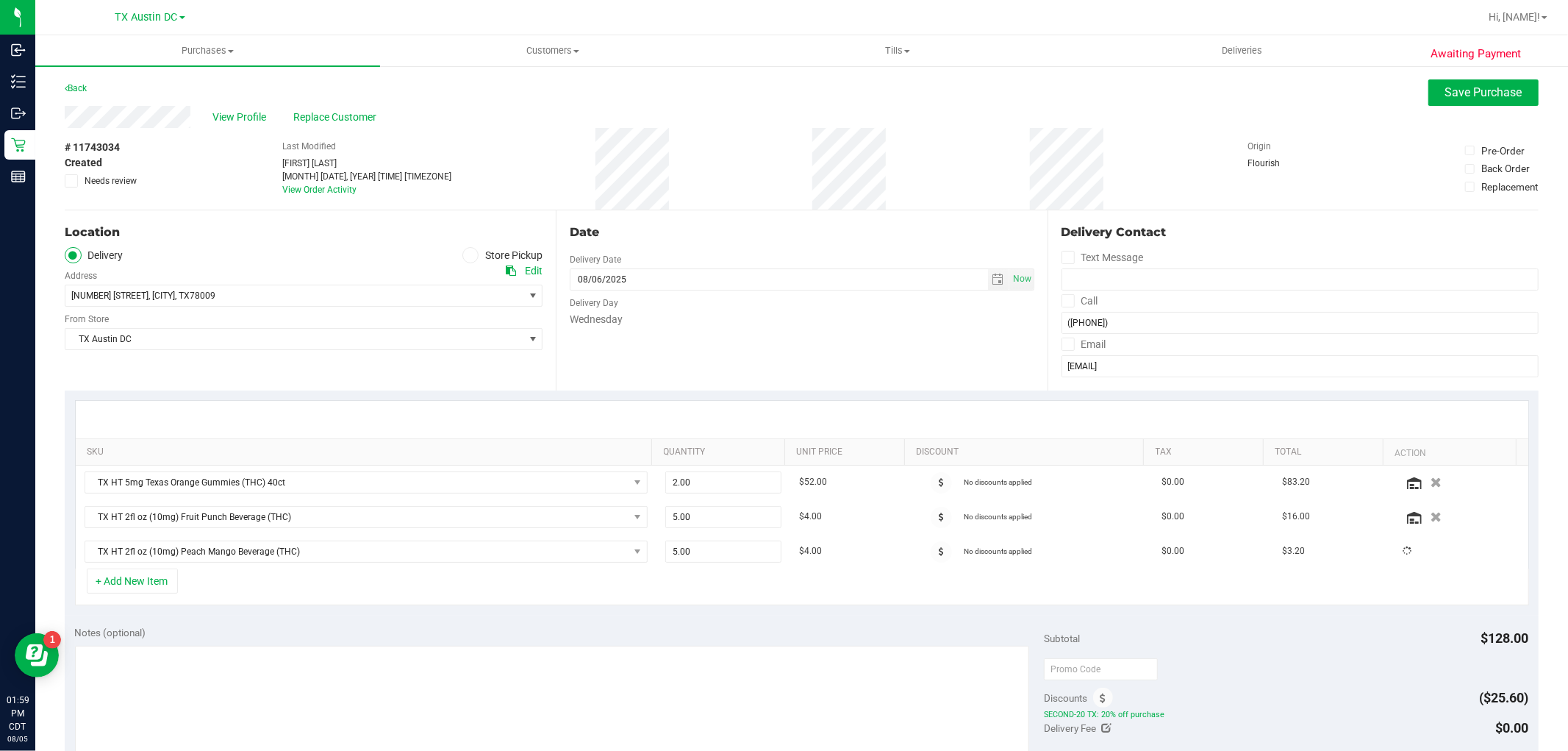 click on "+ Add New Item" at bounding box center [802, 587] 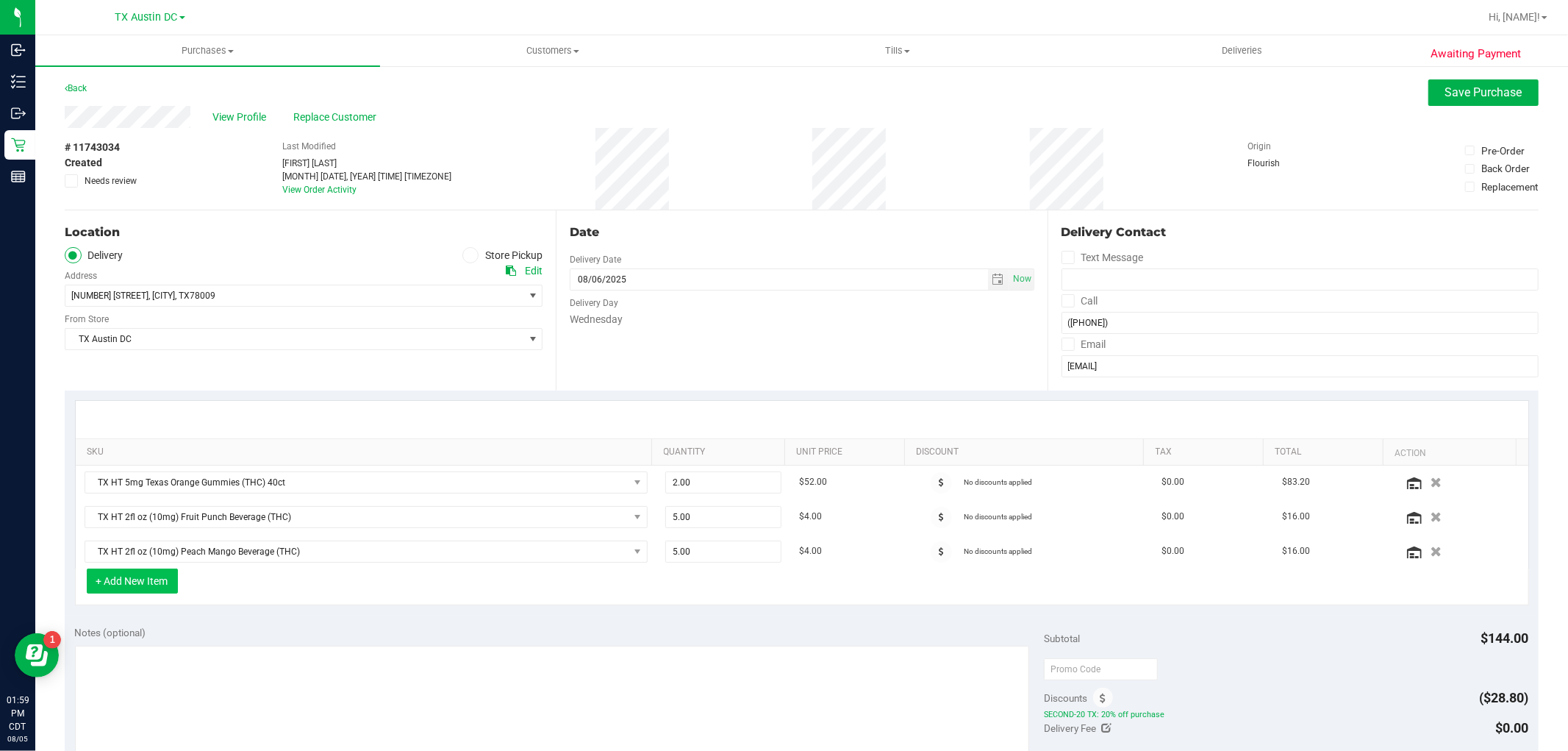 click on "+ Add New Item" at bounding box center (132, 581) 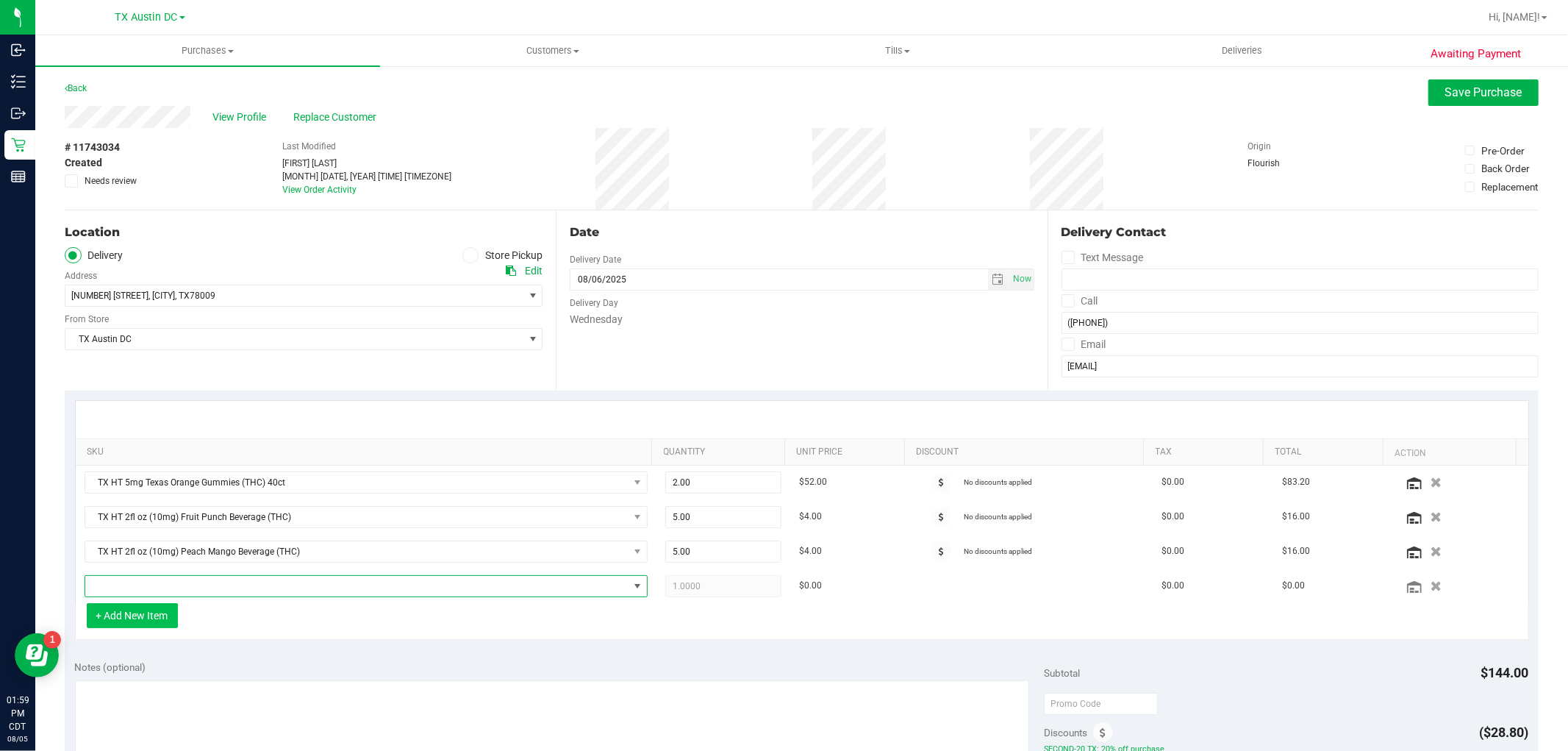 click at bounding box center (357, 586) 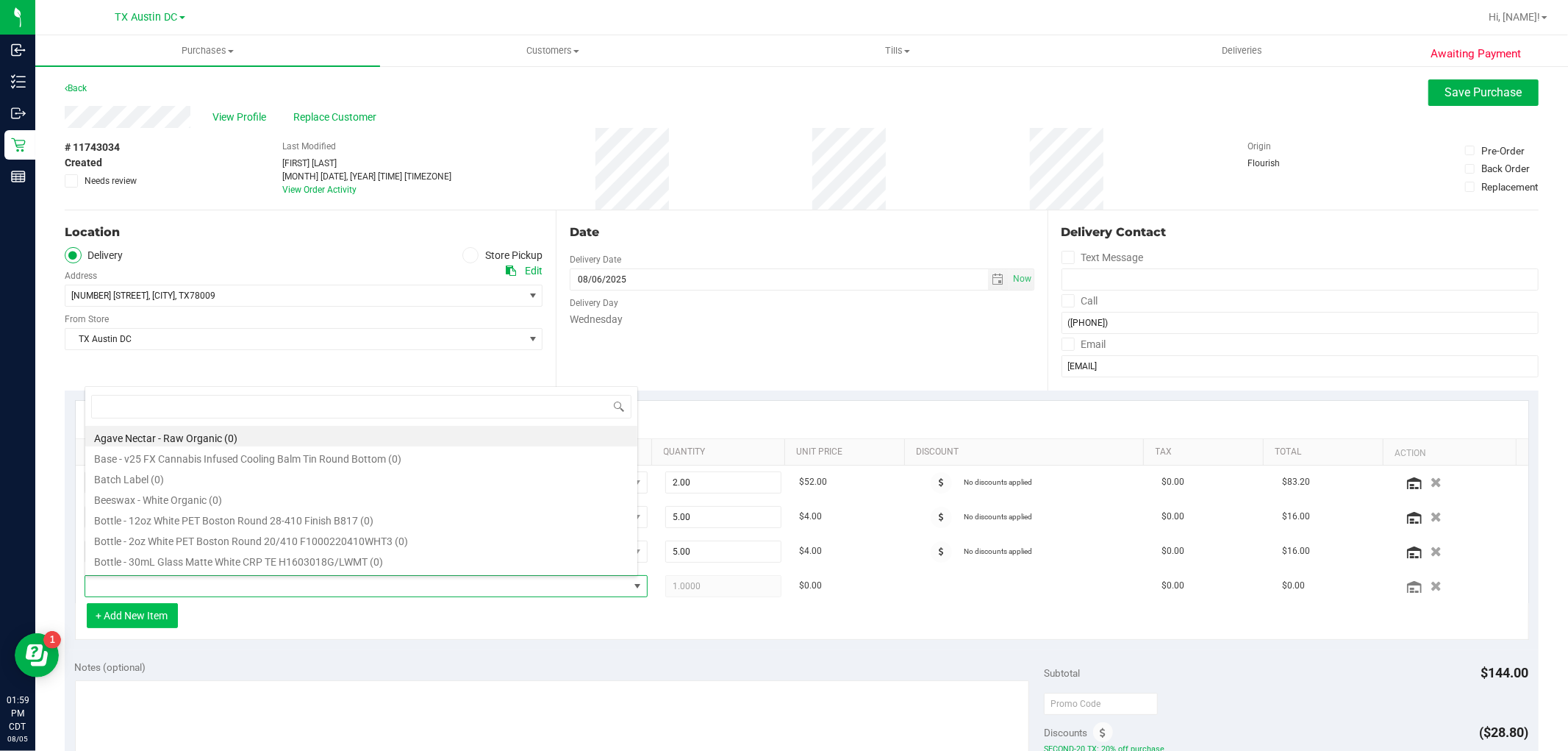 scroll, scrollTop: 73533, scrollLeft: 72957, axis: both 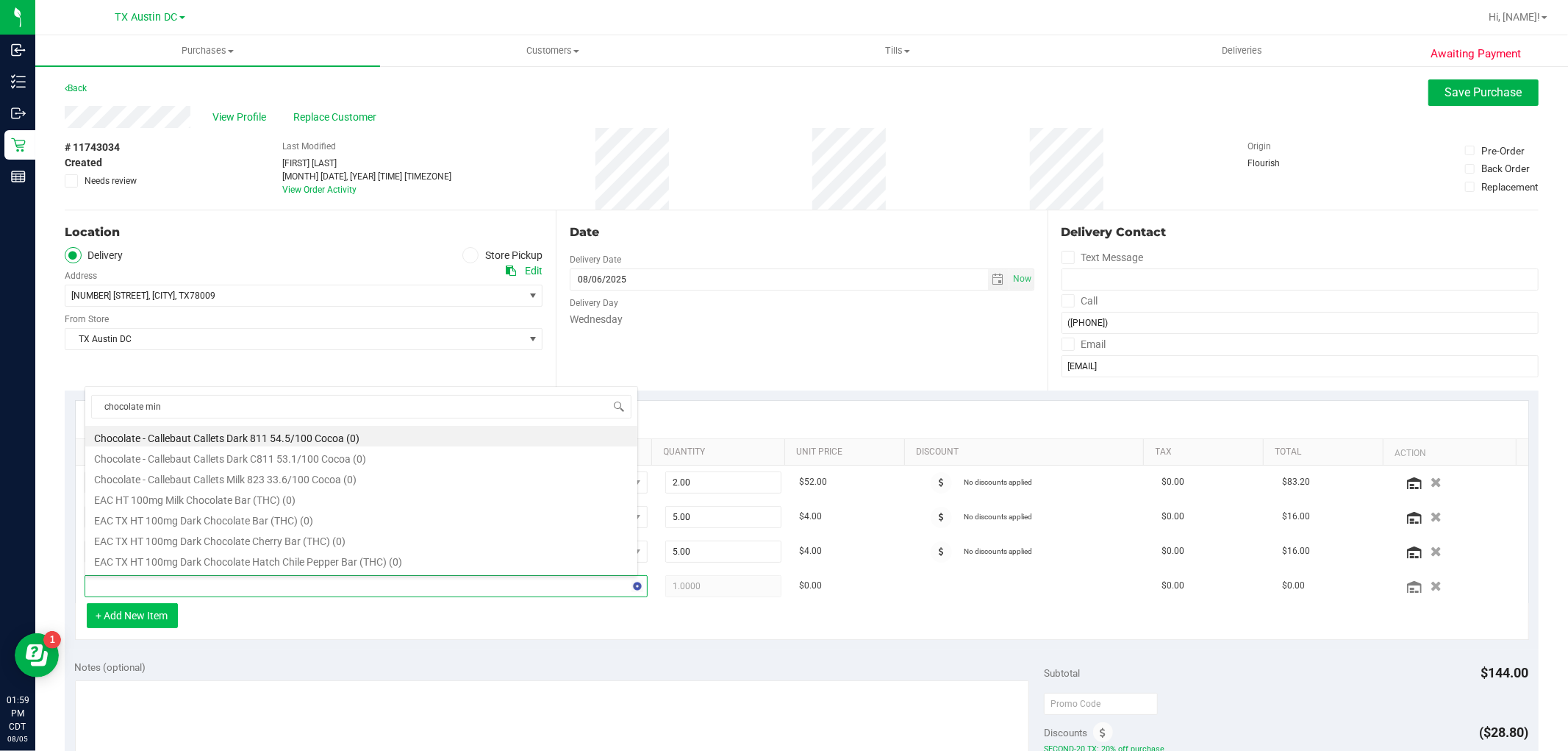 type on "chocolate mint" 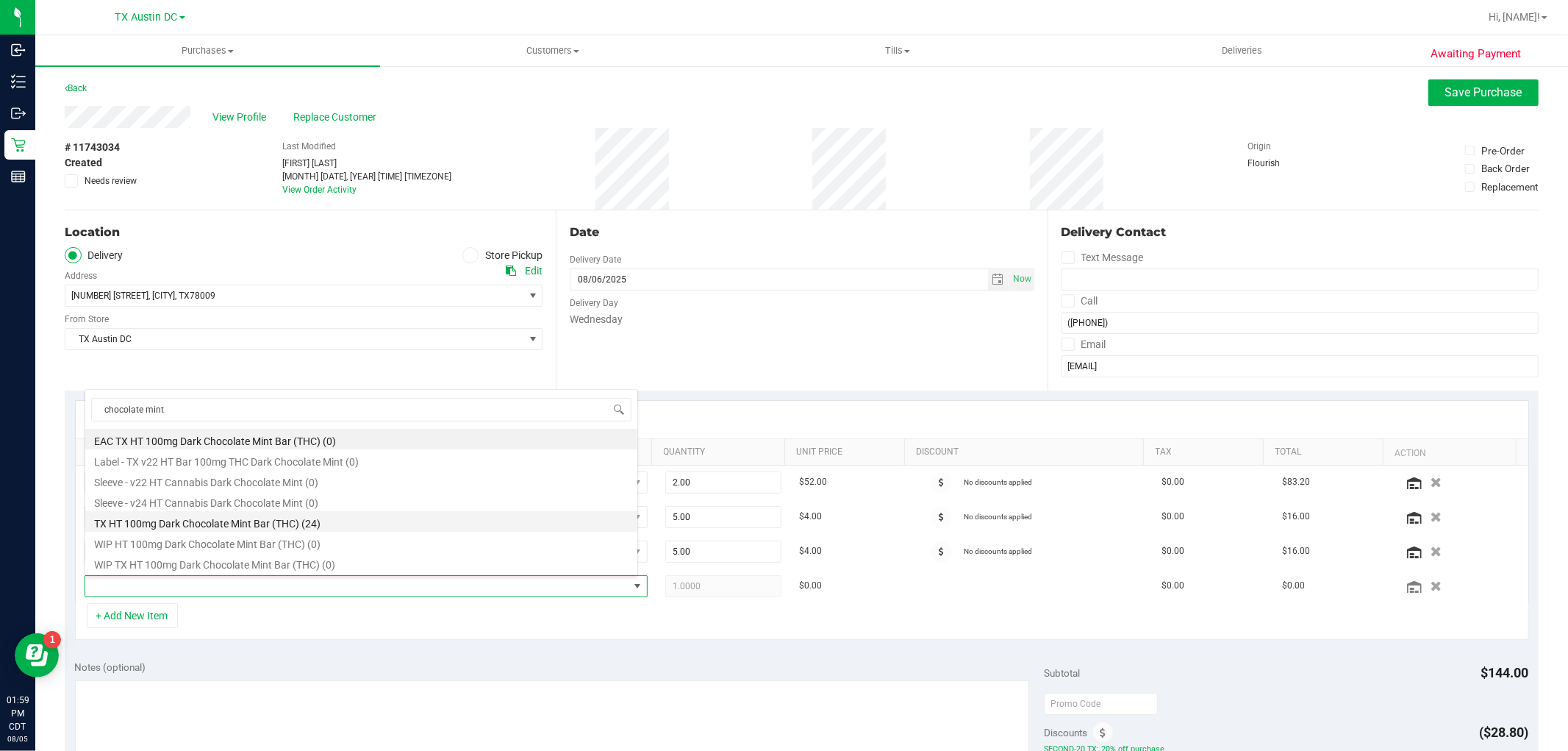 click on "TX HT 100mg Dark Chocolate Mint Bar (THC) (24)" at bounding box center (361, 522) 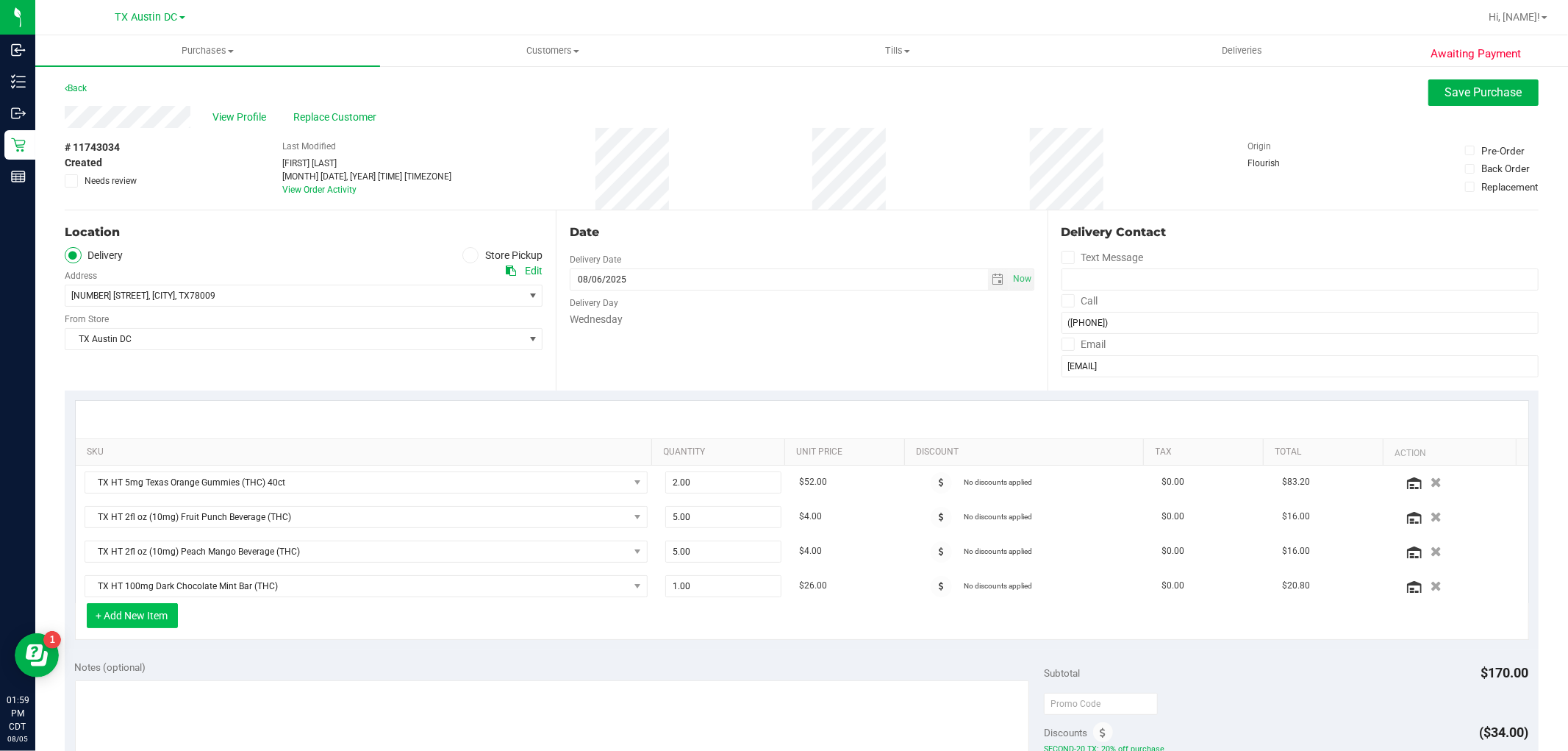 click on "+ Add New Item" at bounding box center (132, 616) 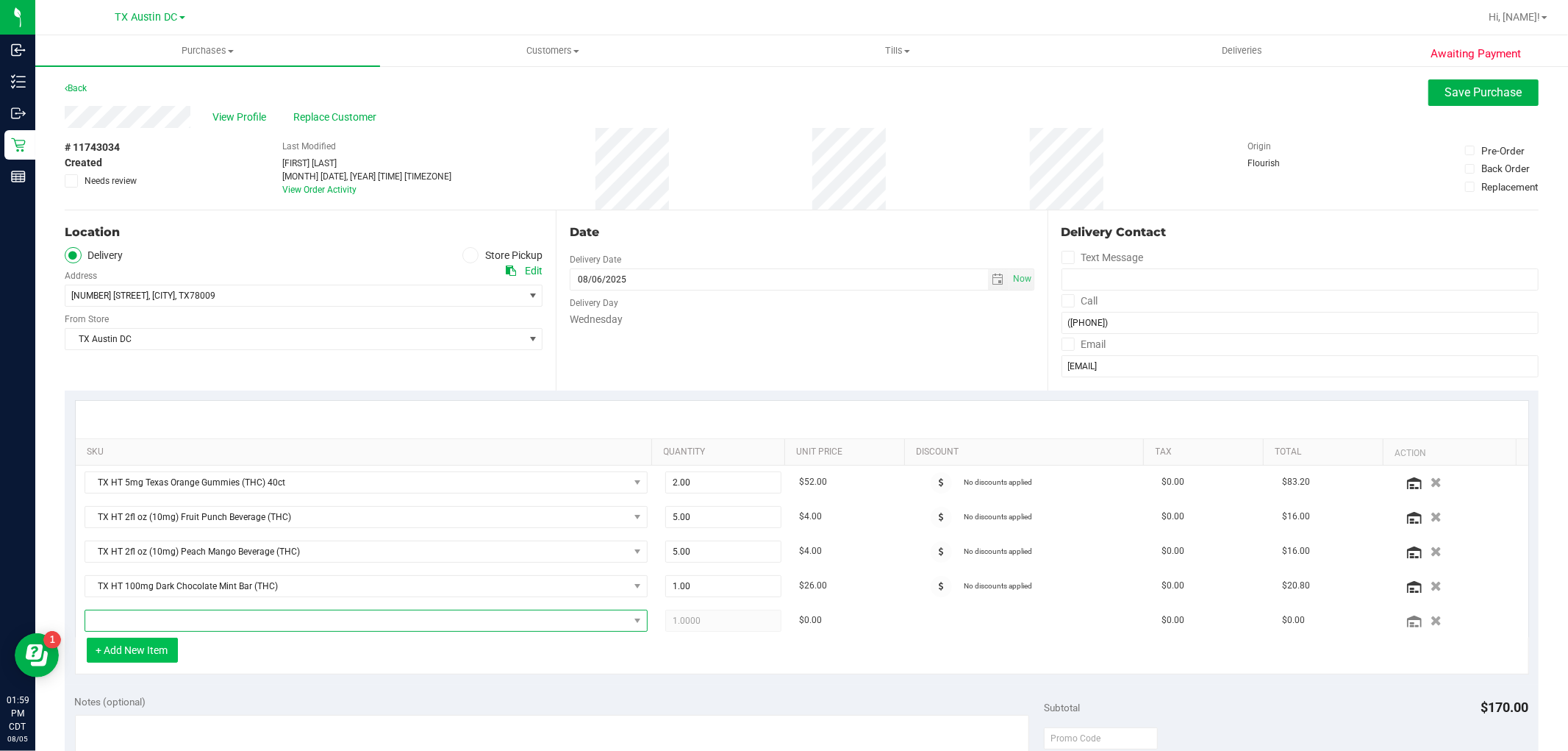 click at bounding box center [357, 621] 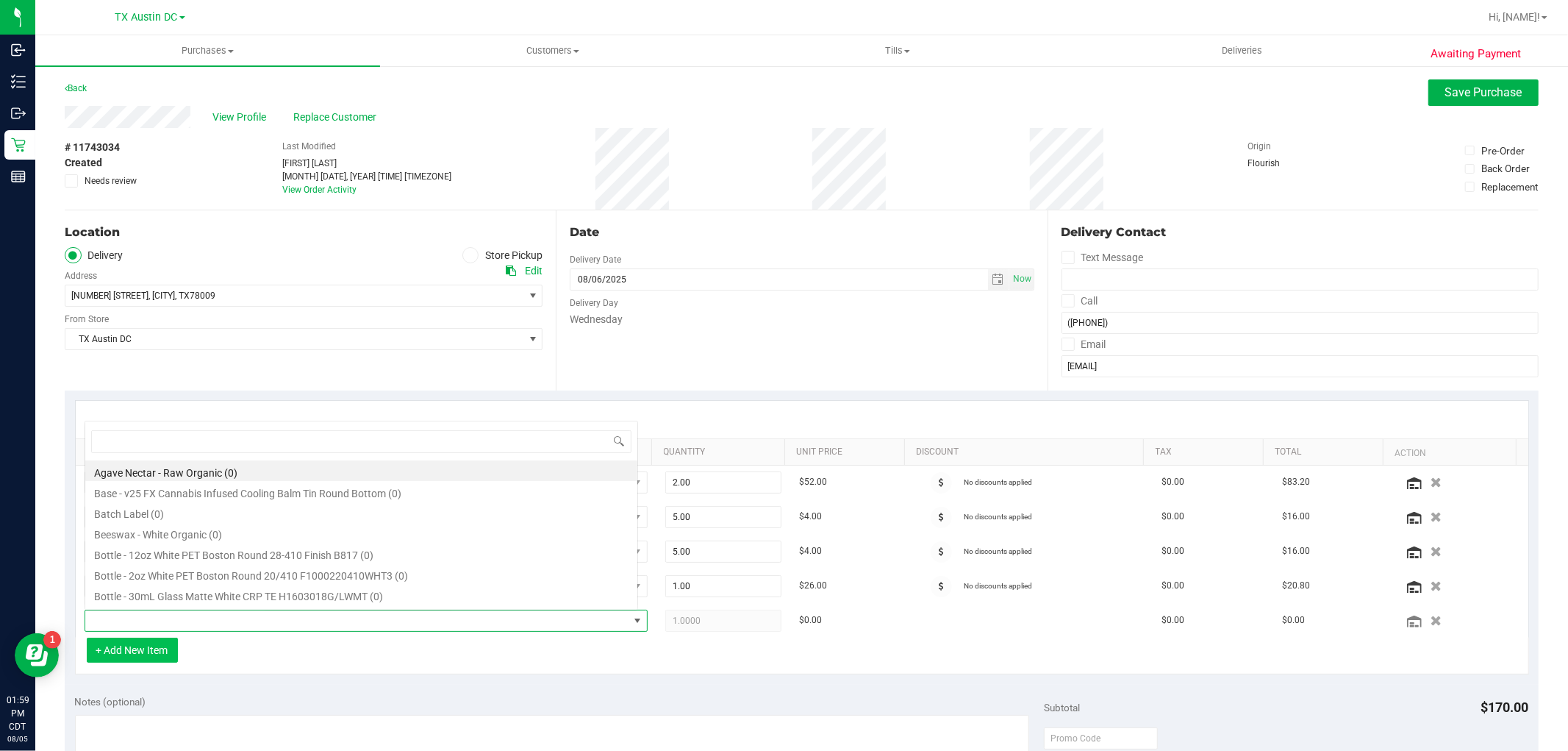 scroll, scrollTop: 0, scrollLeft: 0, axis: both 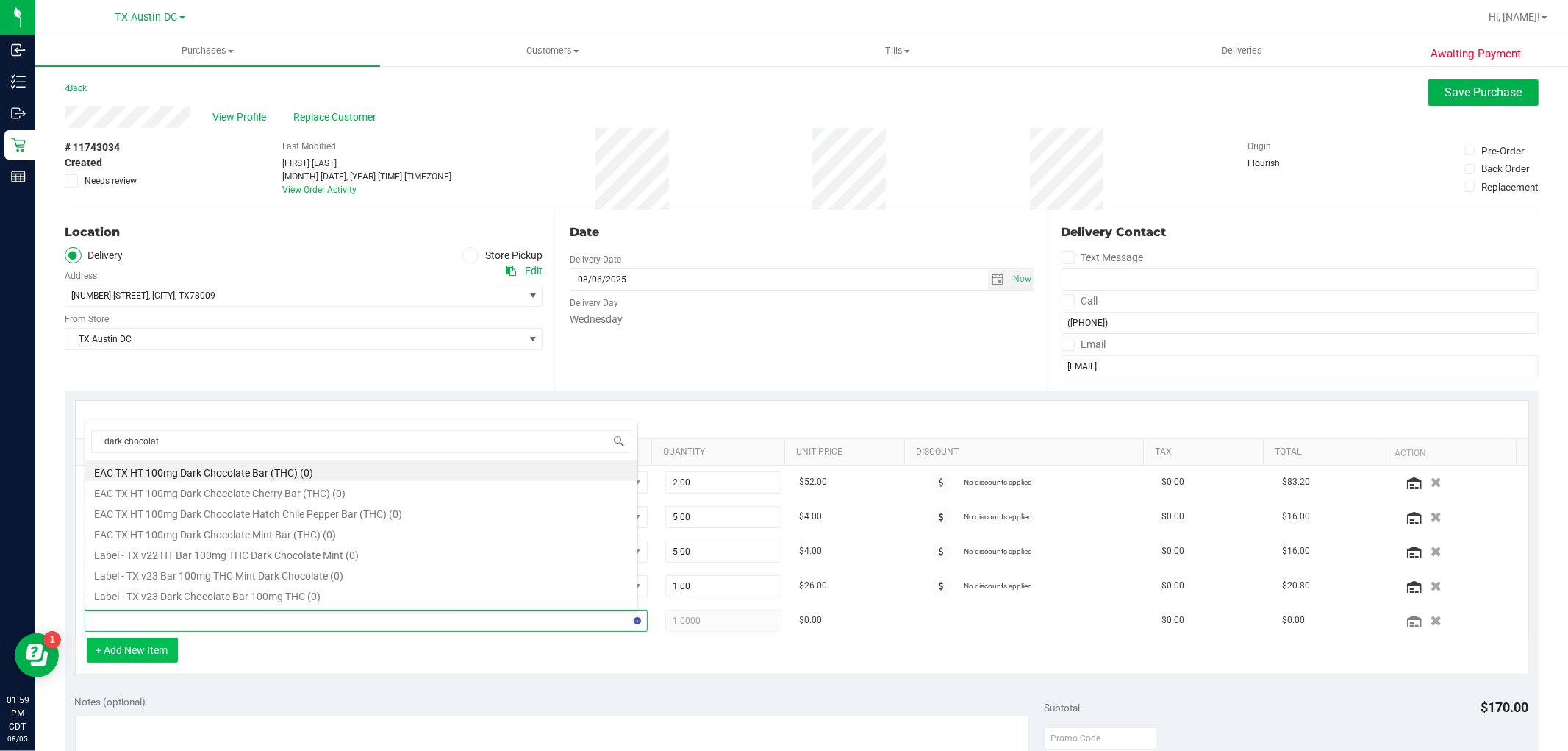 type on "dark chocolate" 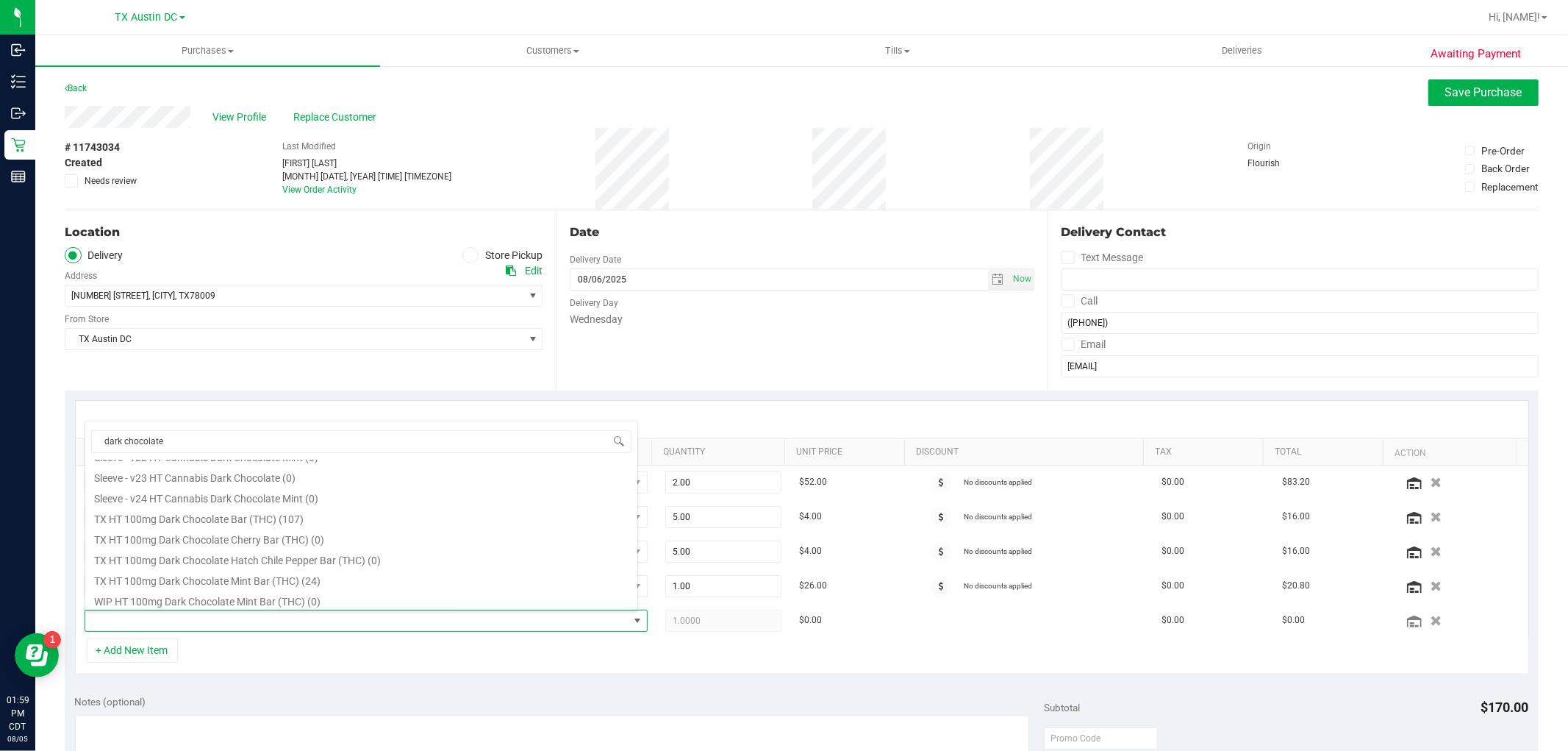 scroll, scrollTop: 245, scrollLeft: 0, axis: vertical 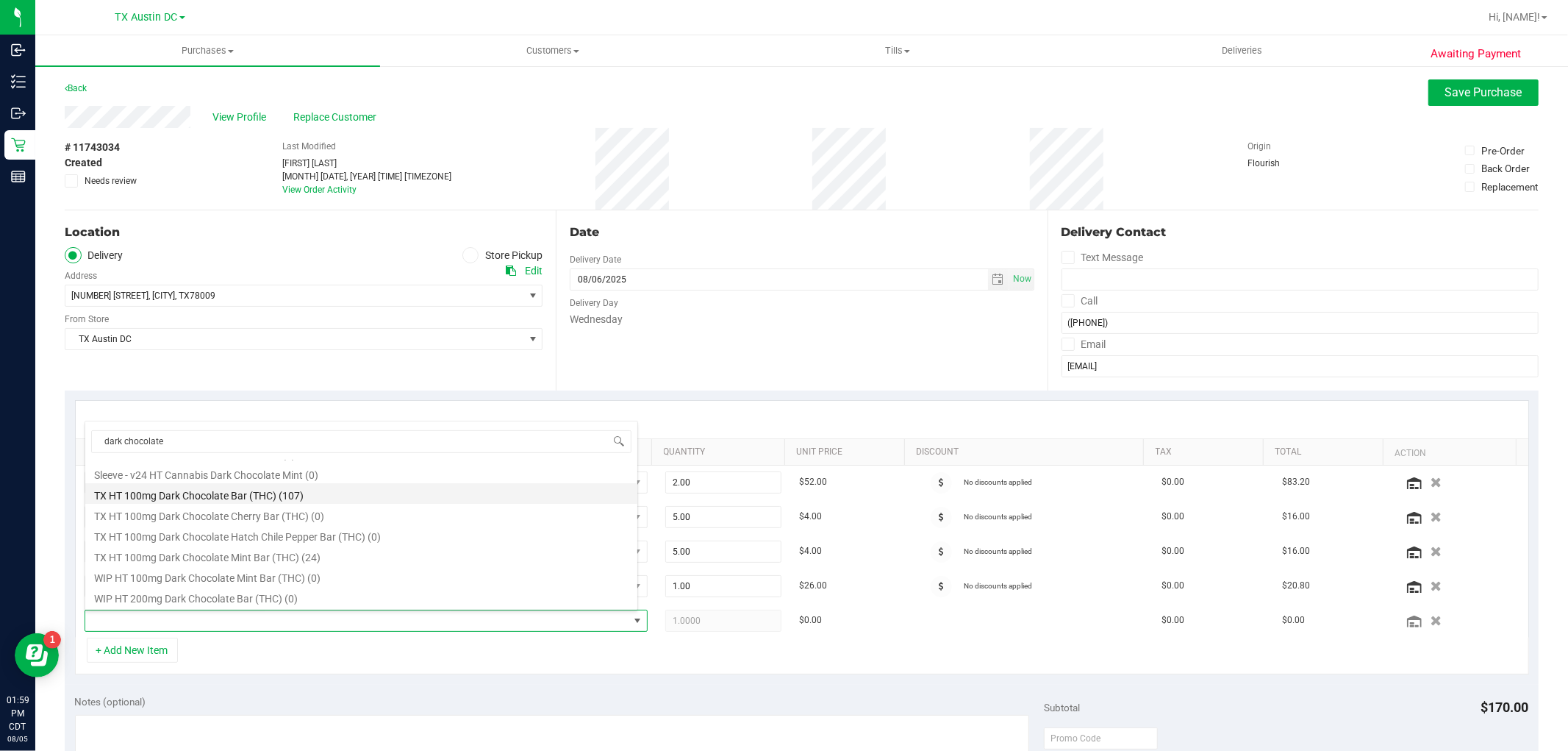 click on "TX HT 100mg Dark Chocolate Bar (THC) (107)" at bounding box center [361, 494] 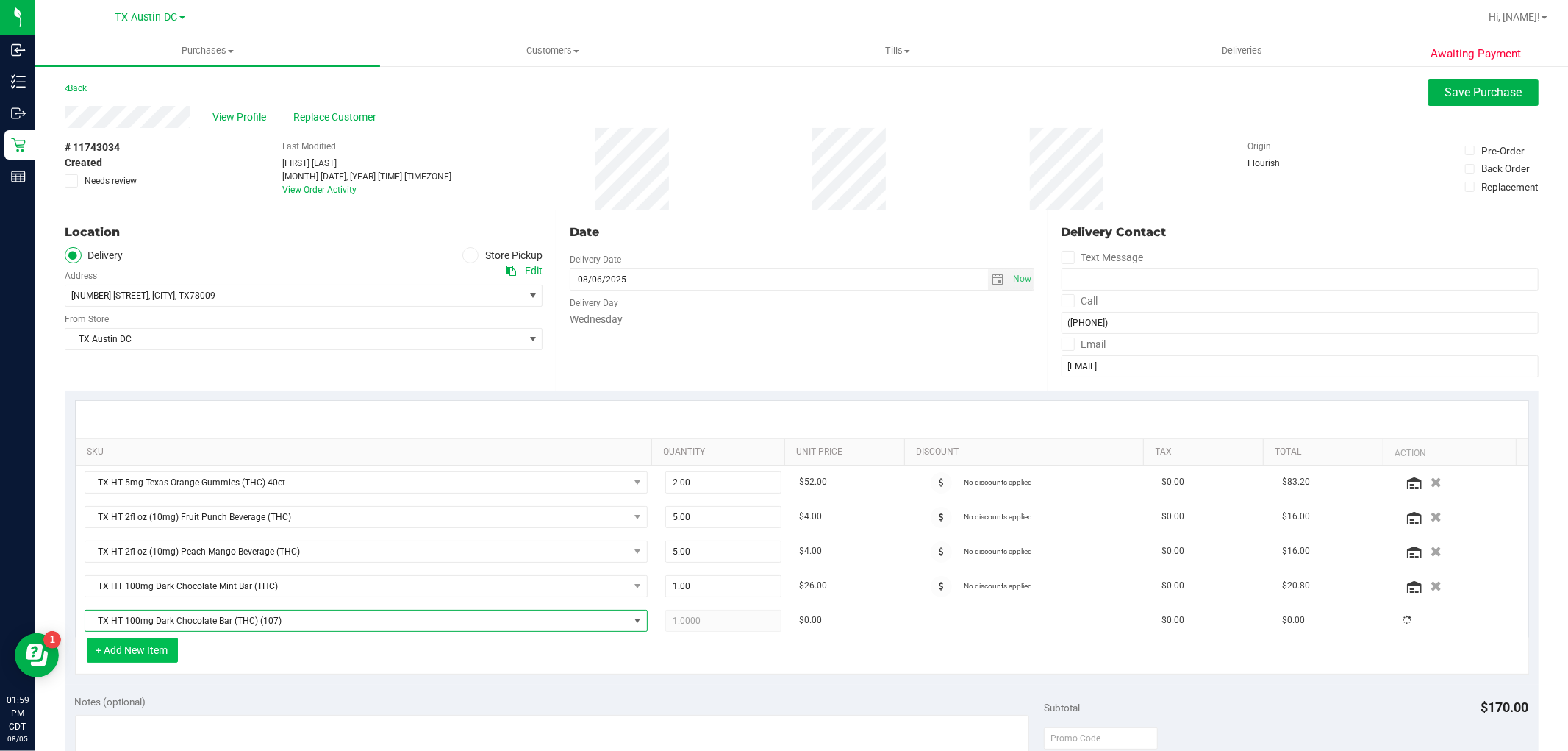 click on "+ Add New Item" at bounding box center (132, 650) 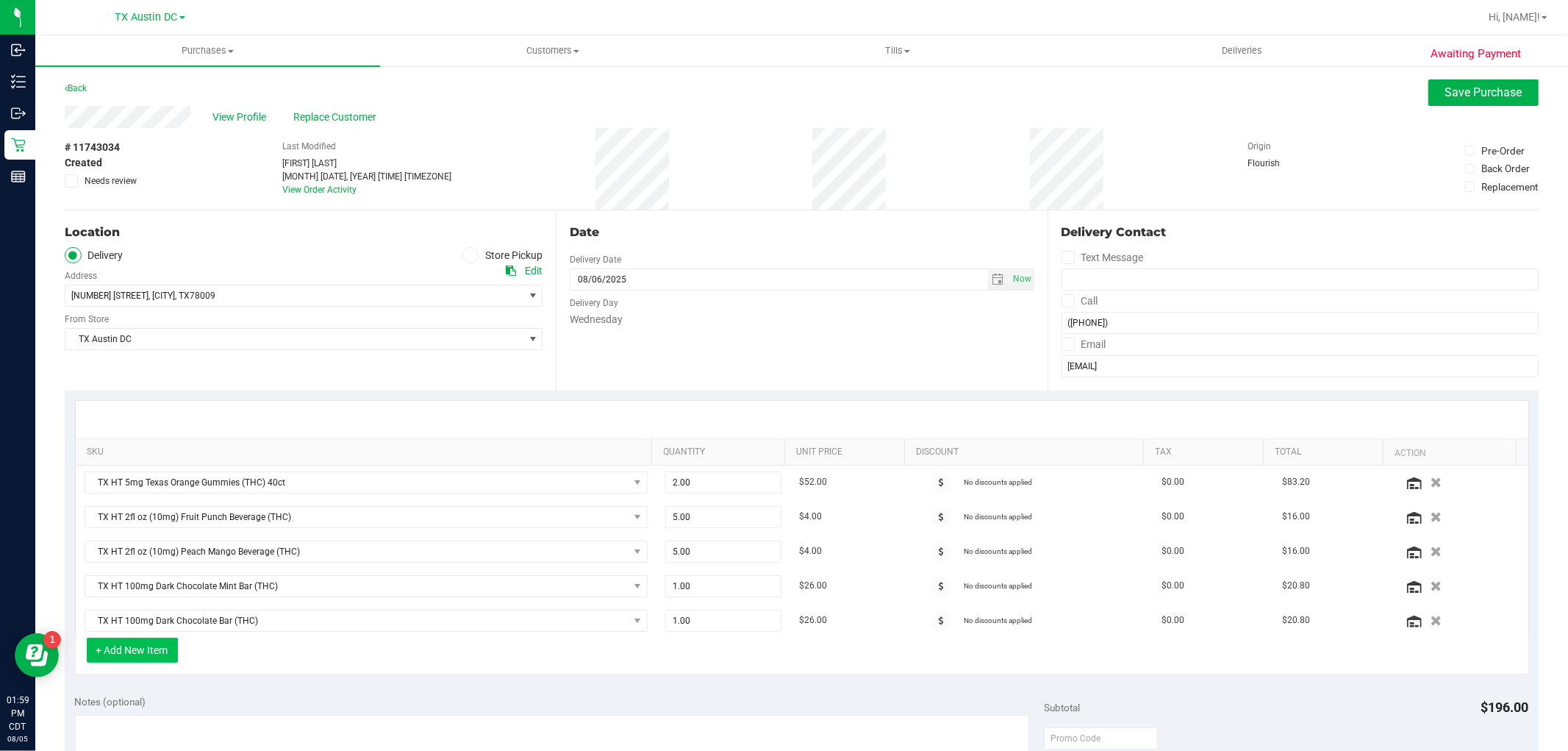 click on "+ Add New Item" at bounding box center [132, 650] 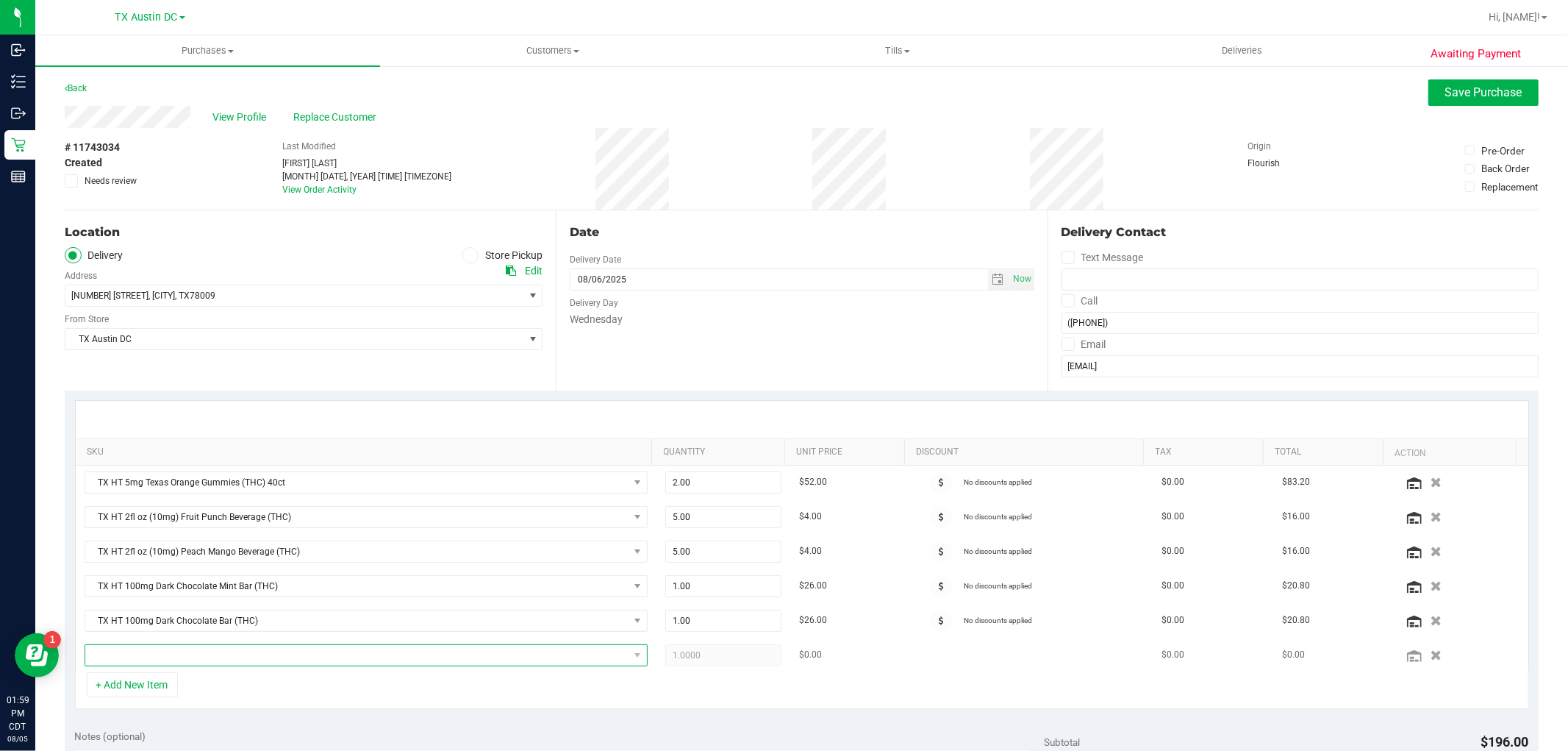 click at bounding box center [357, 655] 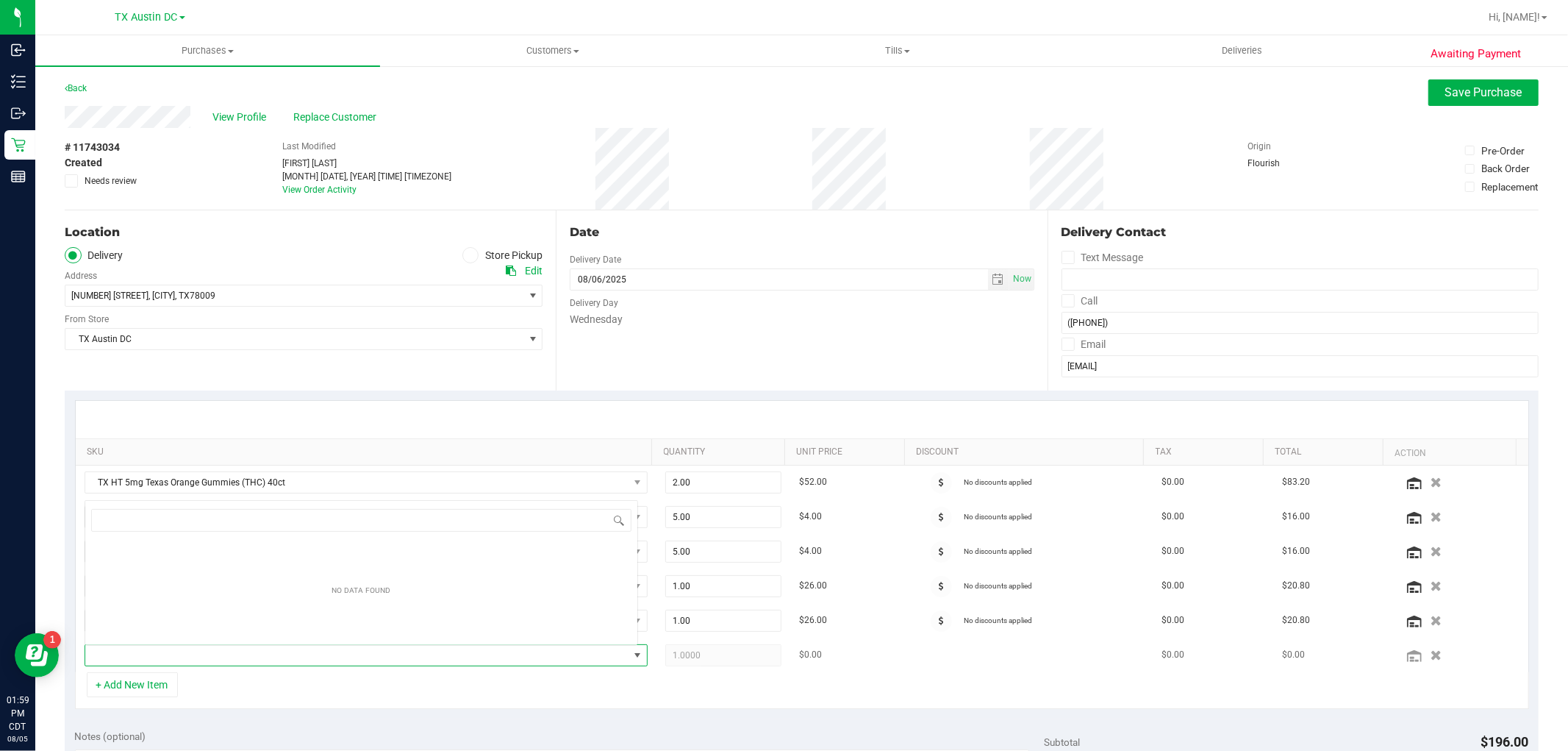 scroll, scrollTop: 0, scrollLeft: 0, axis: both 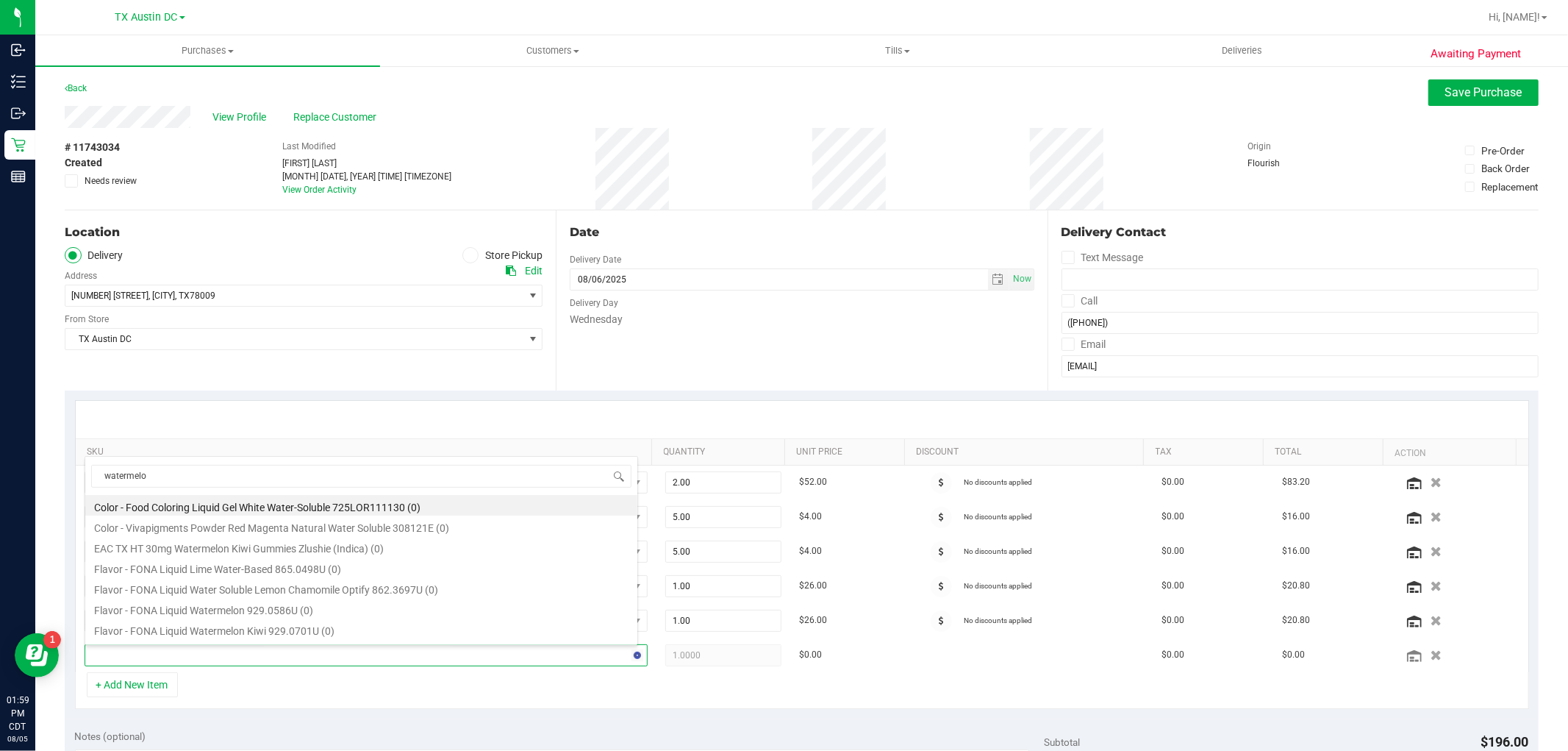 type on "watermelon" 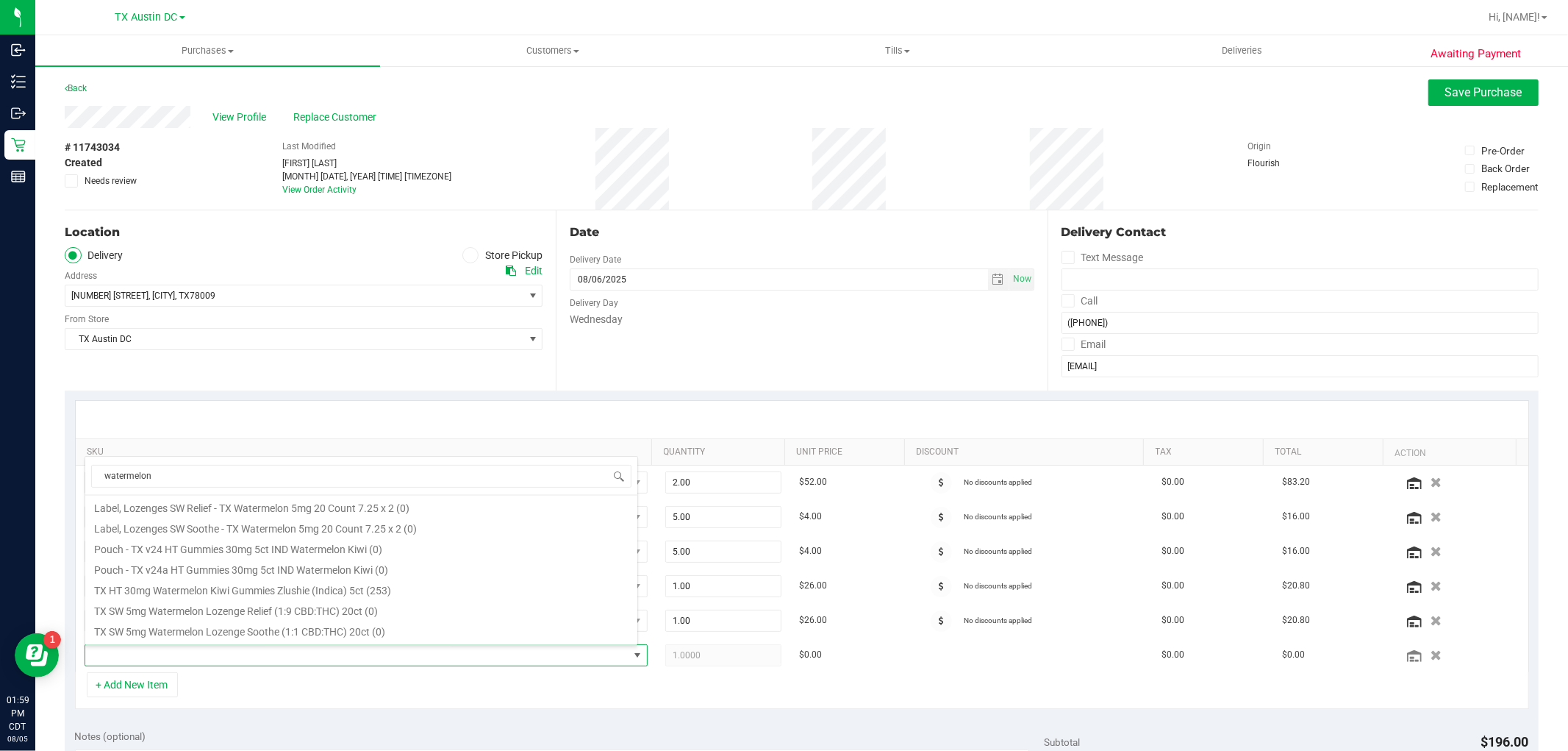 scroll, scrollTop: 141, scrollLeft: 0, axis: vertical 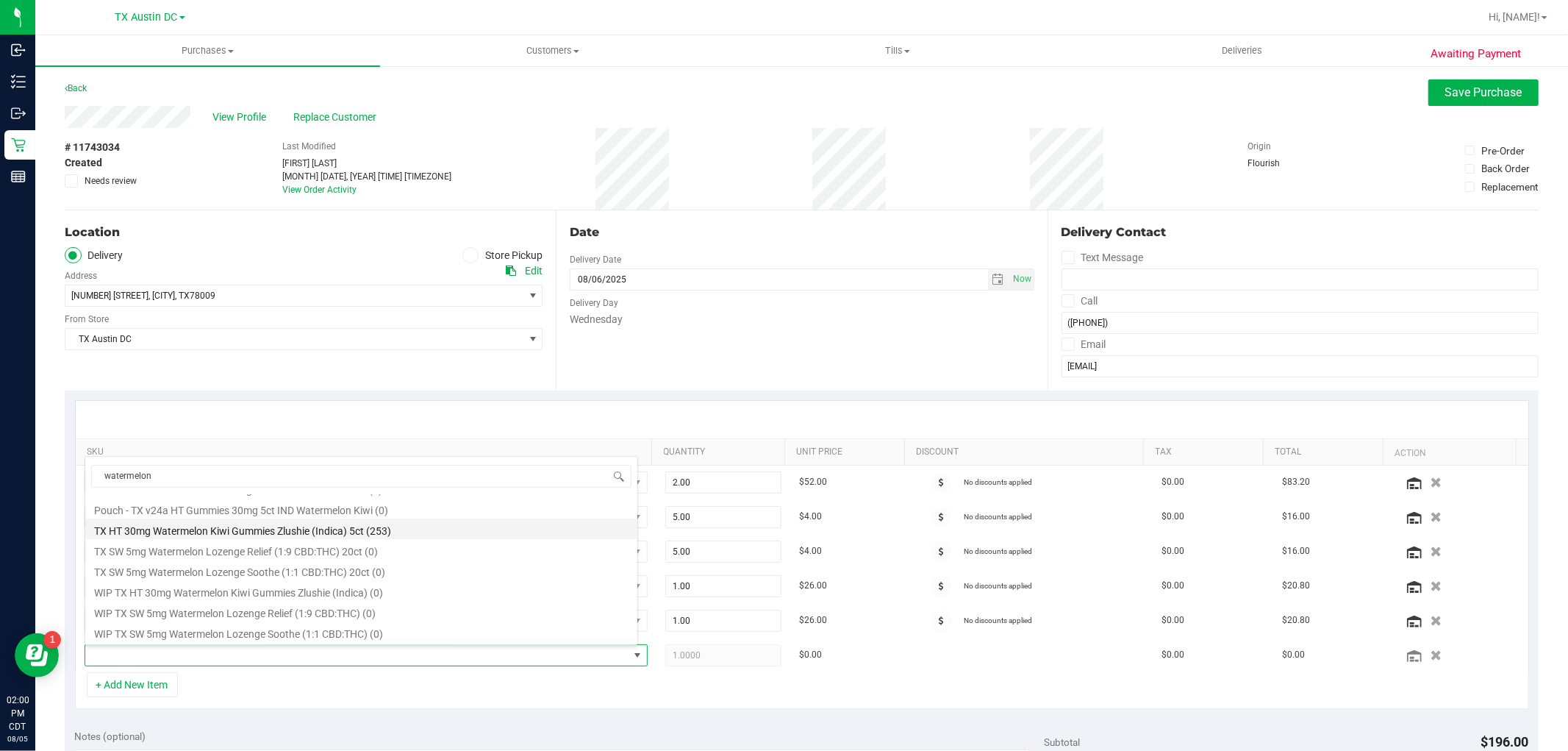click on "TX HT 30mg Watermelon Kiwi Gummies Zlushie (Indica) 5ct (253)" at bounding box center [361, 529] 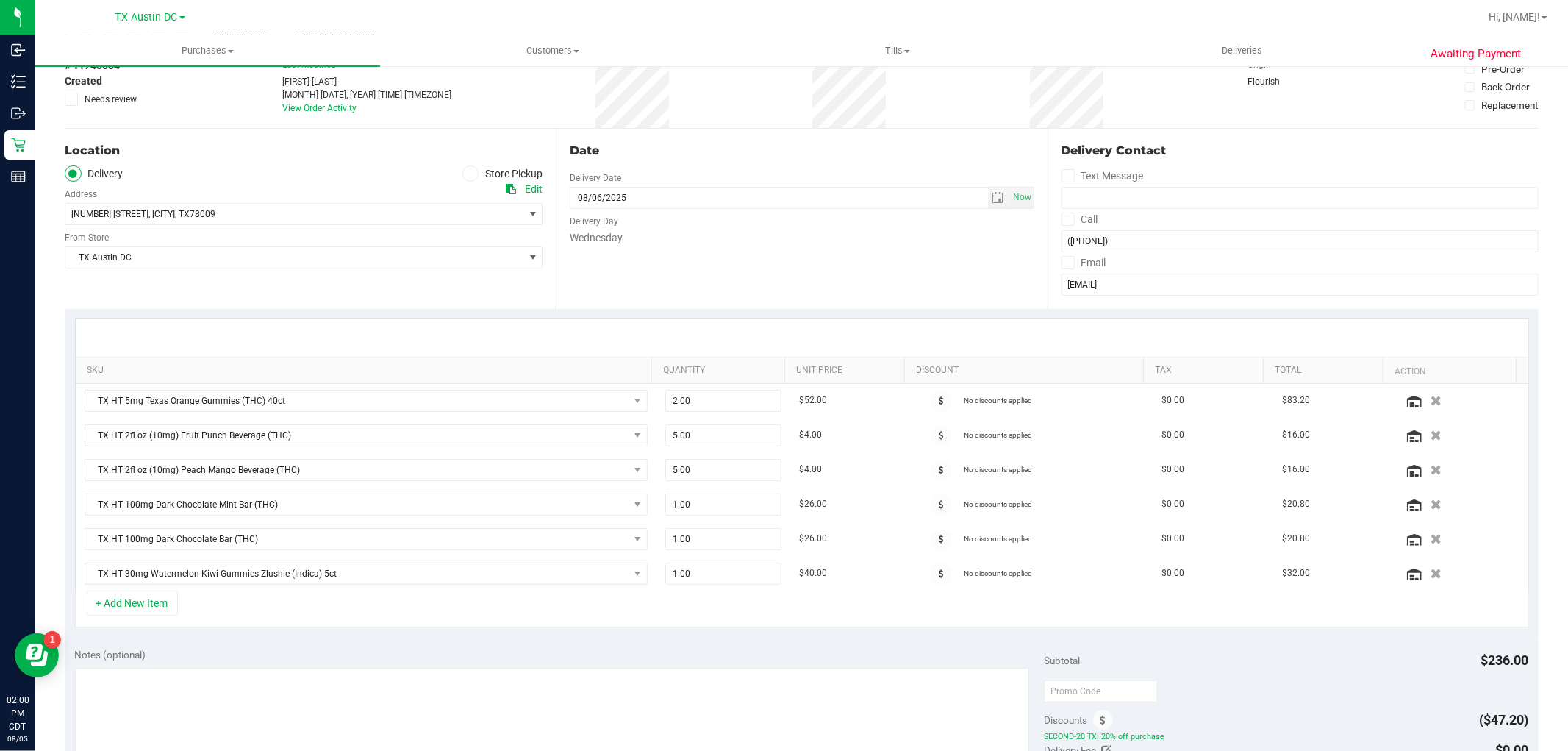 scroll, scrollTop: 245, scrollLeft: 0, axis: vertical 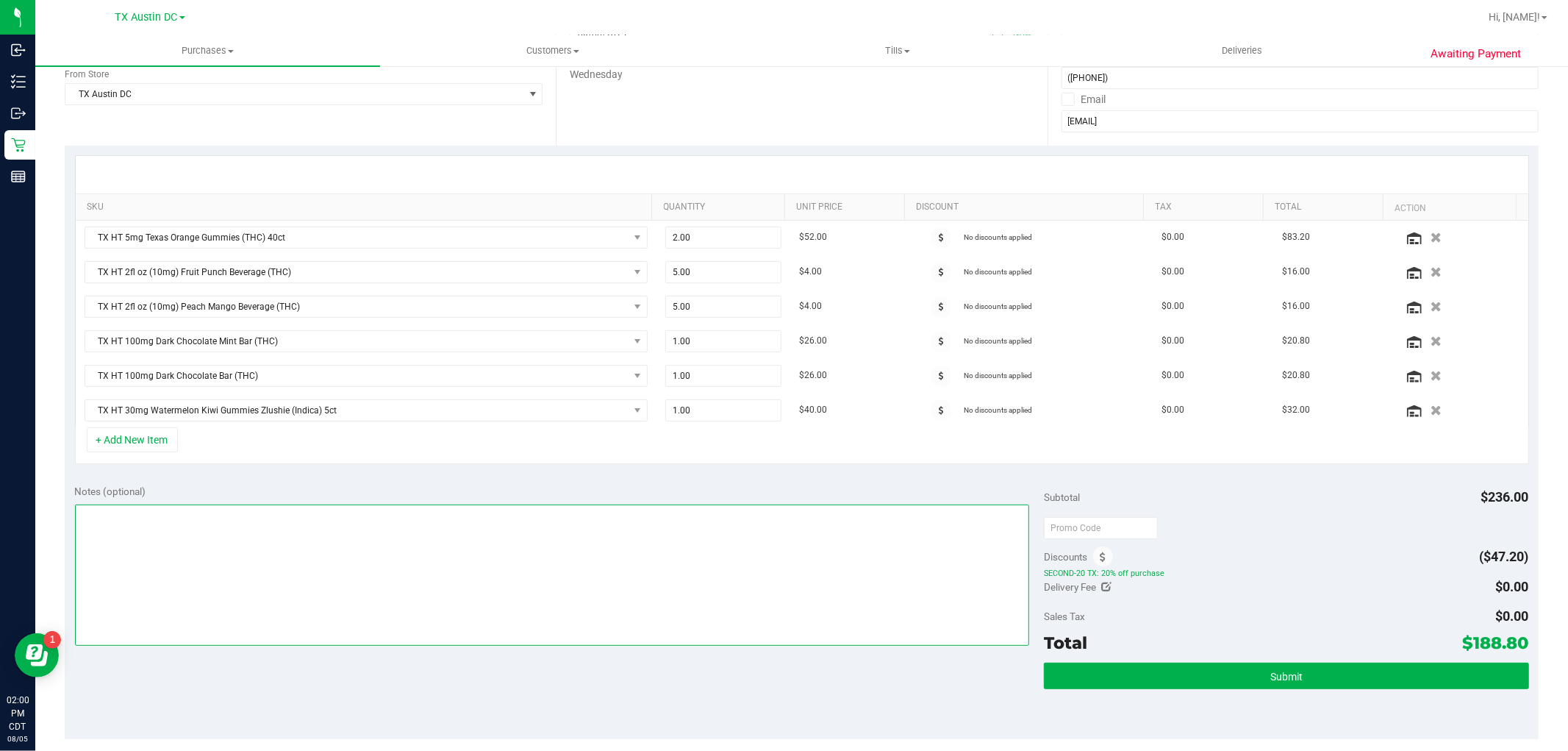 click at bounding box center (552, 575) 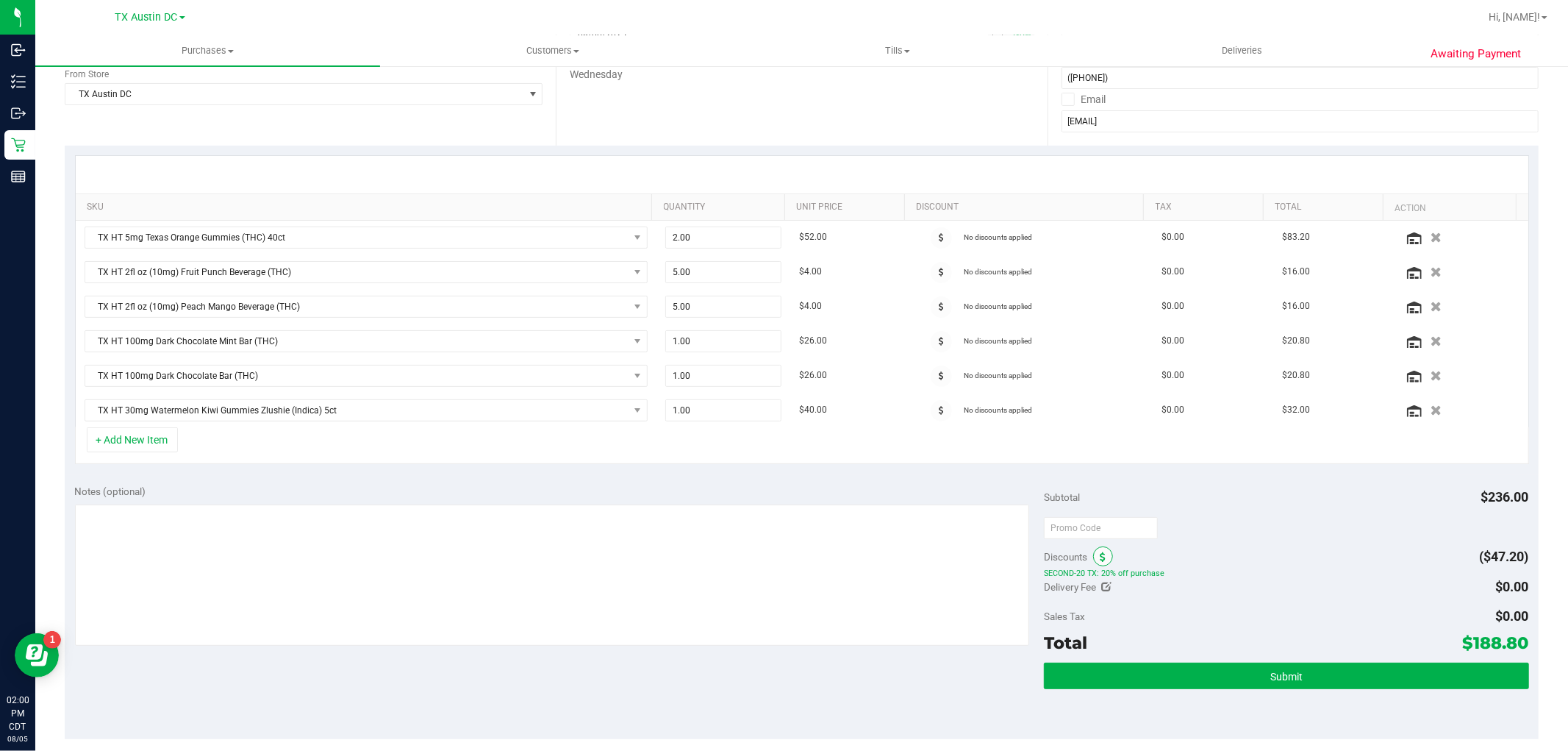 click at bounding box center (1103, 558) 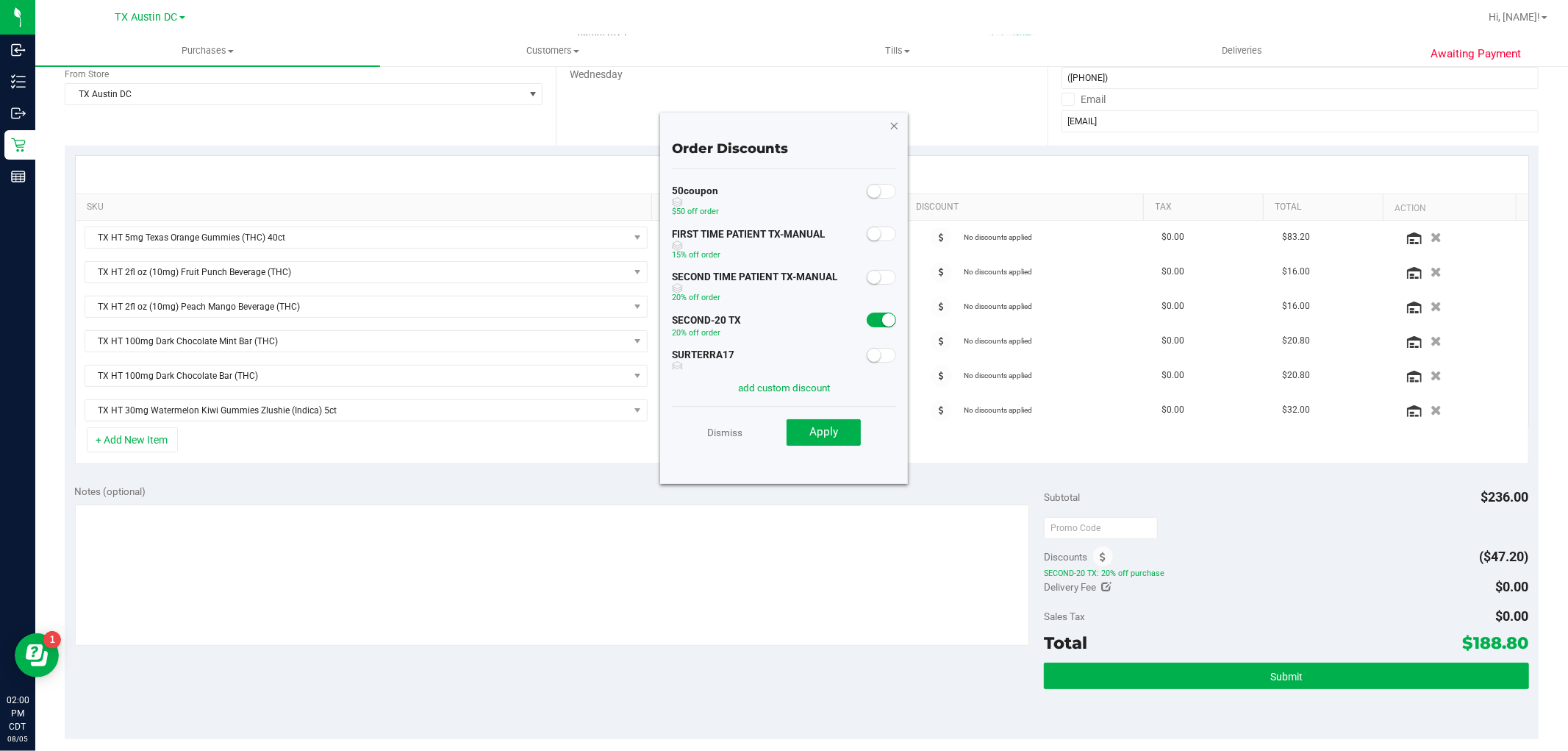 click at bounding box center [895, 125] 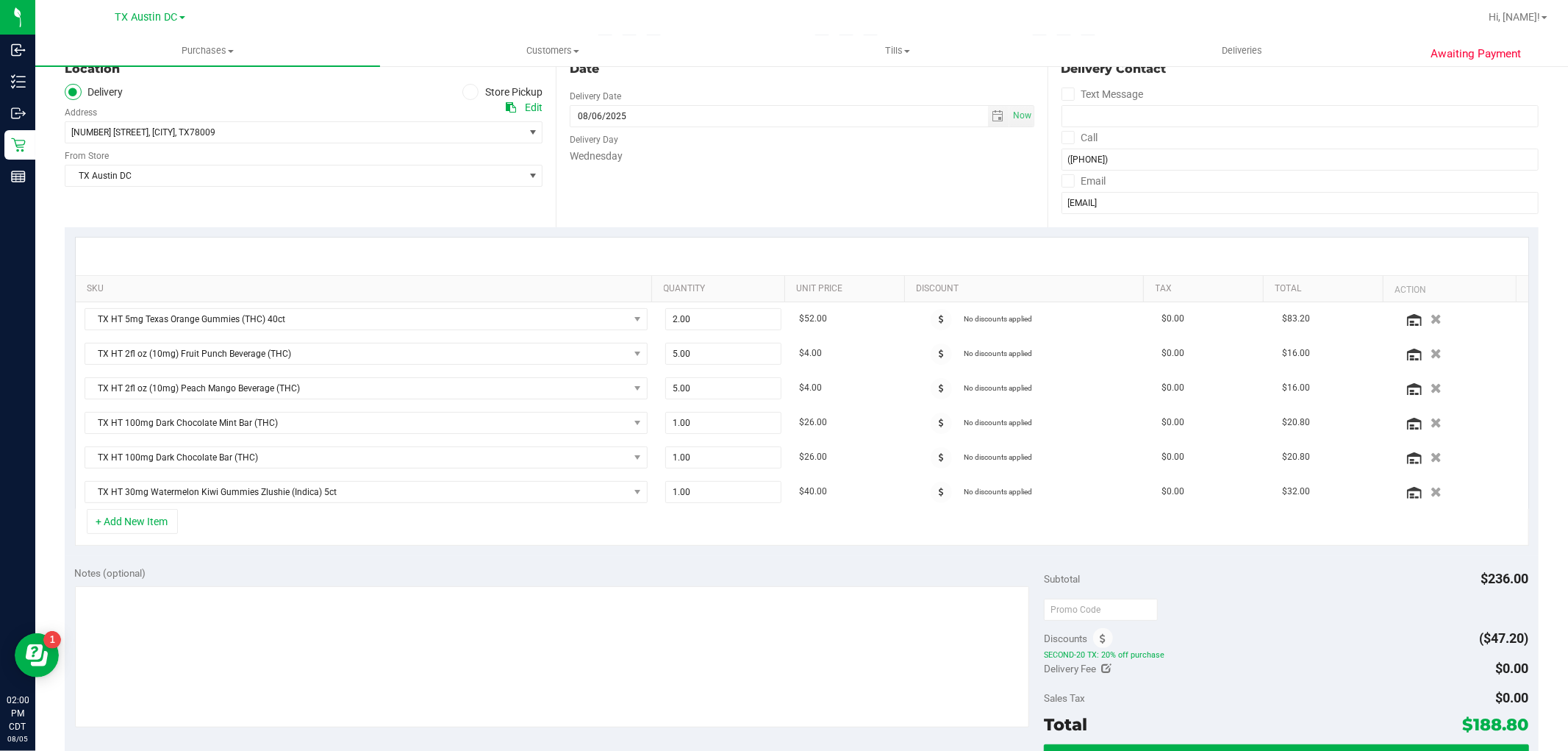 scroll, scrollTop: 245, scrollLeft: 0, axis: vertical 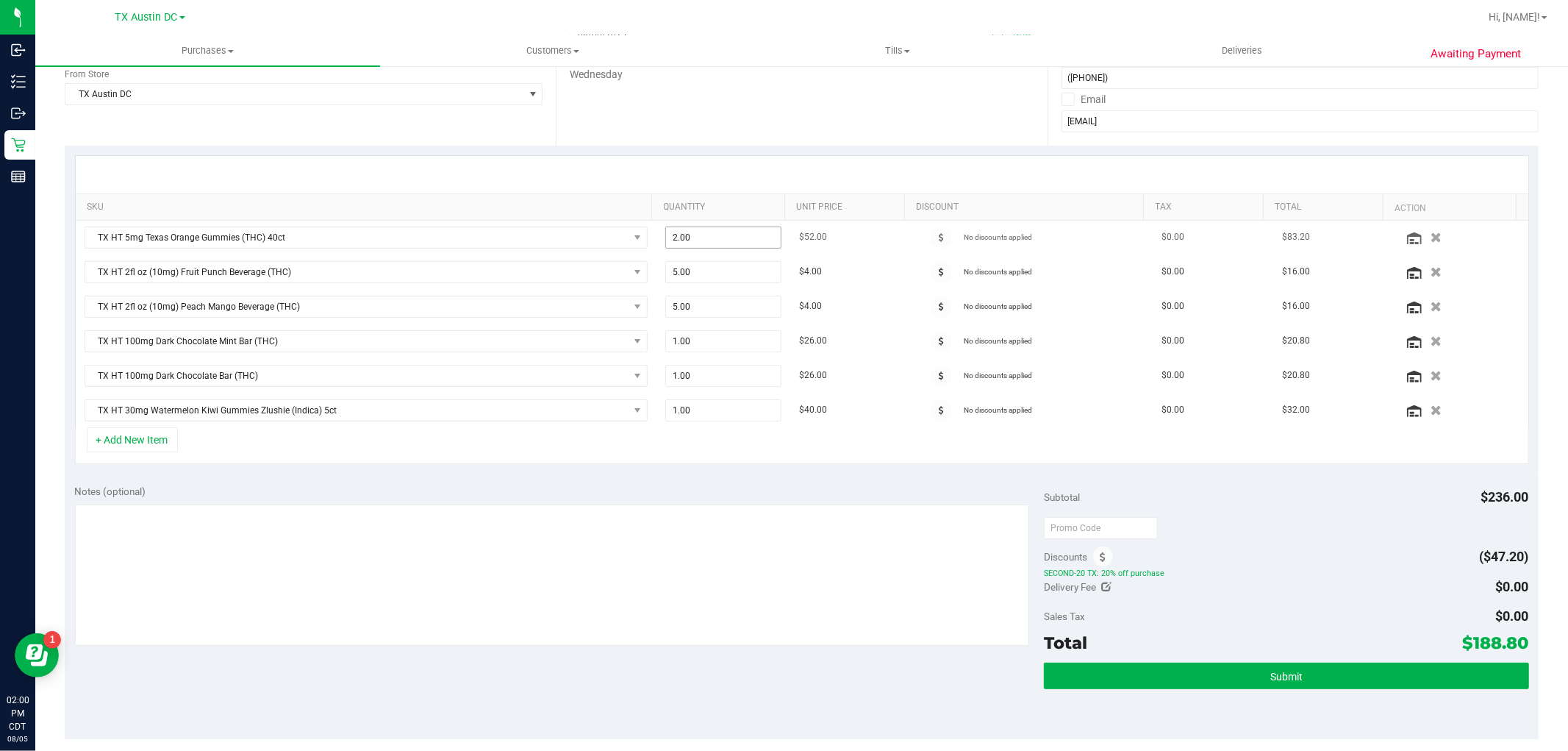 click on "2.00 2" at bounding box center [723, 238] 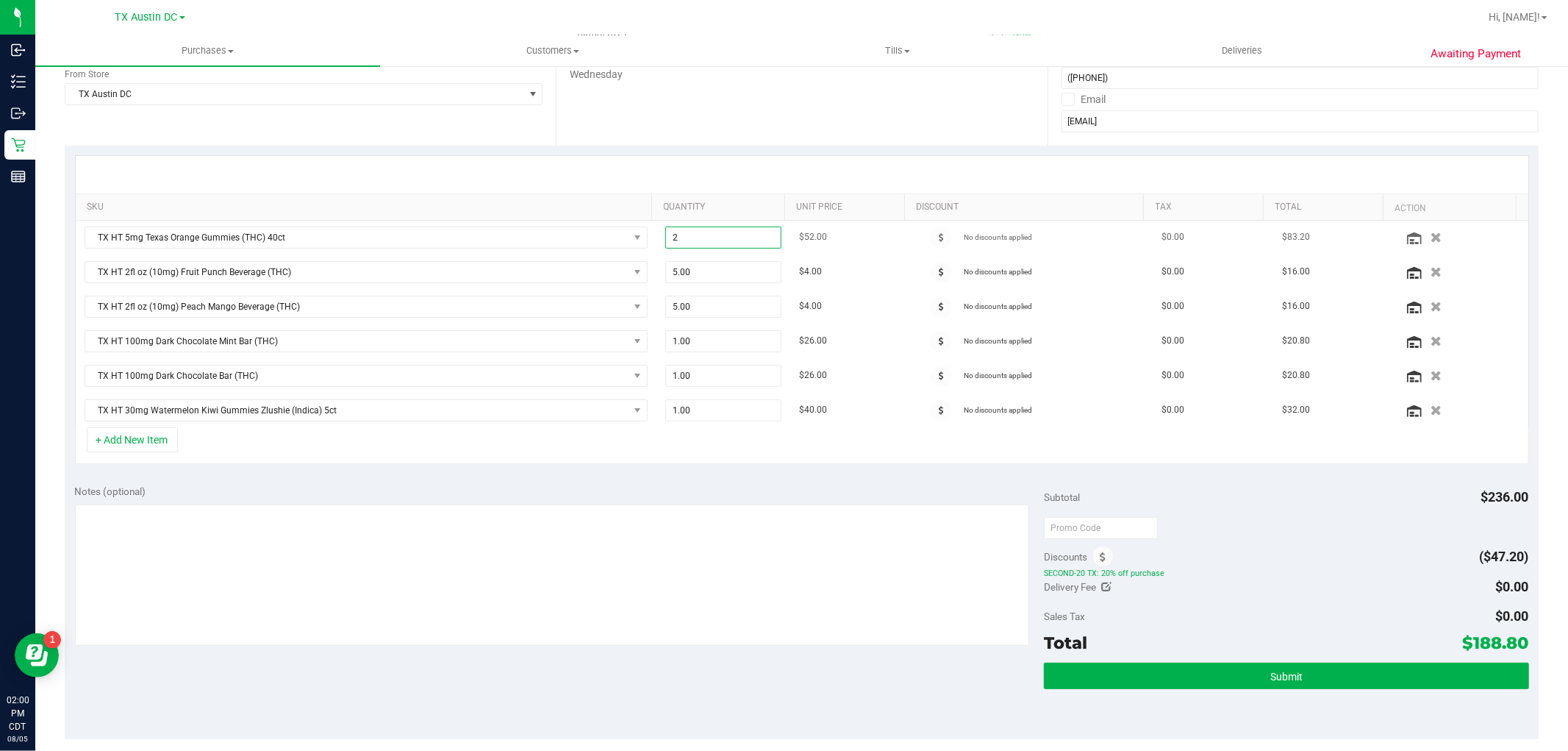 click on "2" at bounding box center (723, 238) 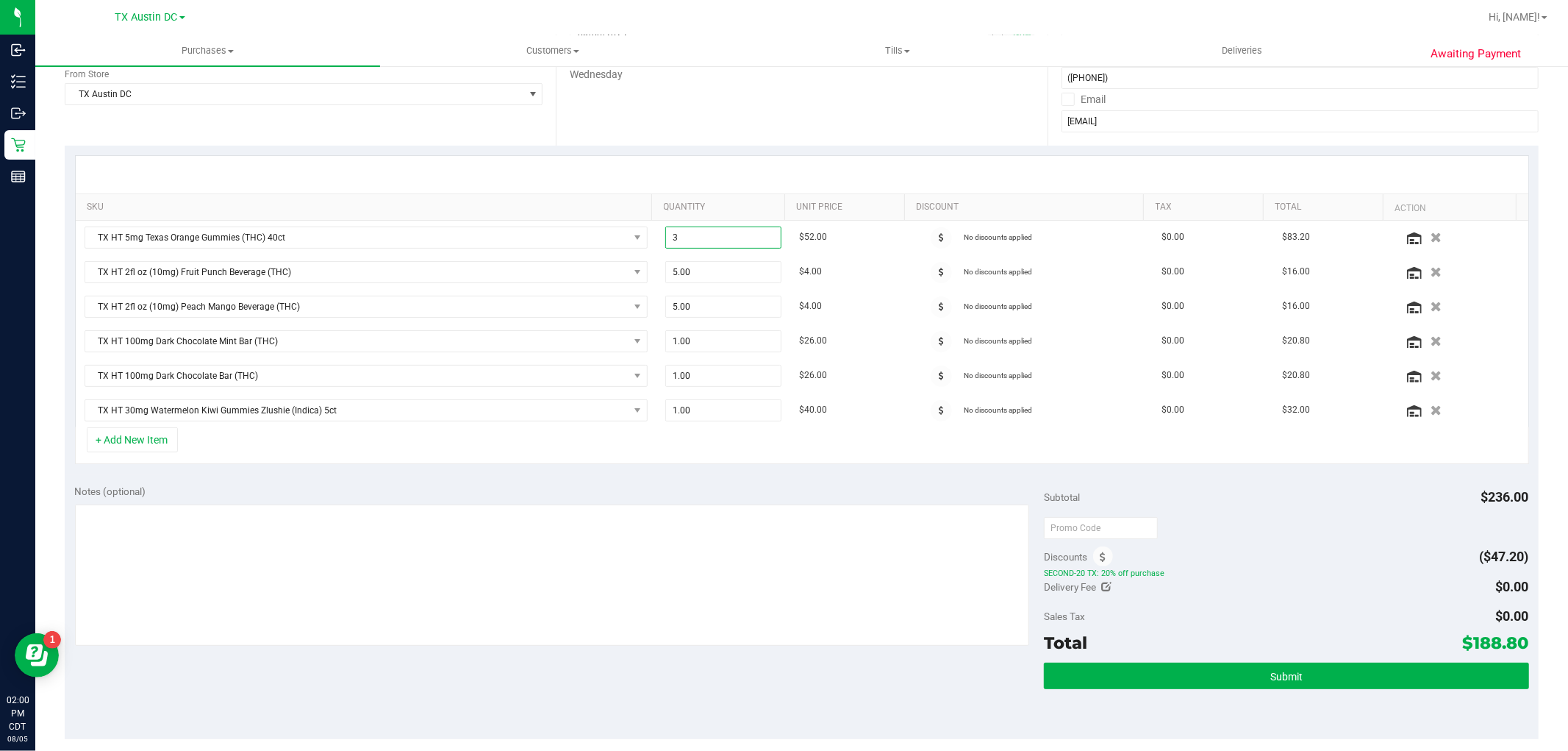 type on "3.00" 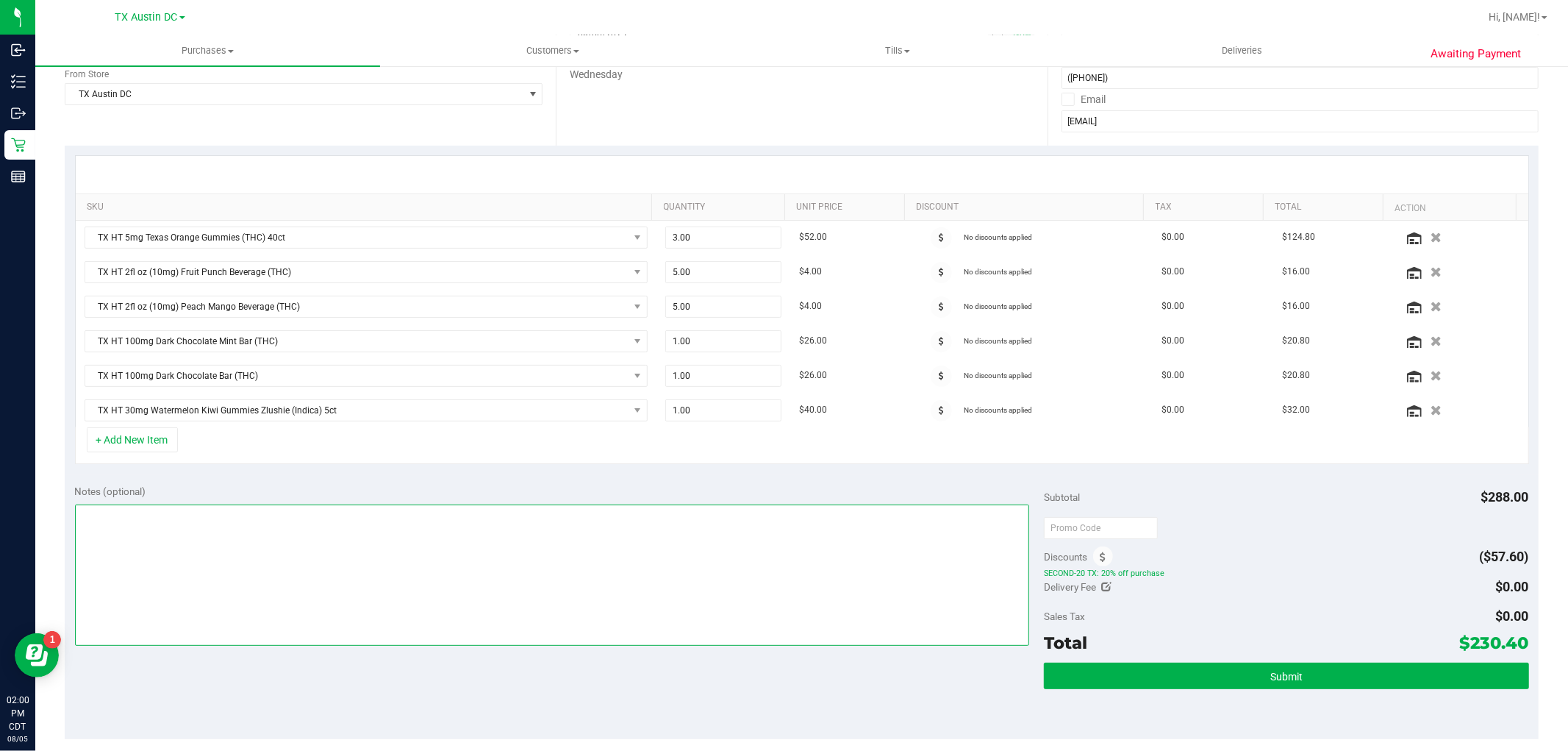 click at bounding box center (552, 575) 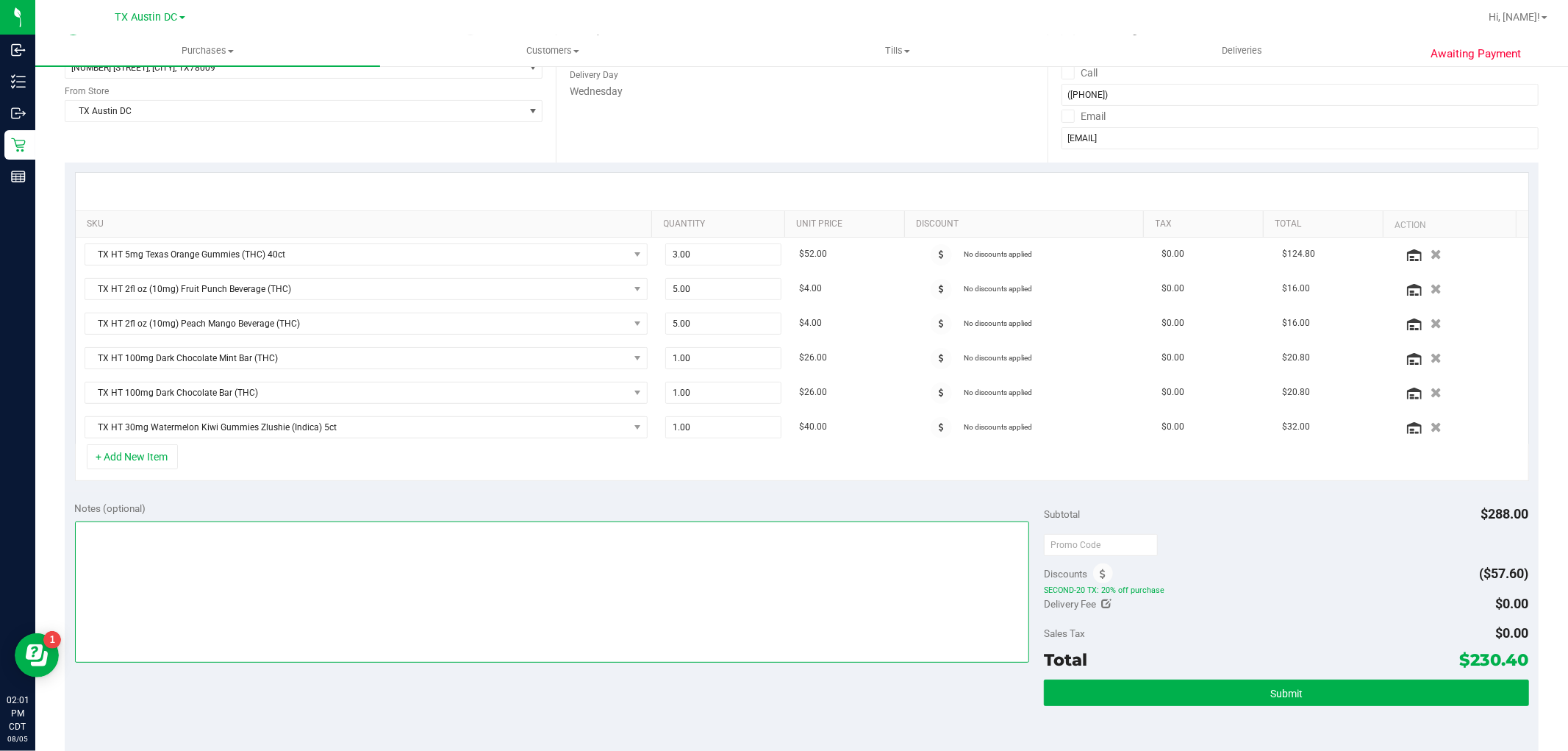scroll, scrollTop: 245, scrollLeft: 0, axis: vertical 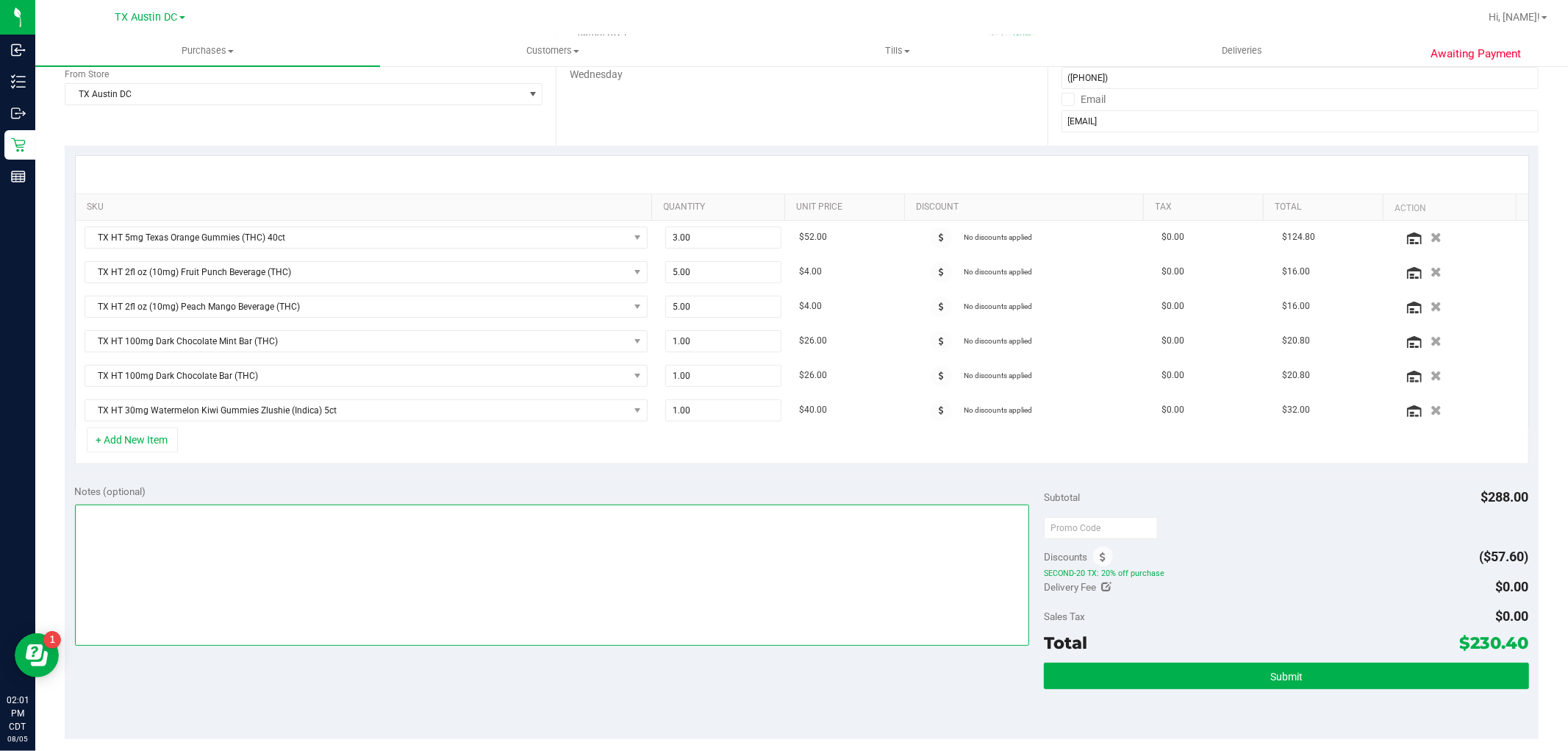 click at bounding box center (552, 575) 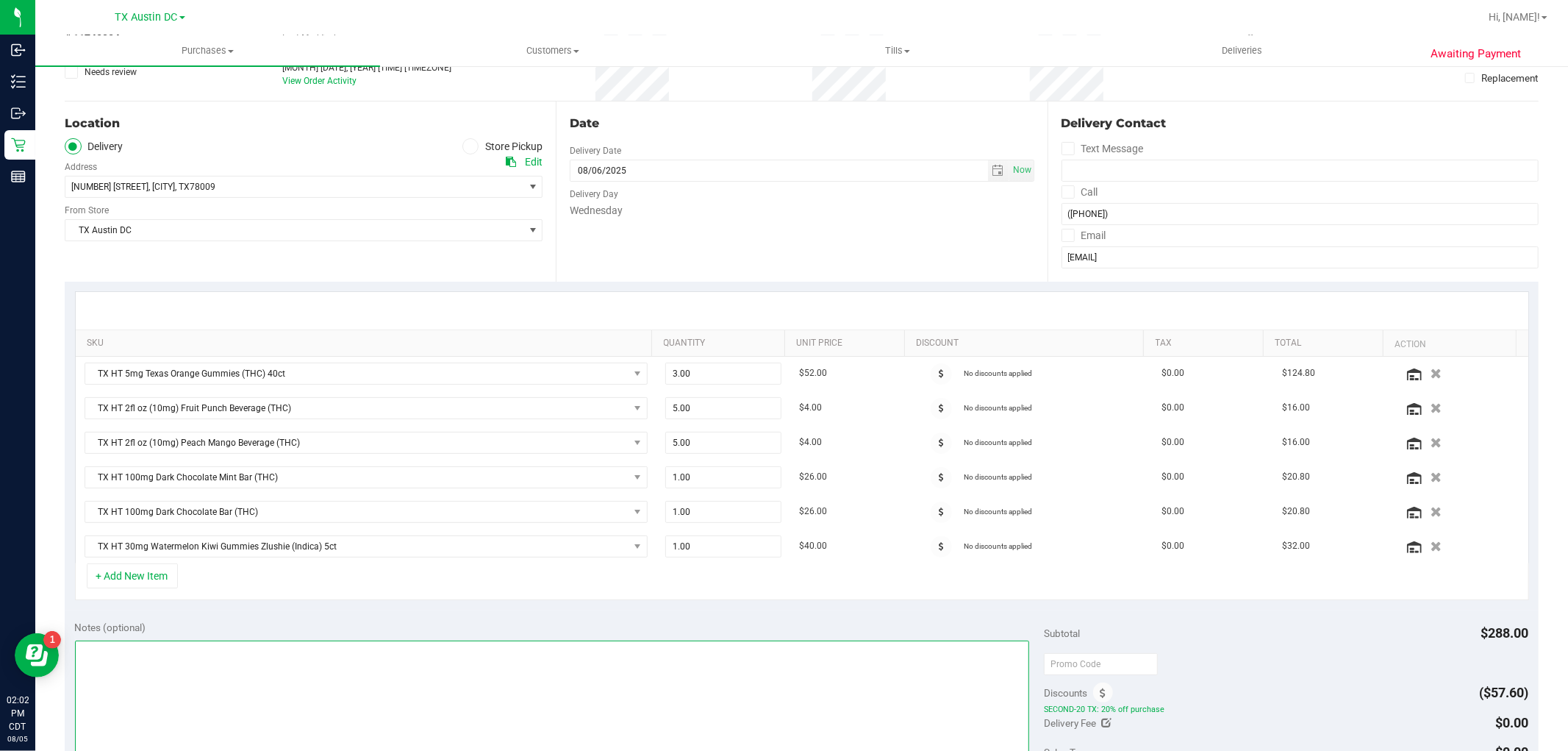 scroll, scrollTop: 327, scrollLeft: 0, axis: vertical 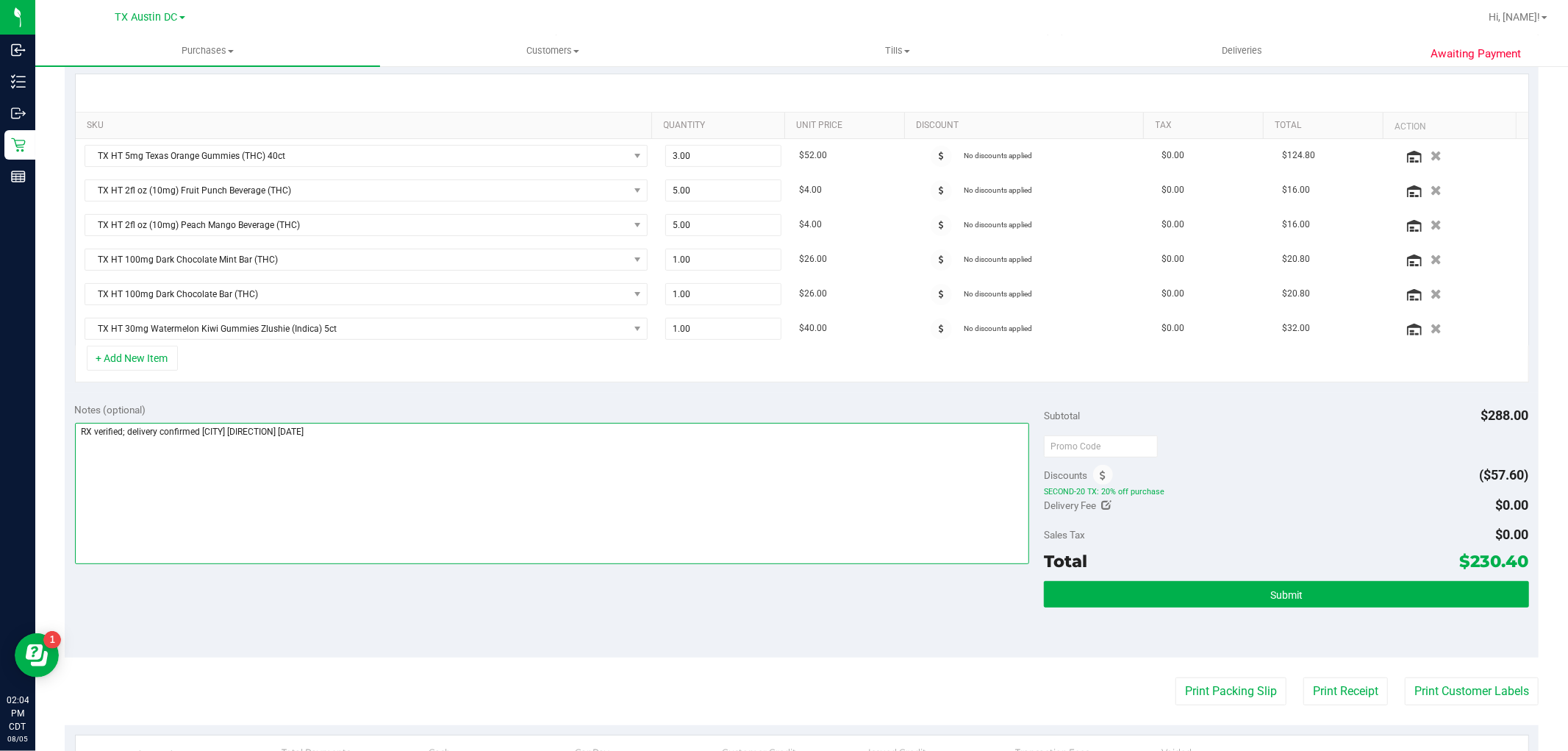 click at bounding box center [552, 494] 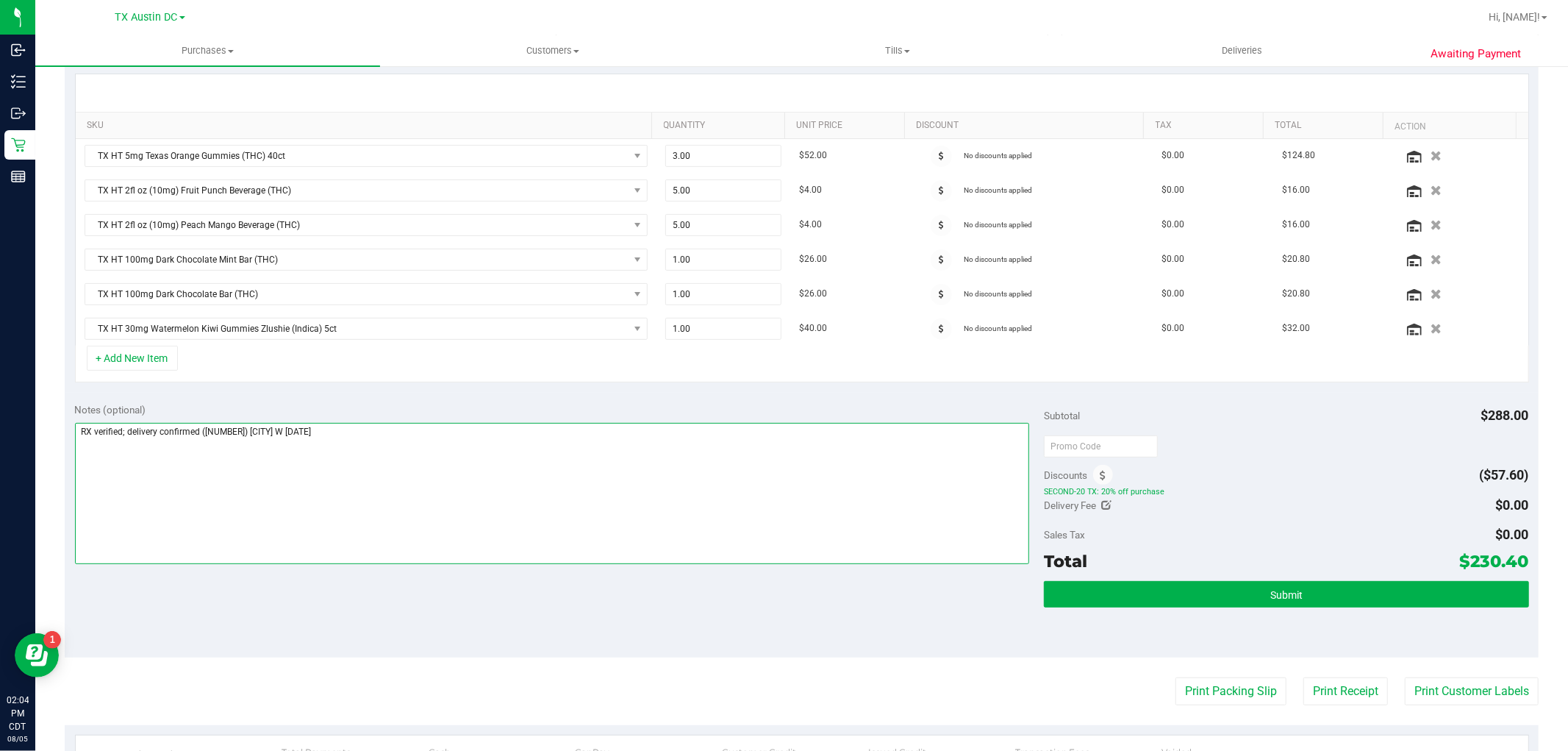 click at bounding box center (552, 494) 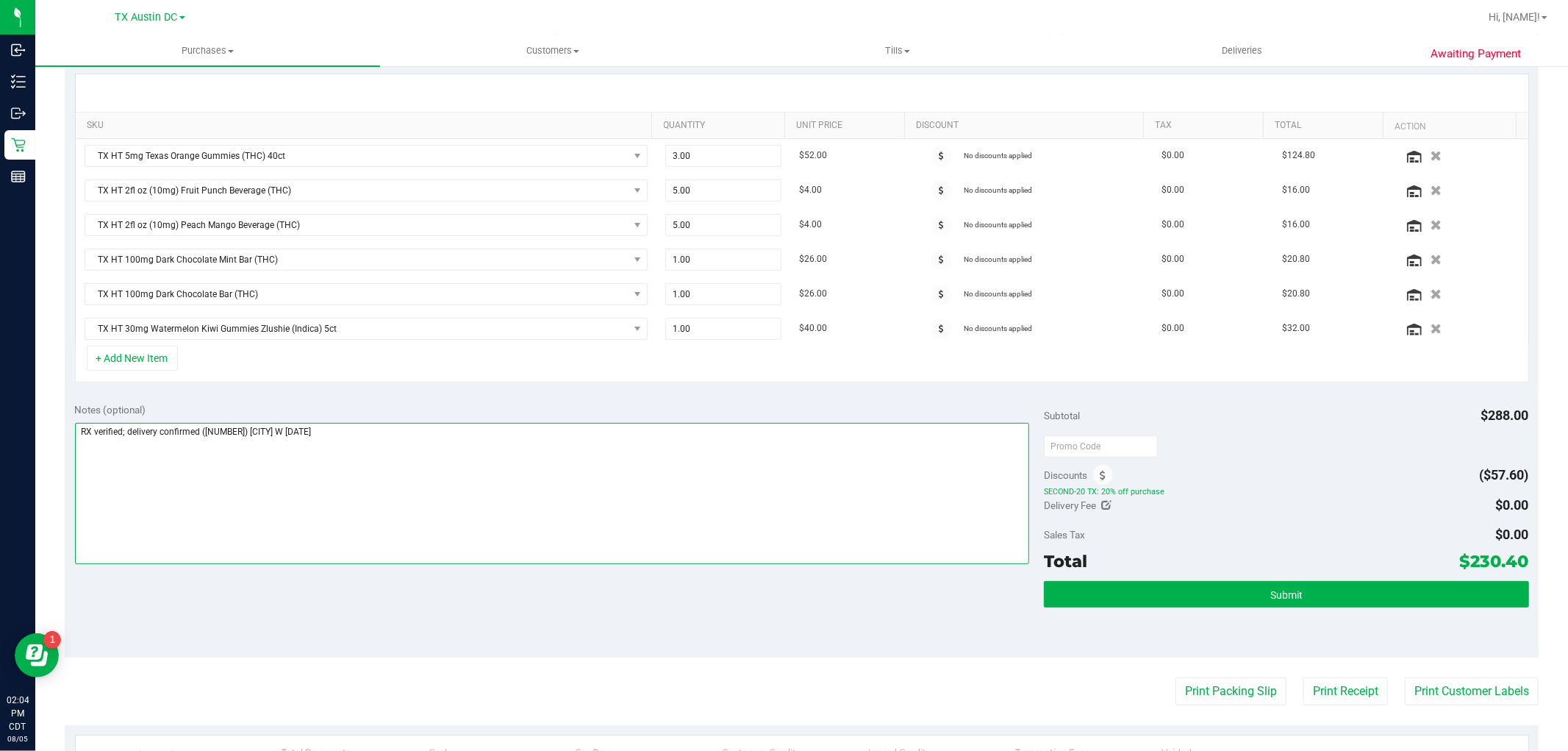 paste on "[REGION] – [ZONE]), Slot #[NUMBER], Initials + Date" 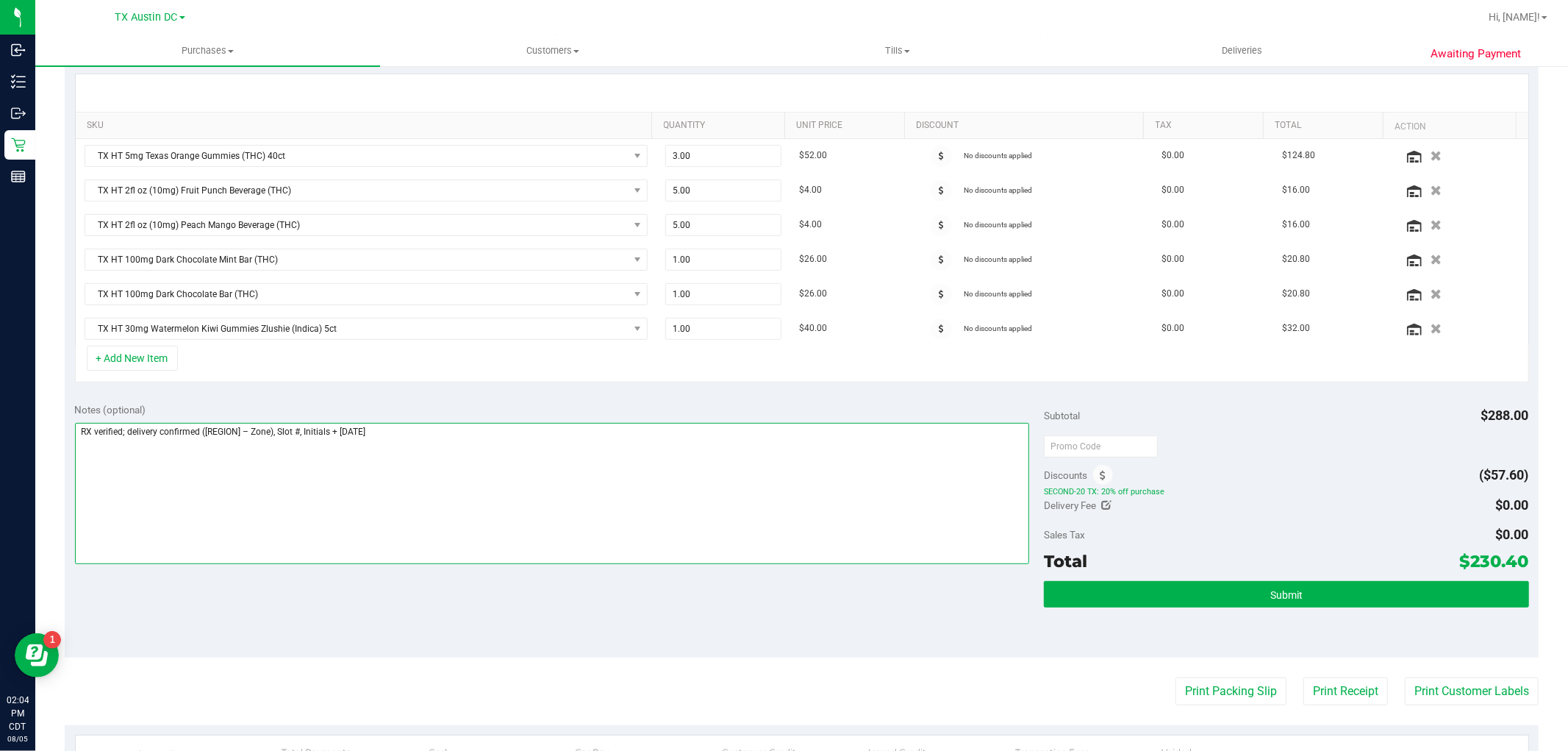 click at bounding box center [552, 494] 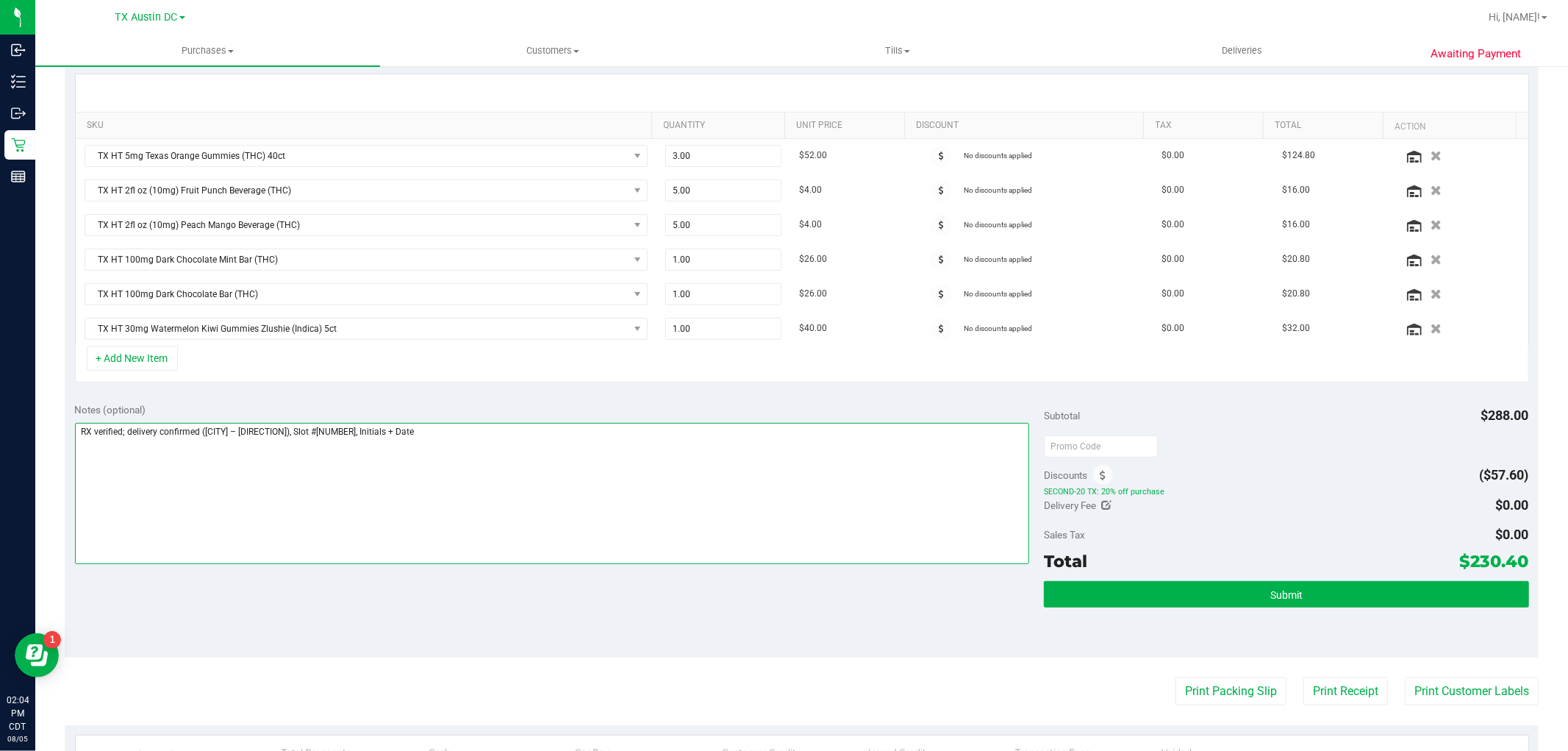click at bounding box center [552, 494] 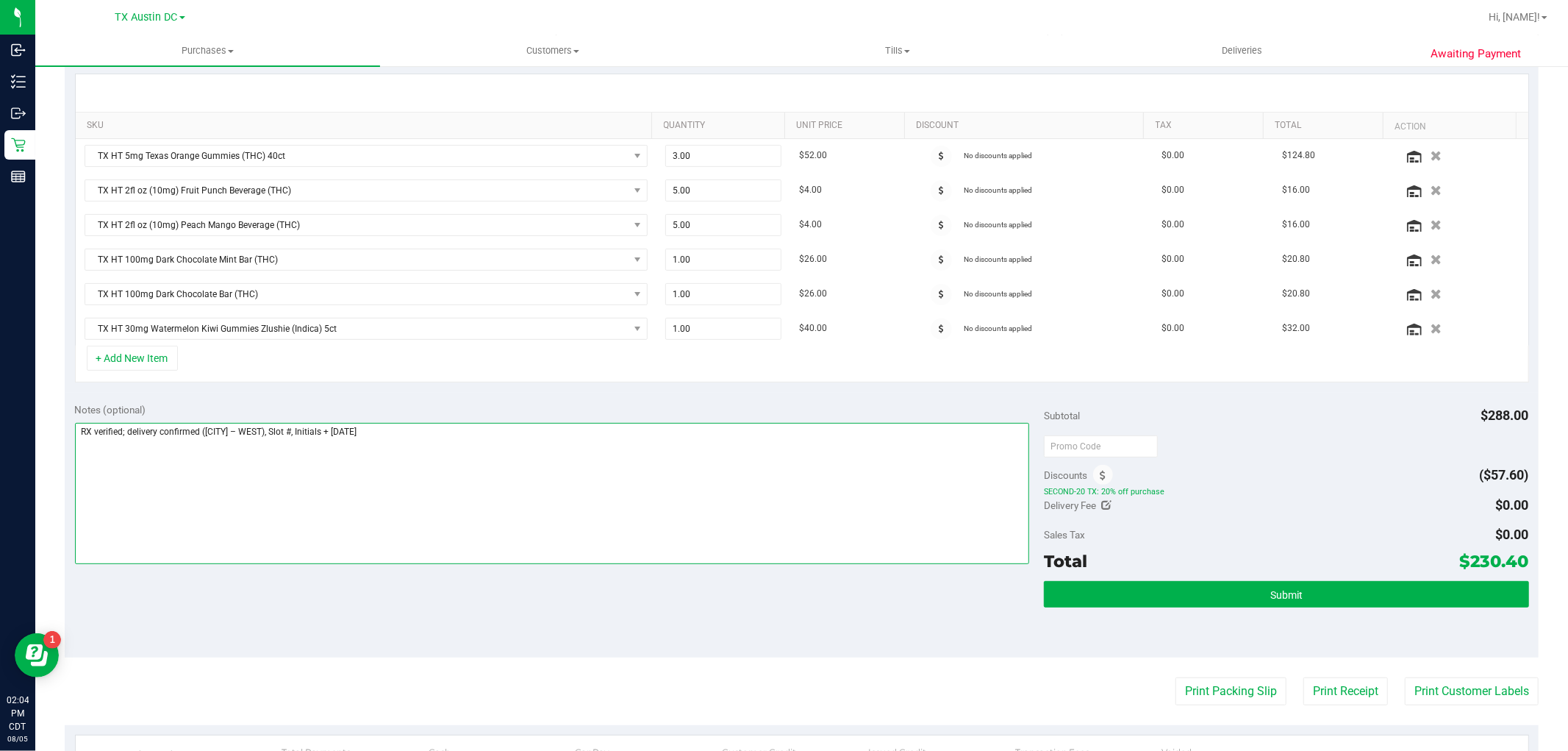 click at bounding box center [552, 494] 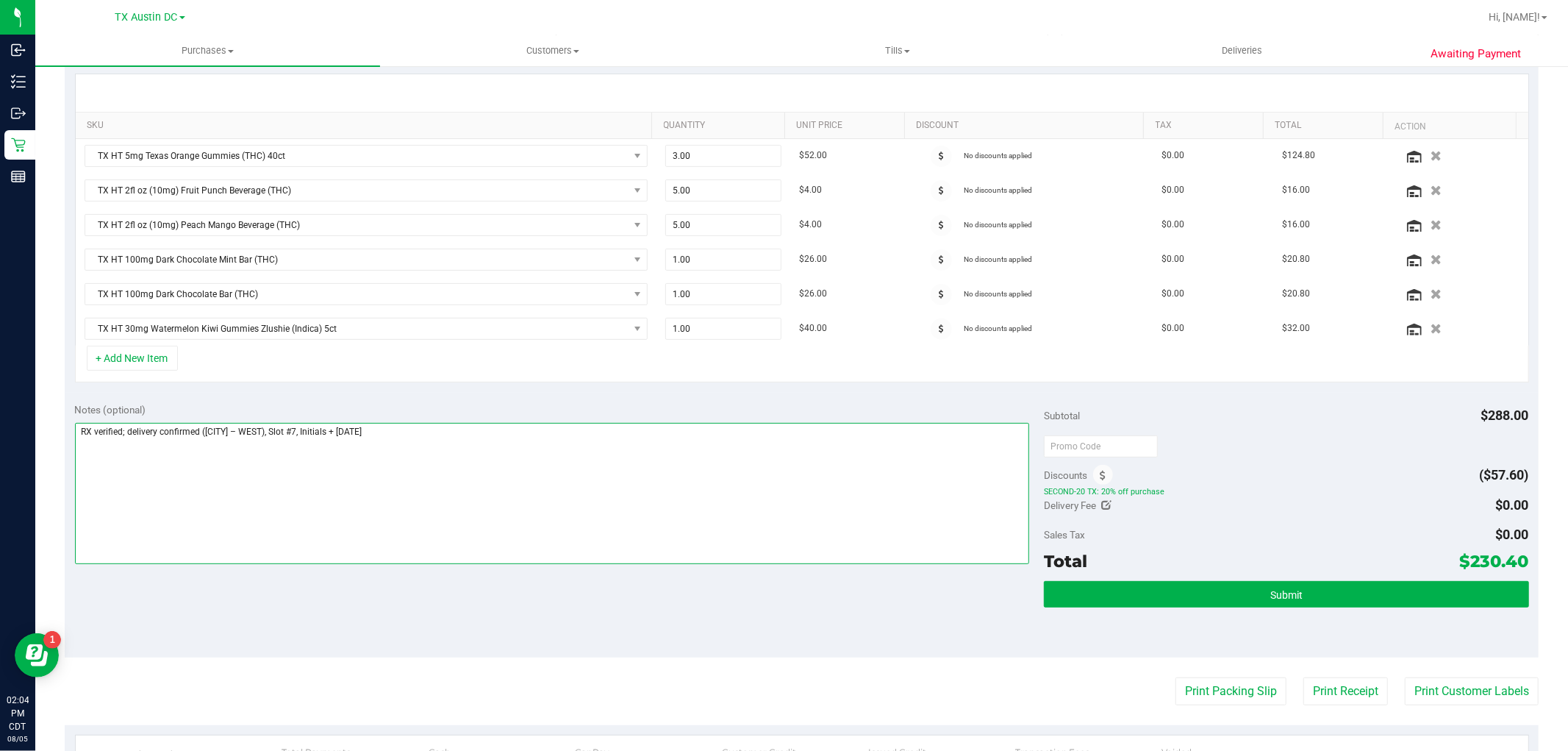 click at bounding box center (552, 494) 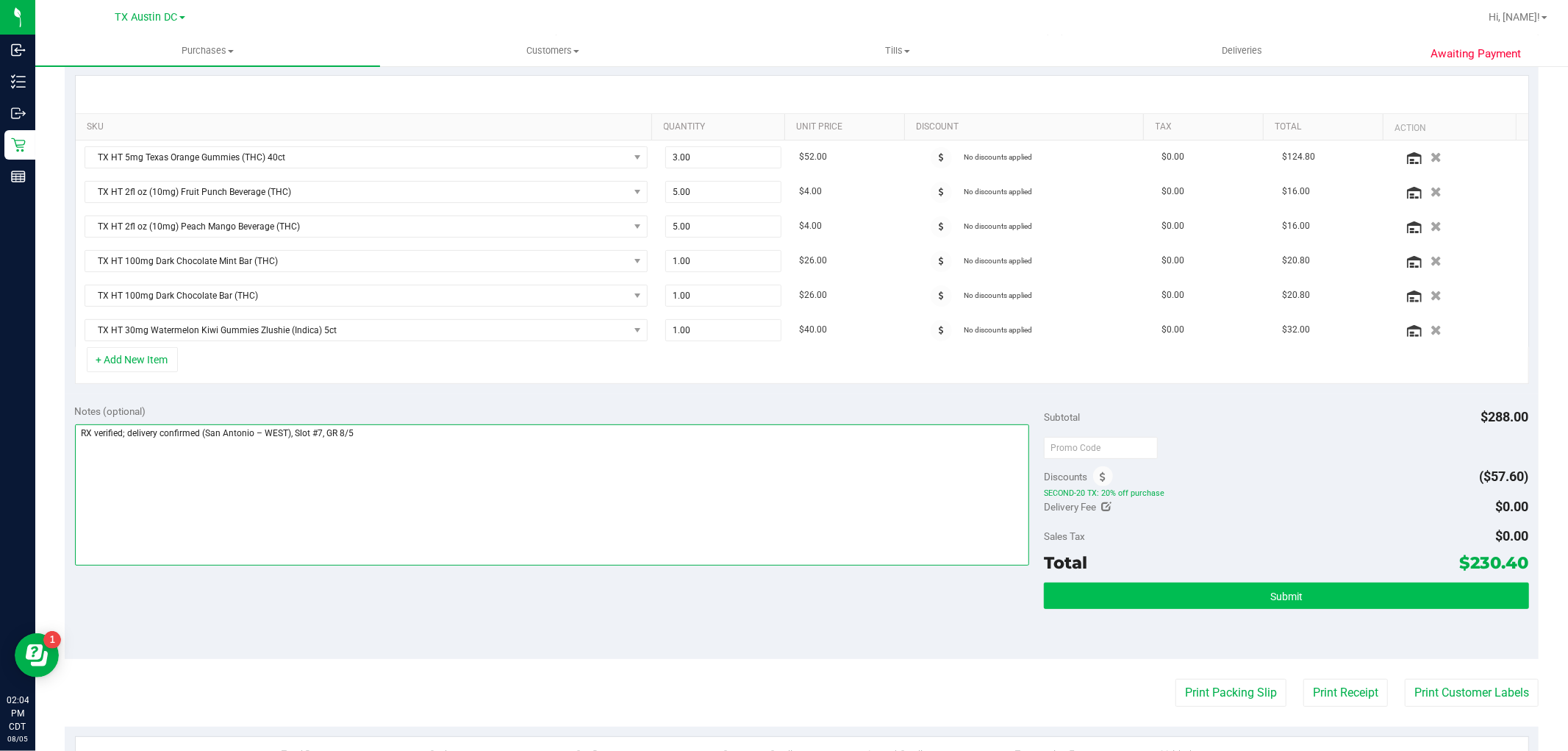 scroll, scrollTop: 327, scrollLeft: 0, axis: vertical 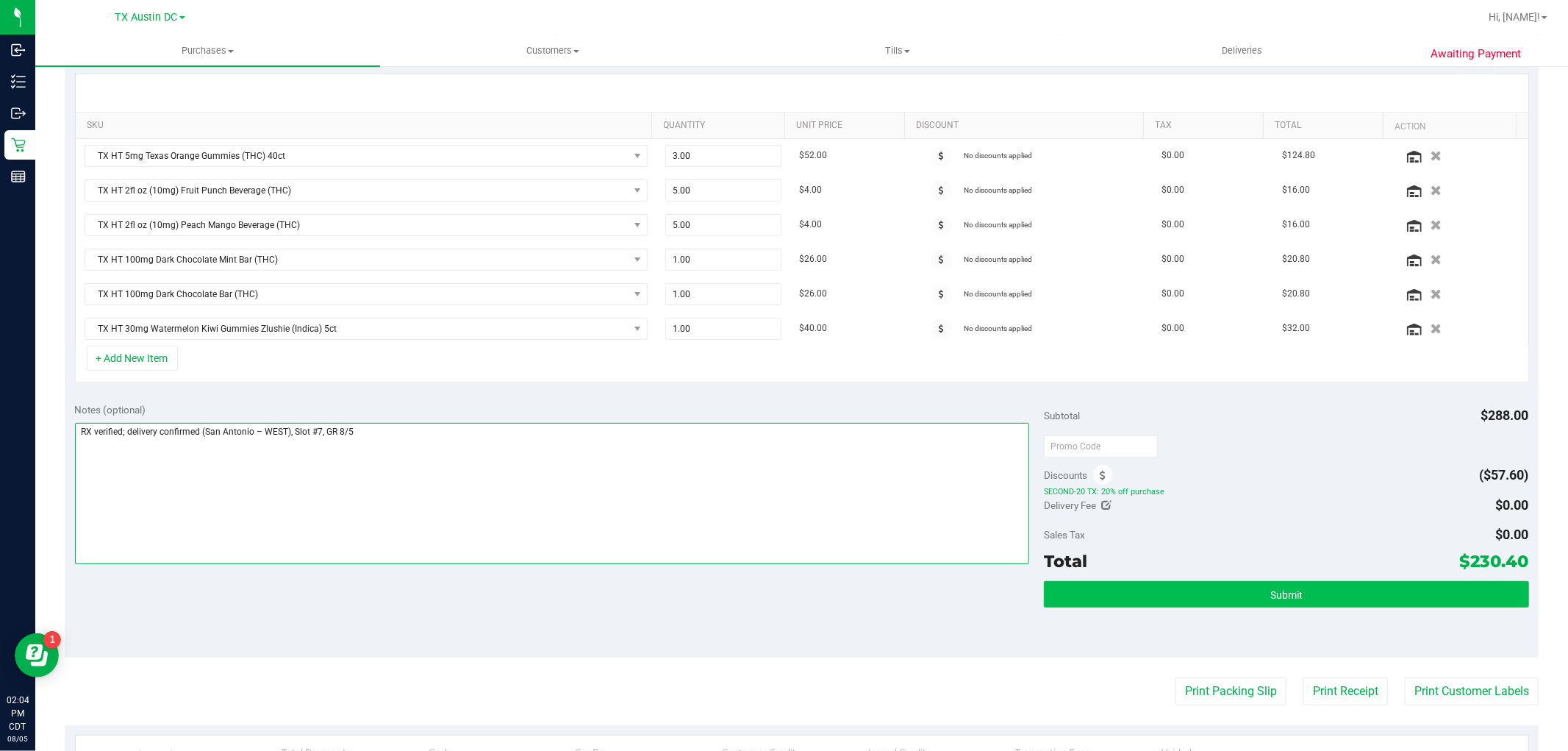 type on "RX verified; delivery confirmed (San Antonio – WEST), Slot #7, GR 8/5" 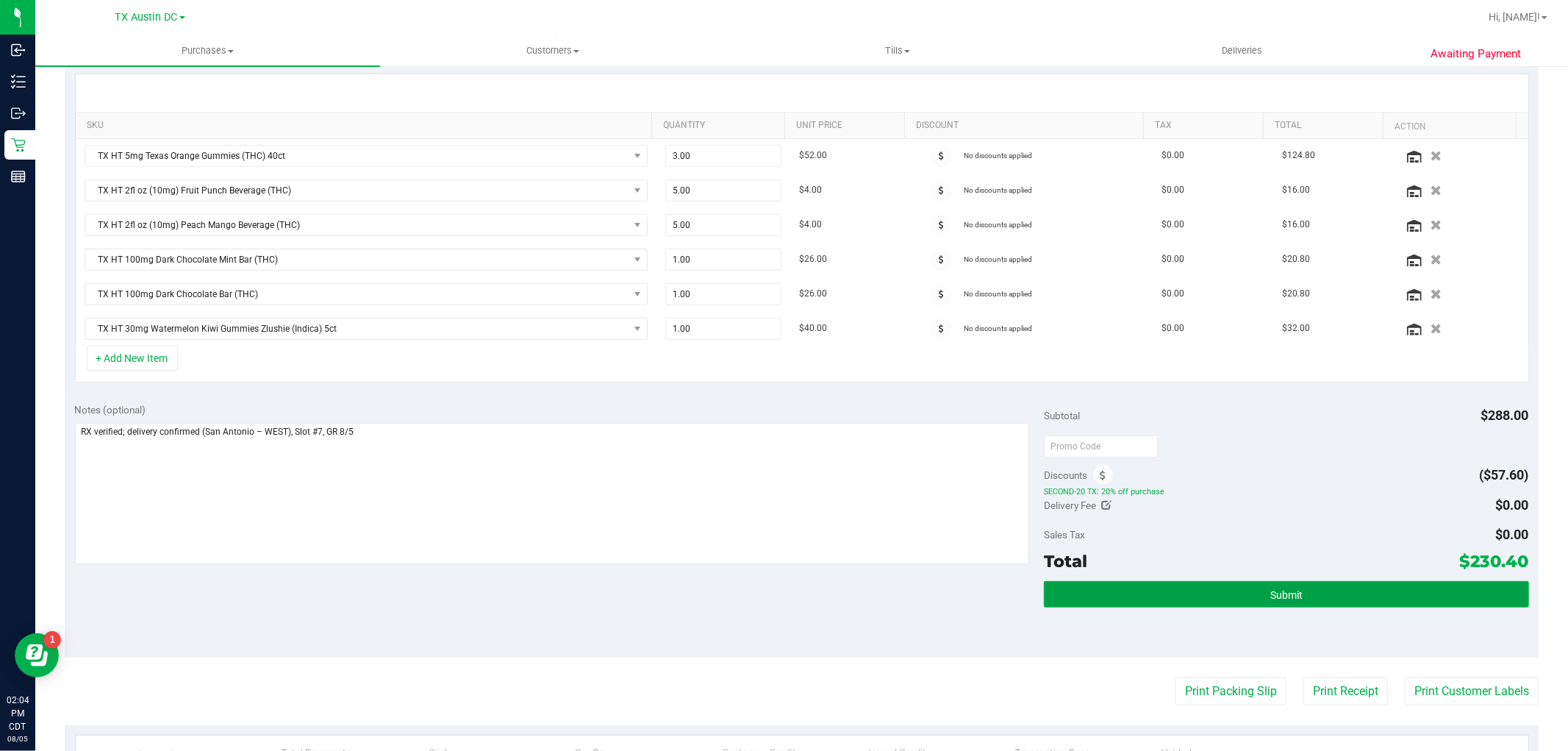 click on "Submit" at bounding box center [1286, 595] 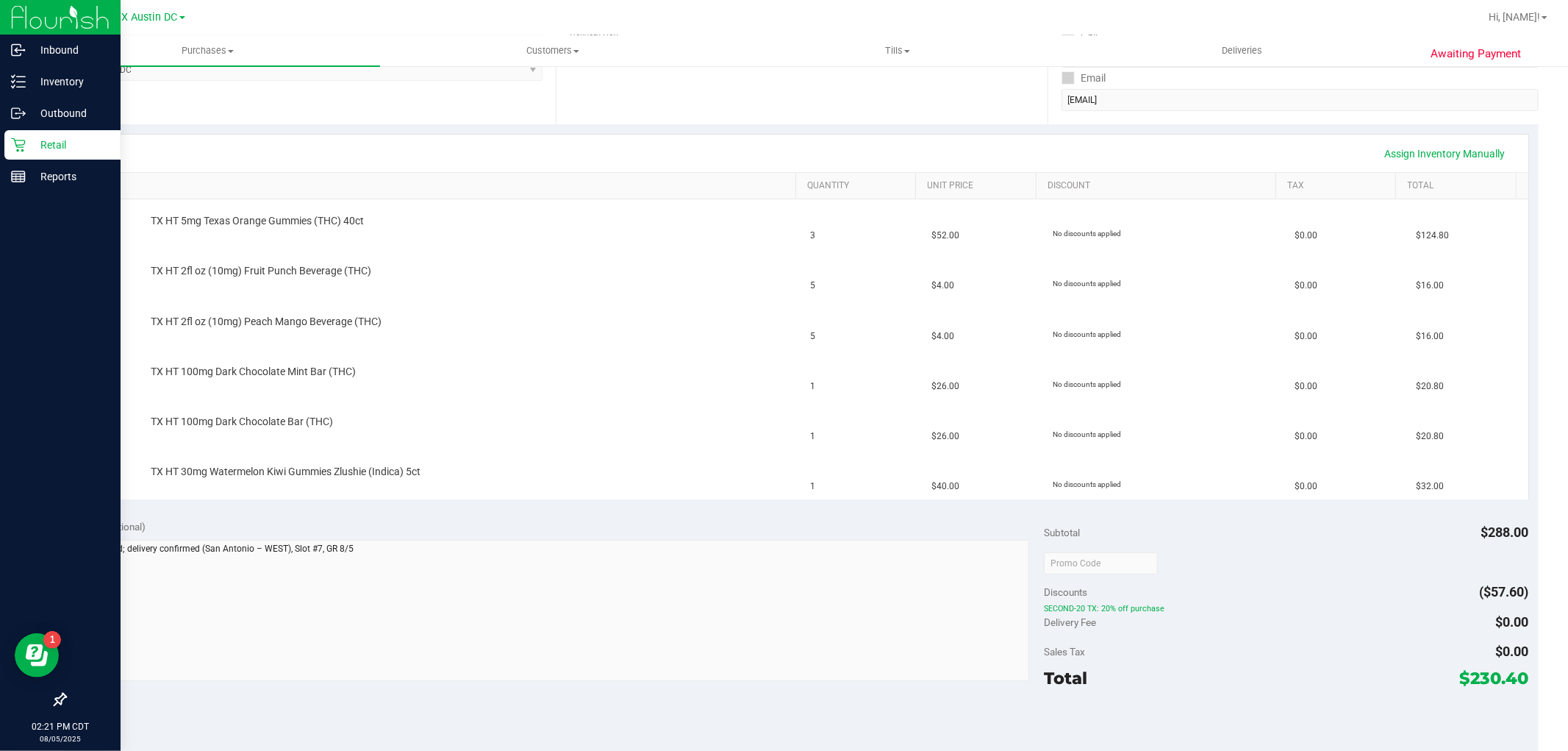 scroll, scrollTop: 82, scrollLeft: 0, axis: vertical 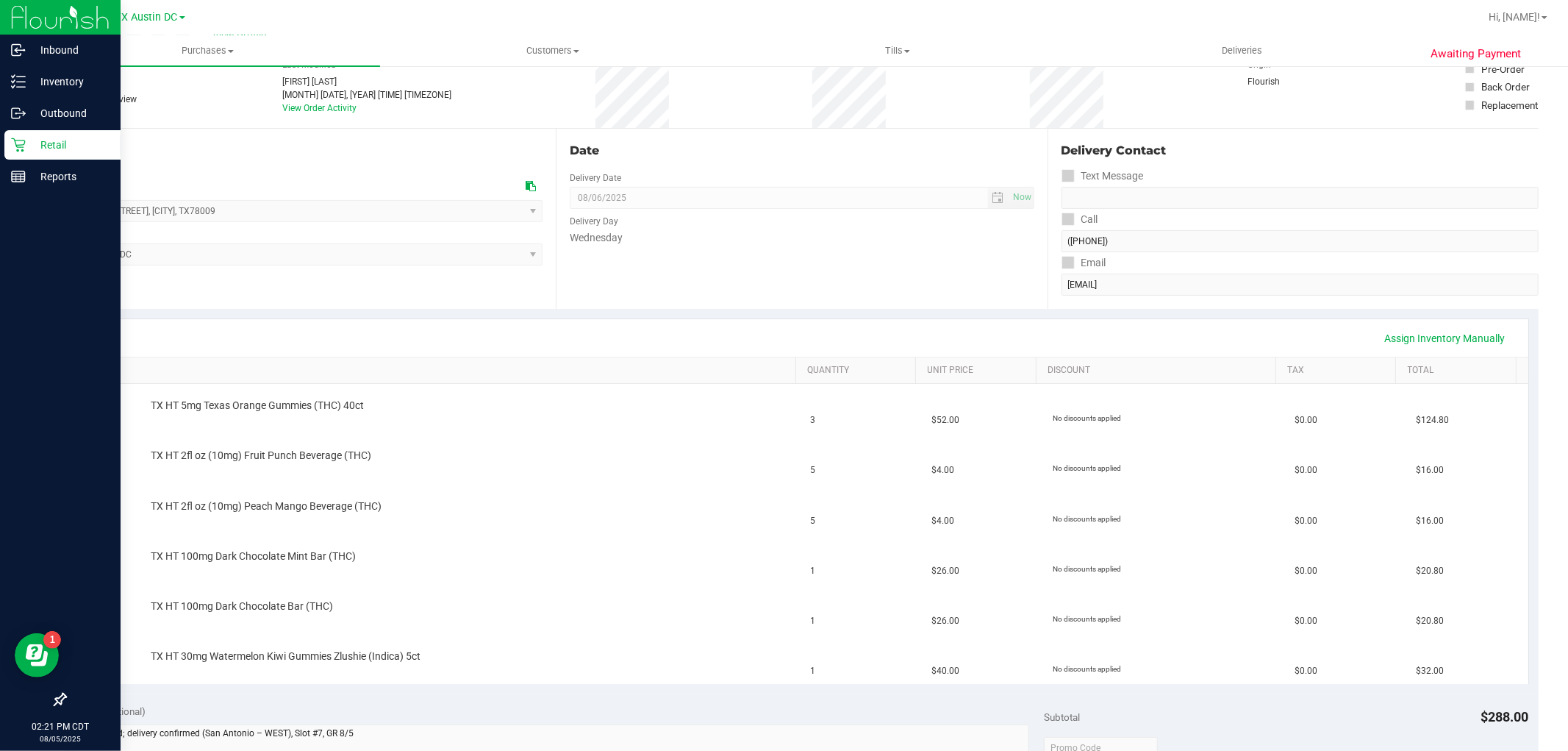 click 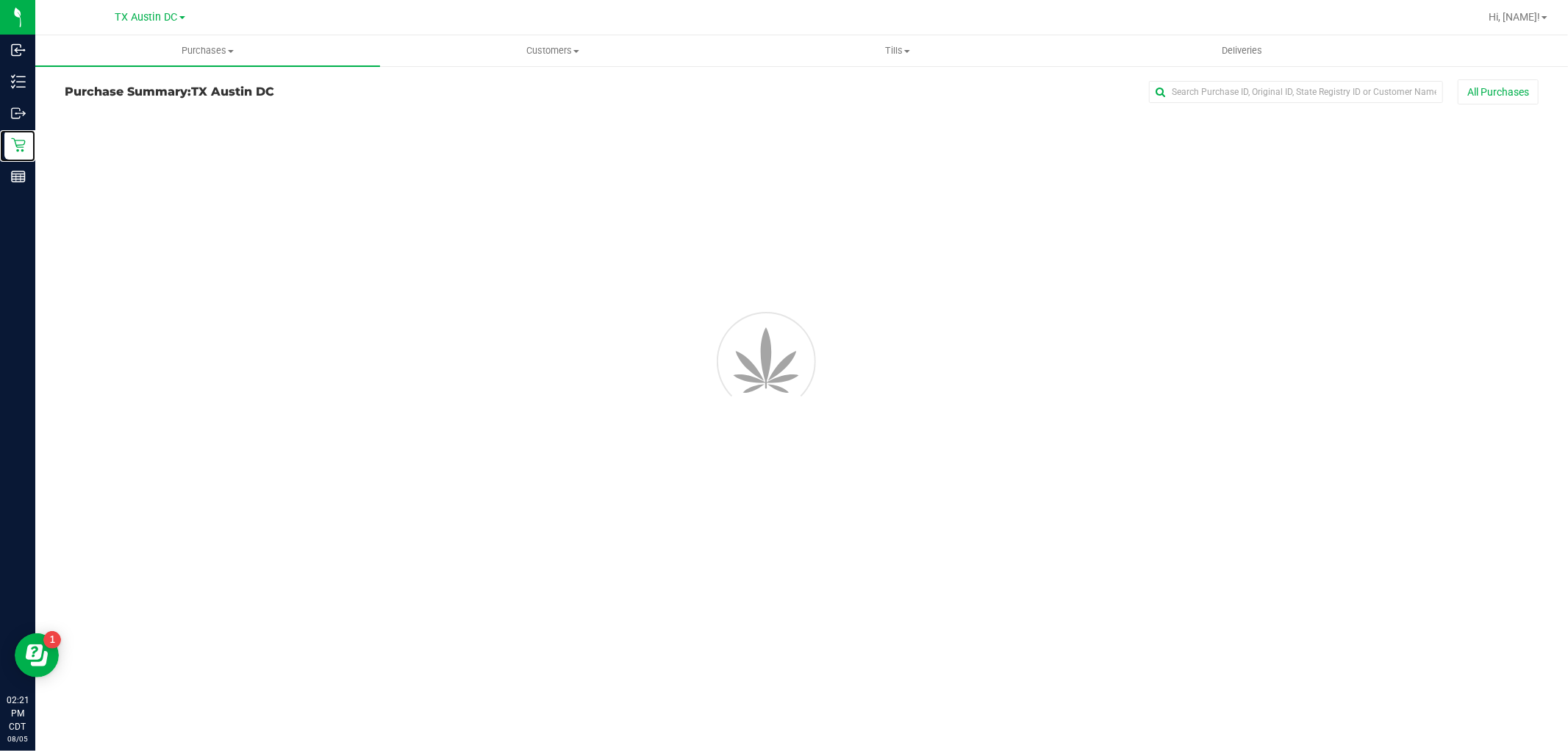 scroll, scrollTop: 0, scrollLeft: 0, axis: both 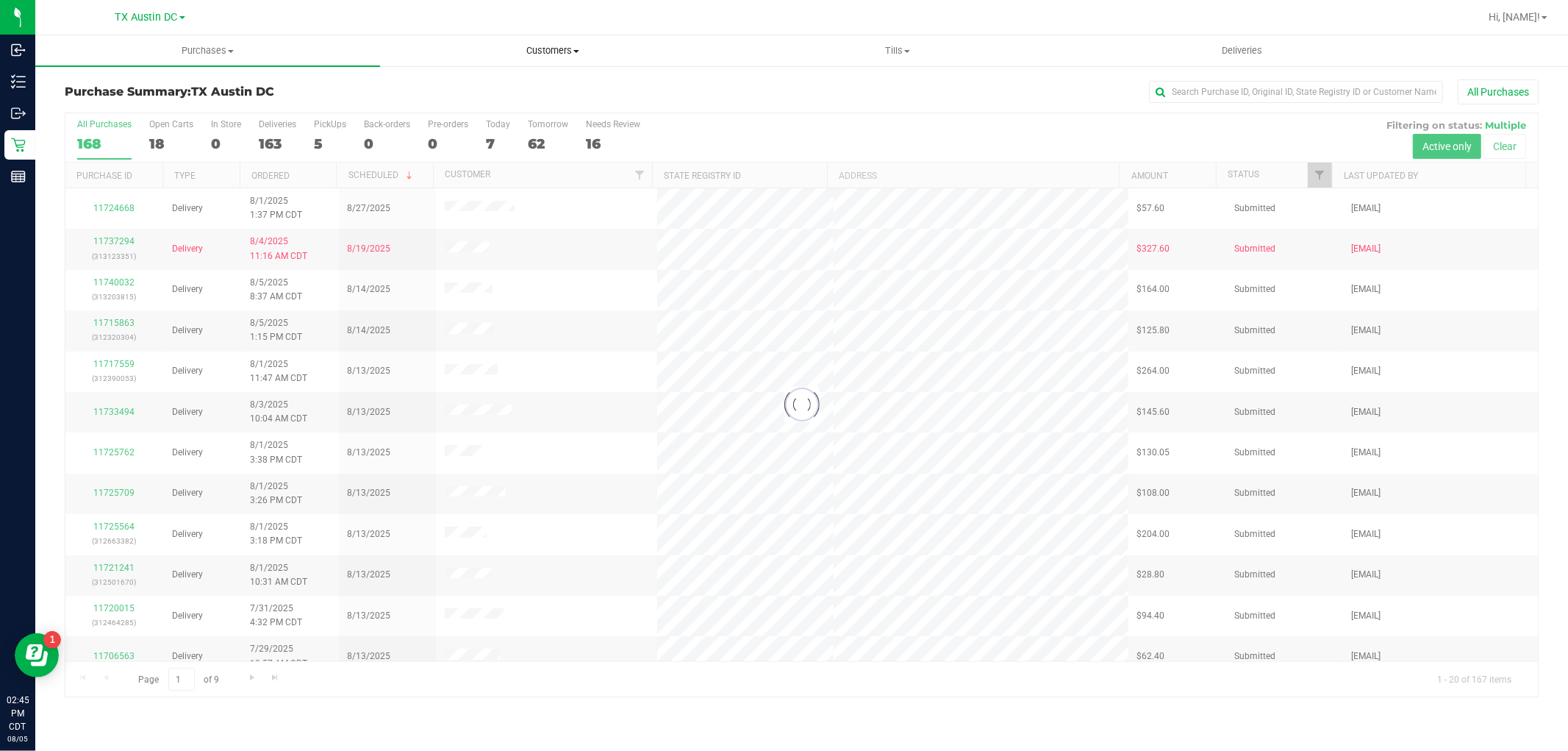 click on "Customers" at bounding box center (552, 51) 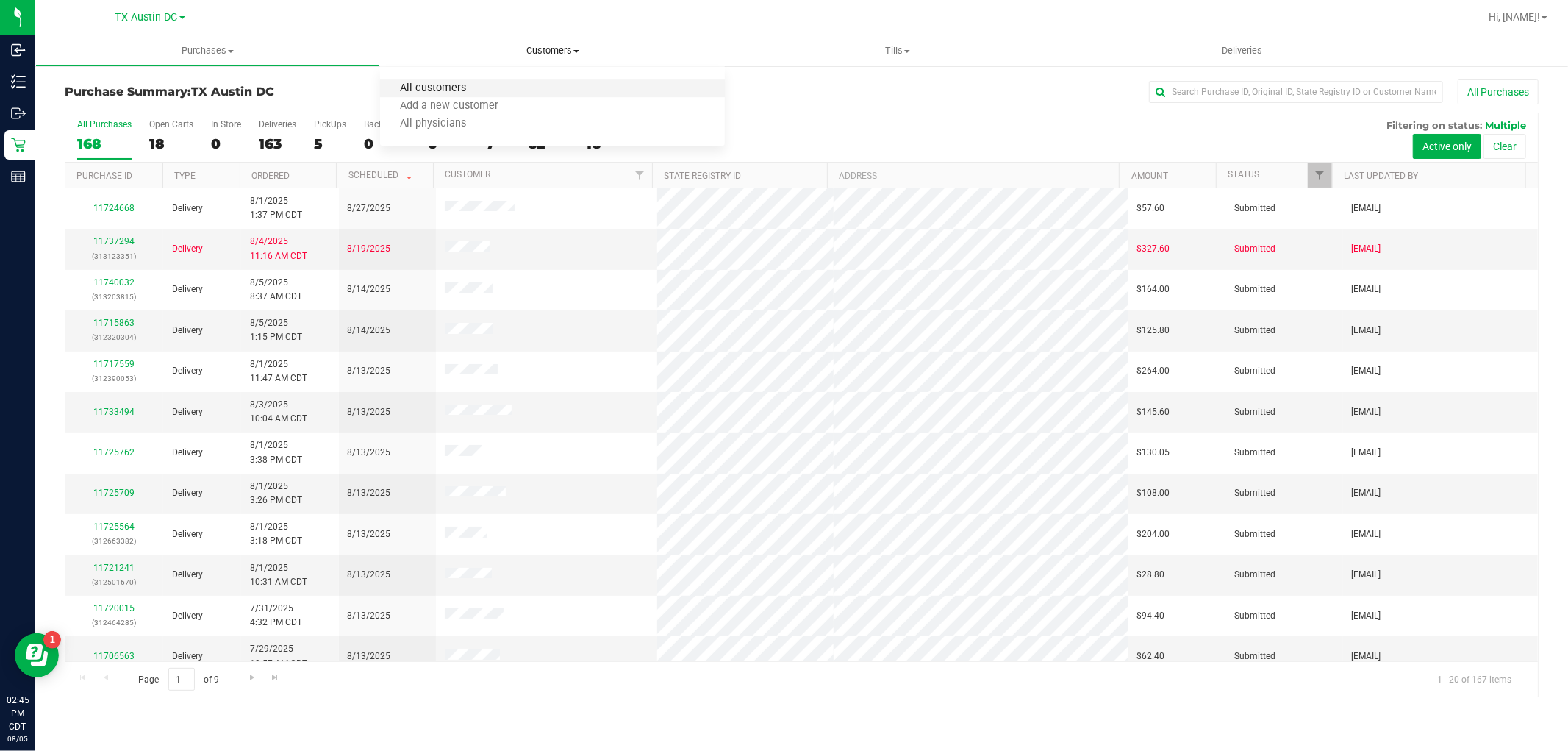 click on "All customers" at bounding box center [433, 88] 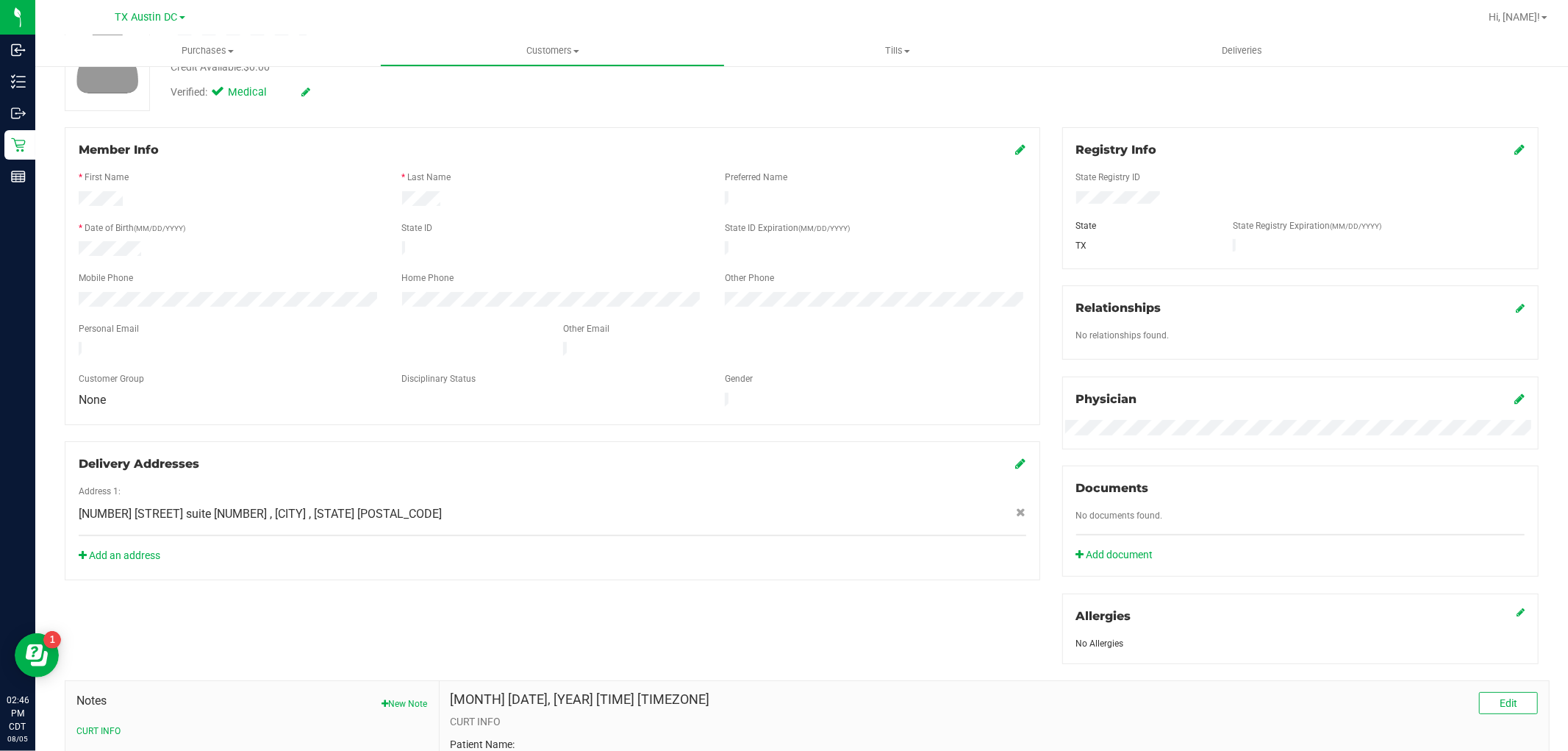 scroll, scrollTop: 353, scrollLeft: 0, axis: vertical 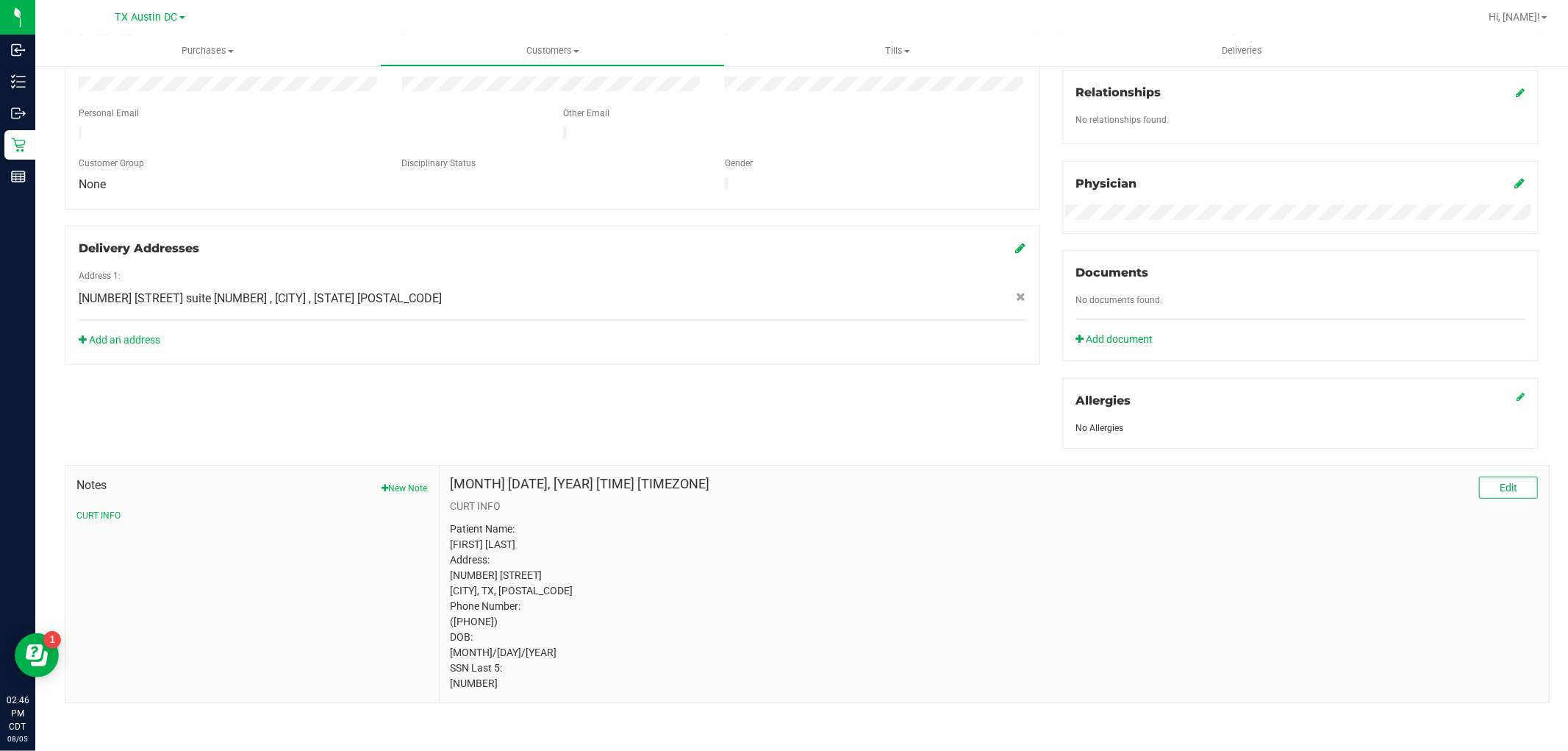 click on "Patient Name:
[FIRST] [LAST]
Address:
[NUMBER] [STREET]
[CITY], TX, [POSTAL_CODE]
Phone Number:
([PHONE])
DOB:
[MONTH]/[DAY]/[YEAR]
SSN Last 5:
[NUMBER]" at bounding box center (994, 606) 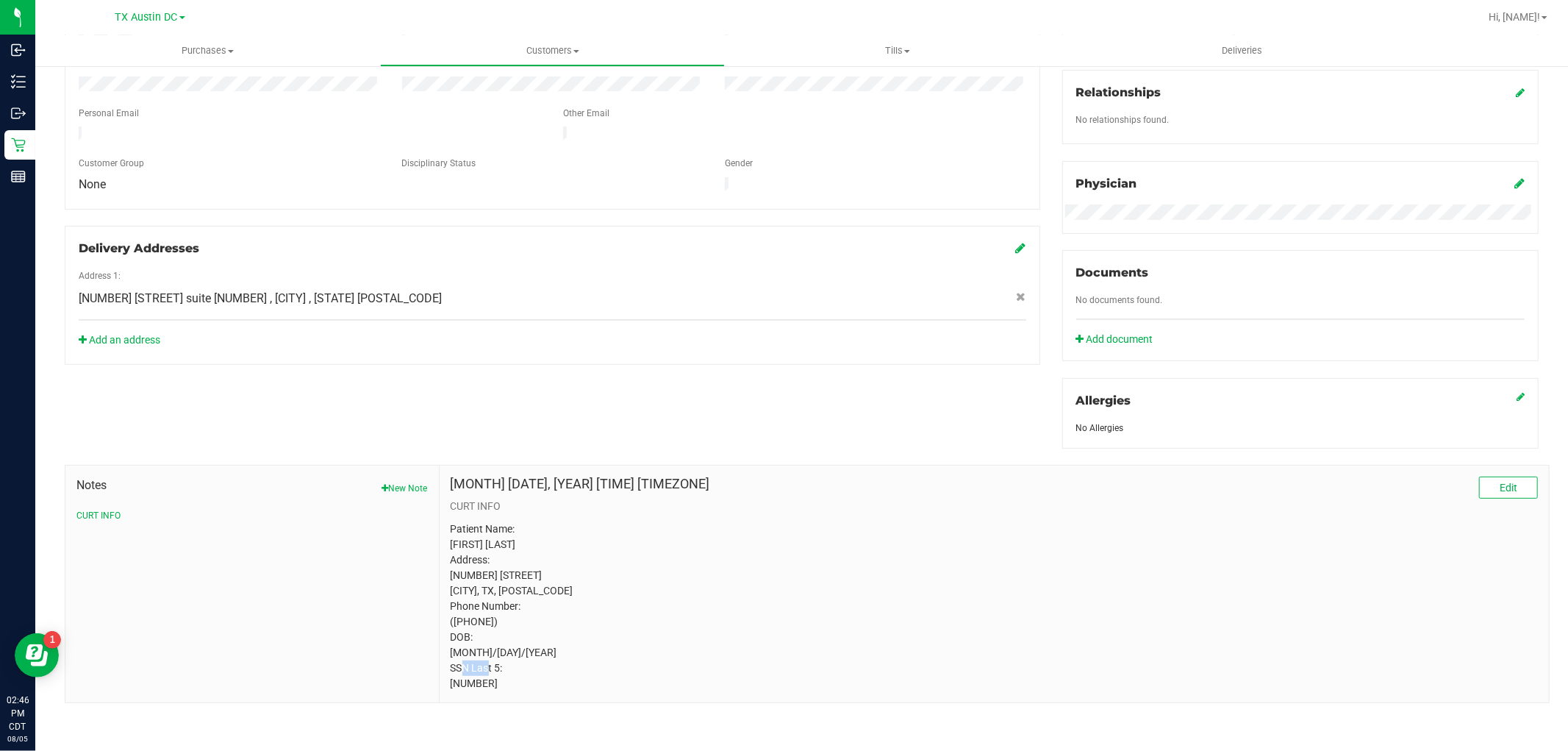 click on "Patient Name:
[FIRST] [LAST]
Address:
[NUMBER] [STREET]
[CITY], TX, [POSTAL_CODE]
Phone Number:
([PHONE])
DOB:
[MONTH]/[DAY]/[YEAR]
SSN Last 5:
[NUMBER]" at bounding box center (994, 606) 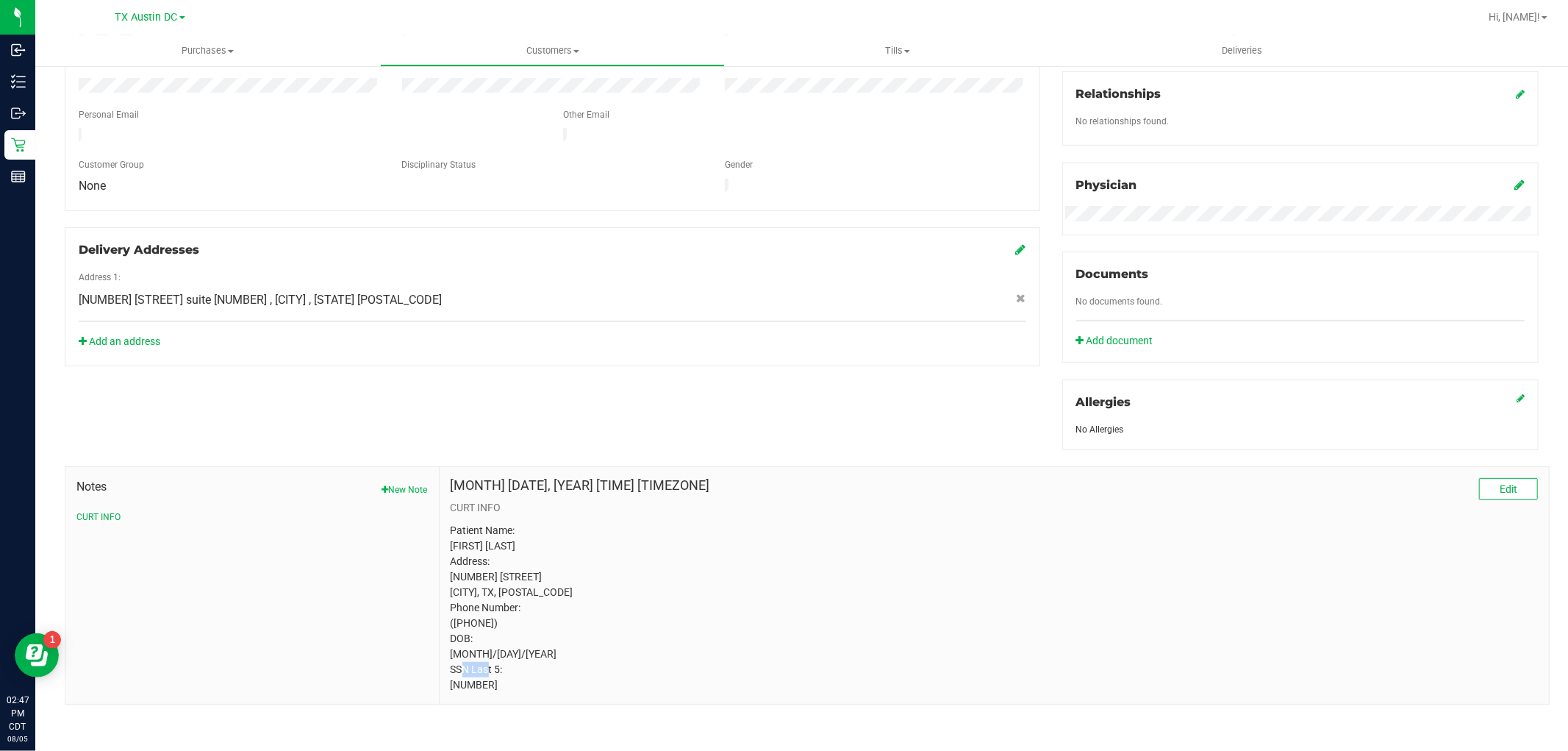 scroll, scrollTop: 353, scrollLeft: 0, axis: vertical 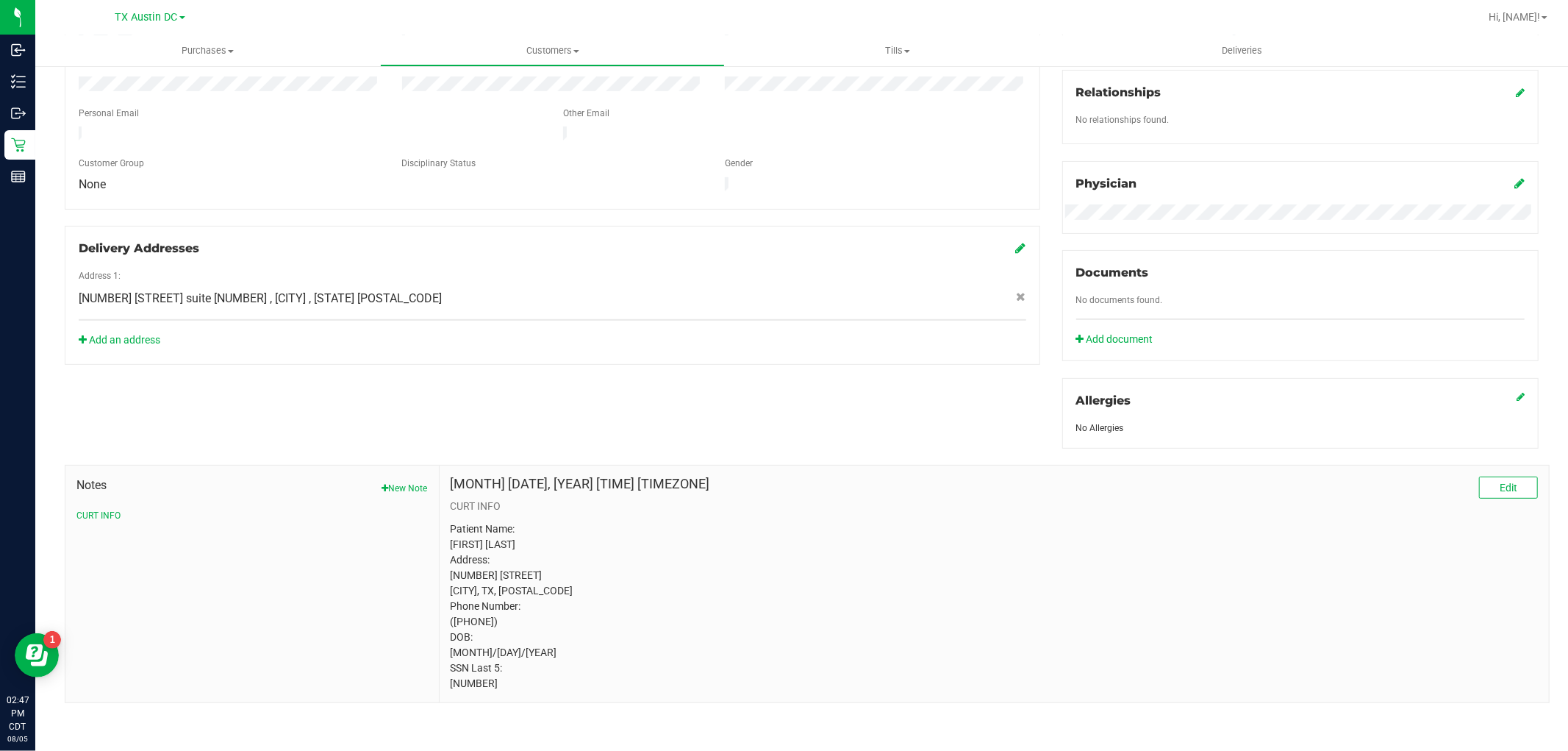 click on "Patient Name:
[FIRST] [LAST]
Address:
[NUMBER] [STREET]
[CITY], TX, [POSTAL_CODE]
Phone Number:
([PHONE])
DOB:
[MONTH]/[DAY]/[YEAR]
SSN Last 5:
[NUMBER]" at bounding box center [994, 606] 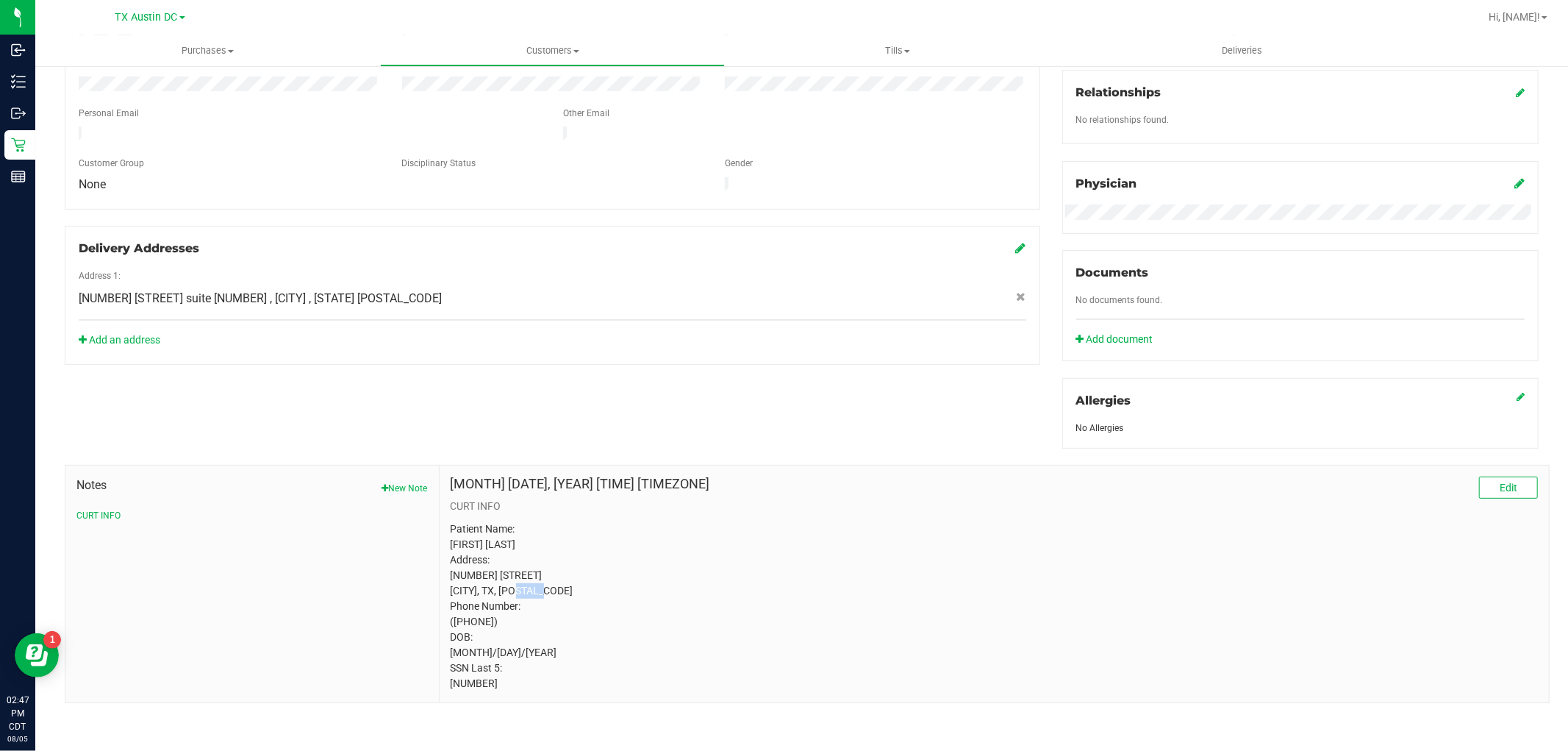 click on "Patient Name:
[FIRST] [LAST]
Address:
[NUMBER] [STREET]
[CITY], TX, [POSTAL_CODE]
Phone Number:
([PHONE])
DOB:
[MONTH]/[DAY]/[YEAR]
SSN Last 5:
[NUMBER]" at bounding box center (994, 606) 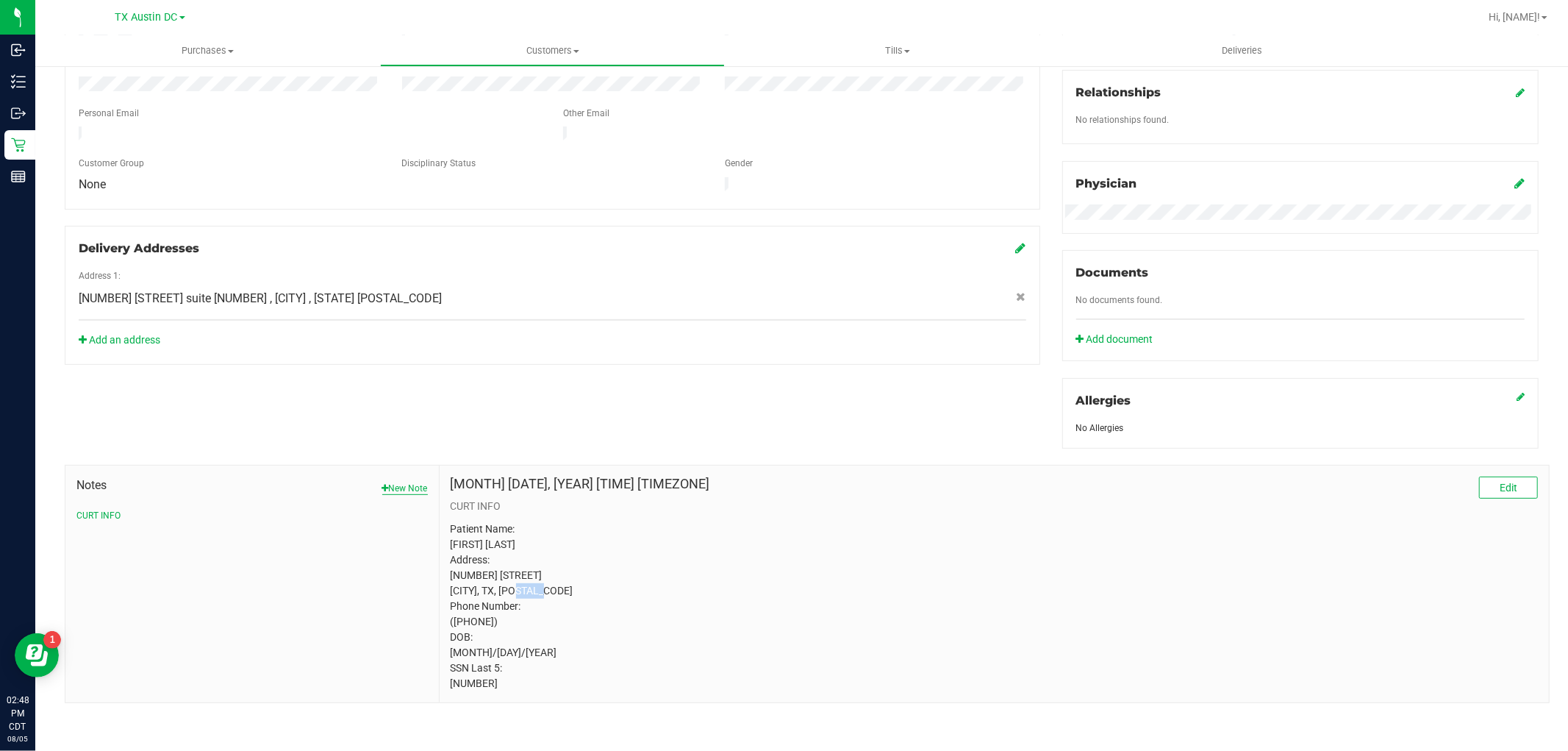 click on "New Note" at bounding box center [405, 488] 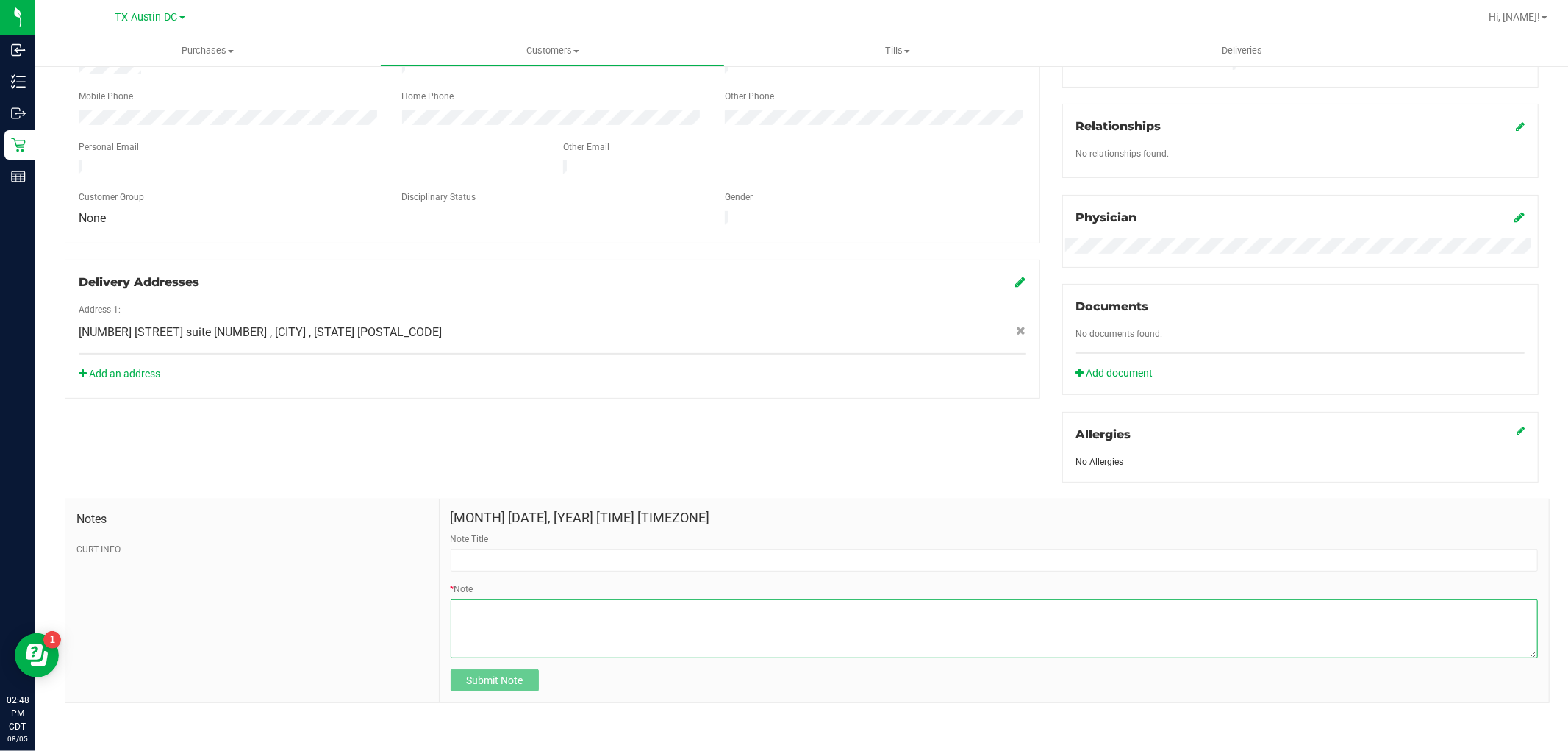 click on "*
Note" at bounding box center (994, 629) 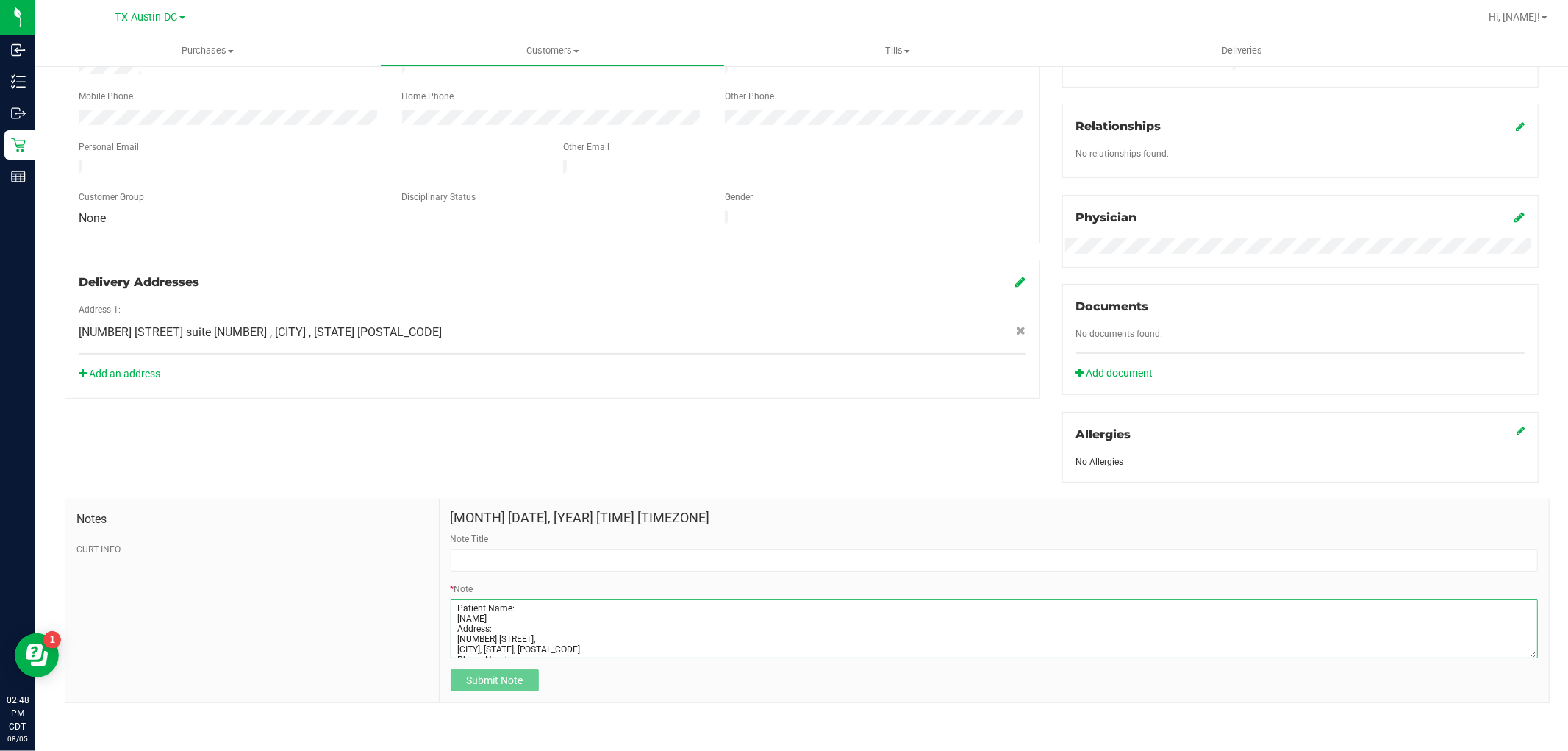 scroll, scrollTop: 61, scrollLeft: 0, axis: vertical 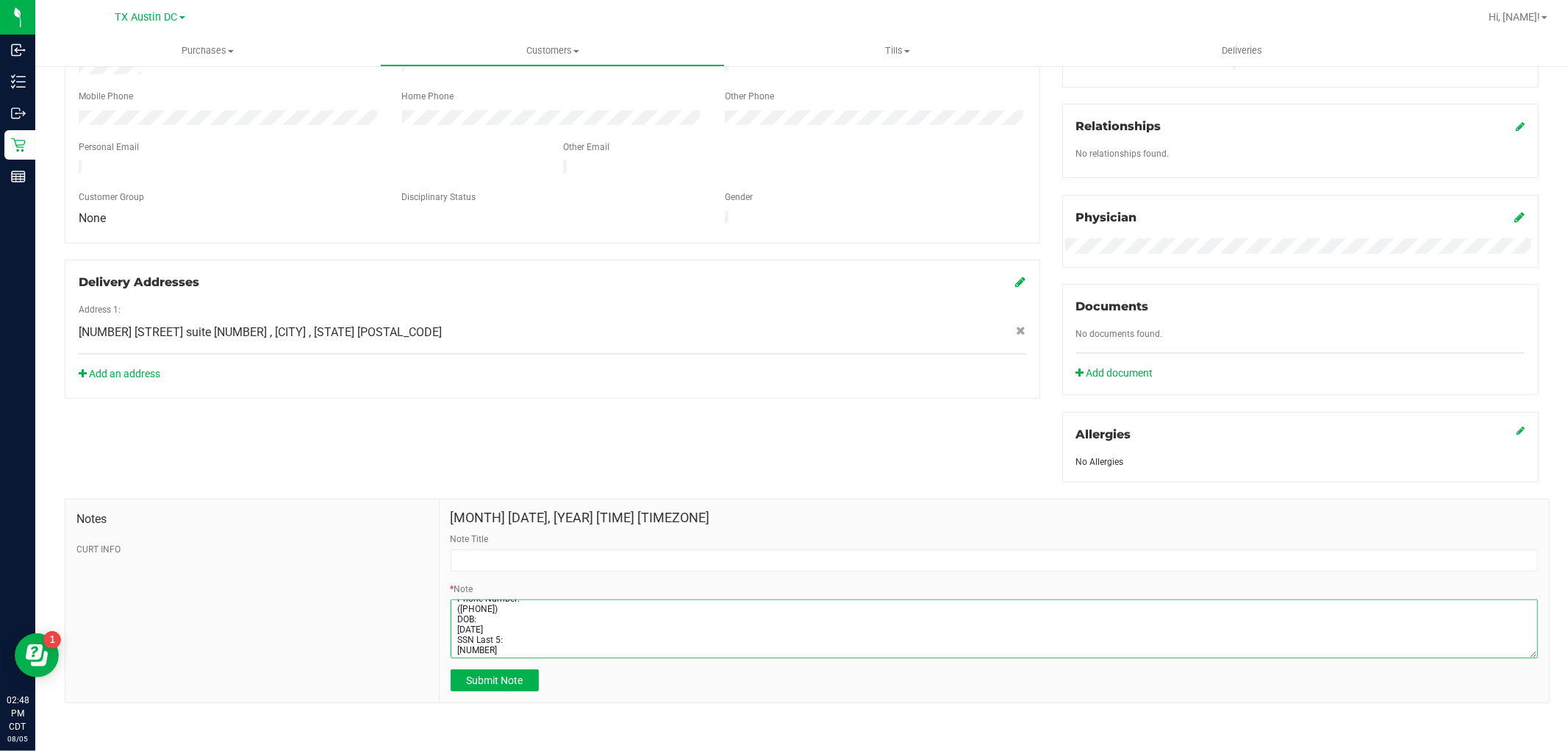 type on "Patient Name:
[NAME]
Address:
[NUMBER] [STREET],
[CITY], [STATE], [POSTAL_CODE]
Phone Number:
([PHONE])
DOB:
[DATE]
SSN Last 5:
[NUMBER]" 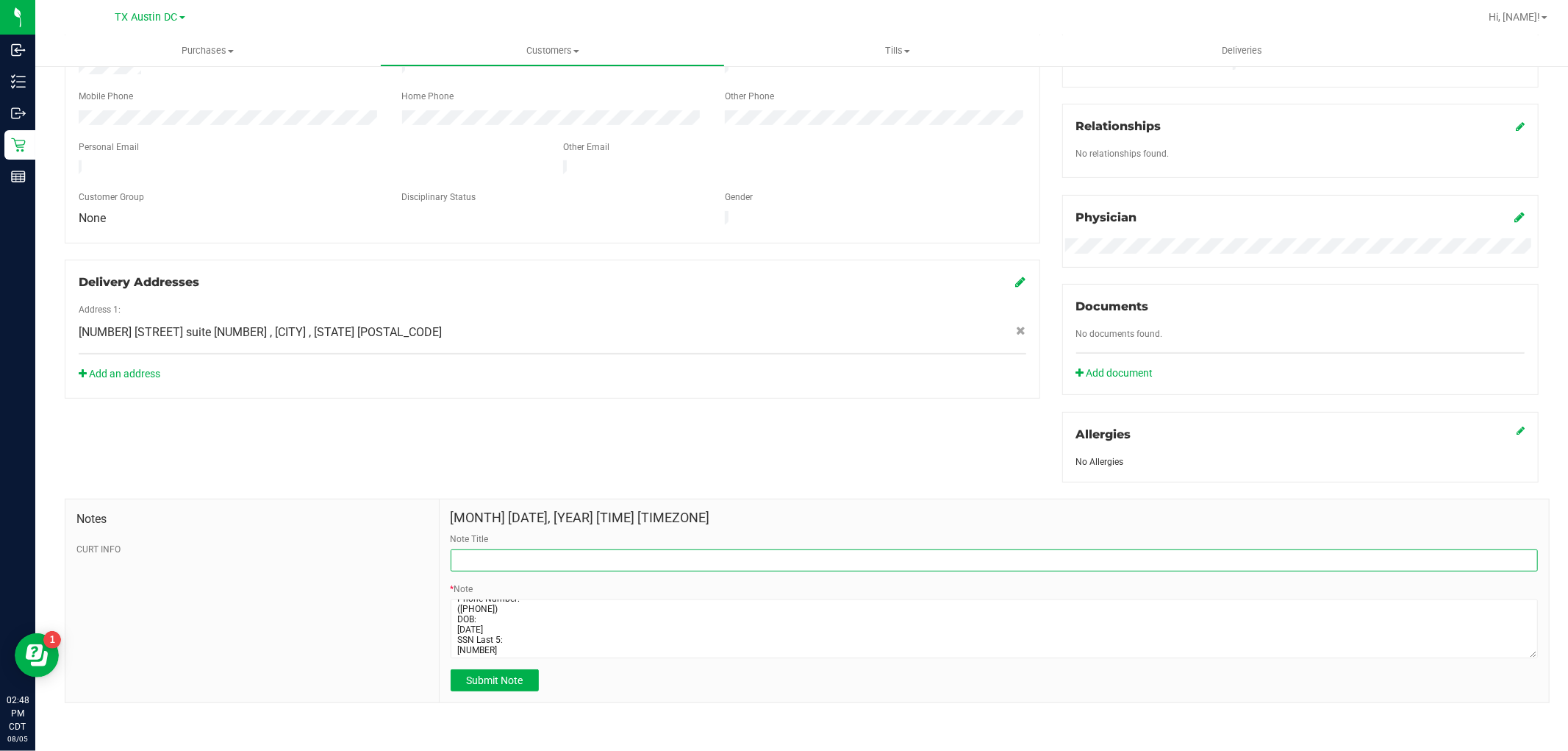 click on "Note Title" at bounding box center (994, 560) 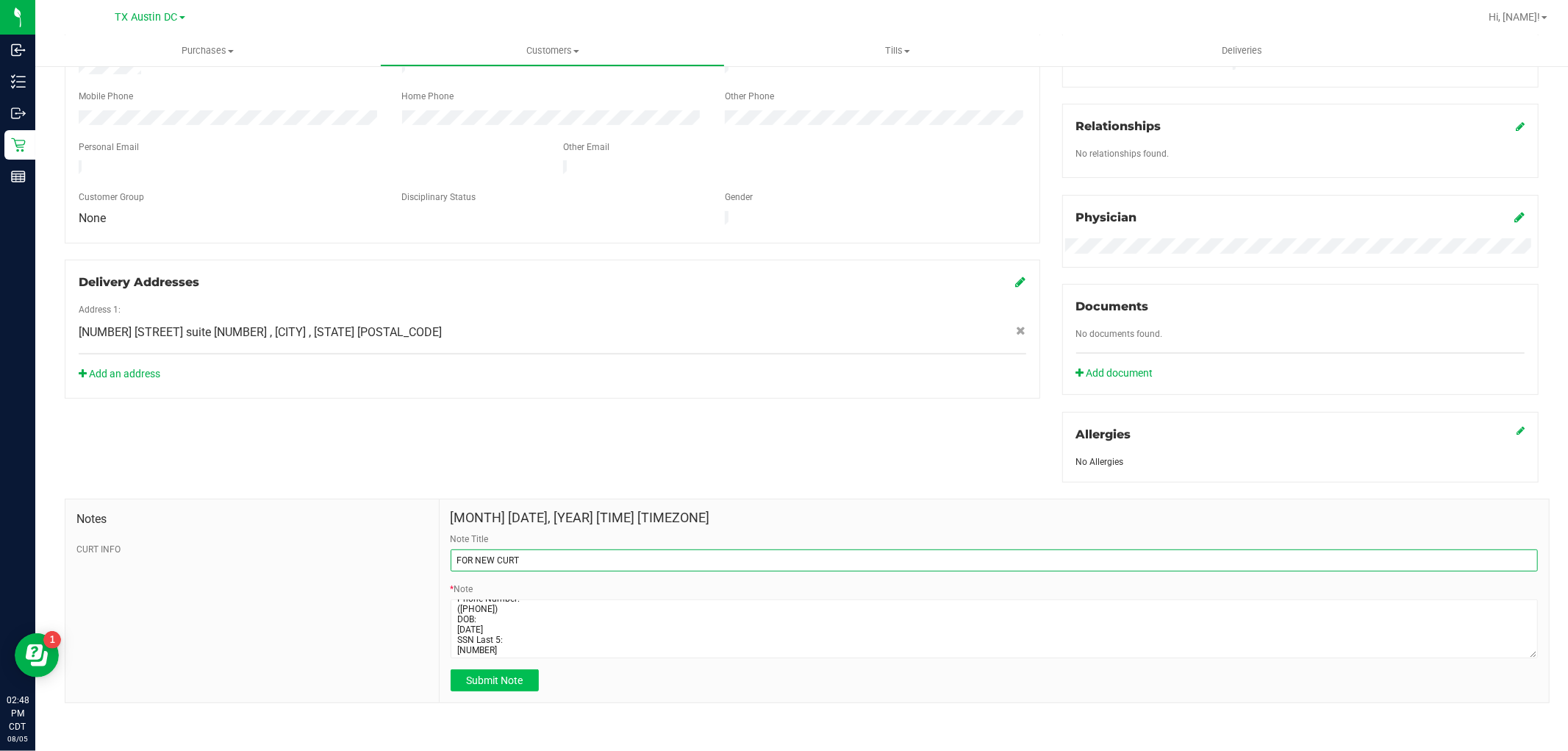 type on "FOR NEW CURT" 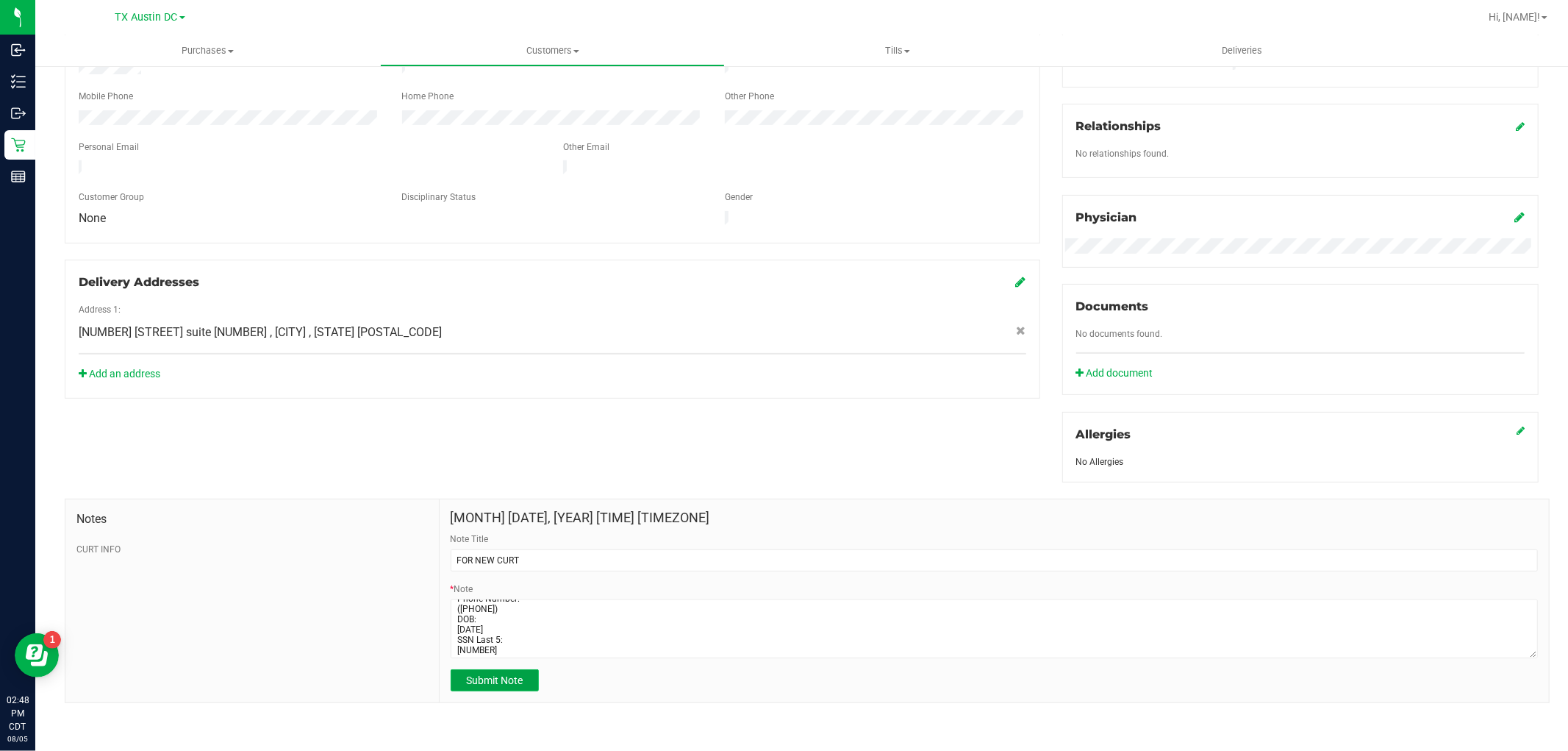 click on "Submit Note" at bounding box center (494, 680) 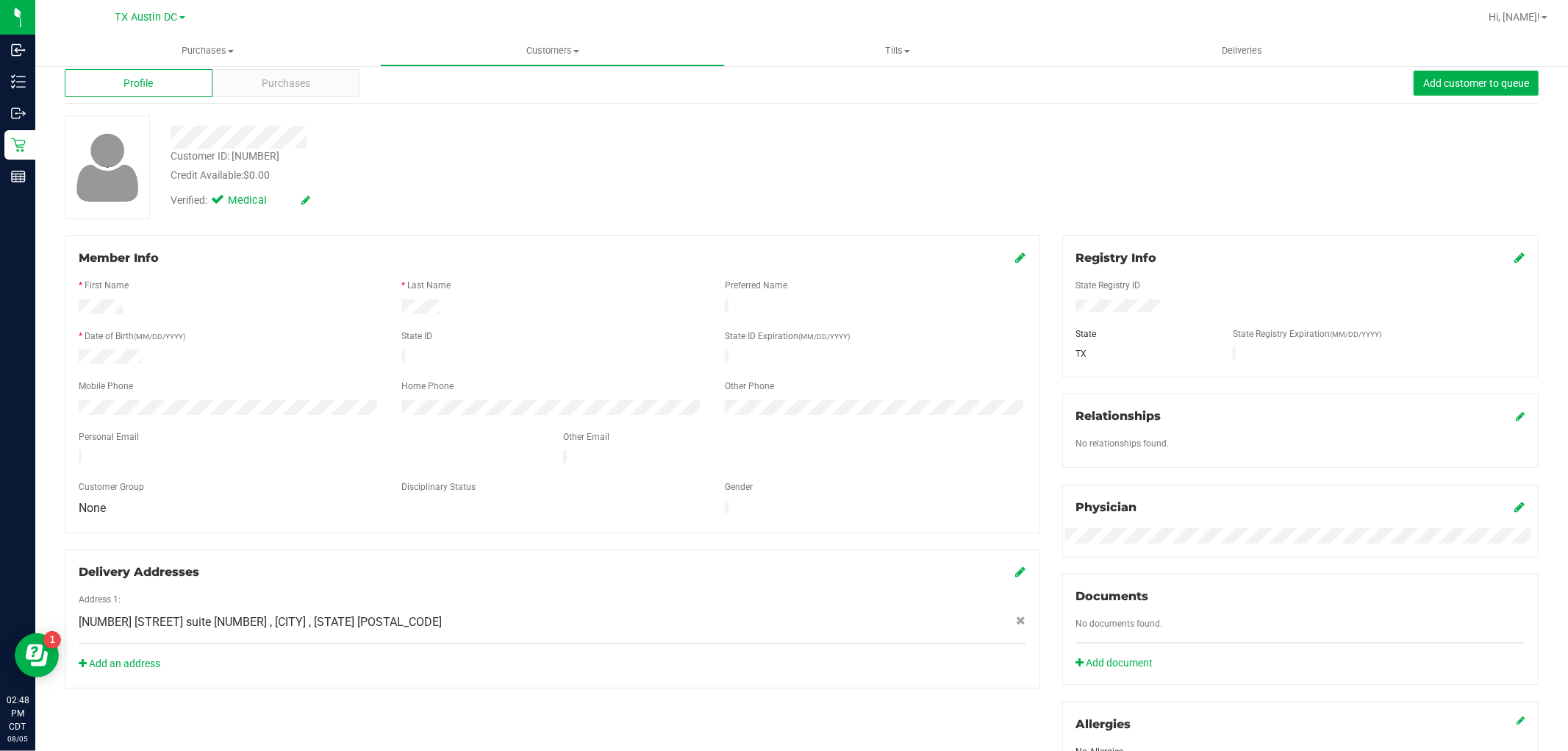 scroll, scrollTop: 0, scrollLeft: 0, axis: both 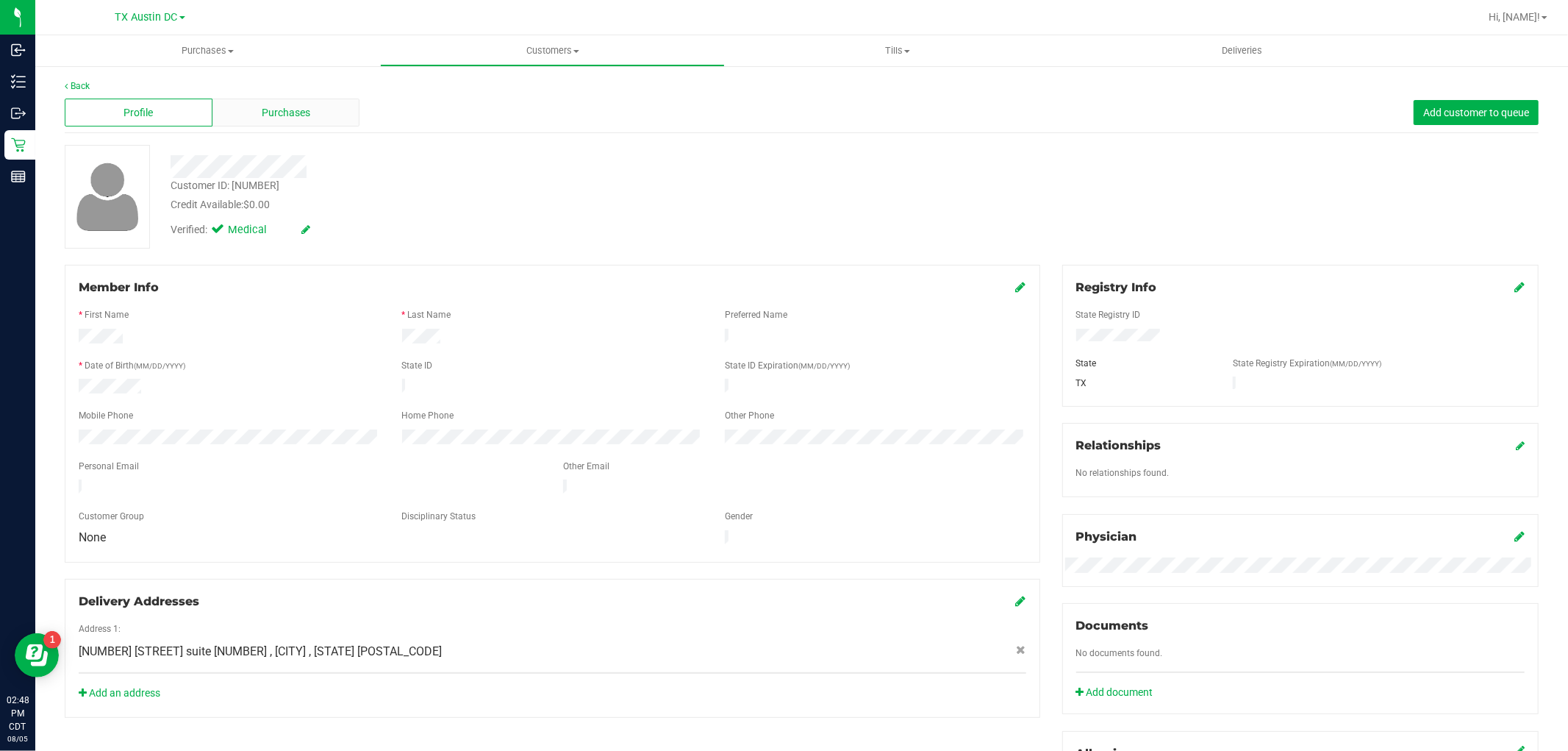 click on "Purchases" at bounding box center [286, 113] 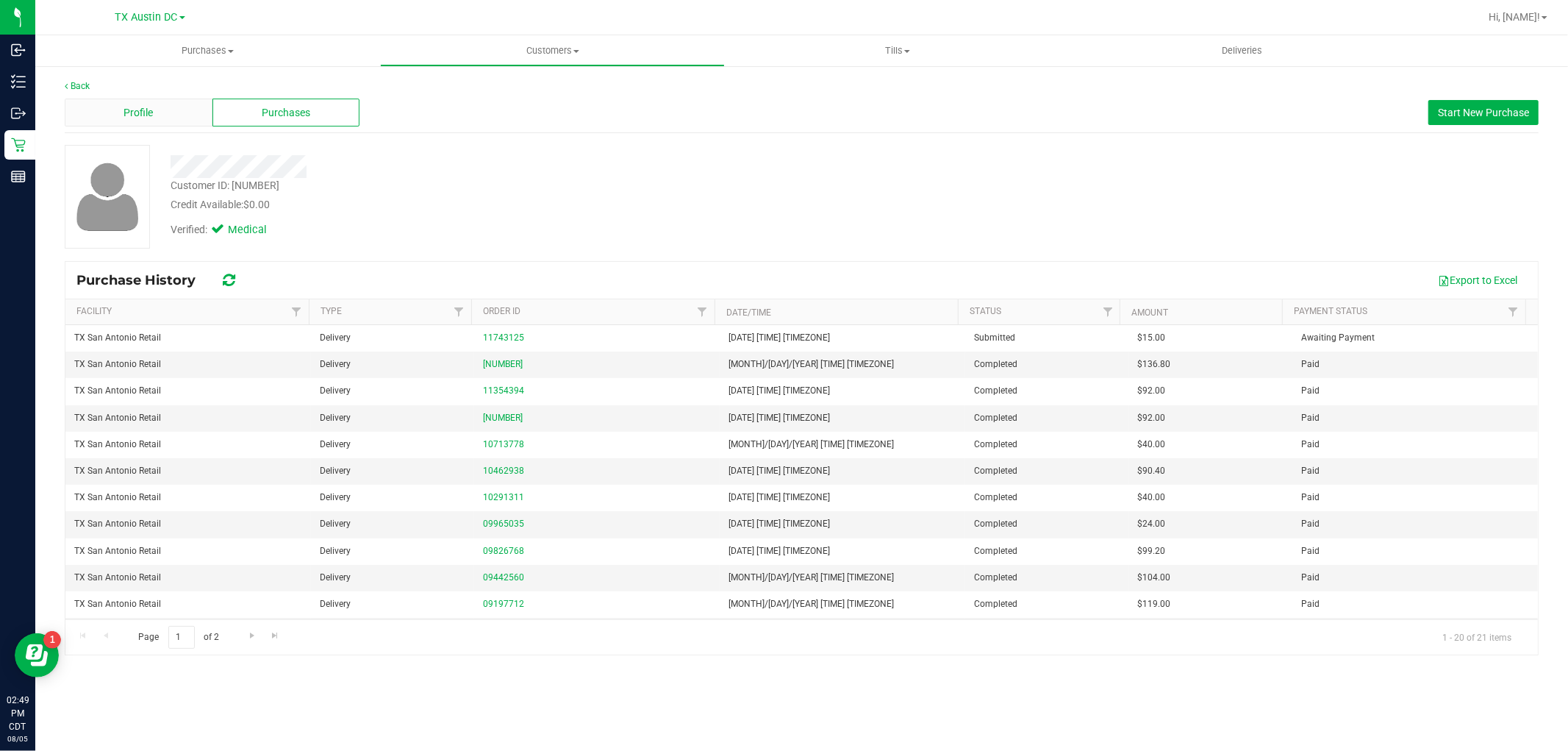 click on "Profile" at bounding box center (138, 113) 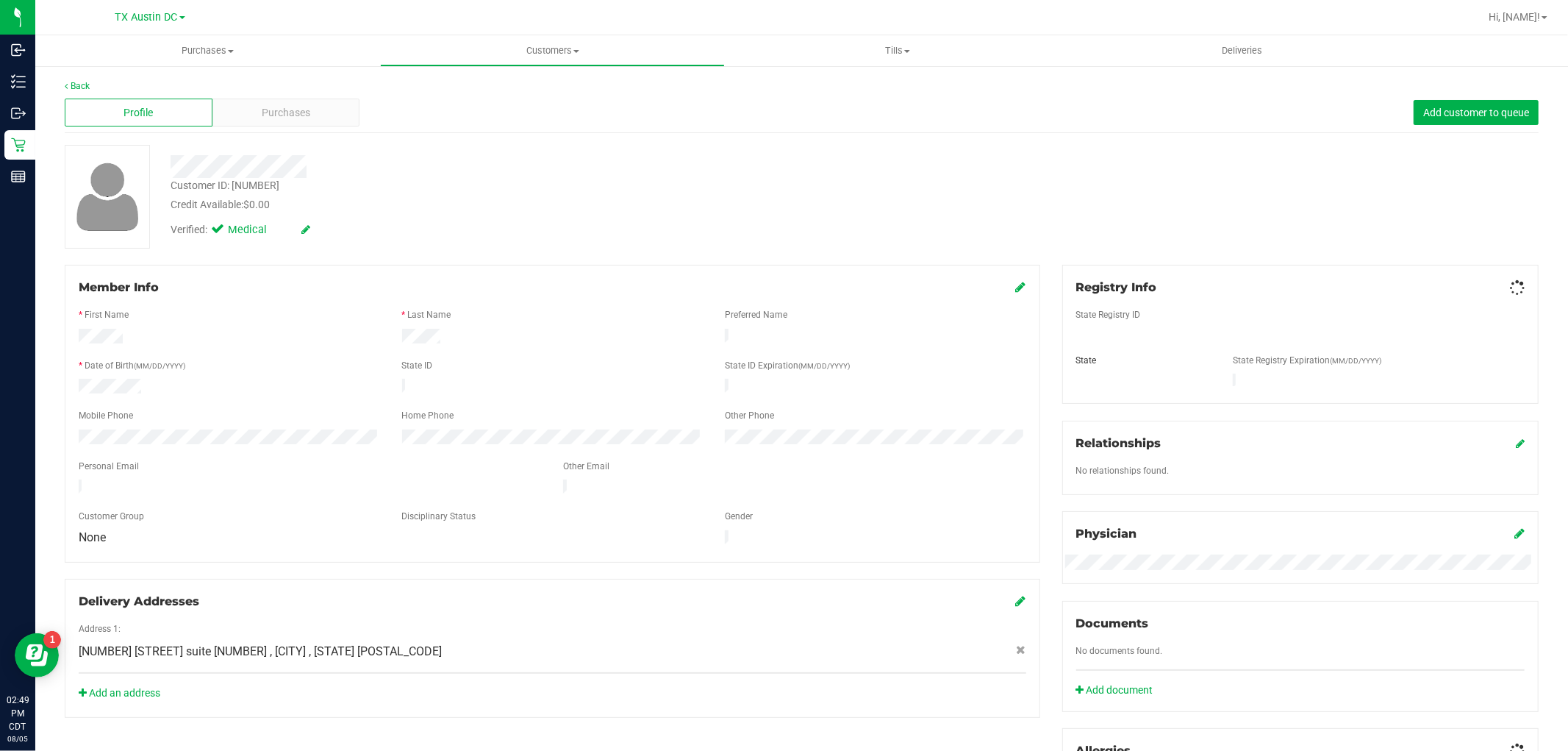 scroll, scrollTop: 245, scrollLeft: 0, axis: vertical 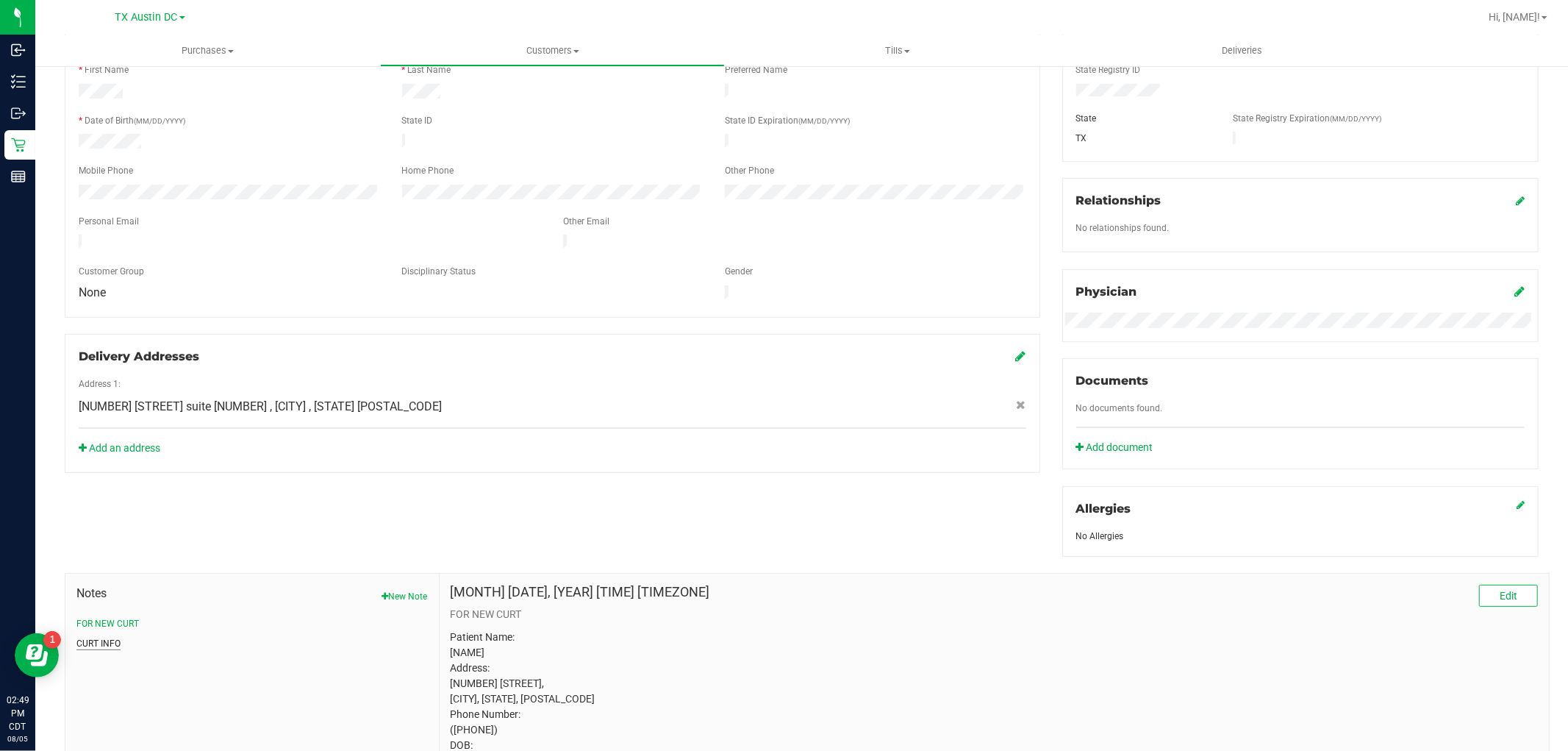 click on "CURT INFO" at bounding box center (99, 644) 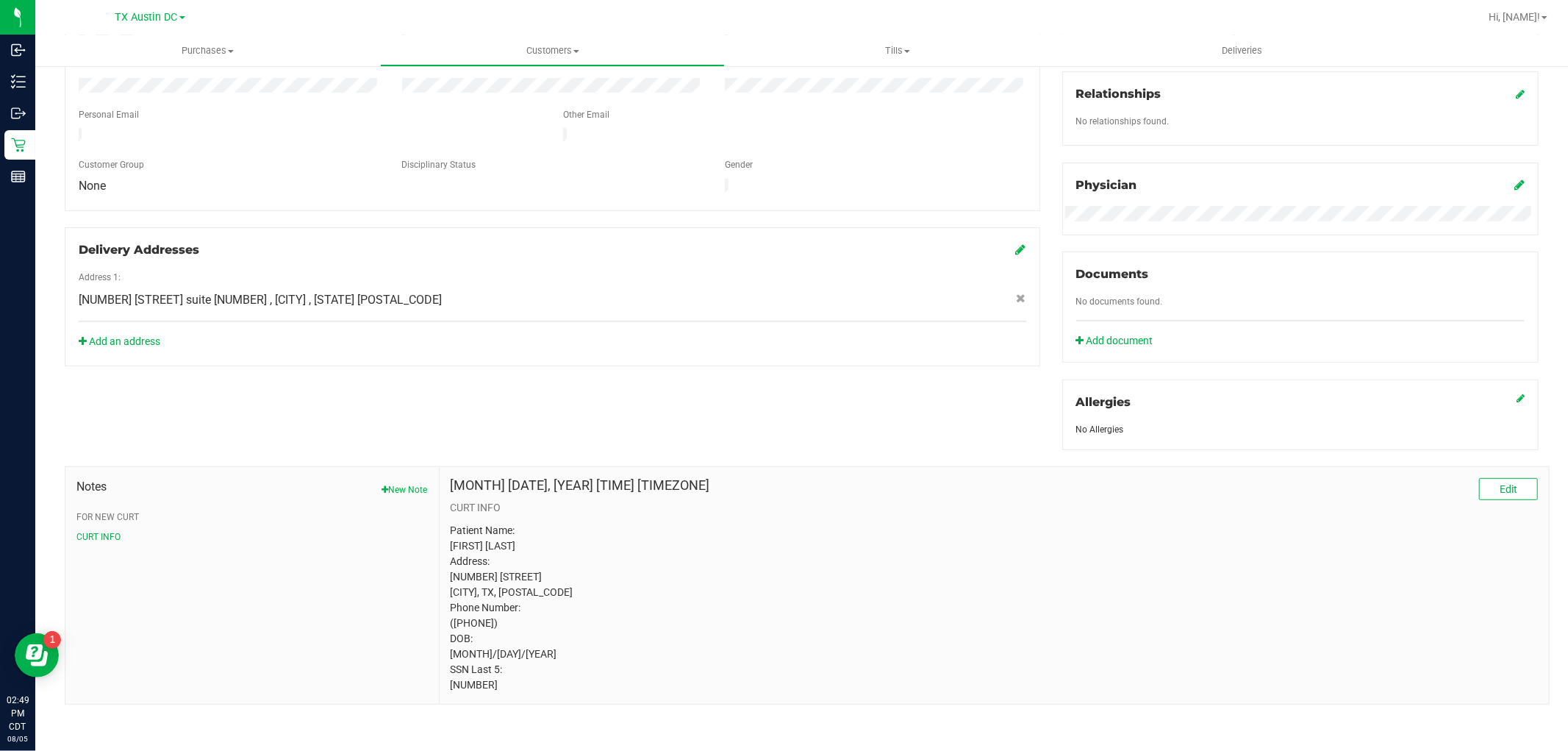 scroll, scrollTop: 353, scrollLeft: 0, axis: vertical 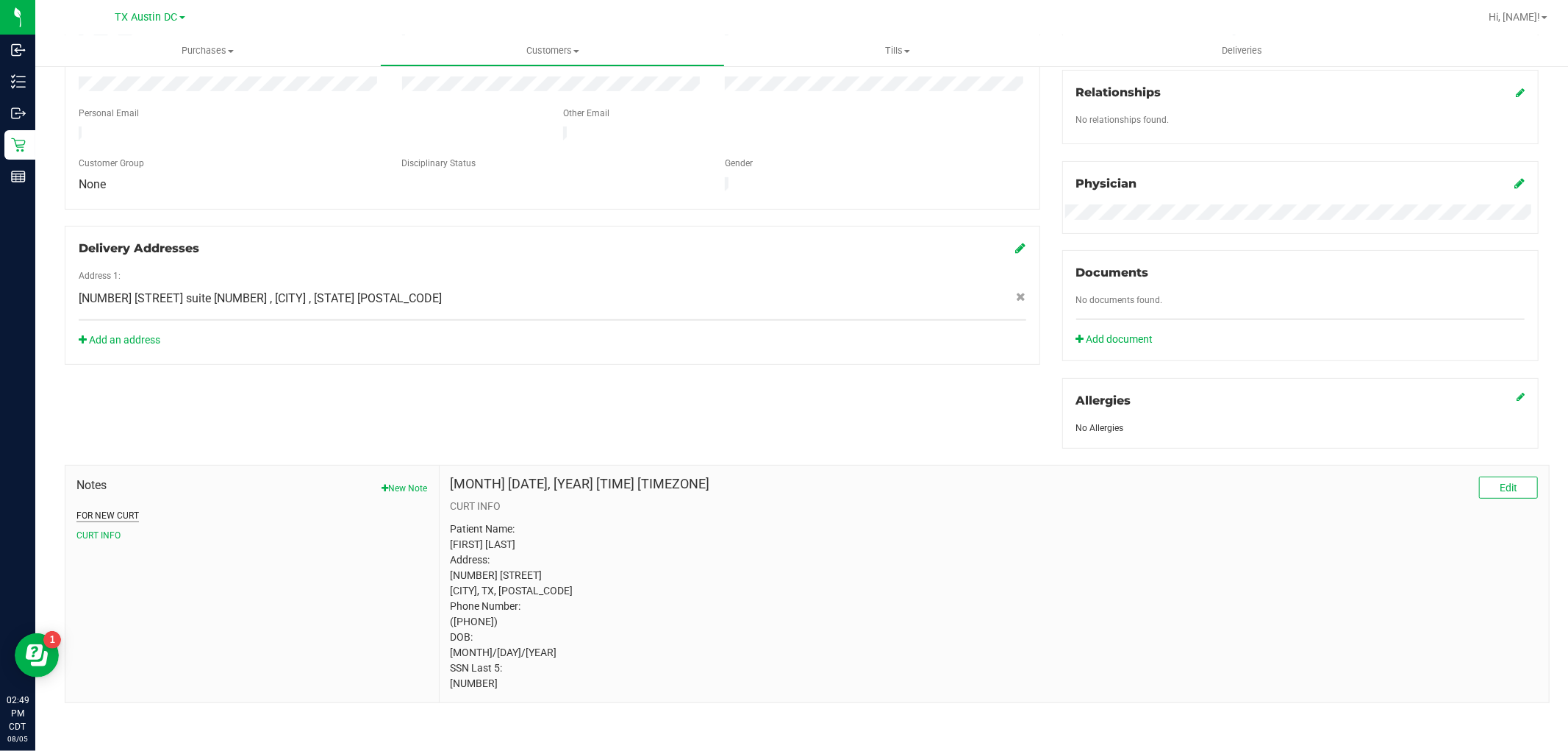 click on "FOR NEW CURT" at bounding box center [107, 516] 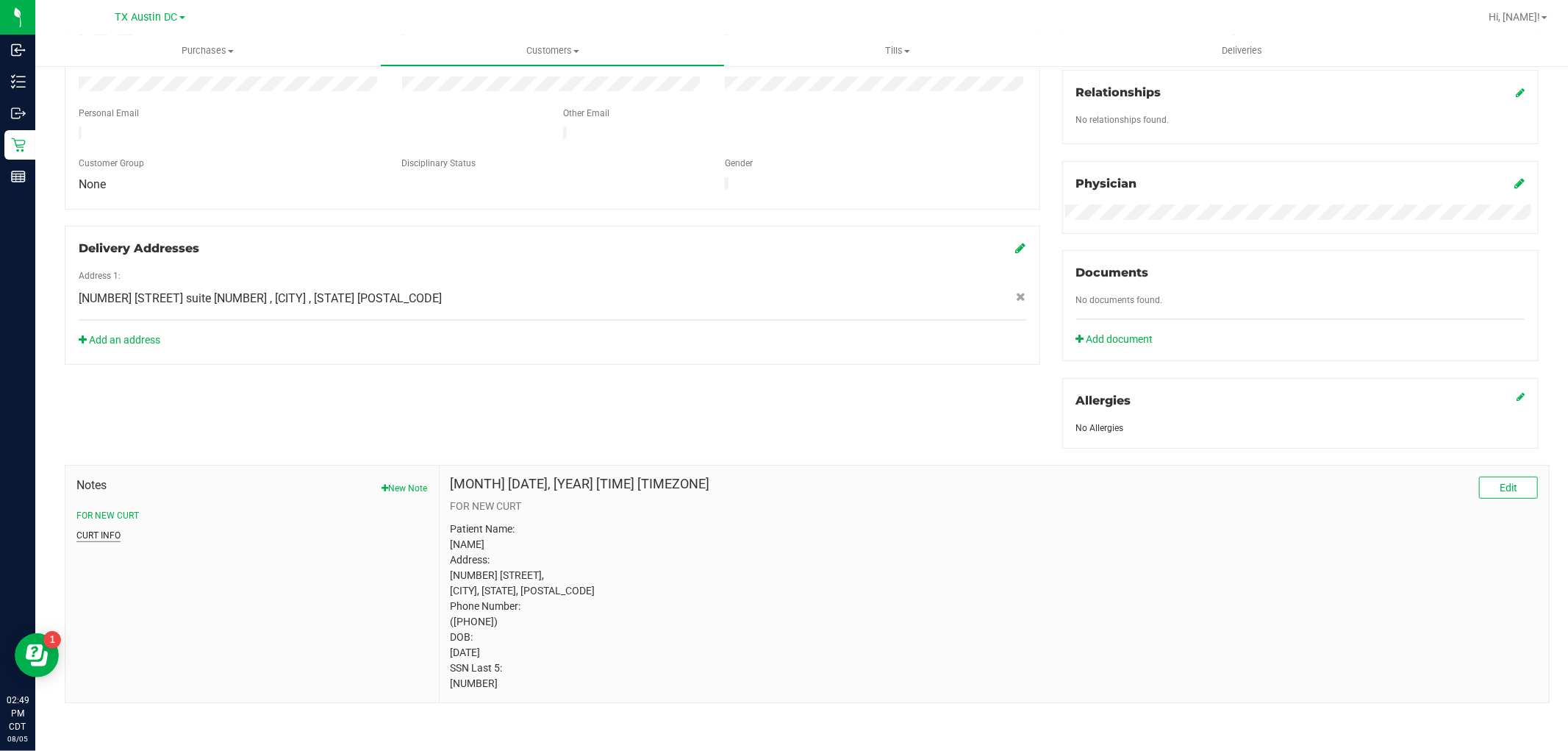 click on "CURT INFO" at bounding box center (99, 535) 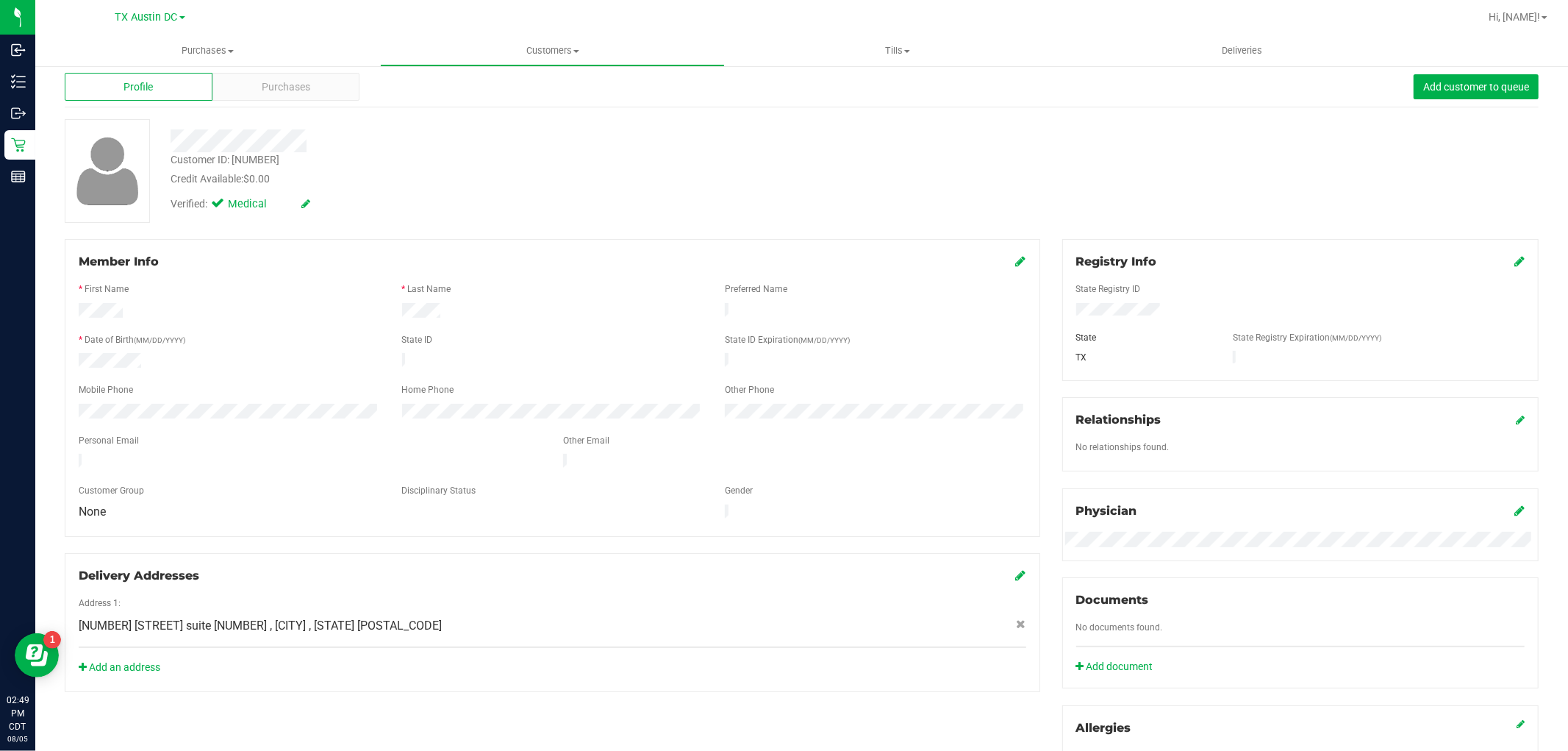 scroll, scrollTop: 0, scrollLeft: 0, axis: both 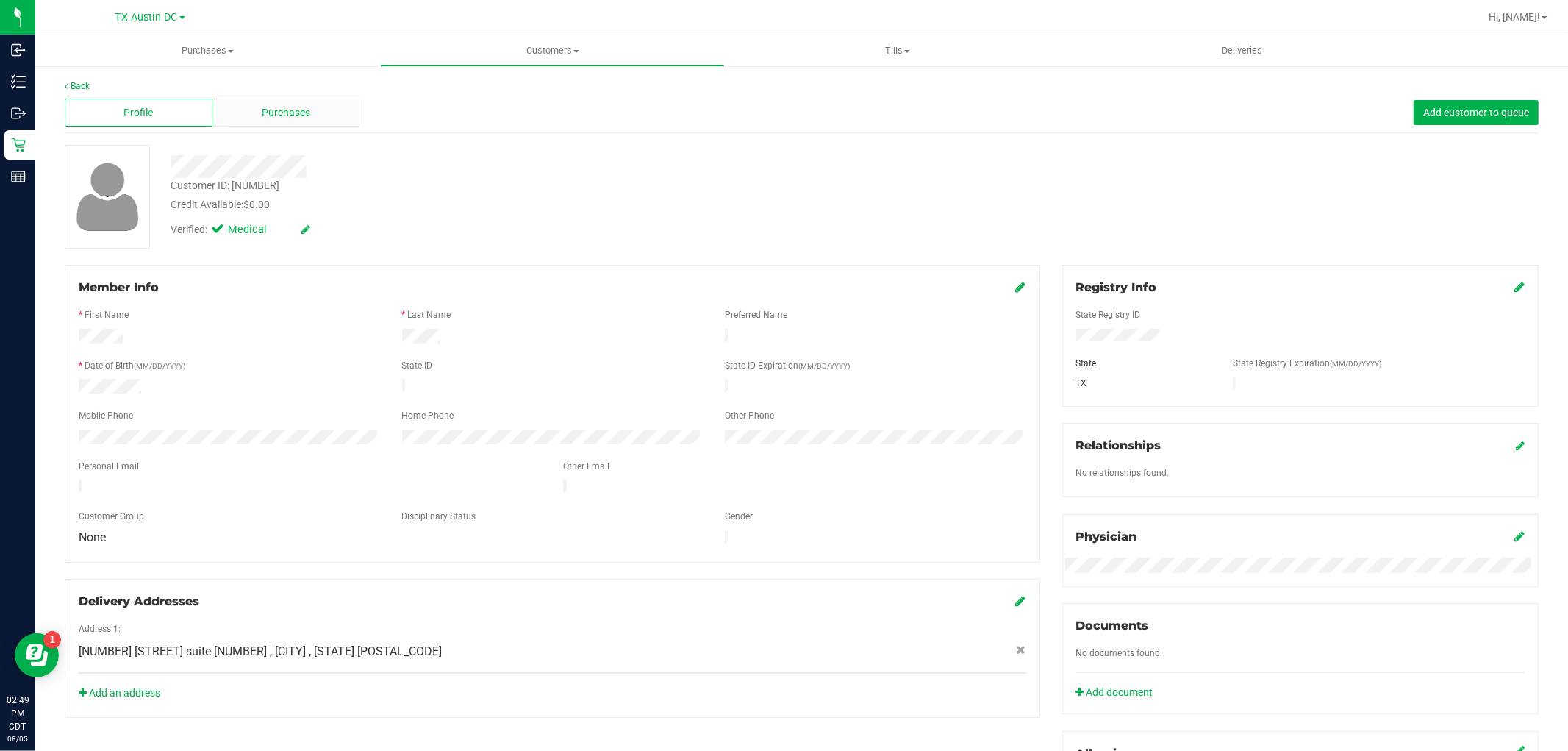 click on "Purchases" at bounding box center [286, 113] 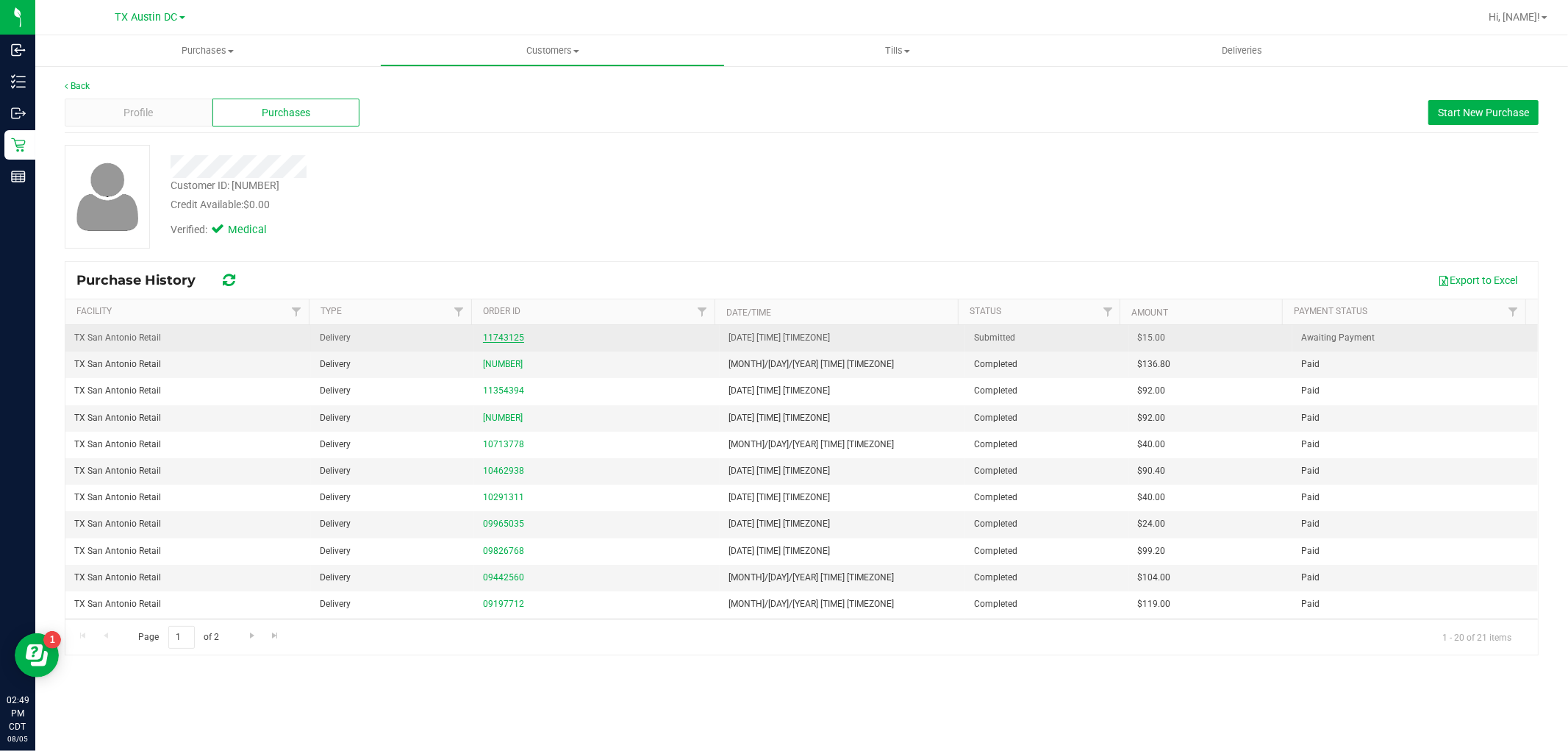 click on "11743125" at bounding box center [504, 338] 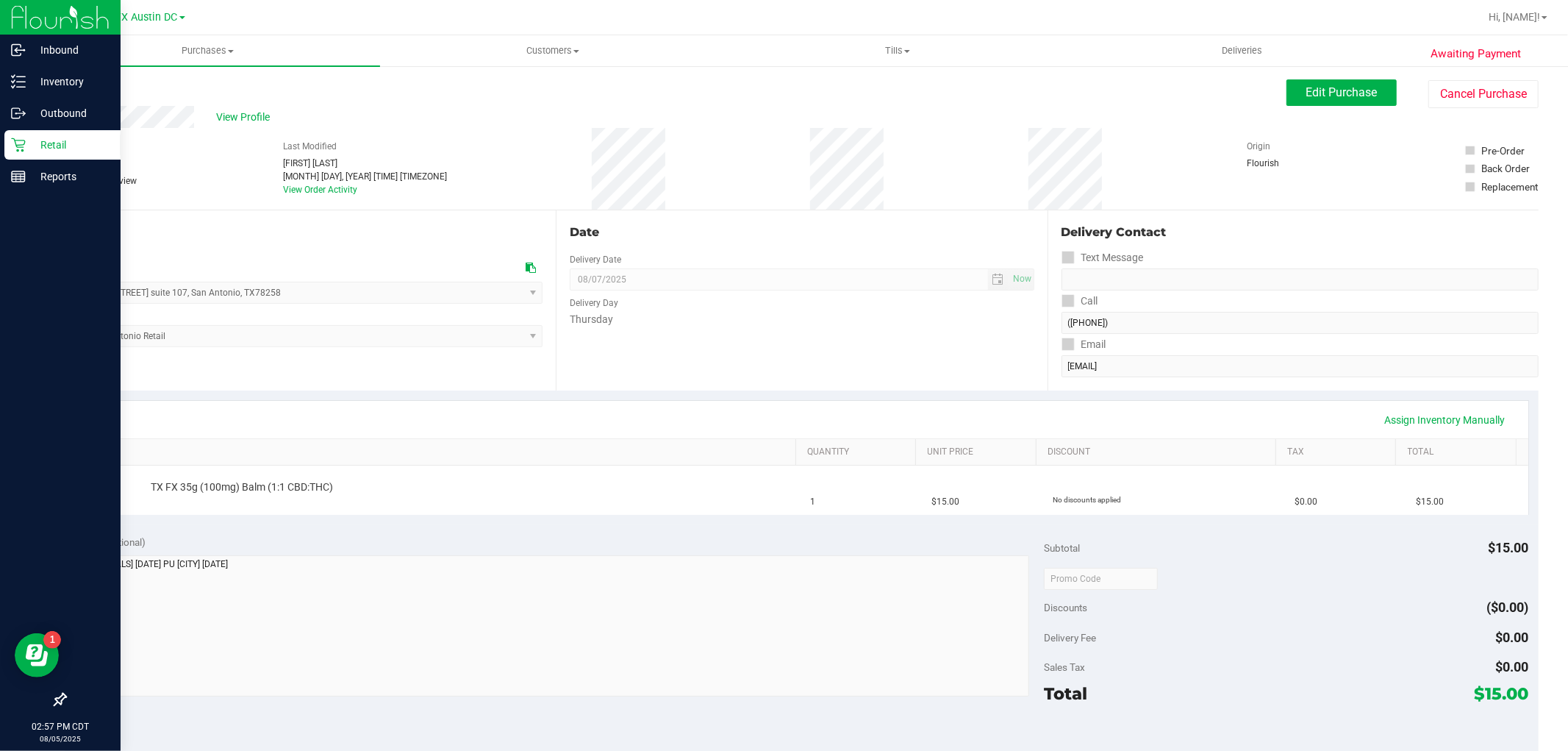 click 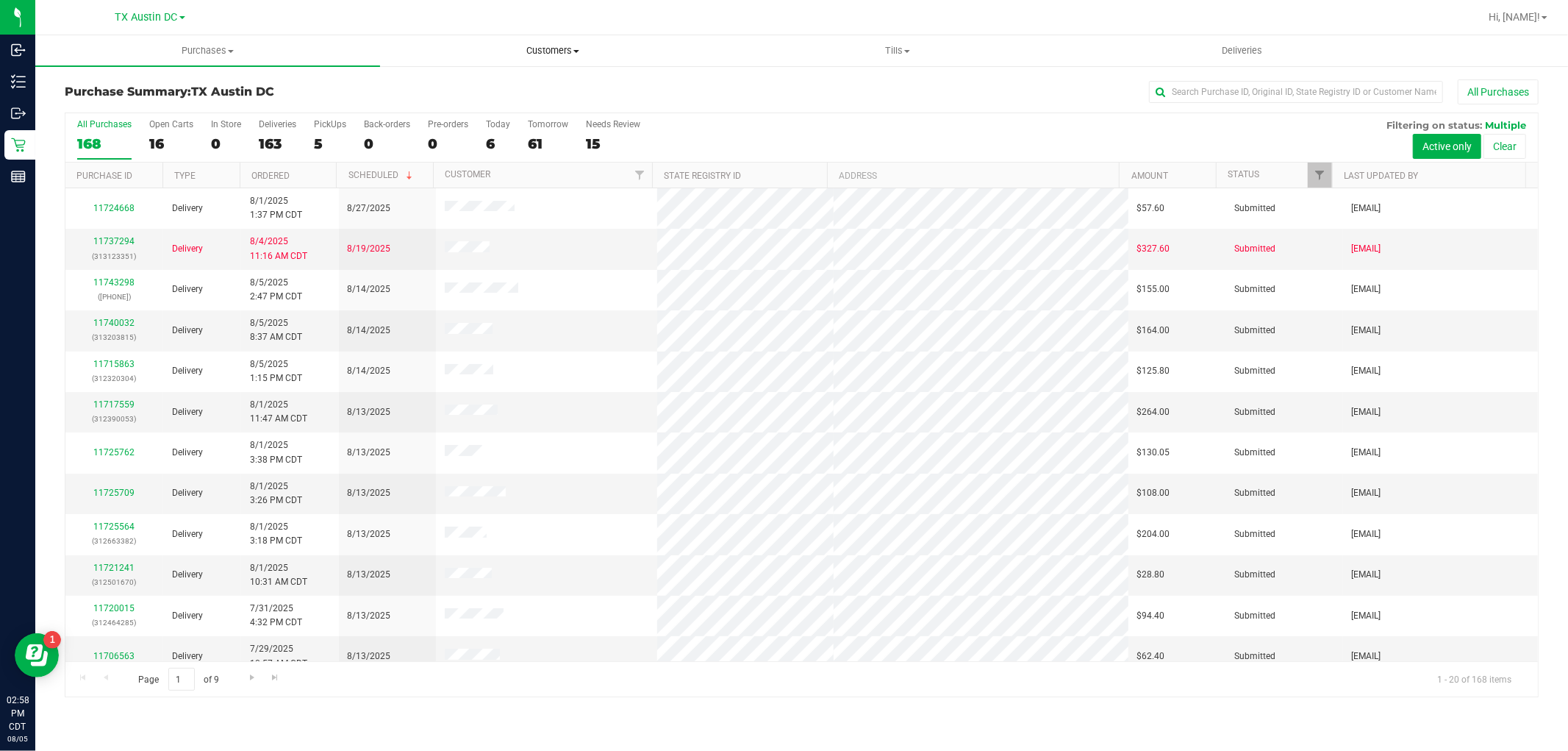 click on "Customers" at bounding box center [552, 51] 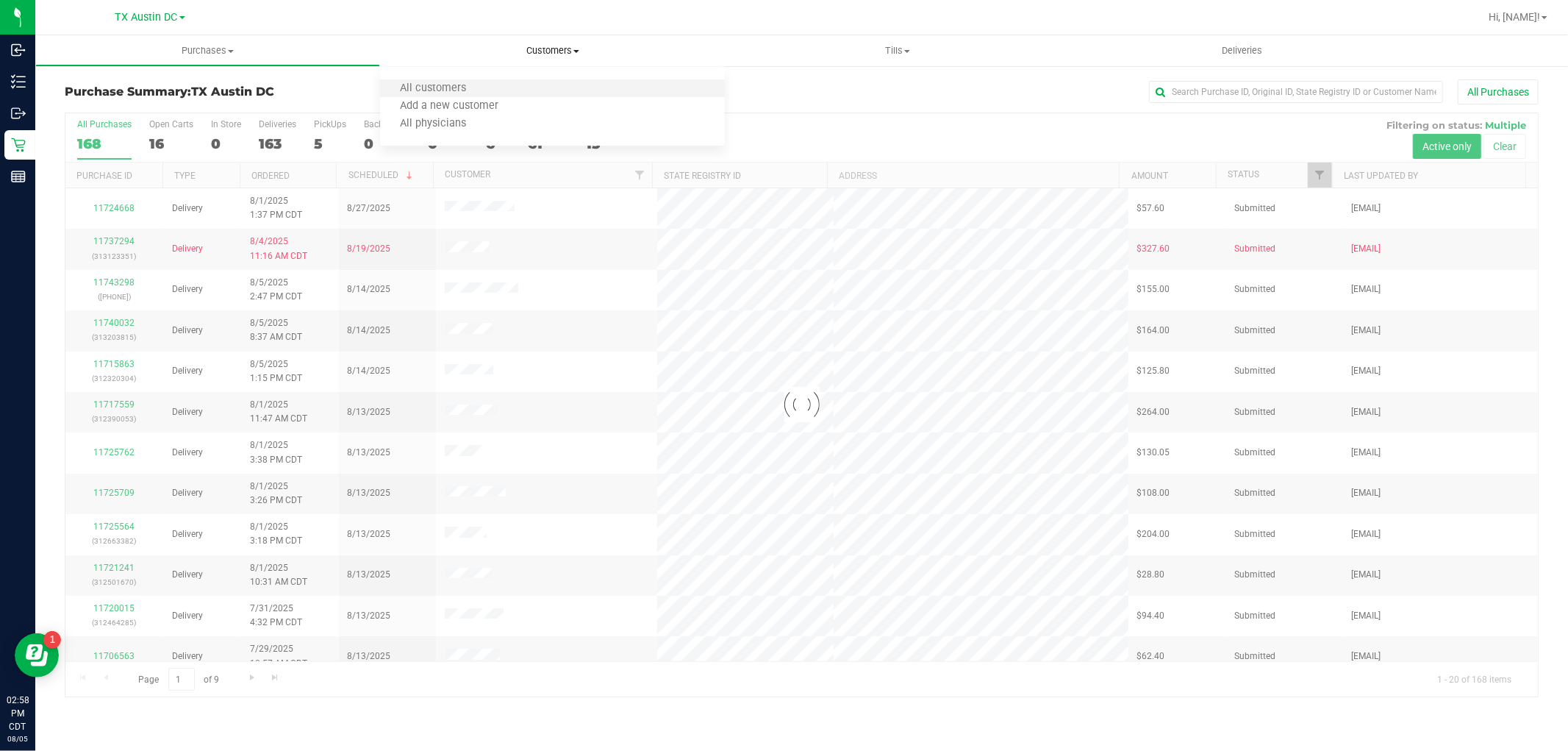 click on "All customers" at bounding box center (552, 89) 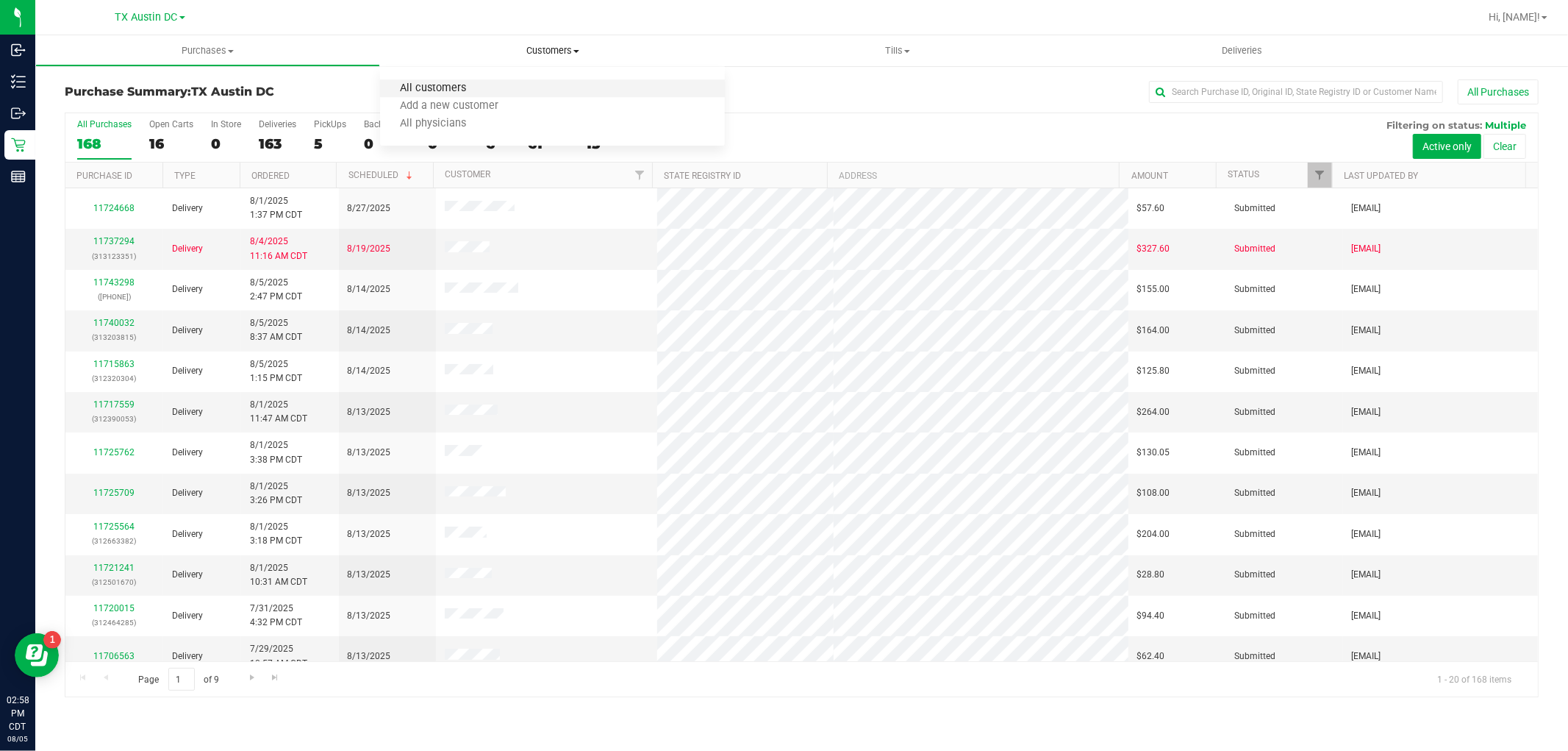 click on "All customers" at bounding box center (433, 88) 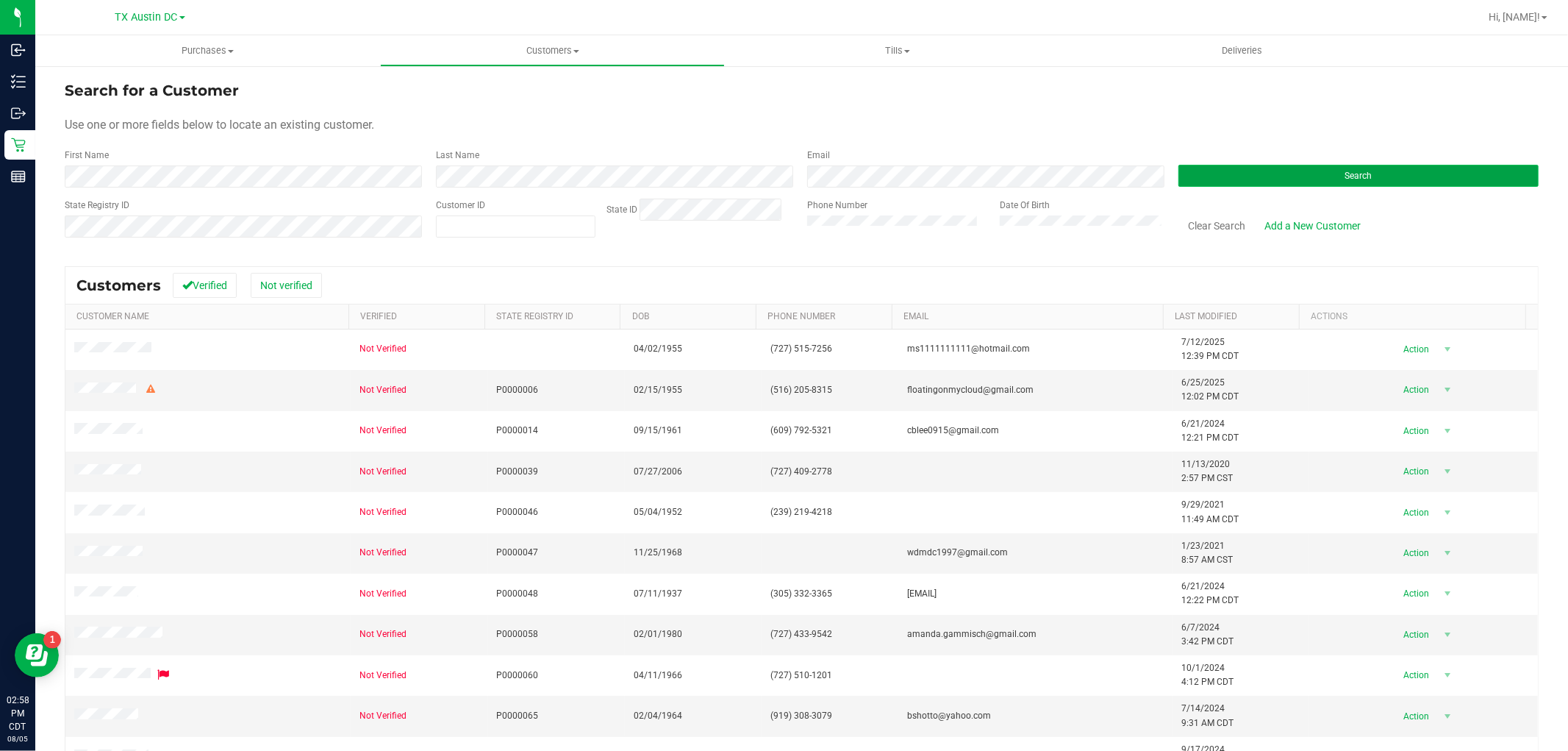 click on "Search" at bounding box center (1358, 176) 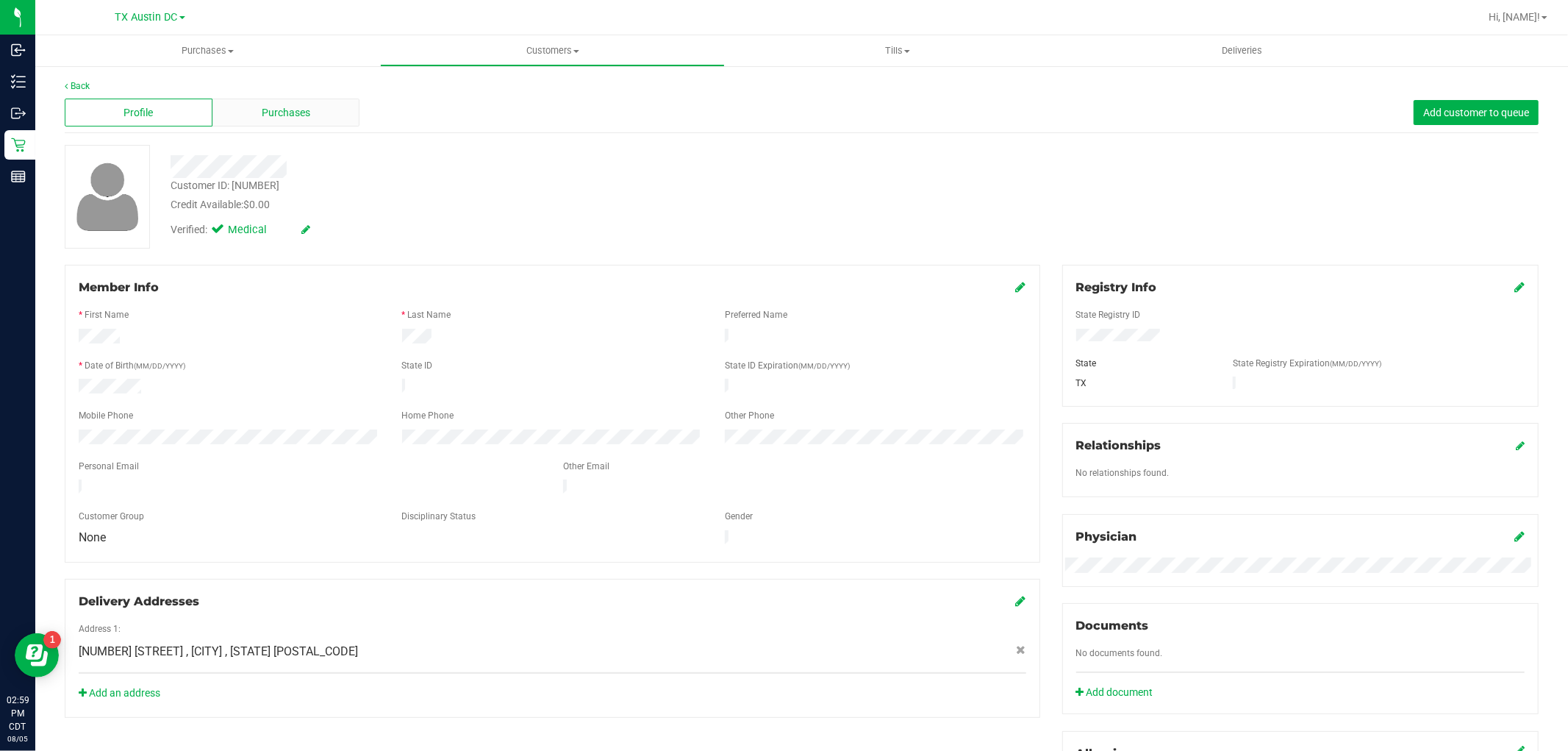 click on "Purchases" at bounding box center [286, 113] 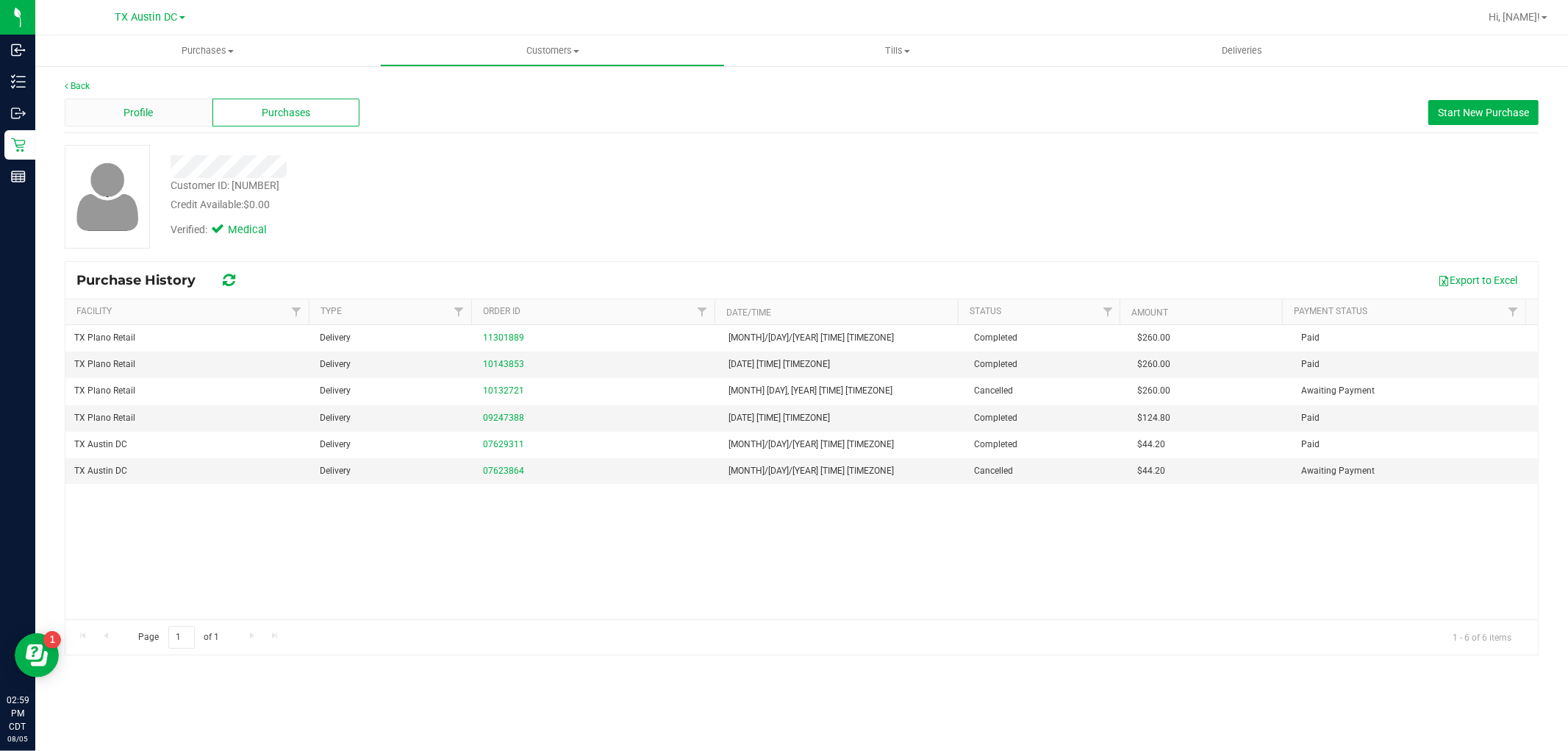click on "Profile" at bounding box center (138, 113) 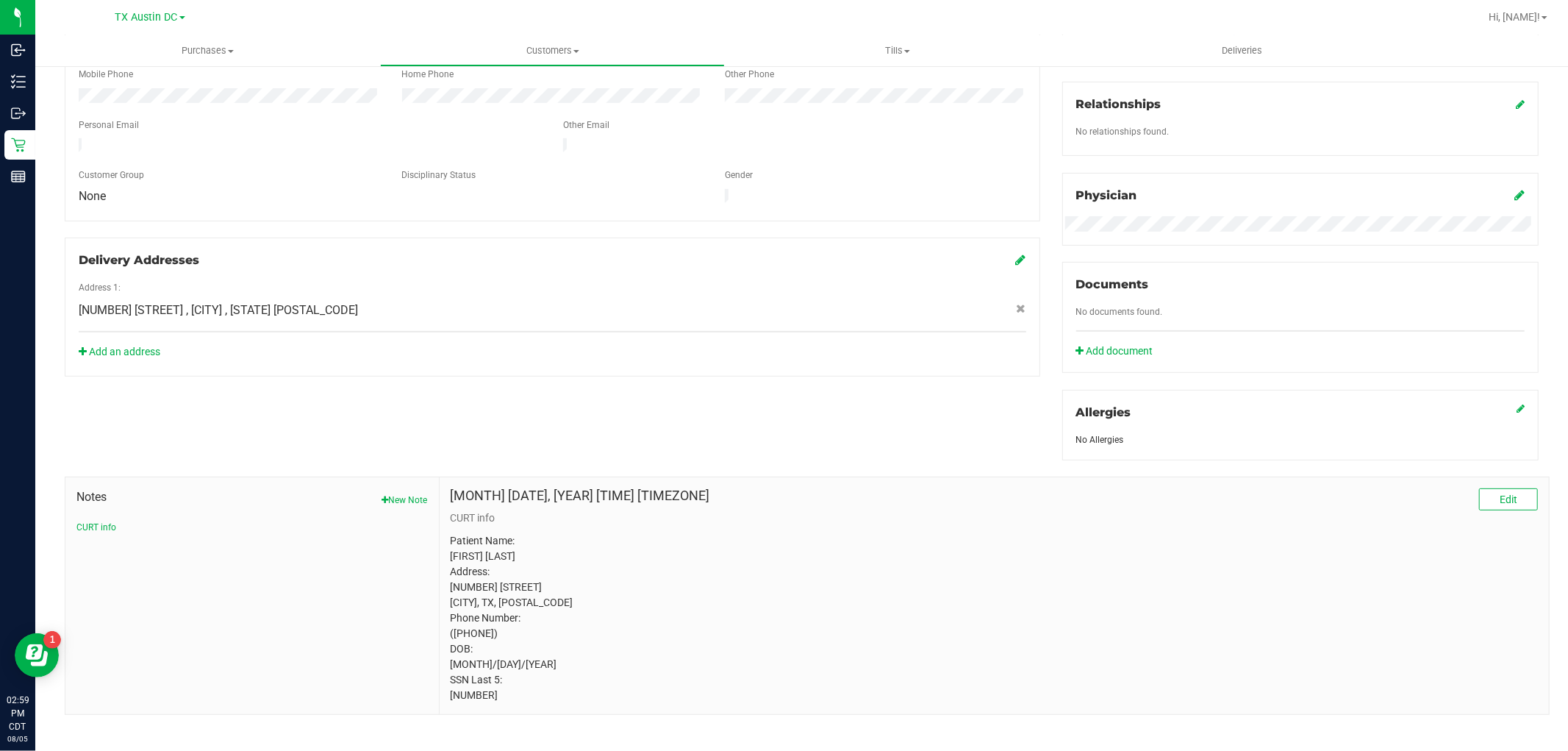 scroll, scrollTop: 353, scrollLeft: 0, axis: vertical 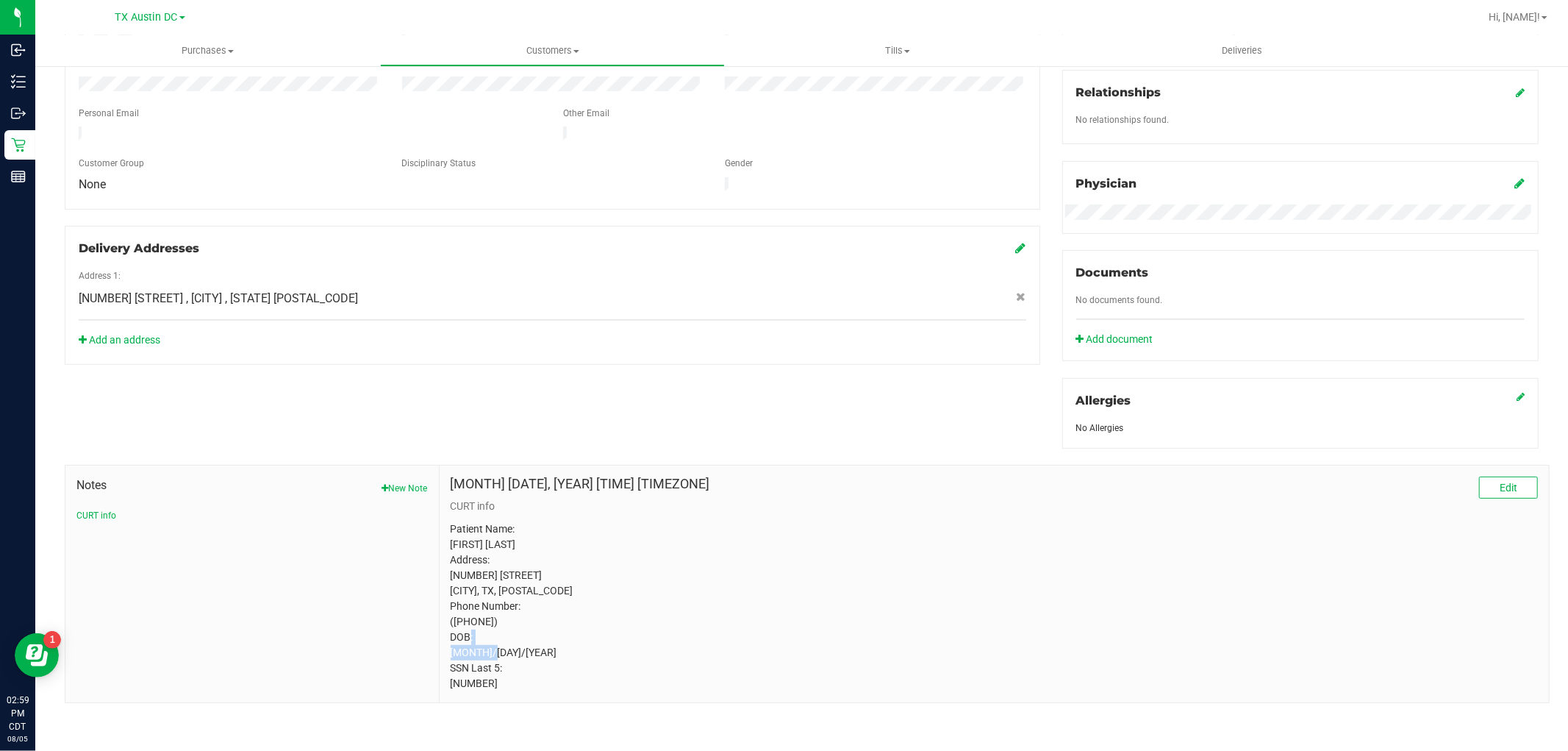 drag, startPoint x: 506, startPoint y: 650, endPoint x: 445, endPoint y: 649, distance: 61.0082 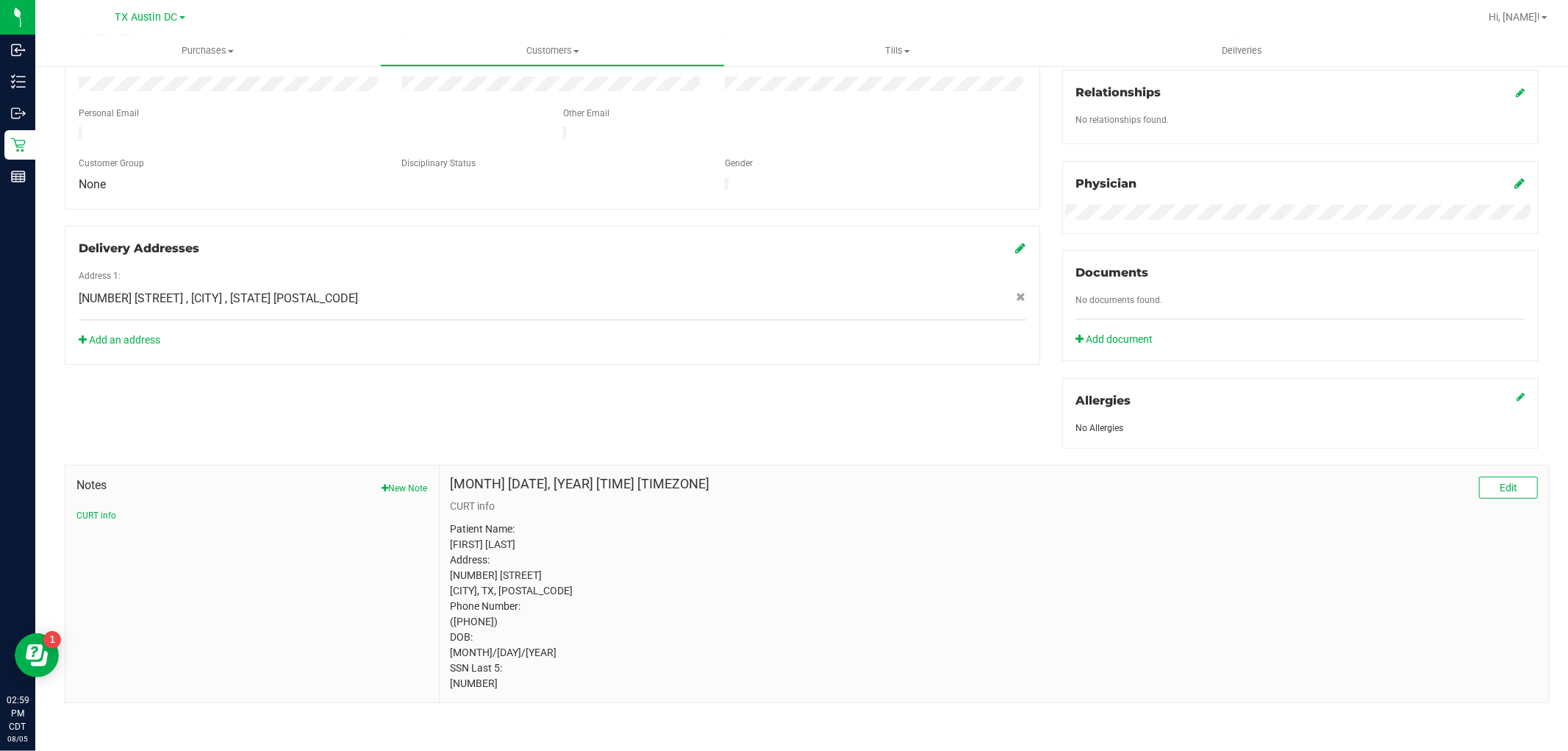 click on "Patient Name:
[FIRST] [LAST]
Address:
[NUMBER] [STREET]
[CITY], TX, [POSTAL_CODE]
Phone Number:
([PHONE])
DOB:
[MONTH]/[DAY]/[YEAR]
SSN Last 5:
[NUMBER]" at bounding box center (994, 606) 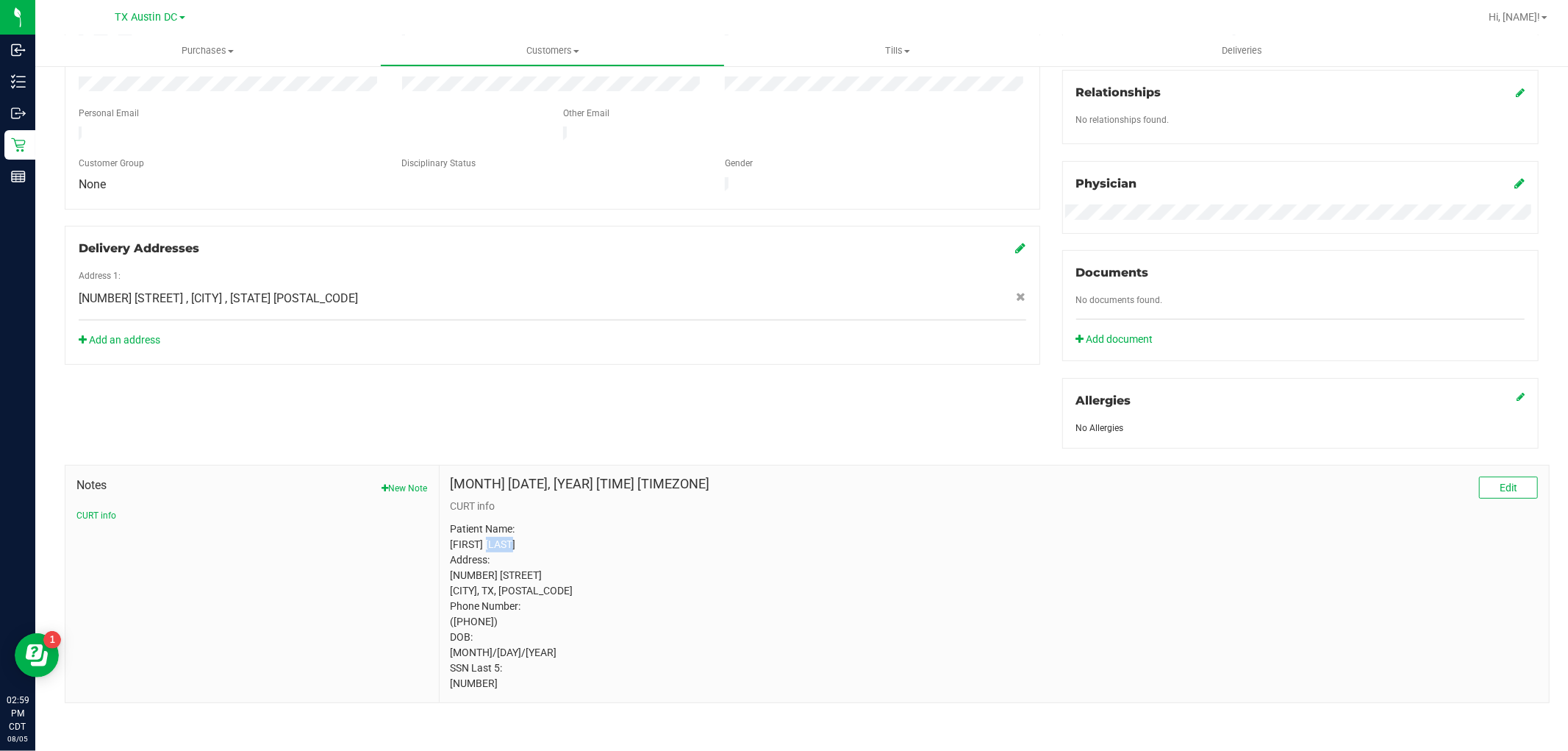click on "Patient Name:
[FIRST] [LAST]
Address:
[NUMBER] [STREET]
[CITY], TX, [POSTAL_CODE]
Phone Number:
([PHONE])
DOB:
[MONTH]/[DAY]/[YEAR]
SSN Last 5:
[NUMBER]" at bounding box center [994, 606] 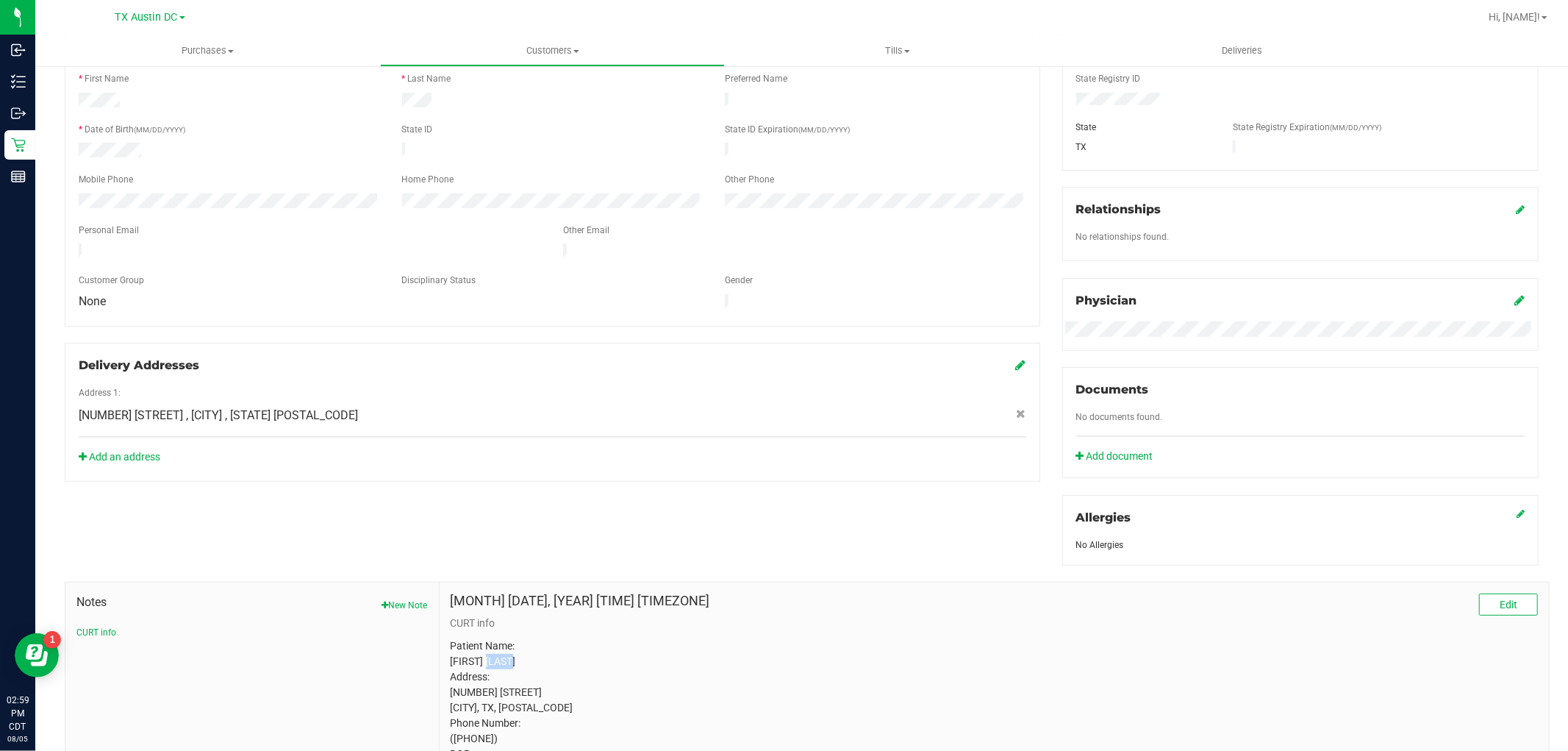 scroll, scrollTop: 26, scrollLeft: 0, axis: vertical 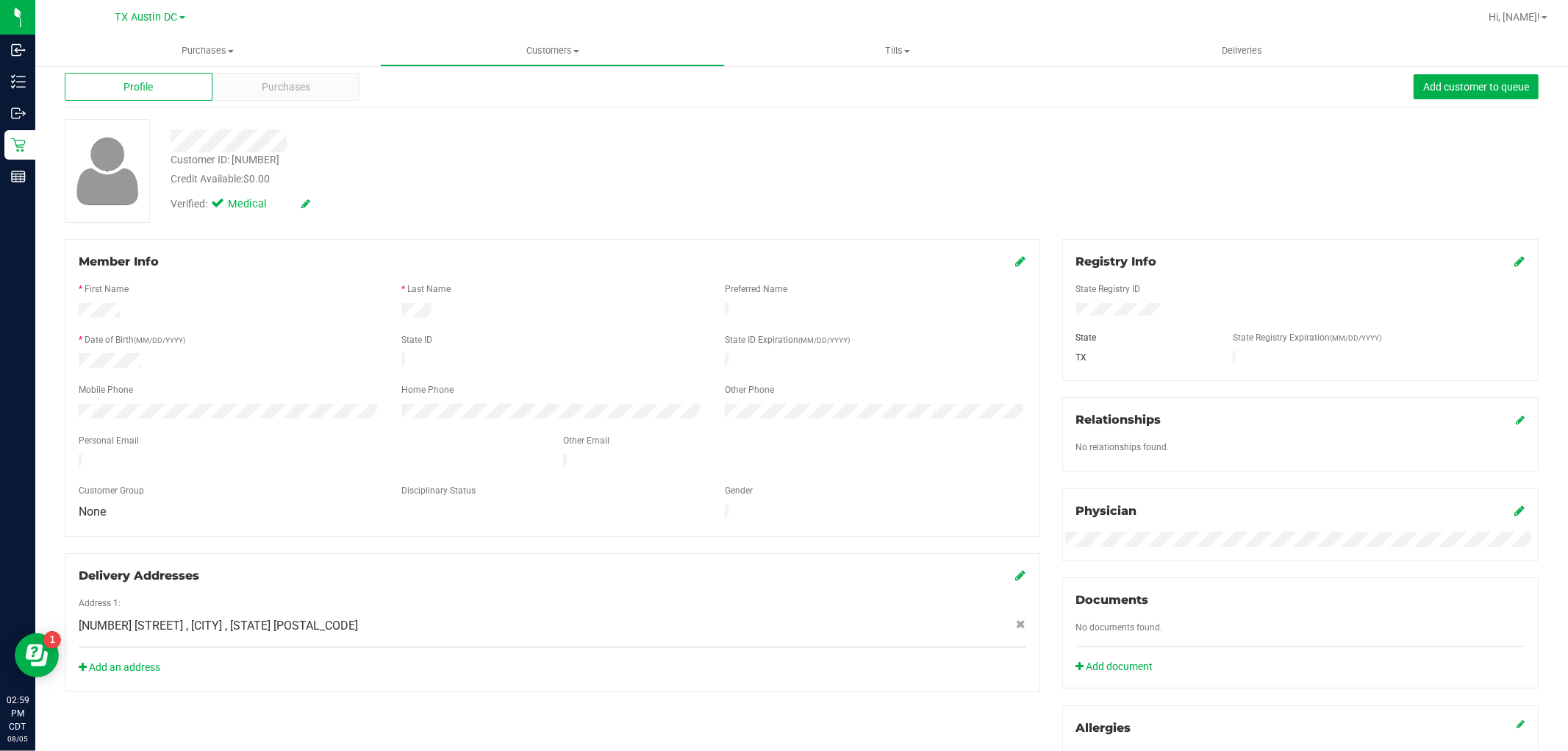 drag, startPoint x: 141, startPoint y: 360, endPoint x: 76, endPoint y: 357, distance: 65.06919 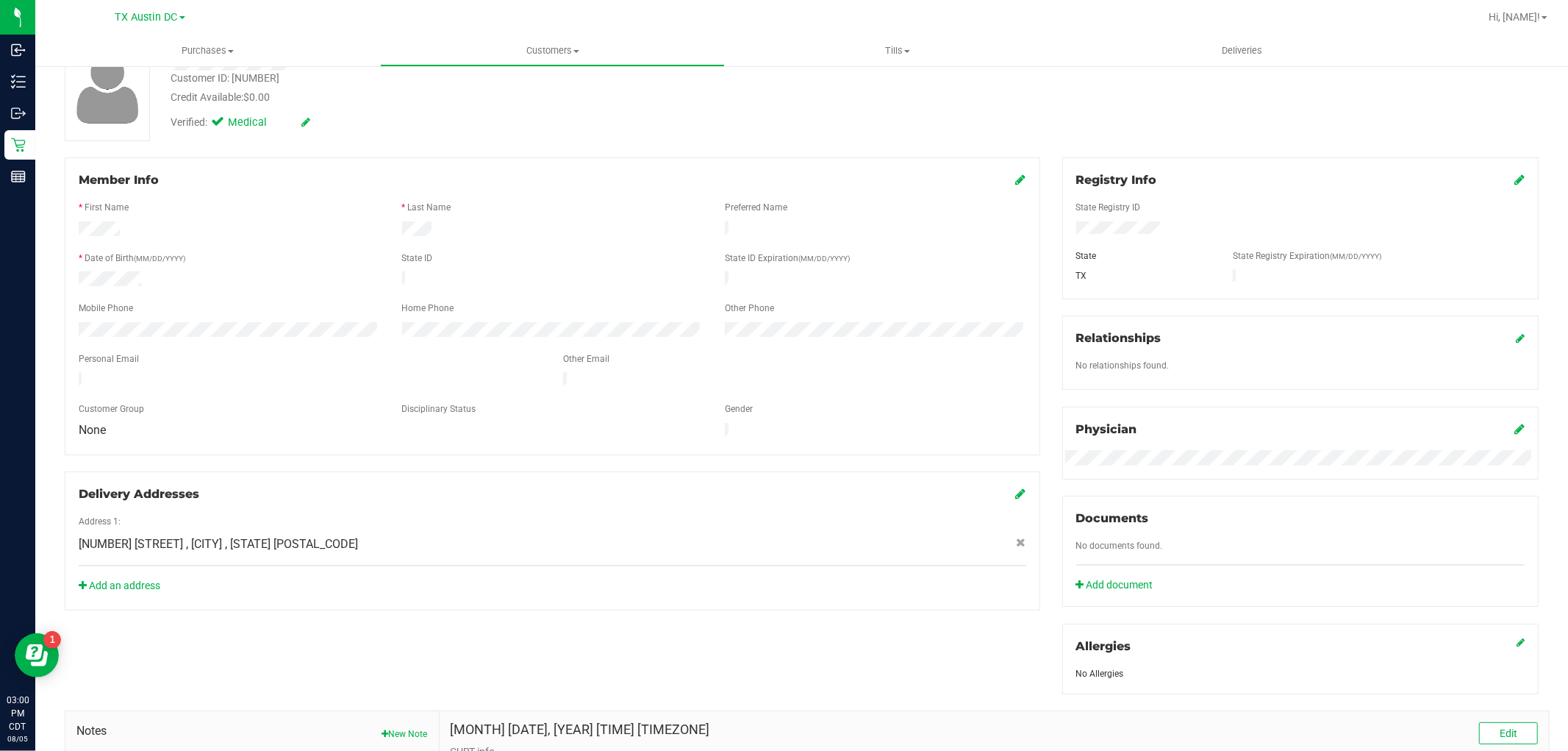 scroll, scrollTop: 0, scrollLeft: 0, axis: both 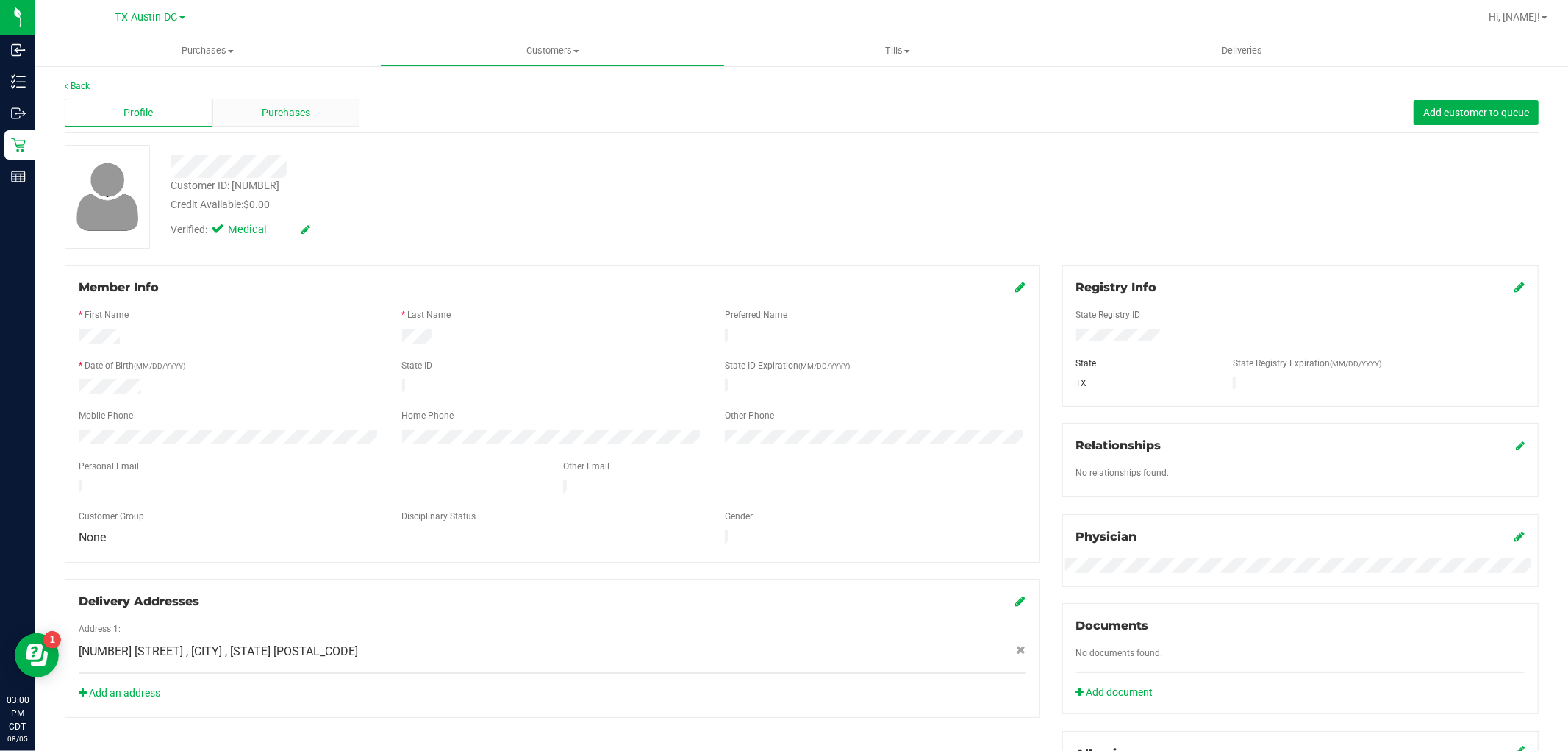 click on "Purchases" at bounding box center [286, 113] 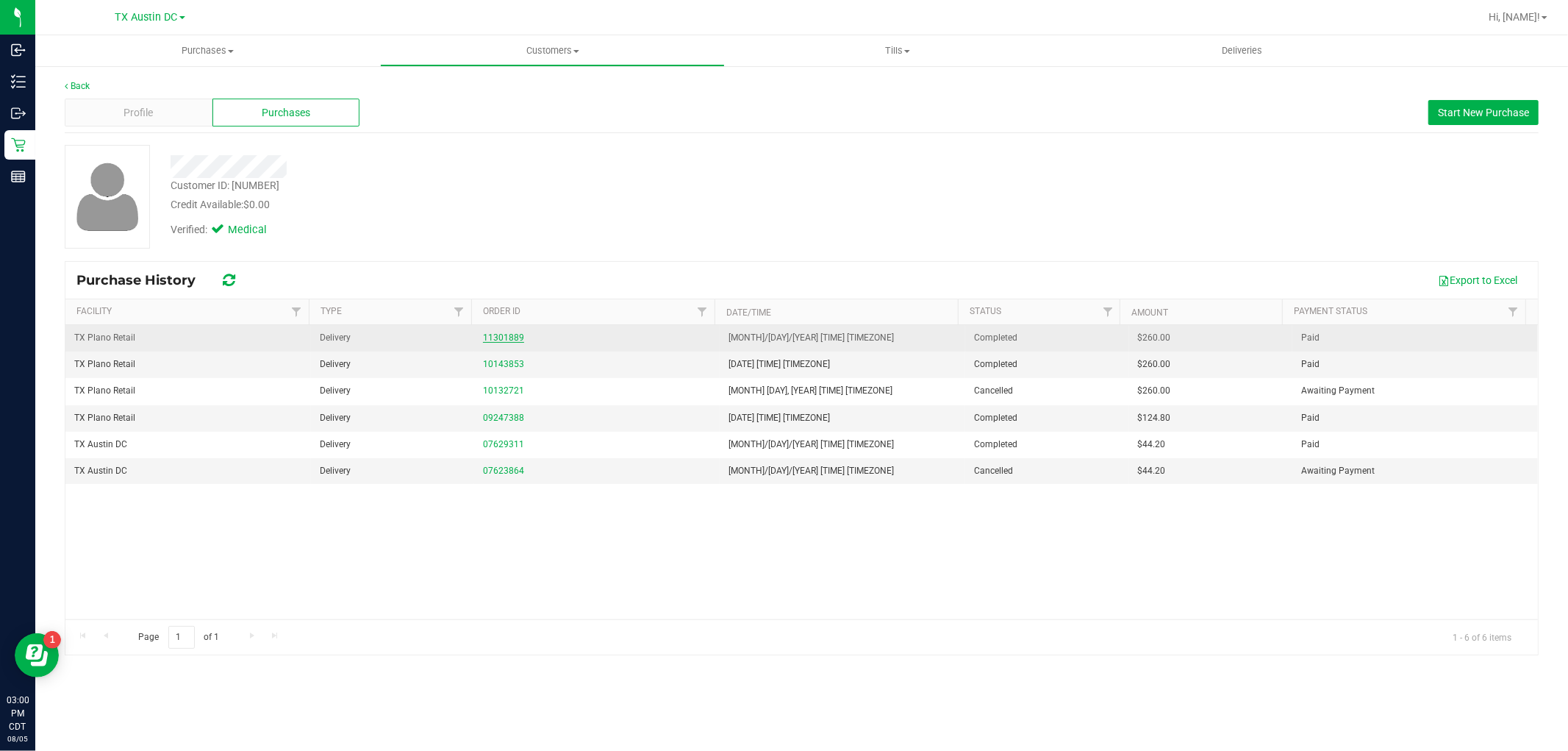 click on "11301889" at bounding box center (504, 338) 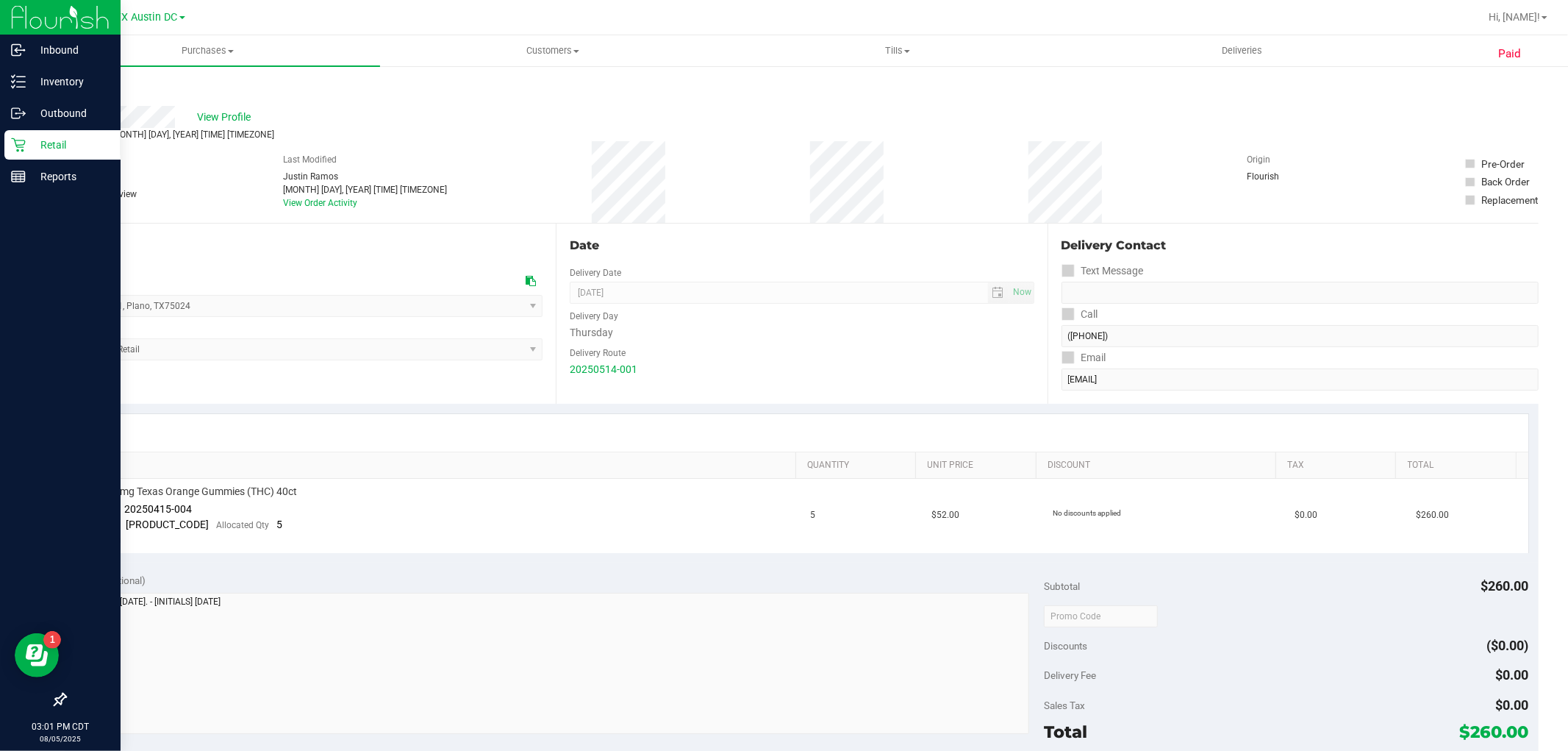 click on "Retail" at bounding box center (62, 145) 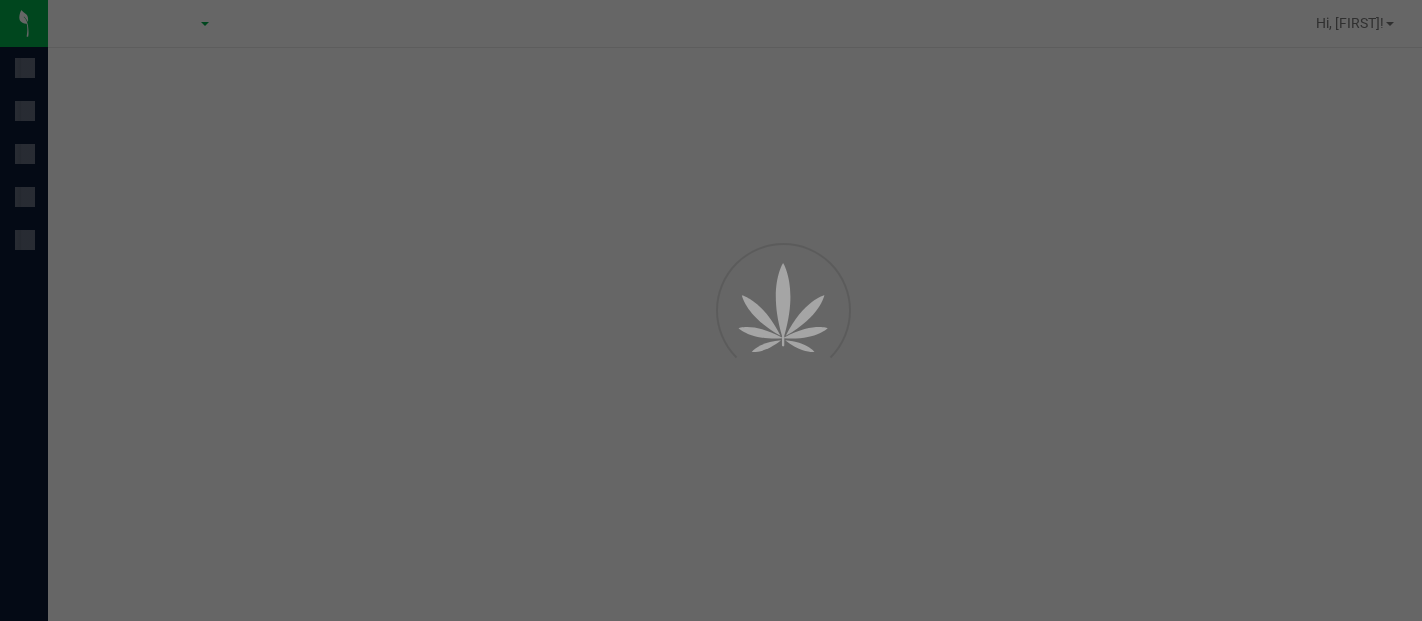 scroll, scrollTop: 0, scrollLeft: 0, axis: both 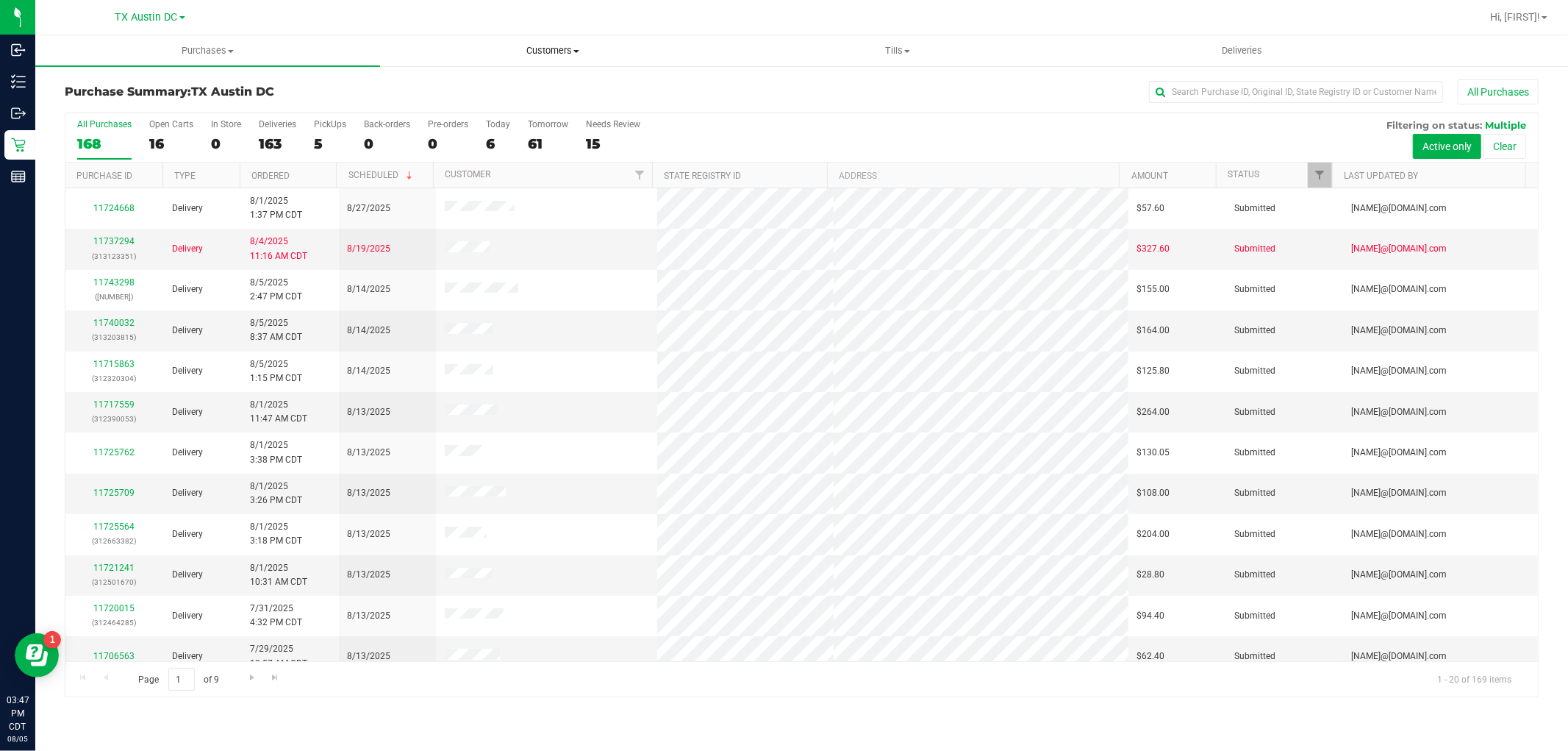 click on "Customers" at bounding box center (552, 51) 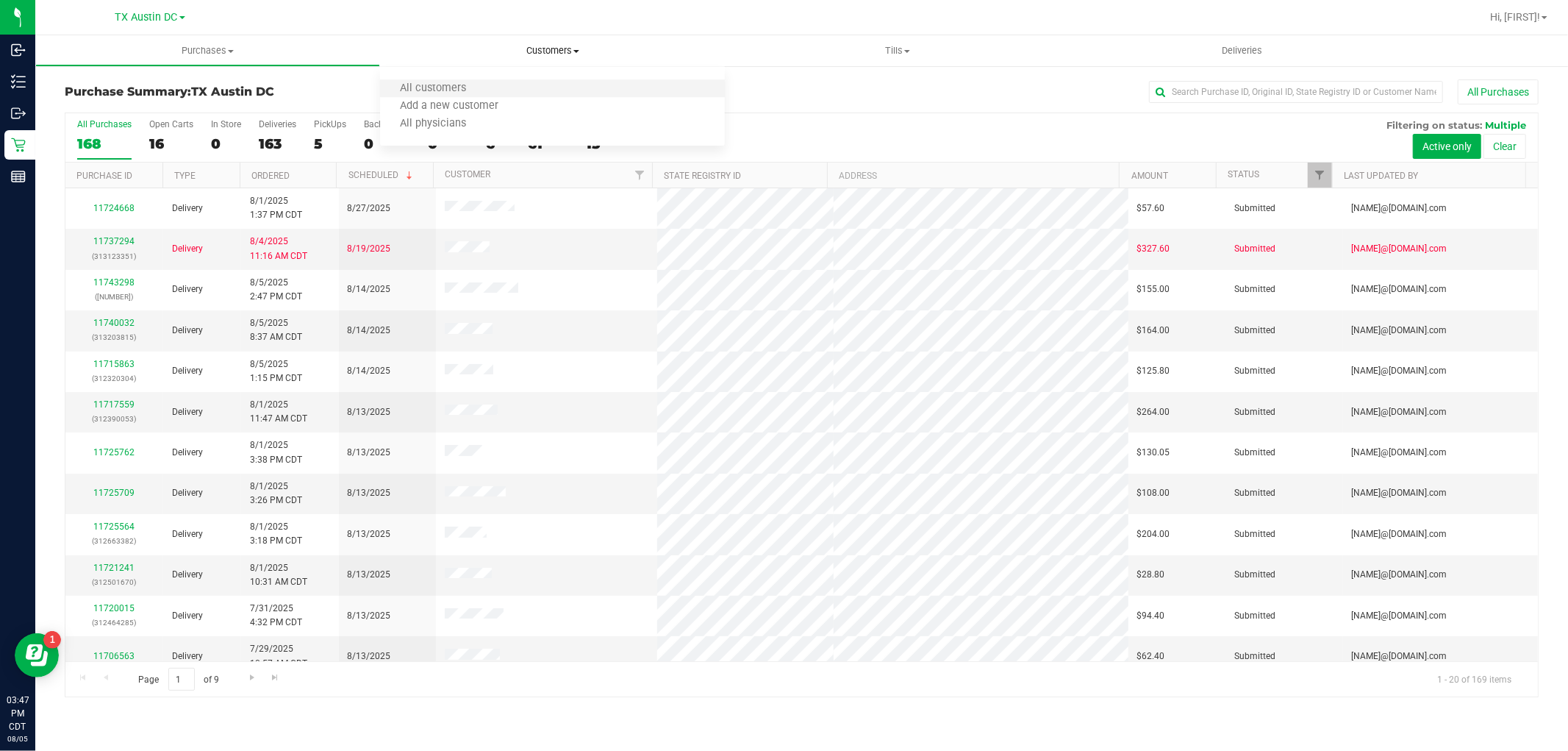 click on "All customers" at bounding box center (552, 89) 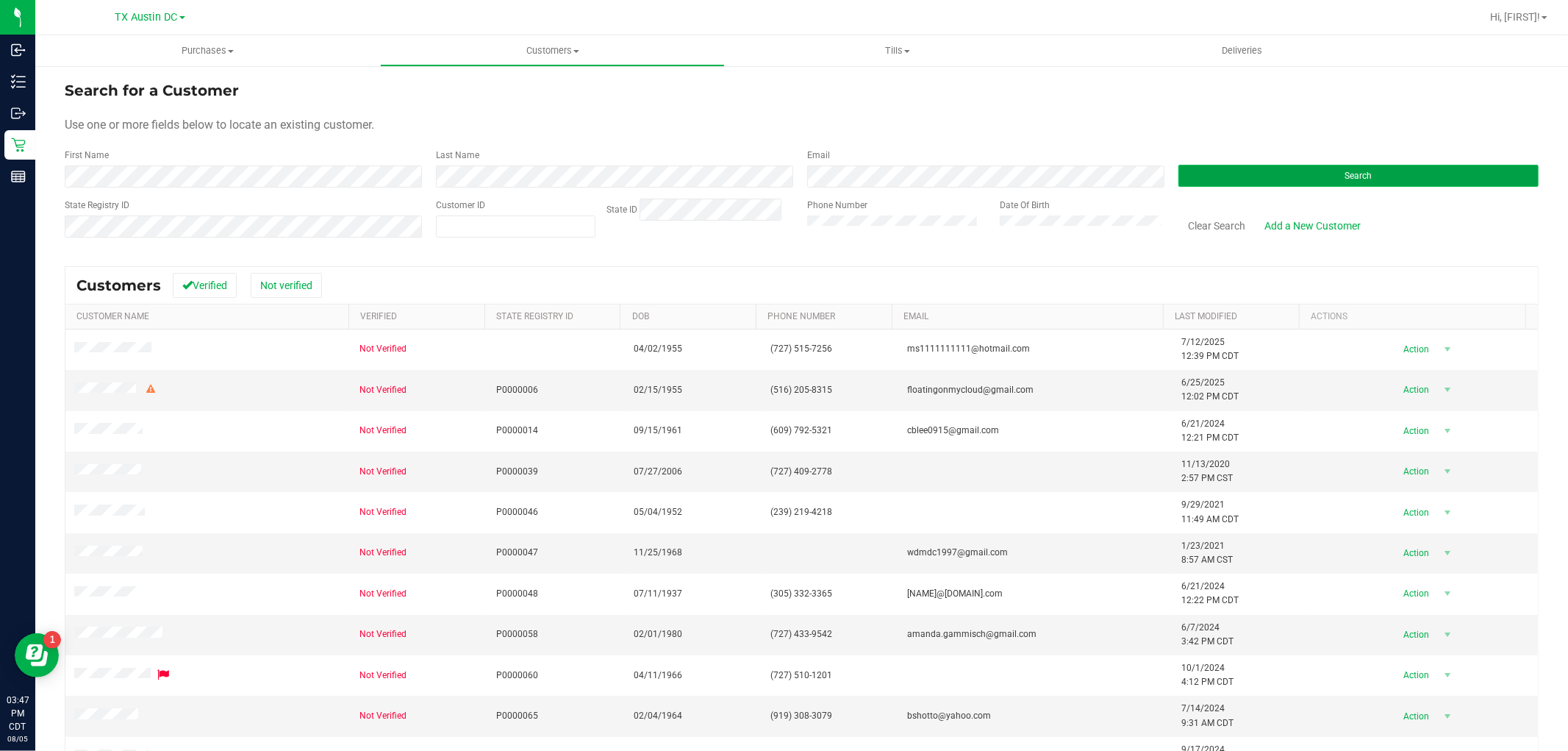 click on "Search" at bounding box center (1358, 176) 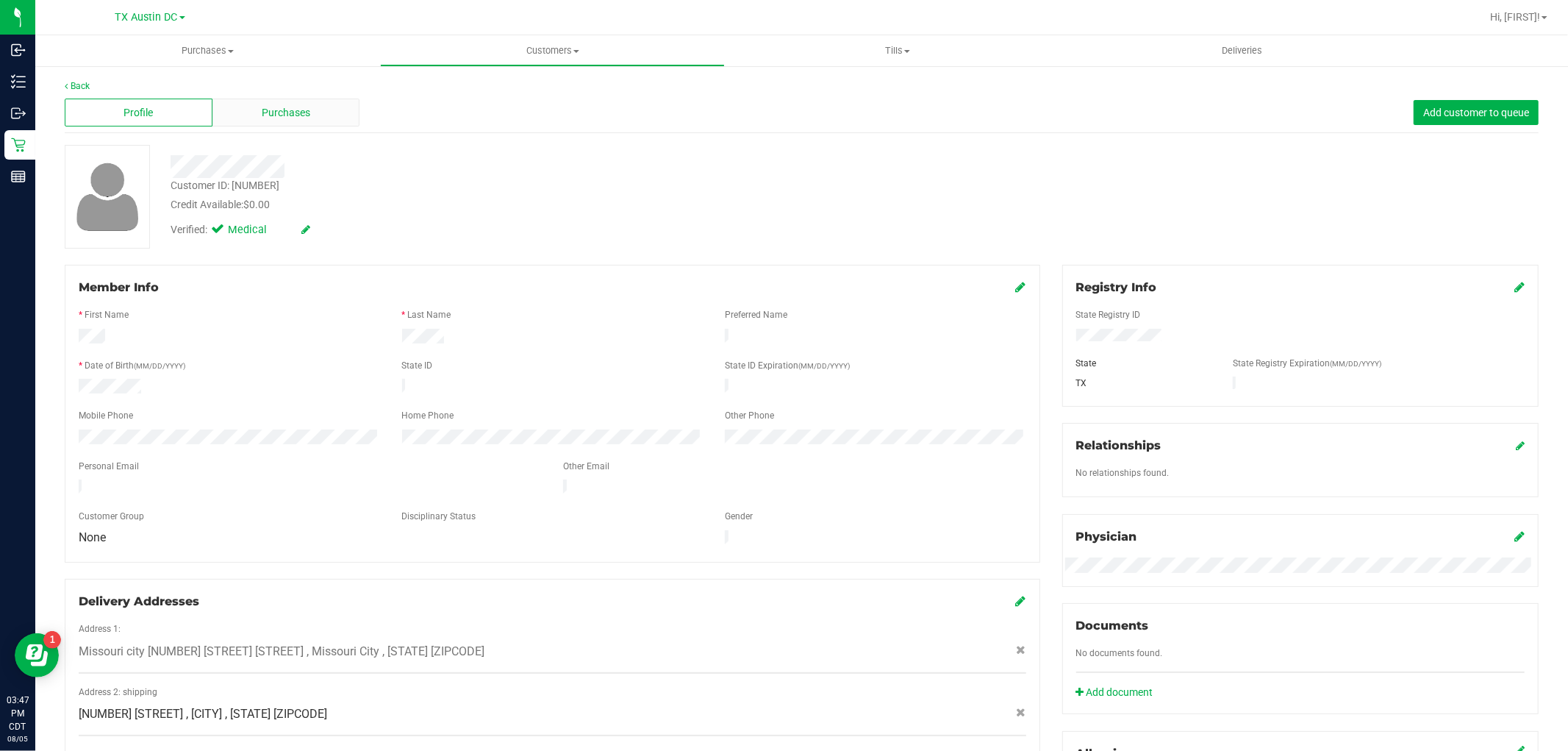 click on "Purchases" at bounding box center (286, 113) 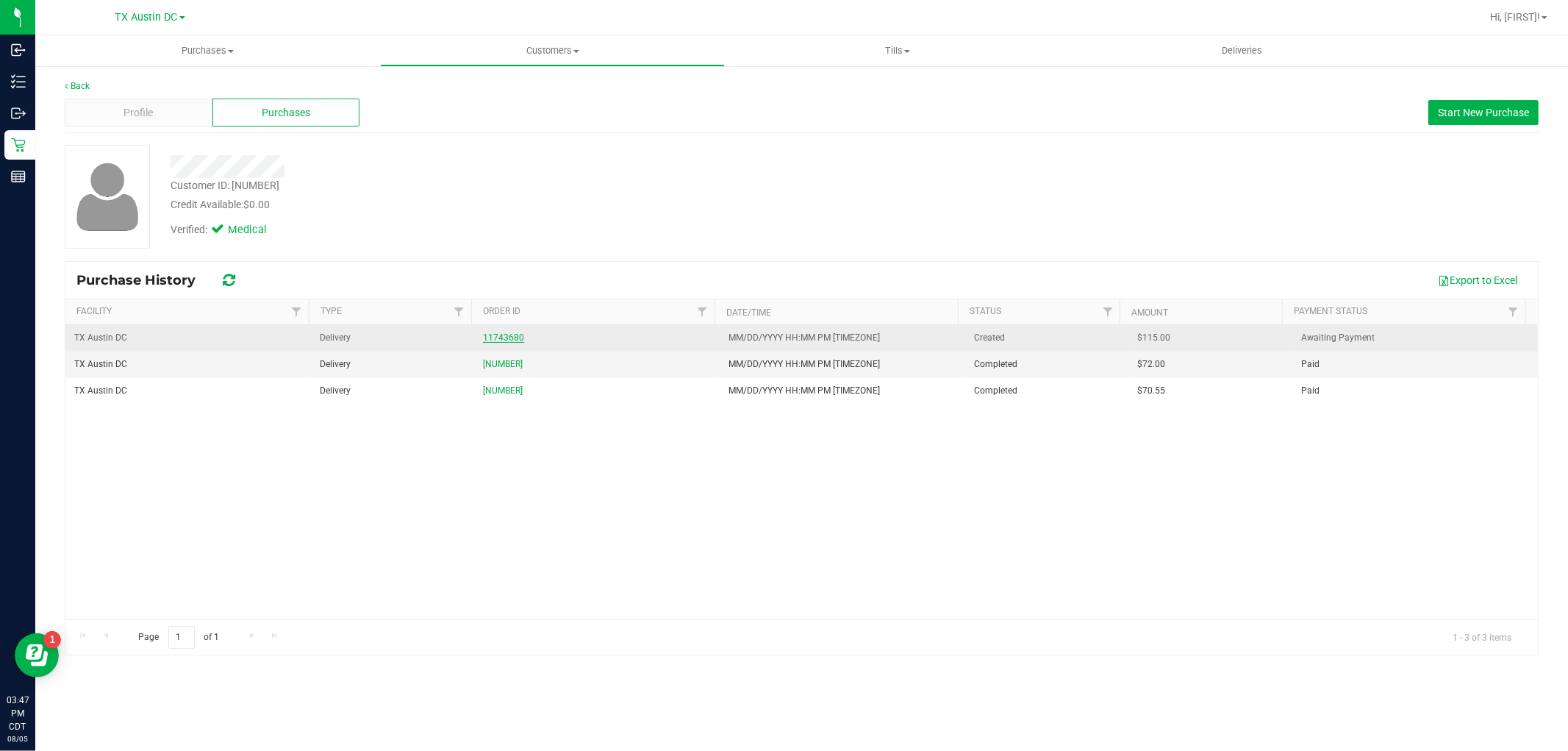 click on "11743680" at bounding box center [504, 338] 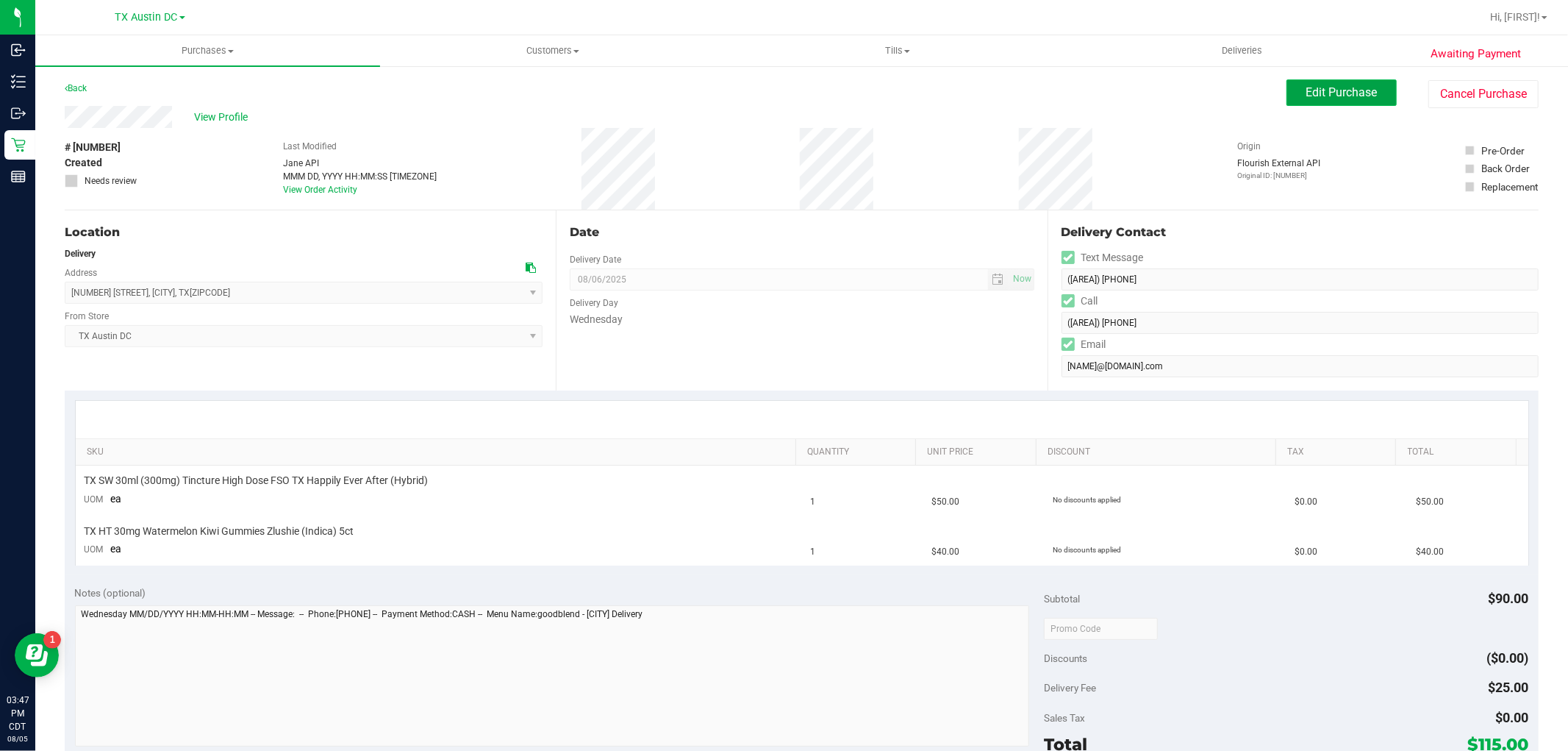 click on "Edit Purchase" at bounding box center [1342, 92] 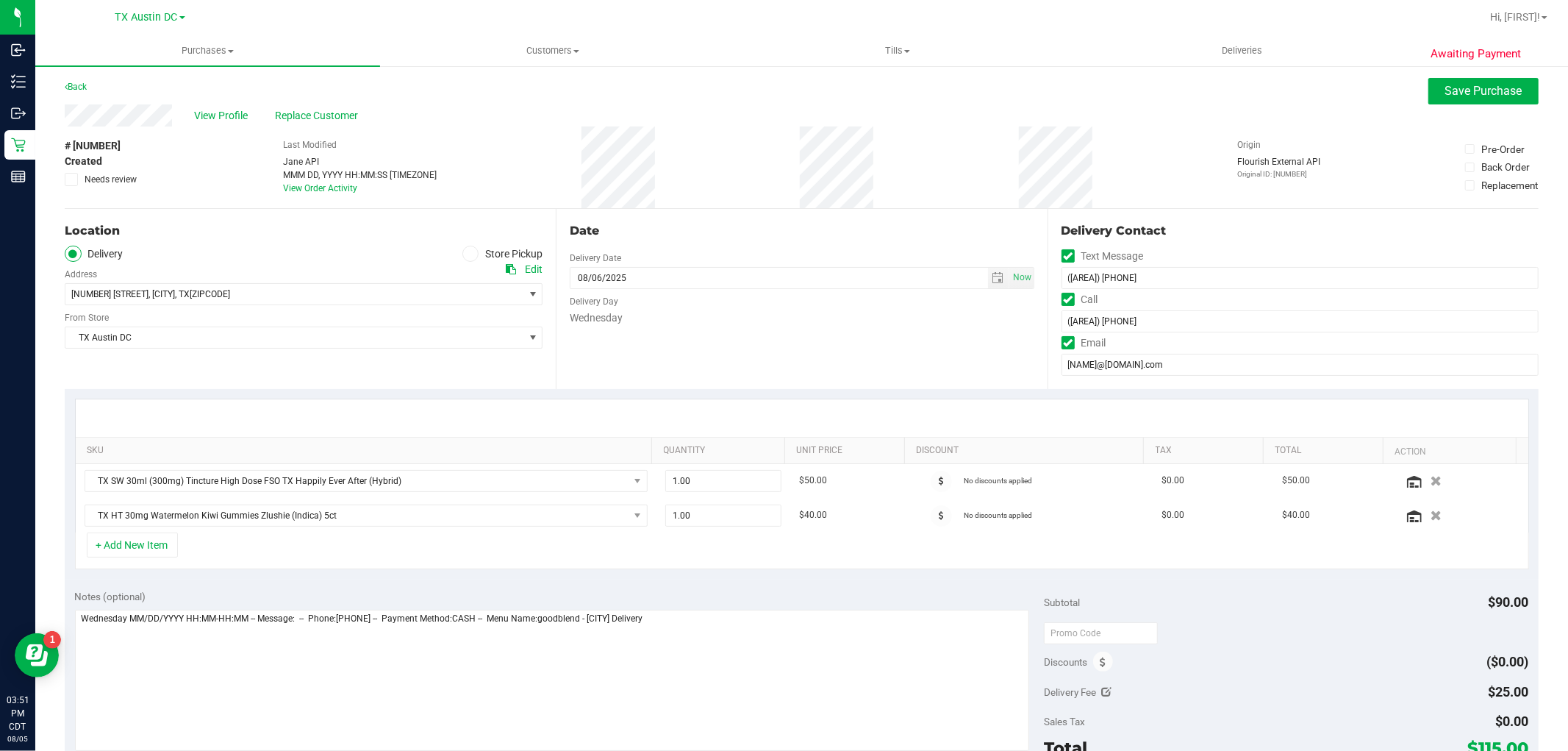 scroll, scrollTop: 0, scrollLeft: 0, axis: both 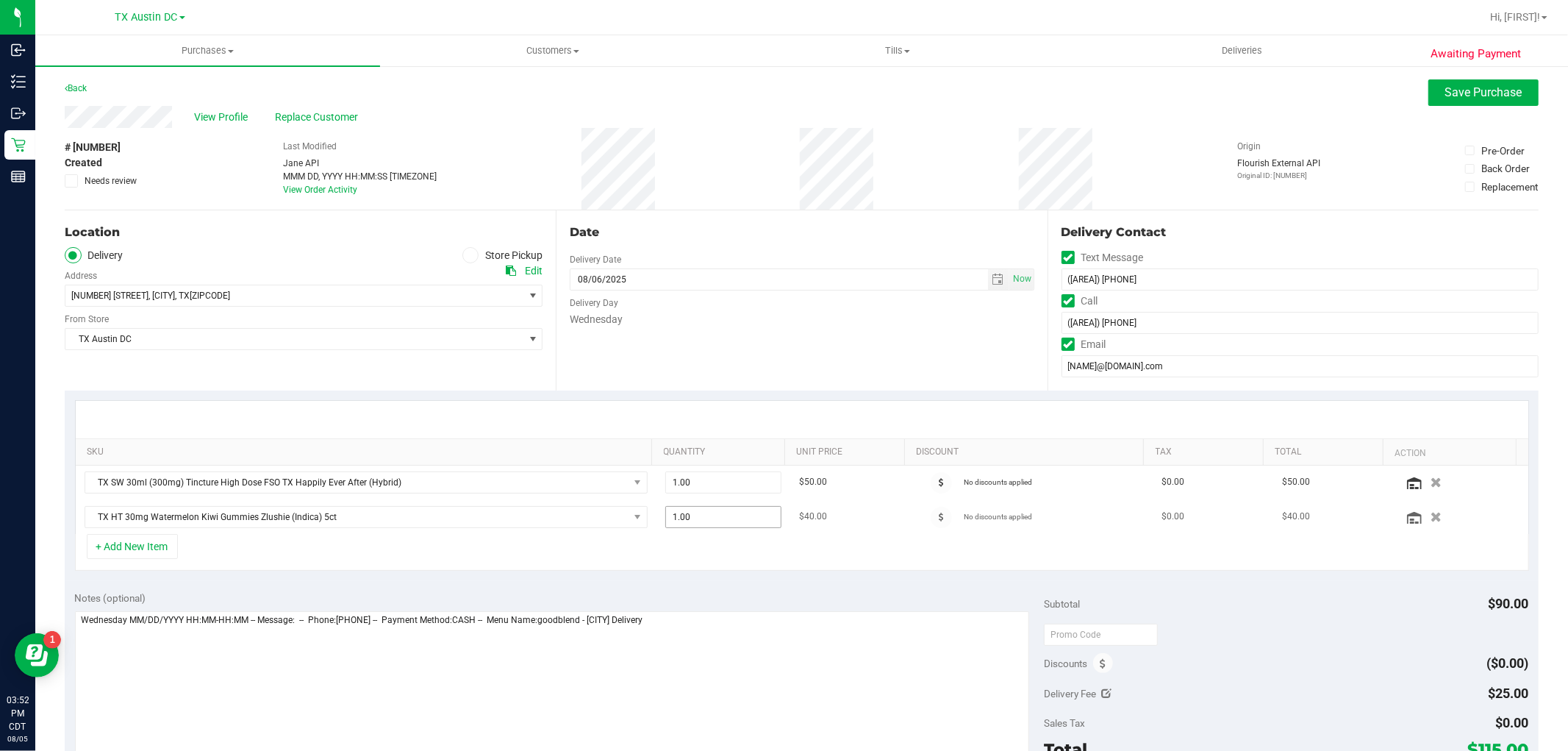 click on "1.00 1" at bounding box center (723, 517) 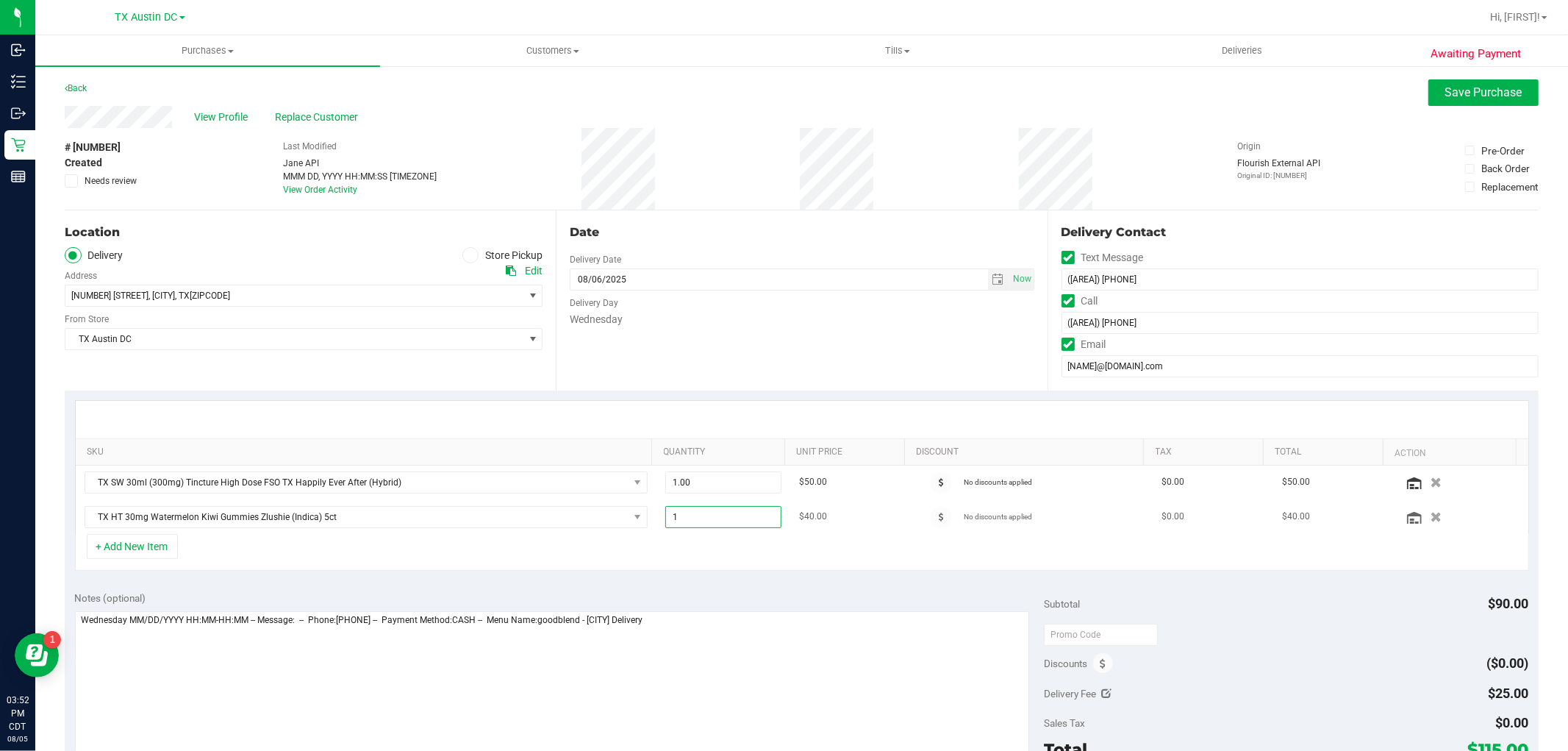 click on "1" at bounding box center (723, 517) 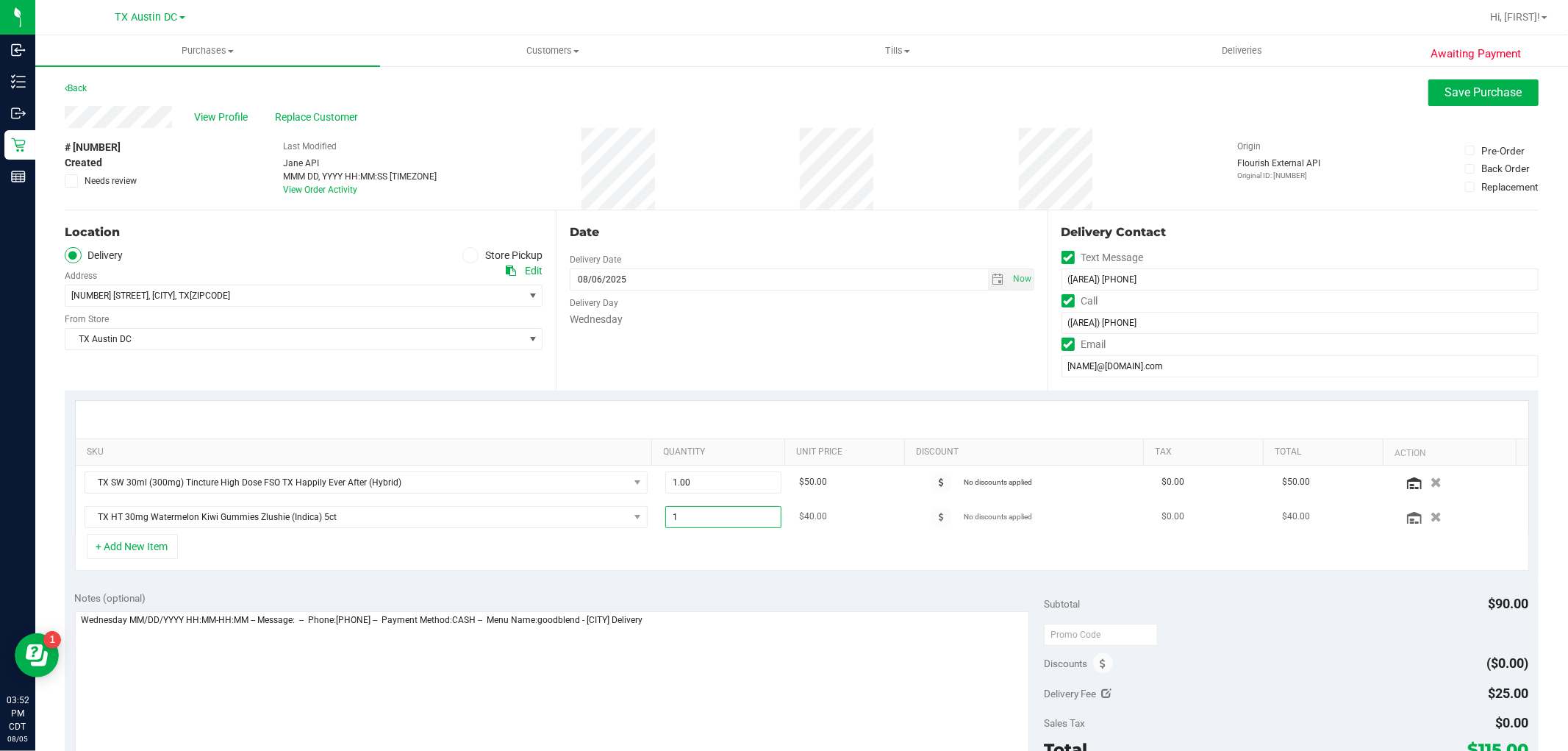 click on "1" at bounding box center (723, 517) 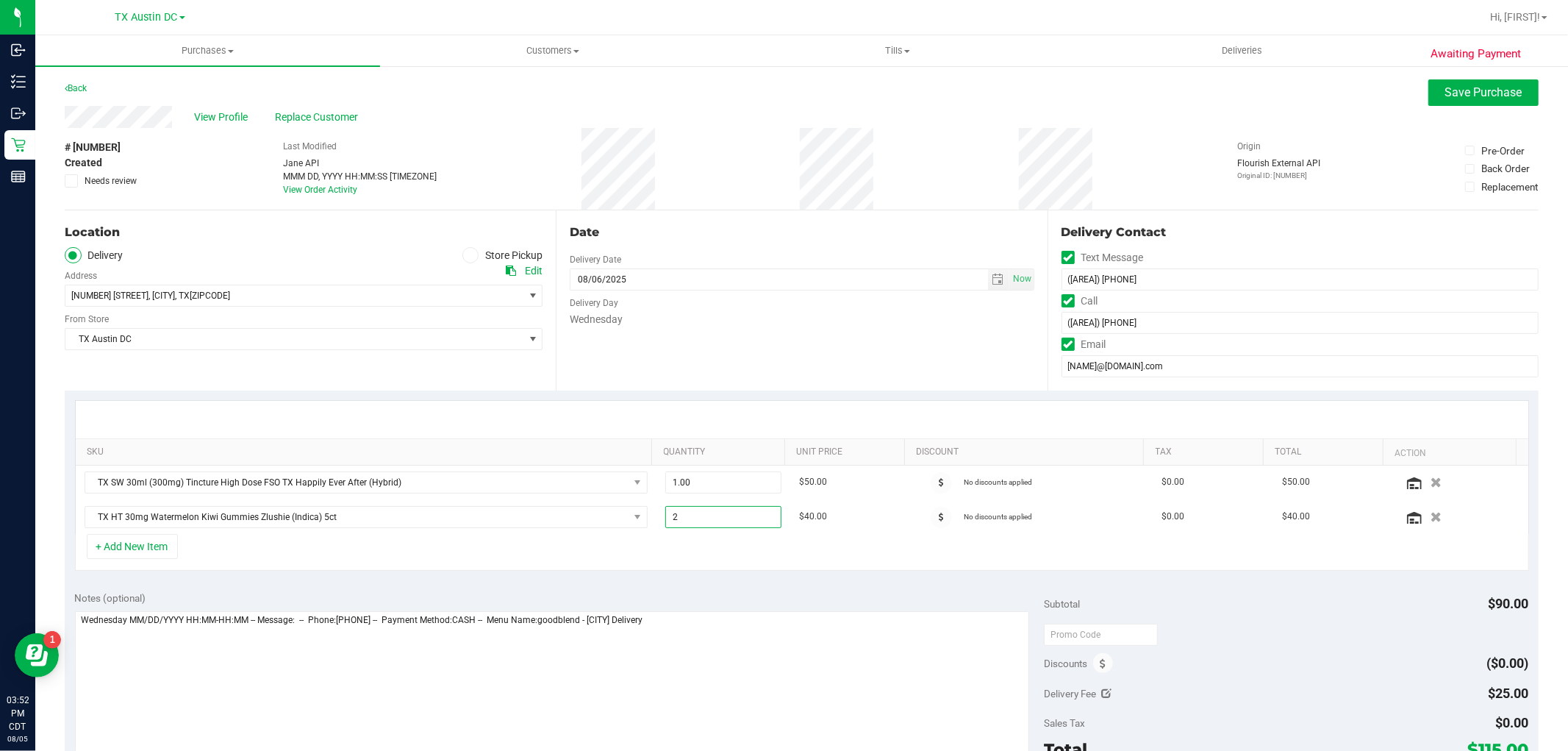 type on "2.00" 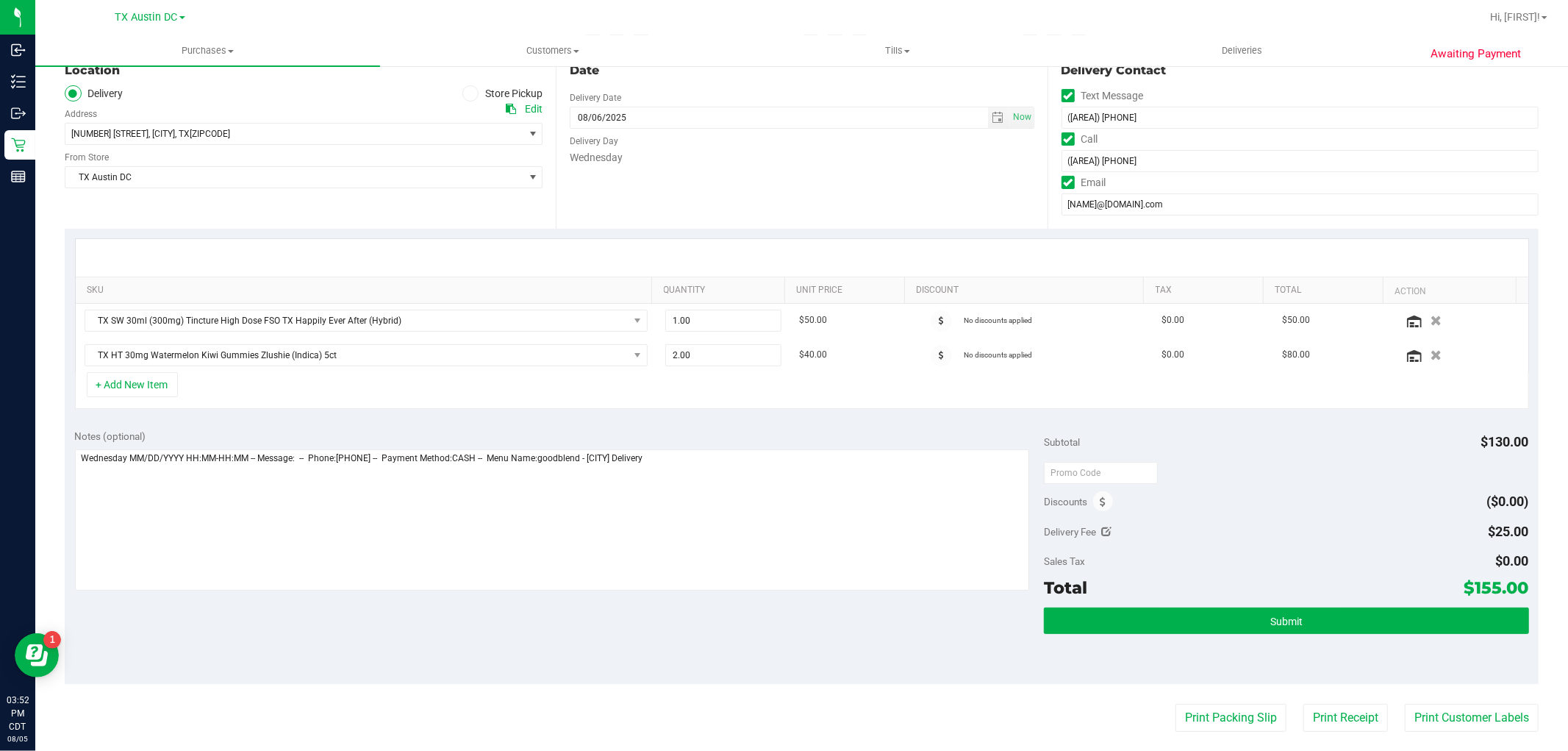 scroll, scrollTop: 163, scrollLeft: 0, axis: vertical 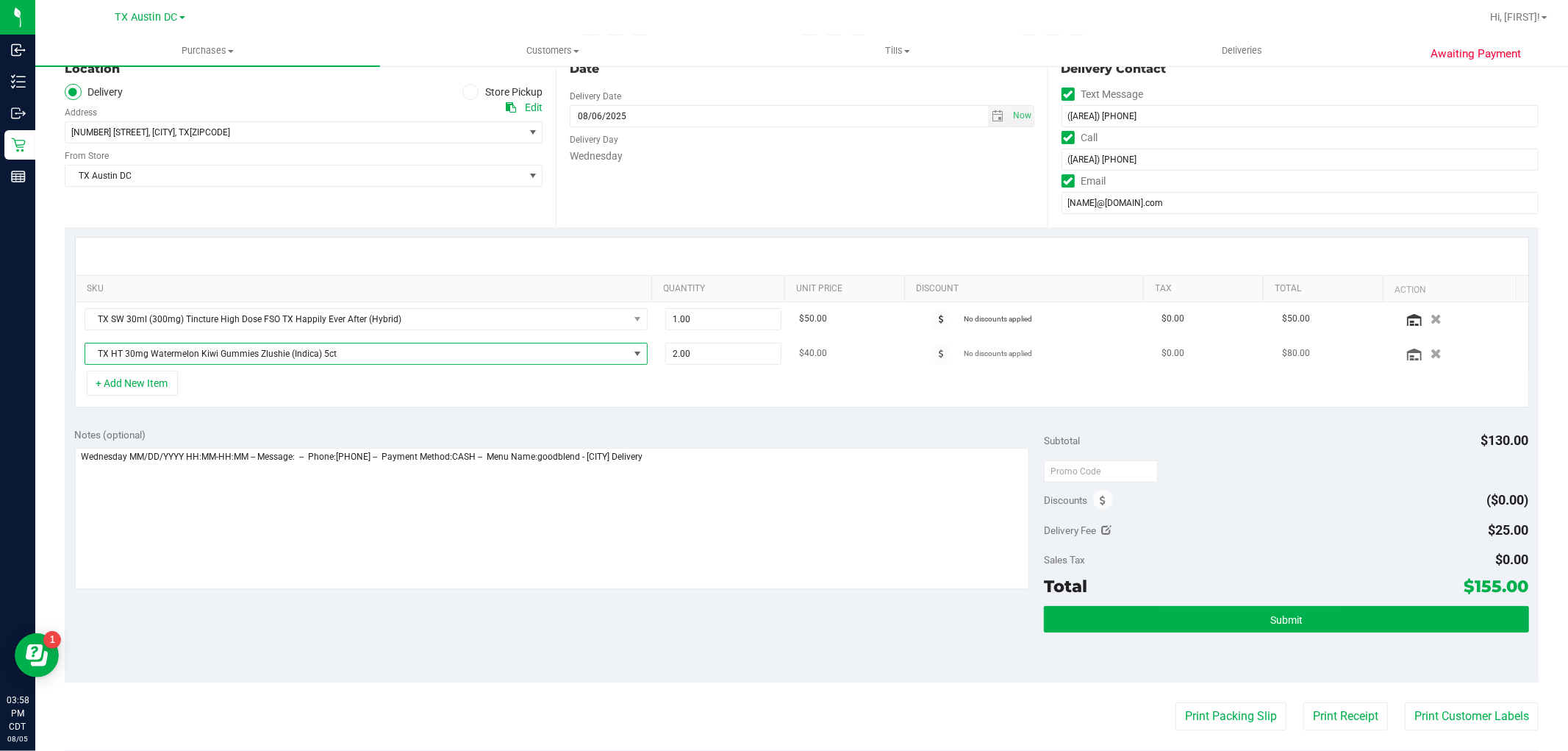 click at bounding box center (637, 354) 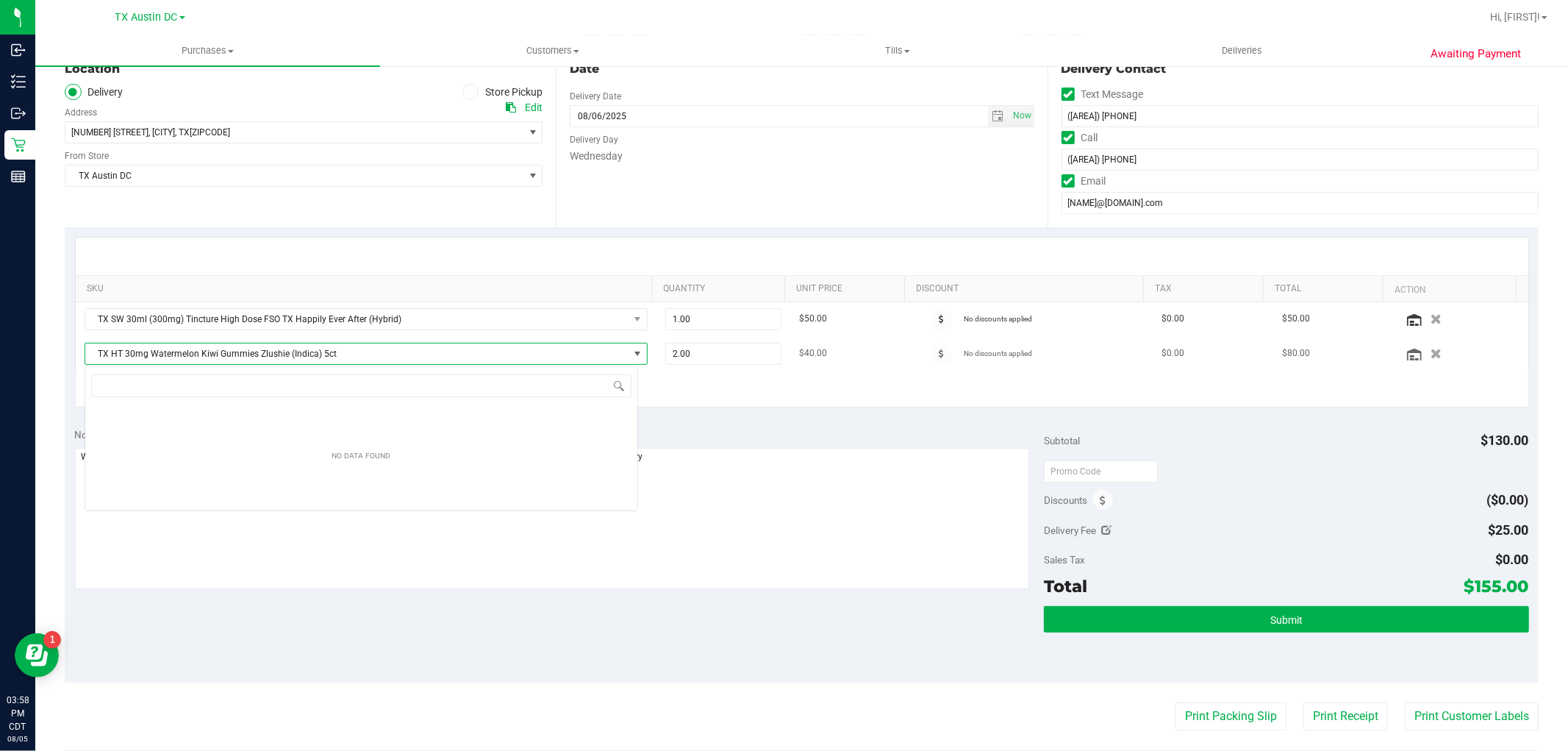 scroll, scrollTop: 73533, scrollLeft: 72957, axis: both 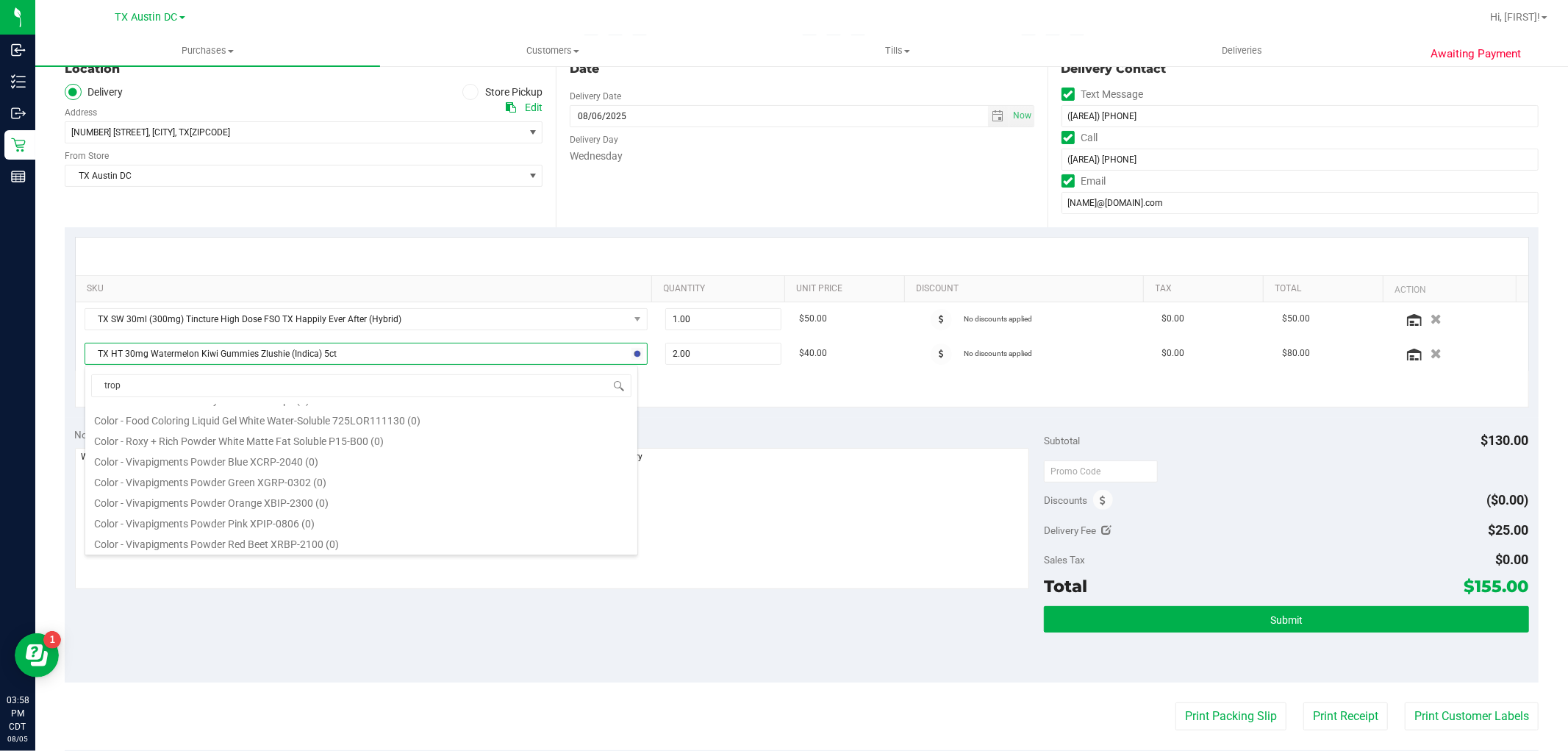 type on "tropi" 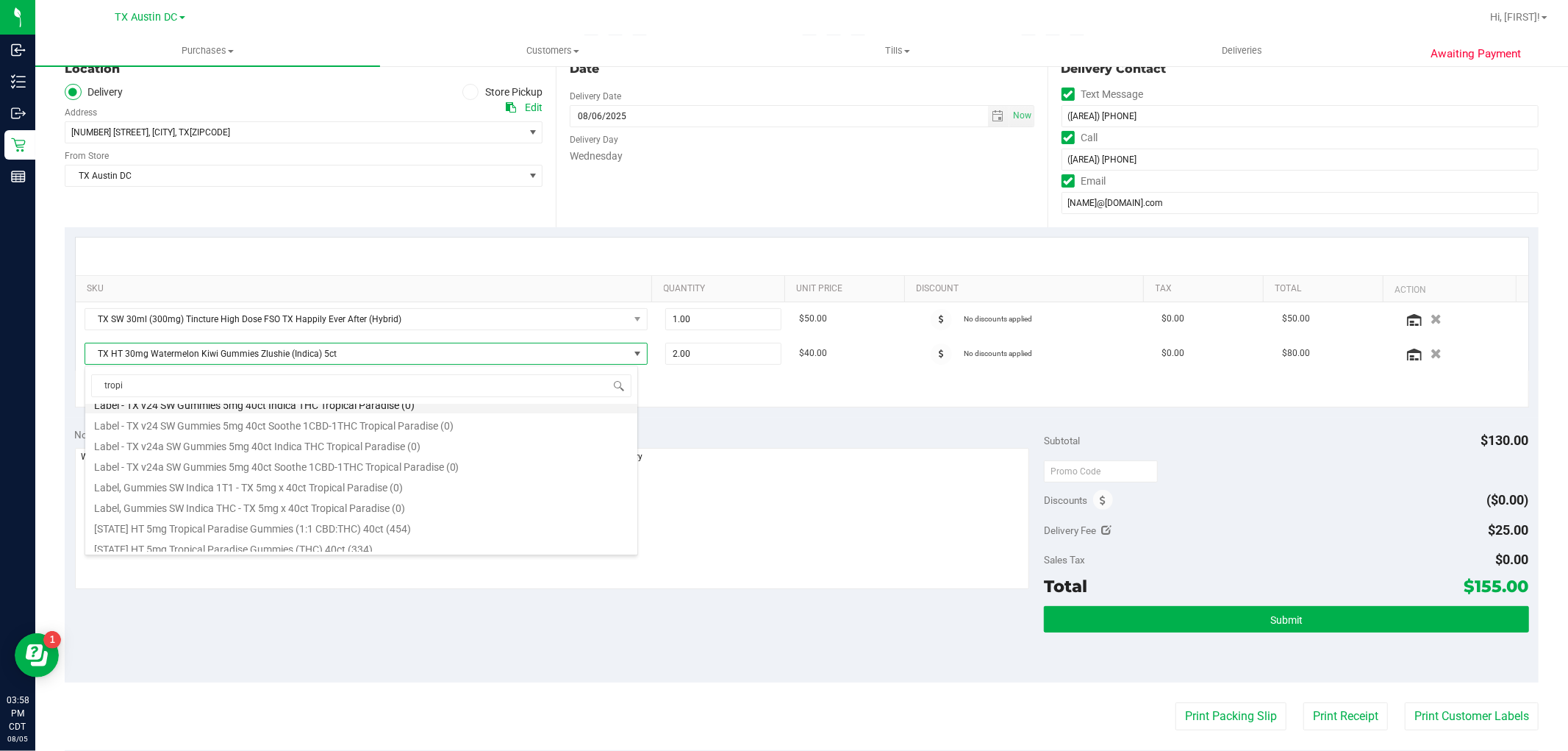 scroll, scrollTop: 163, scrollLeft: 0, axis: vertical 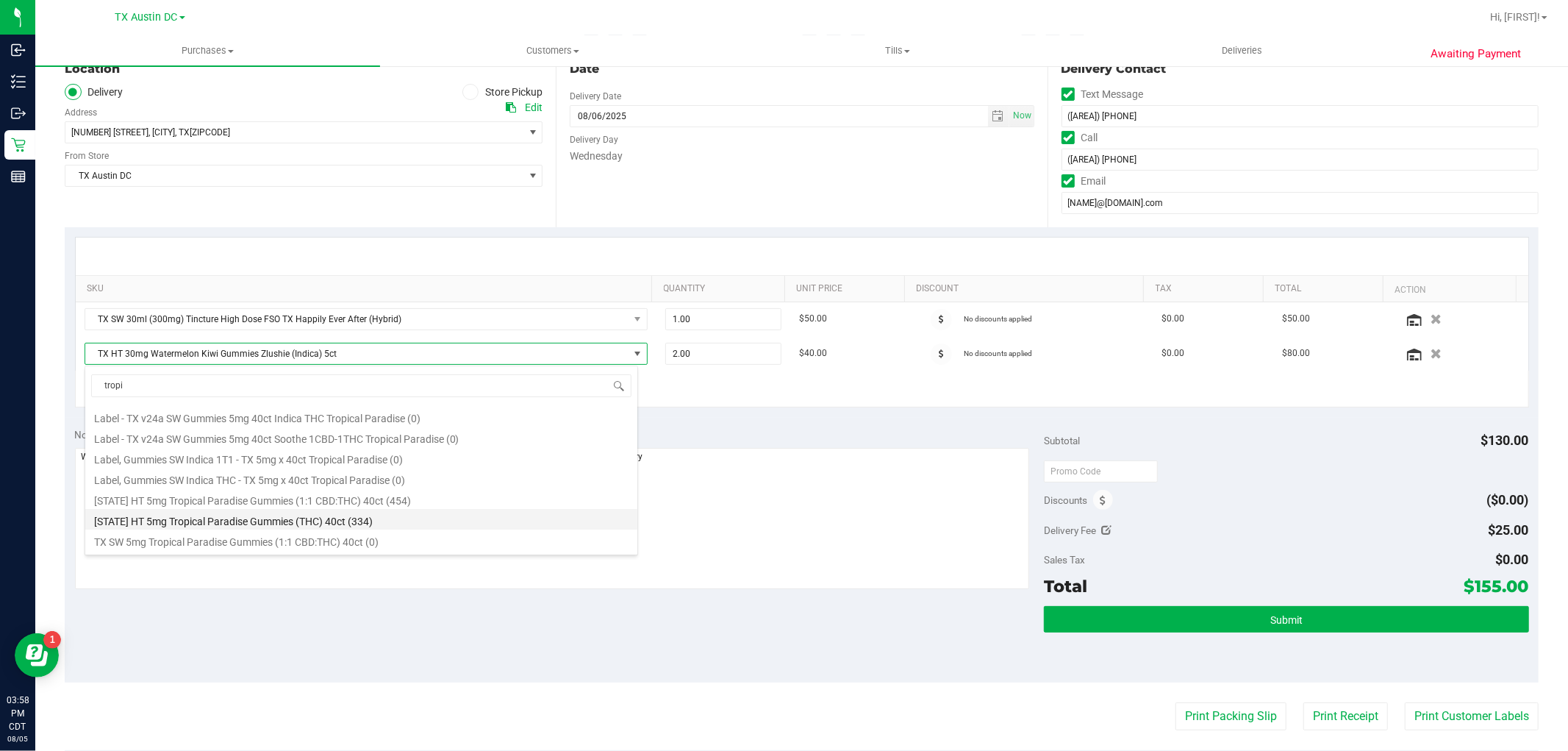 click on "TX HT 5mg Tropical Paradise Gummies (THC) 40ct (334)" at bounding box center (361, 519) 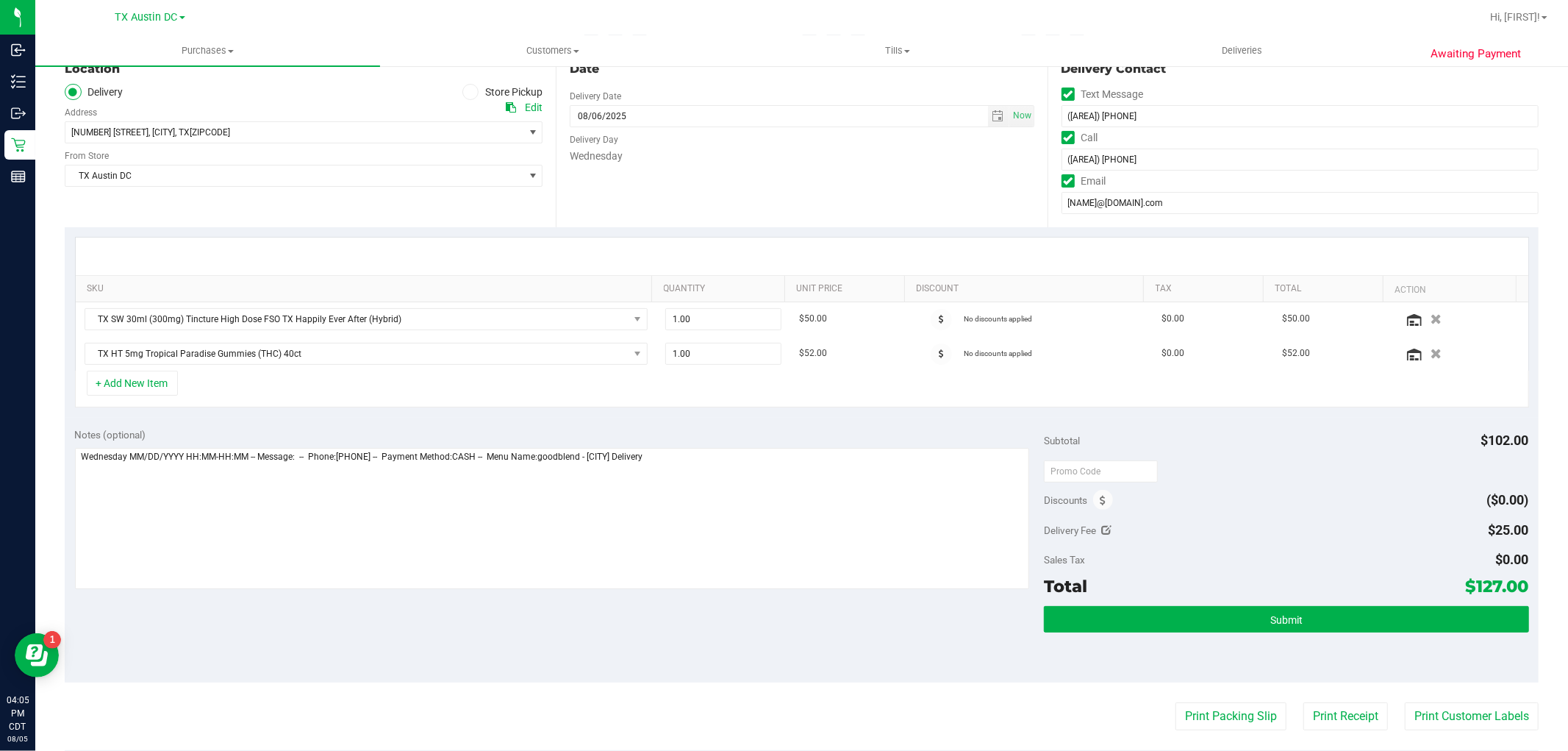 click at bounding box center (511, 107) 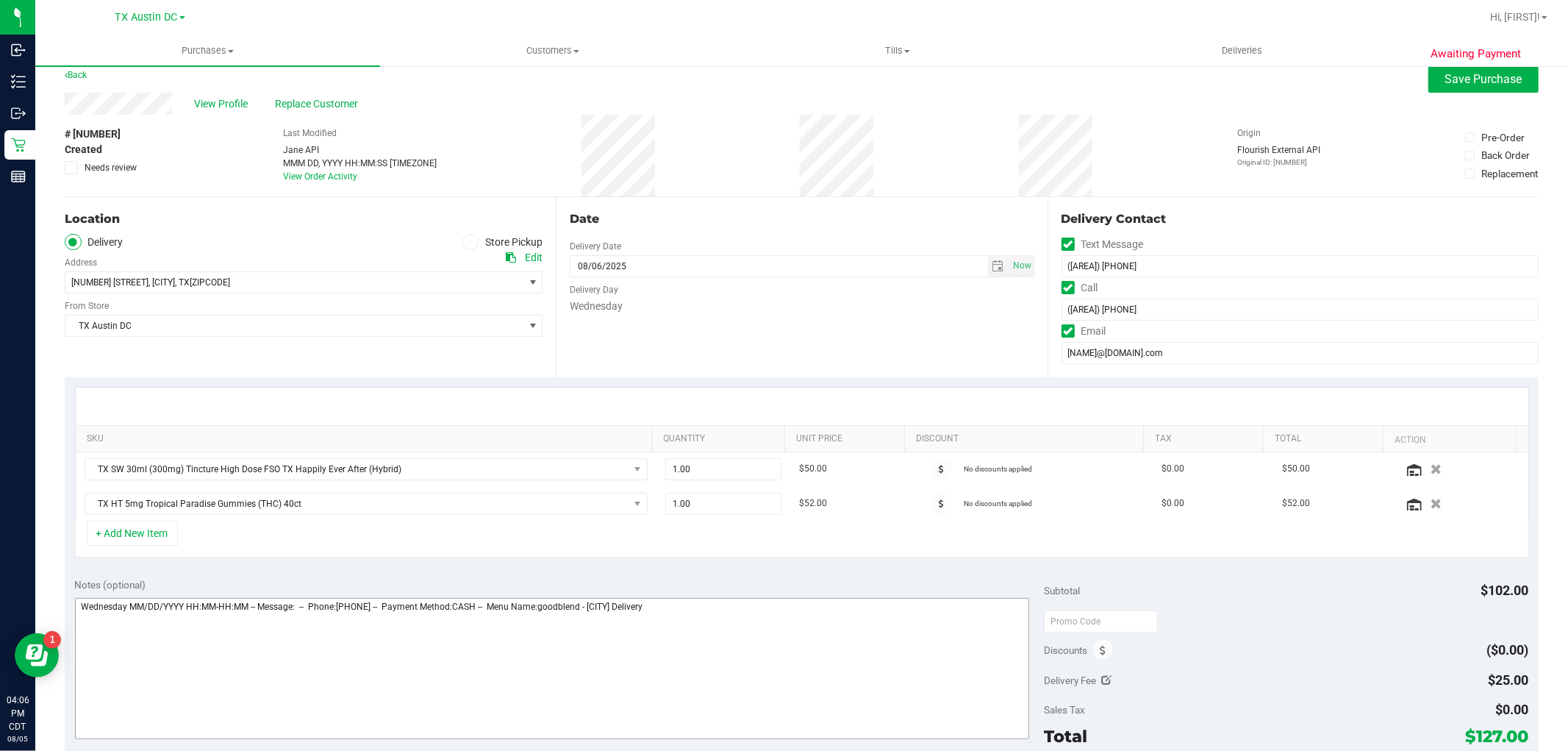 scroll, scrollTop: 0, scrollLeft: 0, axis: both 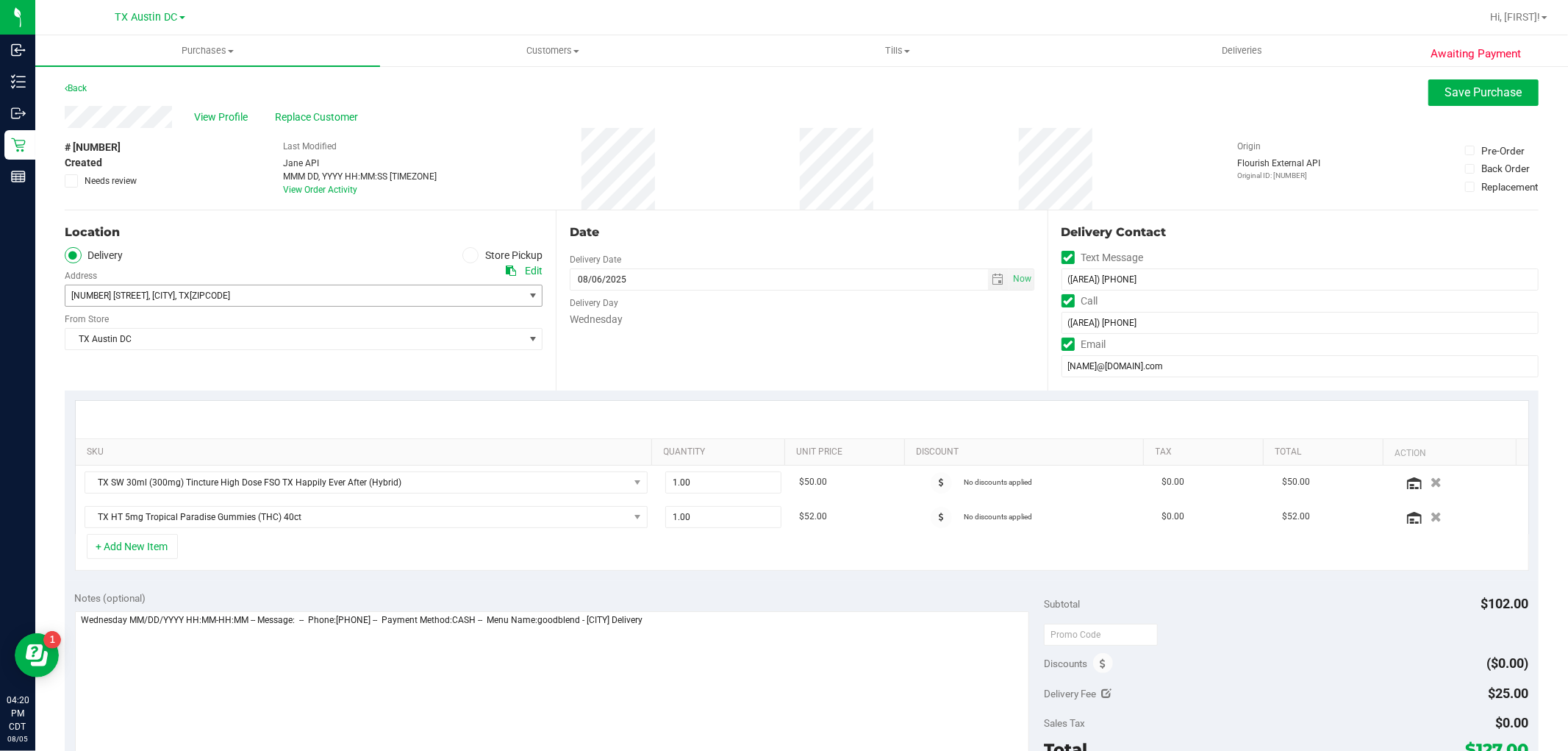 click on "24915 Signorelli Way
, Katy
, TX
77493" at bounding box center [283, 296] 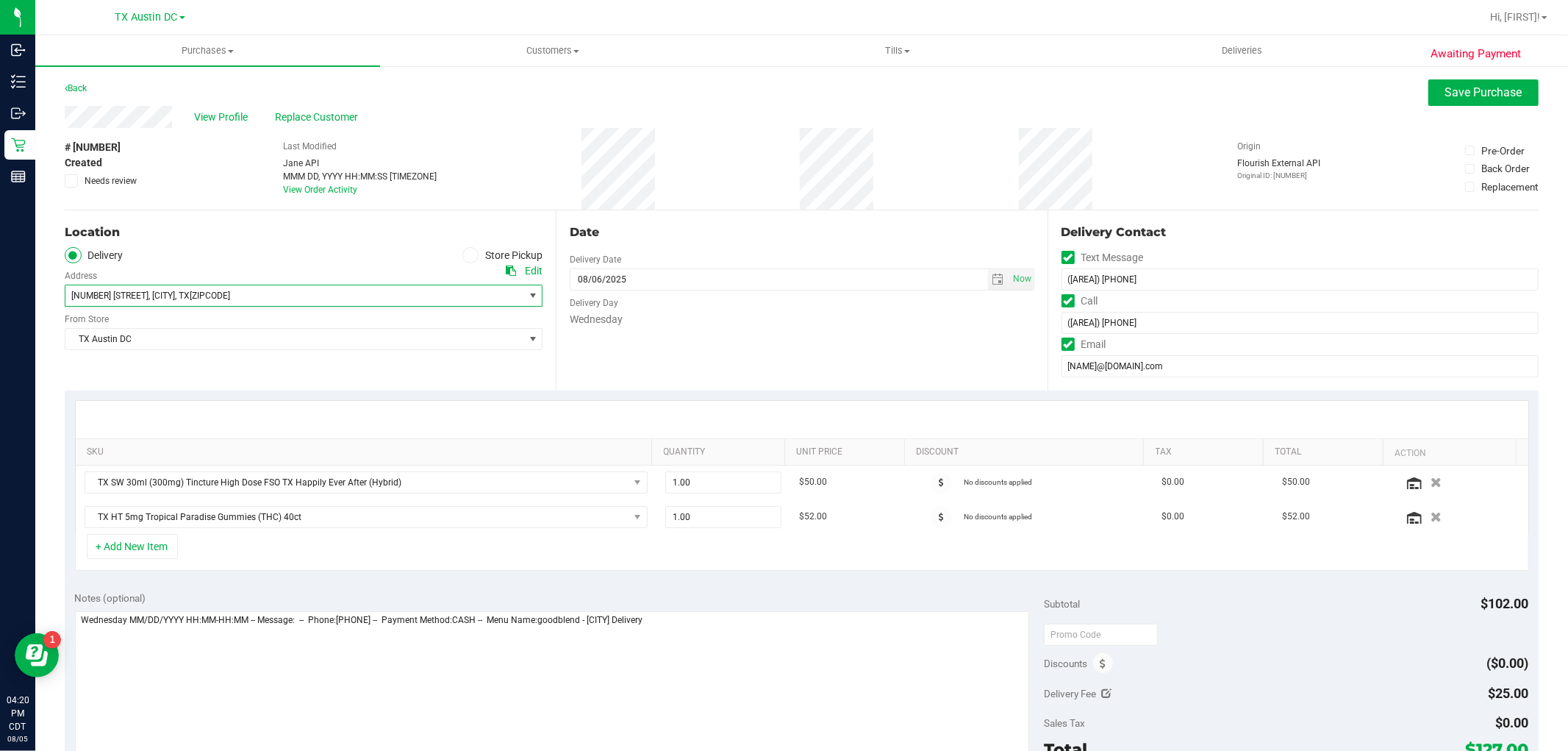 click at bounding box center (470, 255) 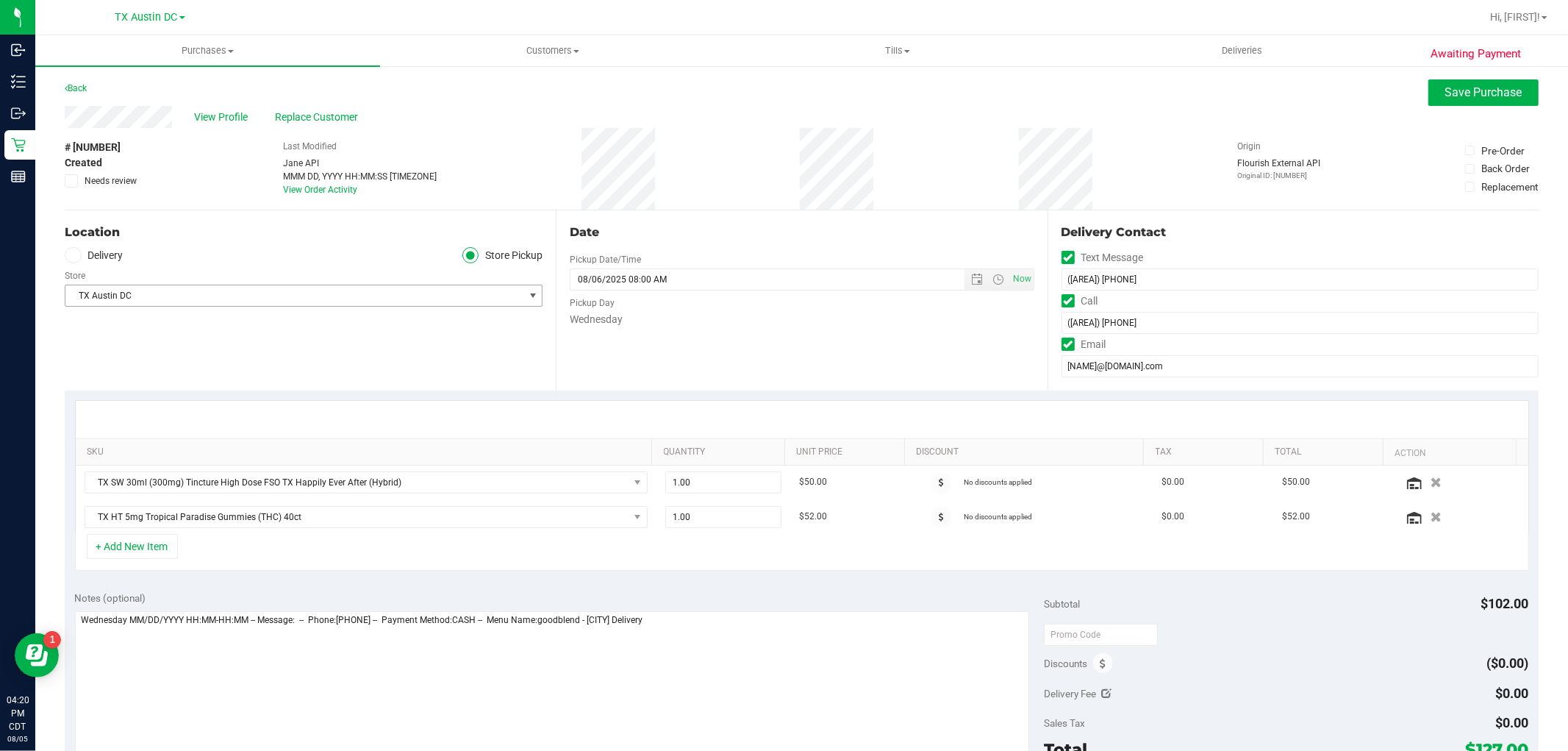 click on "TX Austin DC" at bounding box center (304, 296) 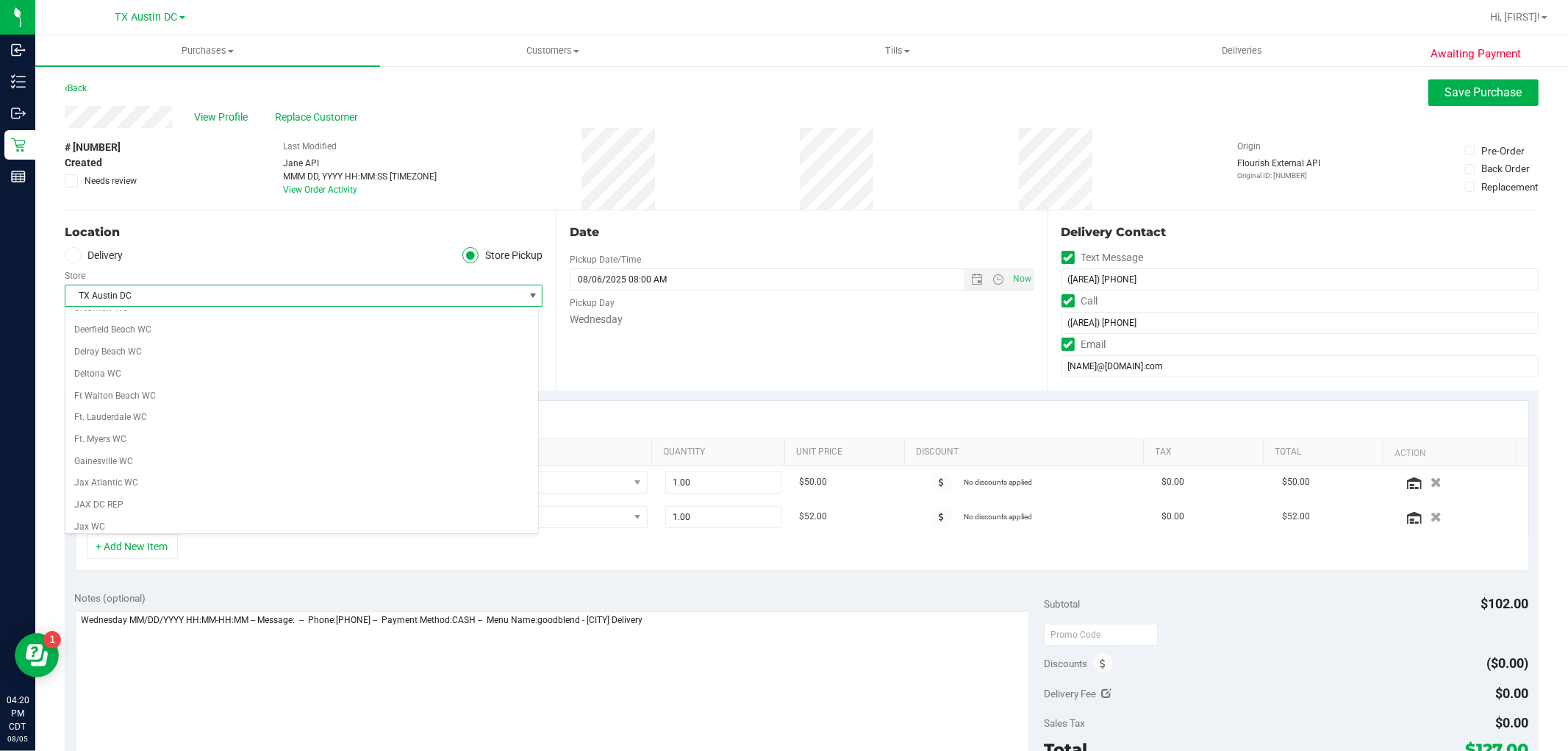 scroll, scrollTop: 106, scrollLeft: 0, axis: vertical 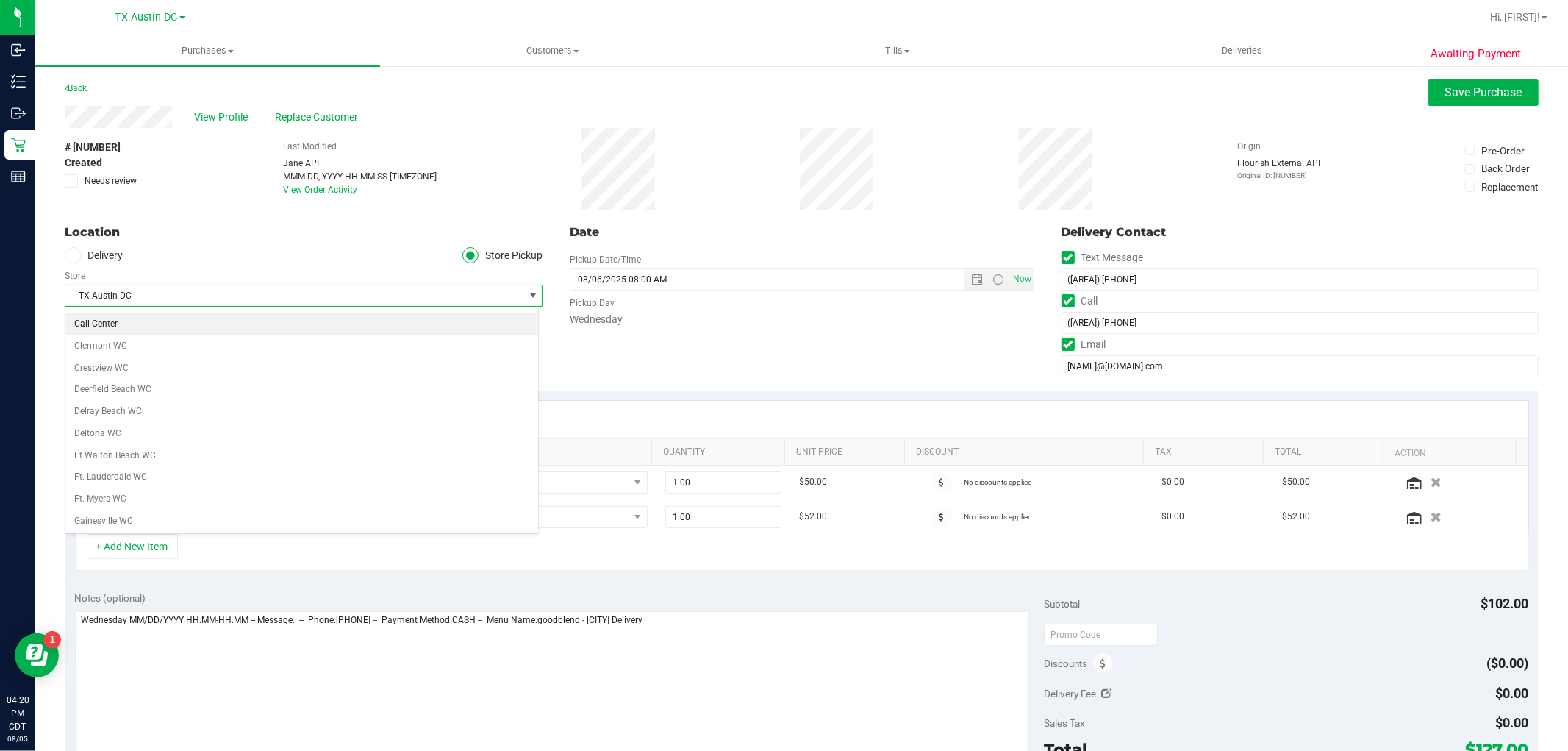 click on "Call Center" at bounding box center [301, 324] 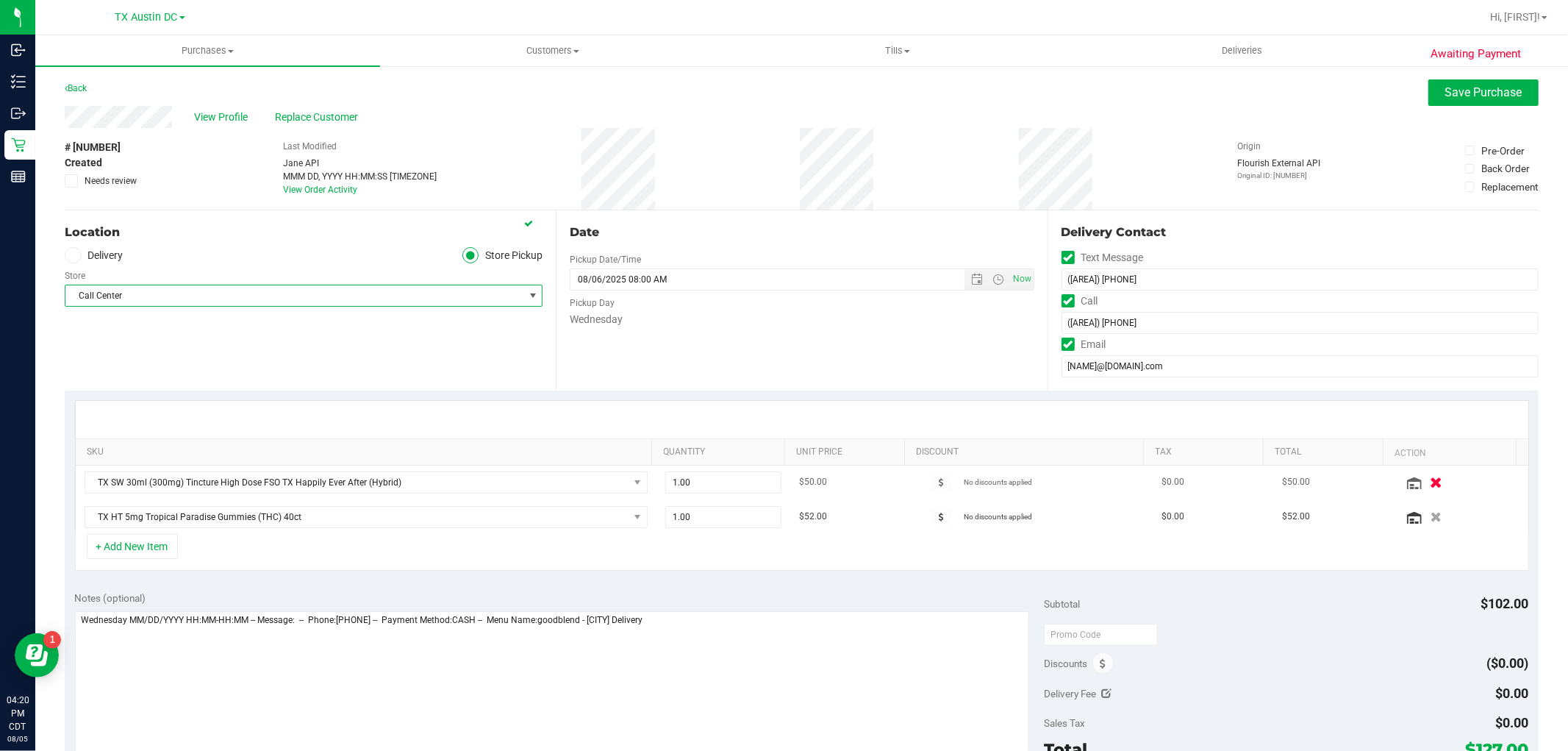 click at bounding box center (1436, 482) 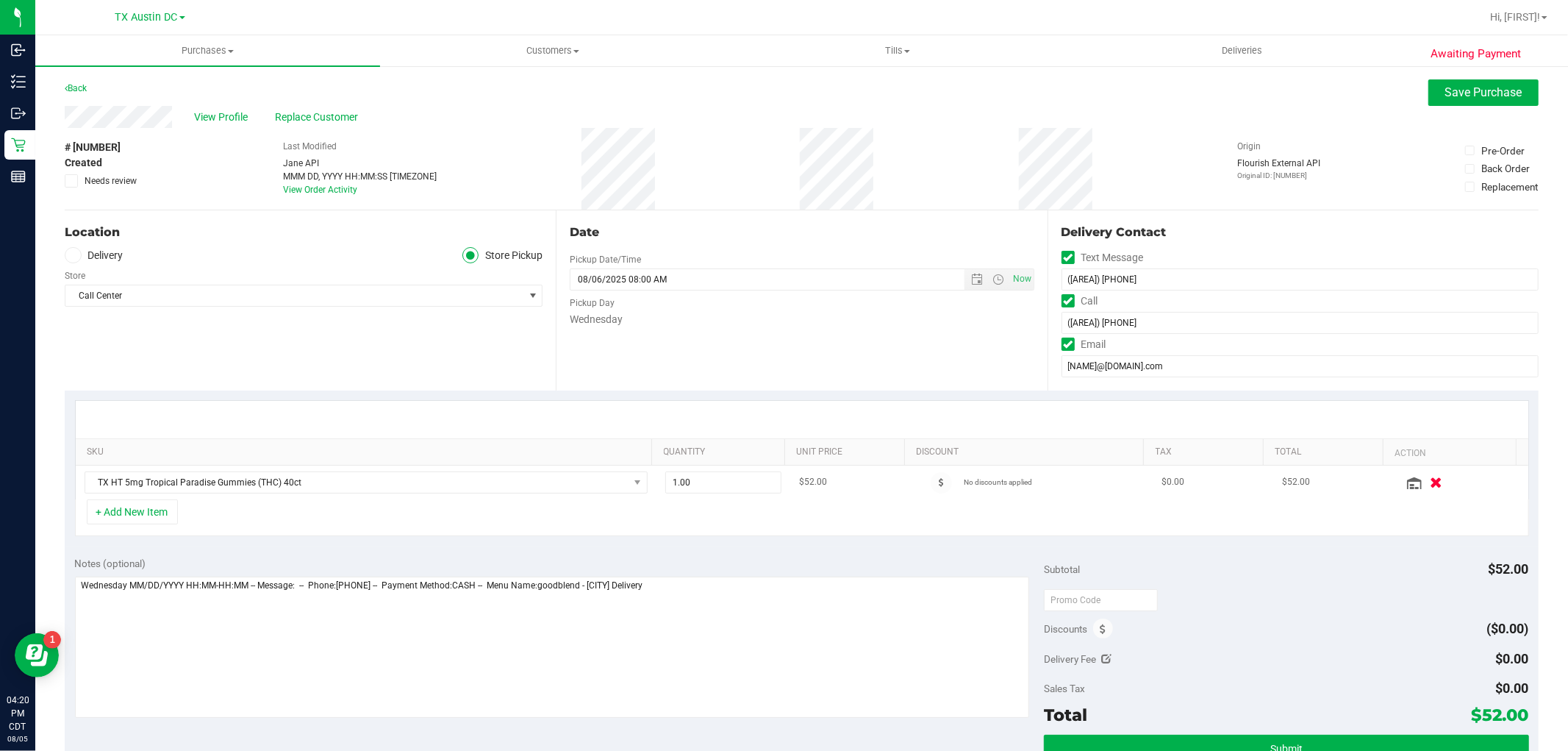 click at bounding box center (1436, 482) 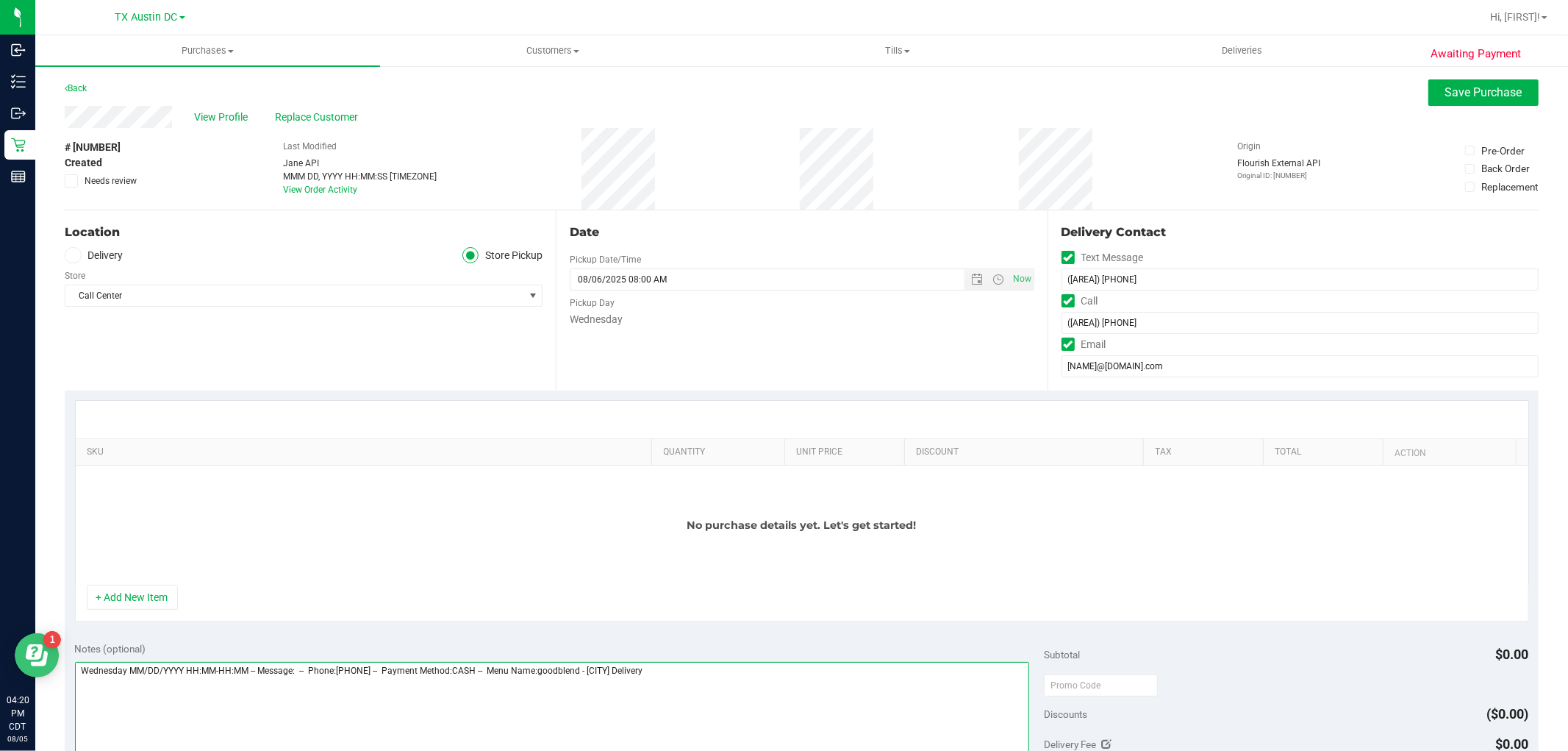 drag, startPoint x: 670, startPoint y: 1308, endPoint x: 525, endPoint y: 1295, distance: 145.58159 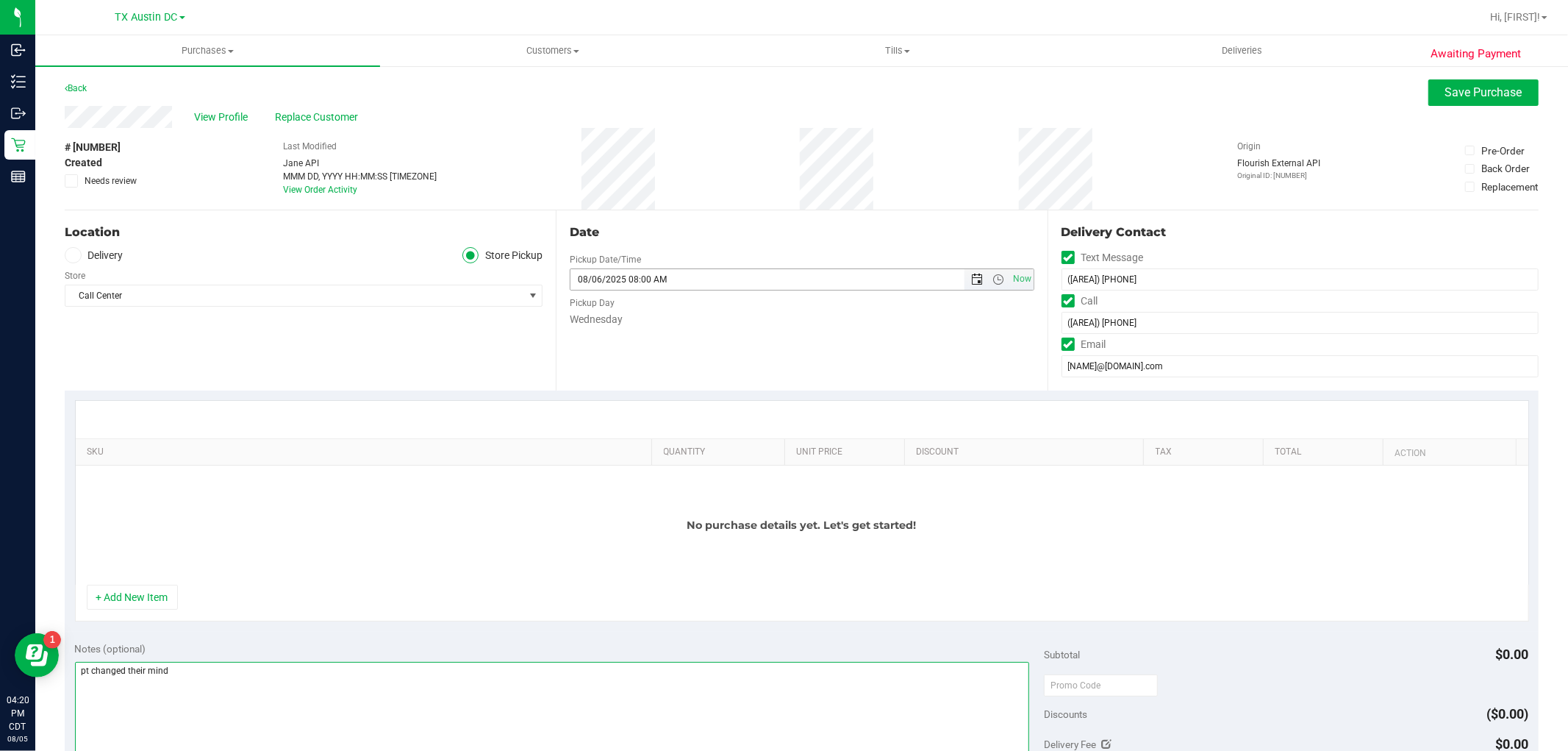click at bounding box center [978, 280] 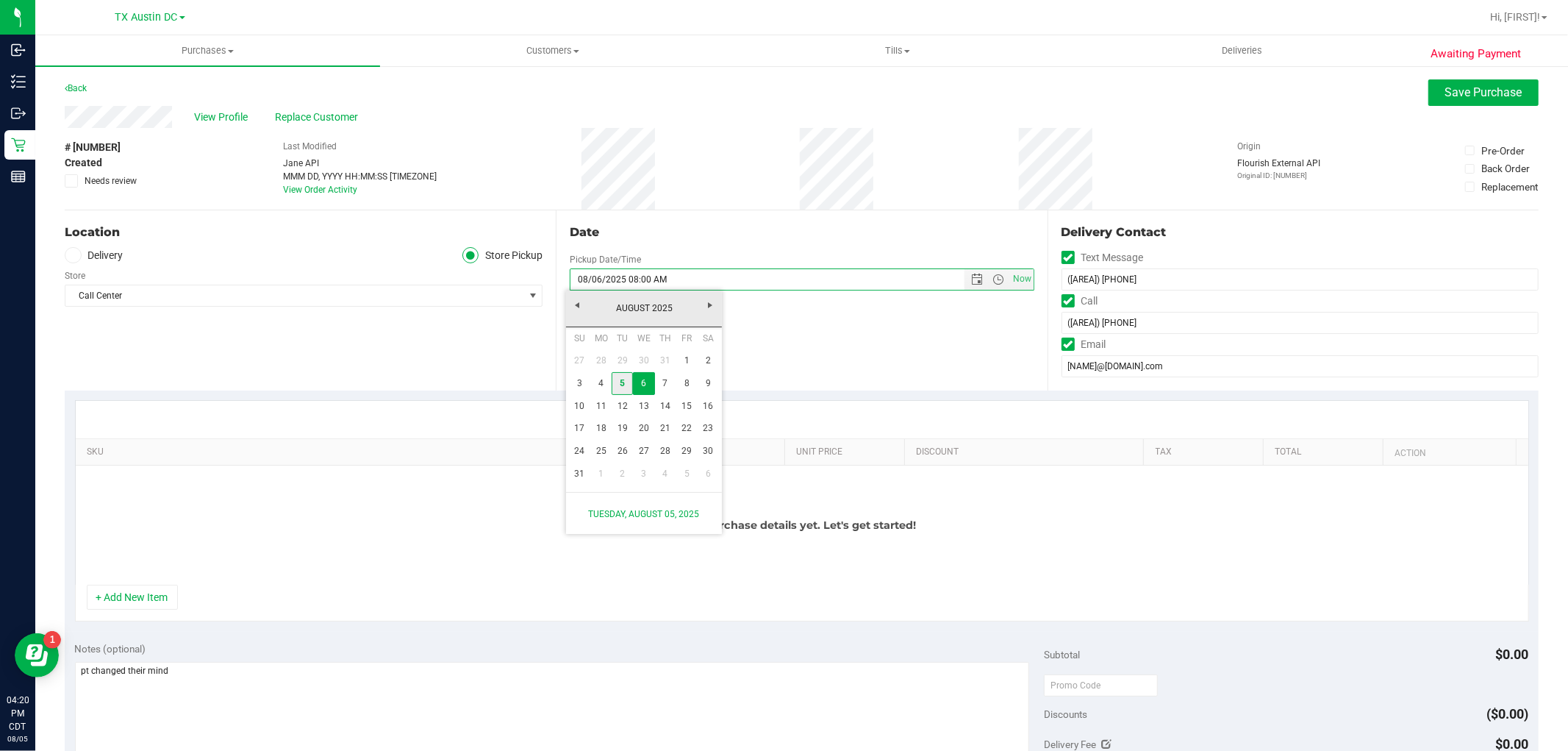 click on "5" at bounding box center (622, 383) 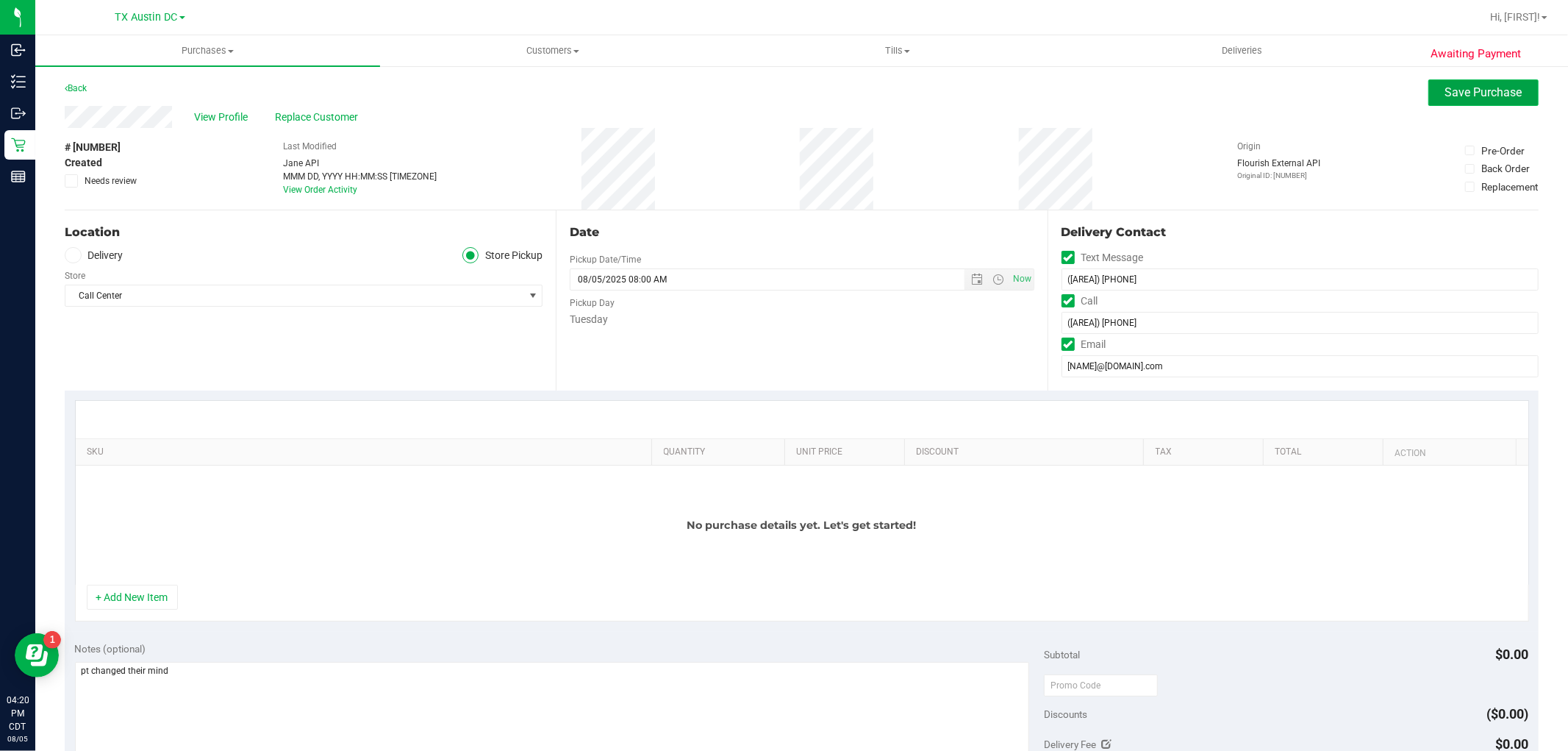 click on "Save Purchase" at bounding box center [1483, 93] 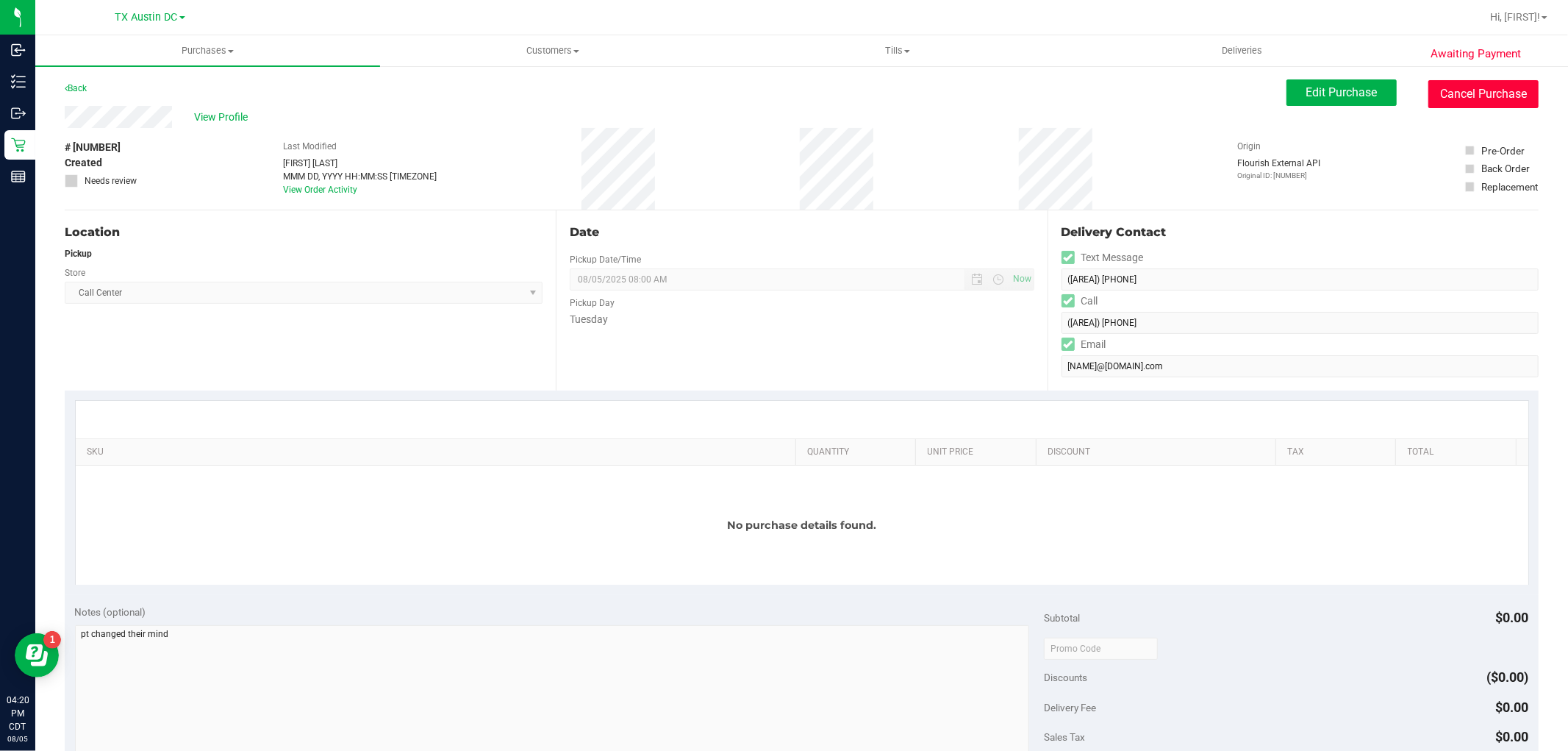 click on "Cancel Purchase" at bounding box center (1483, 94) 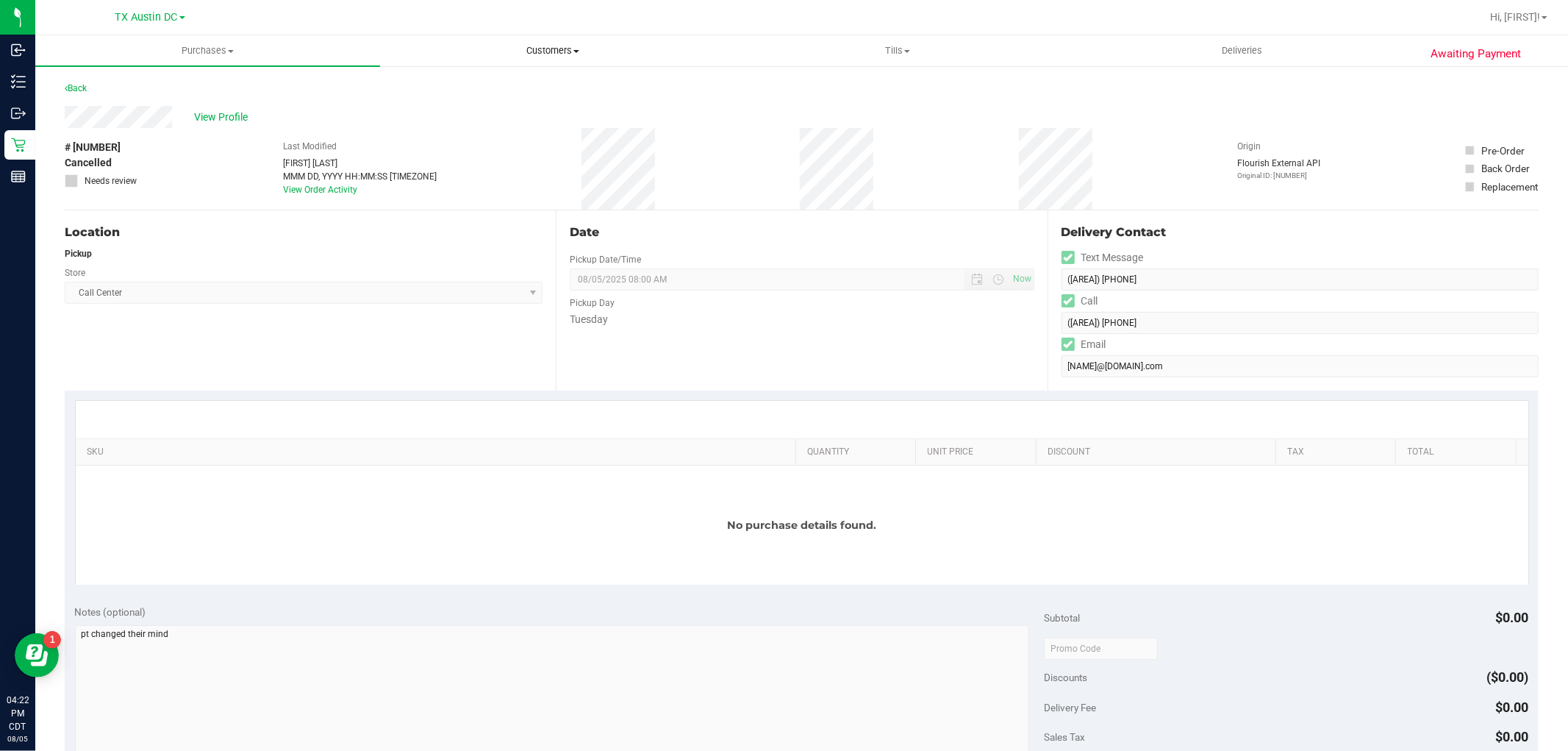 click on "Customers" at bounding box center [552, 51] 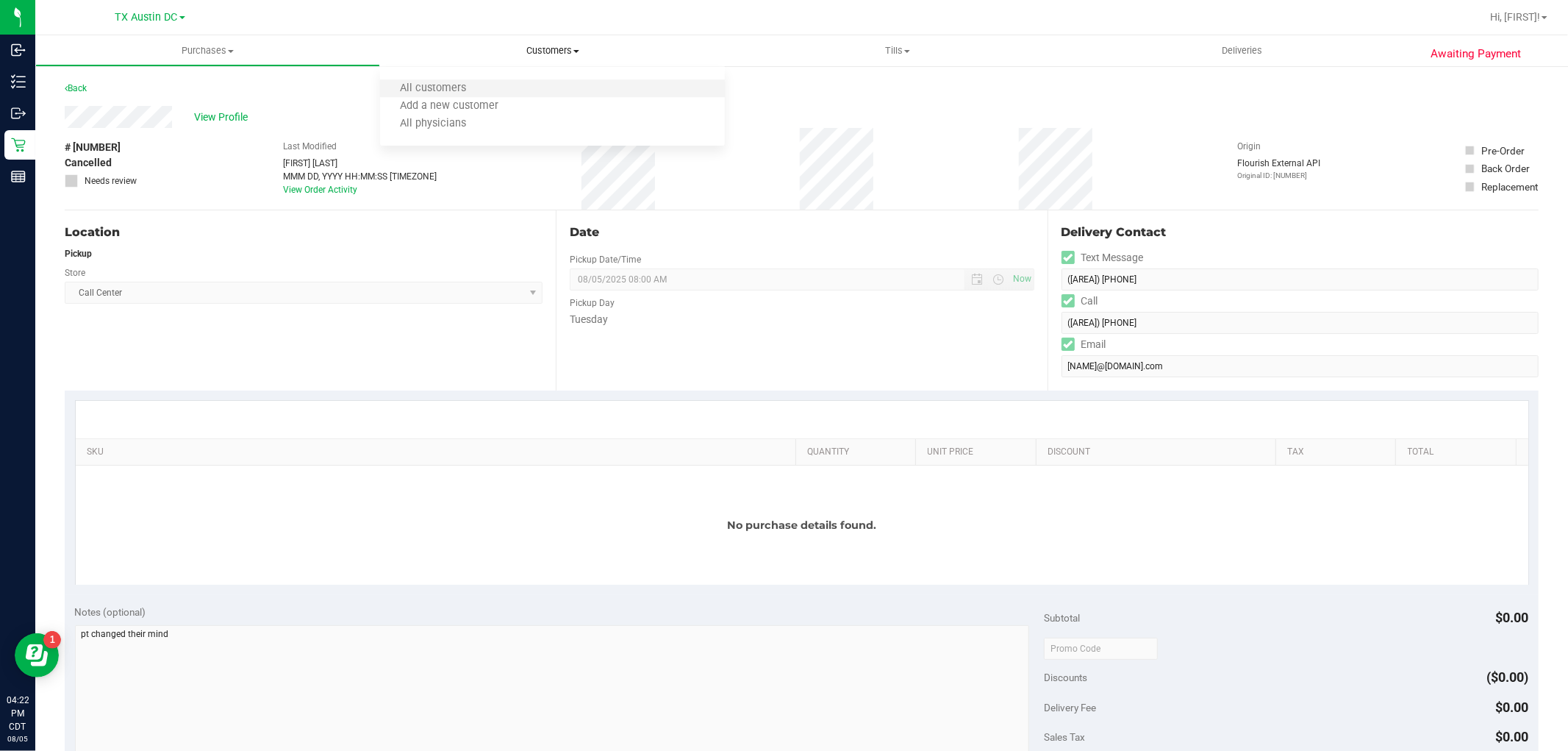 click on "All customers" at bounding box center [552, 89] 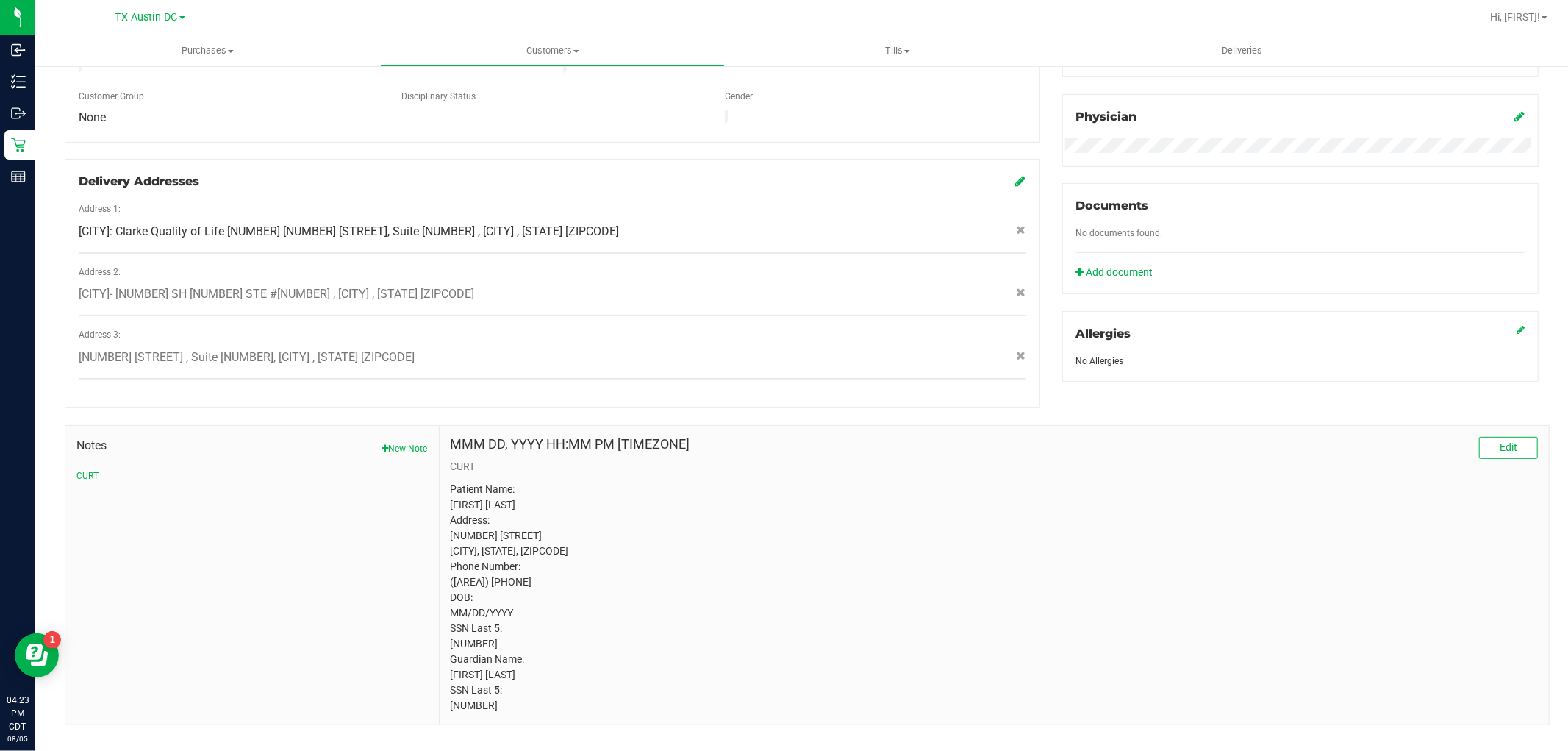 scroll, scrollTop: 429, scrollLeft: 0, axis: vertical 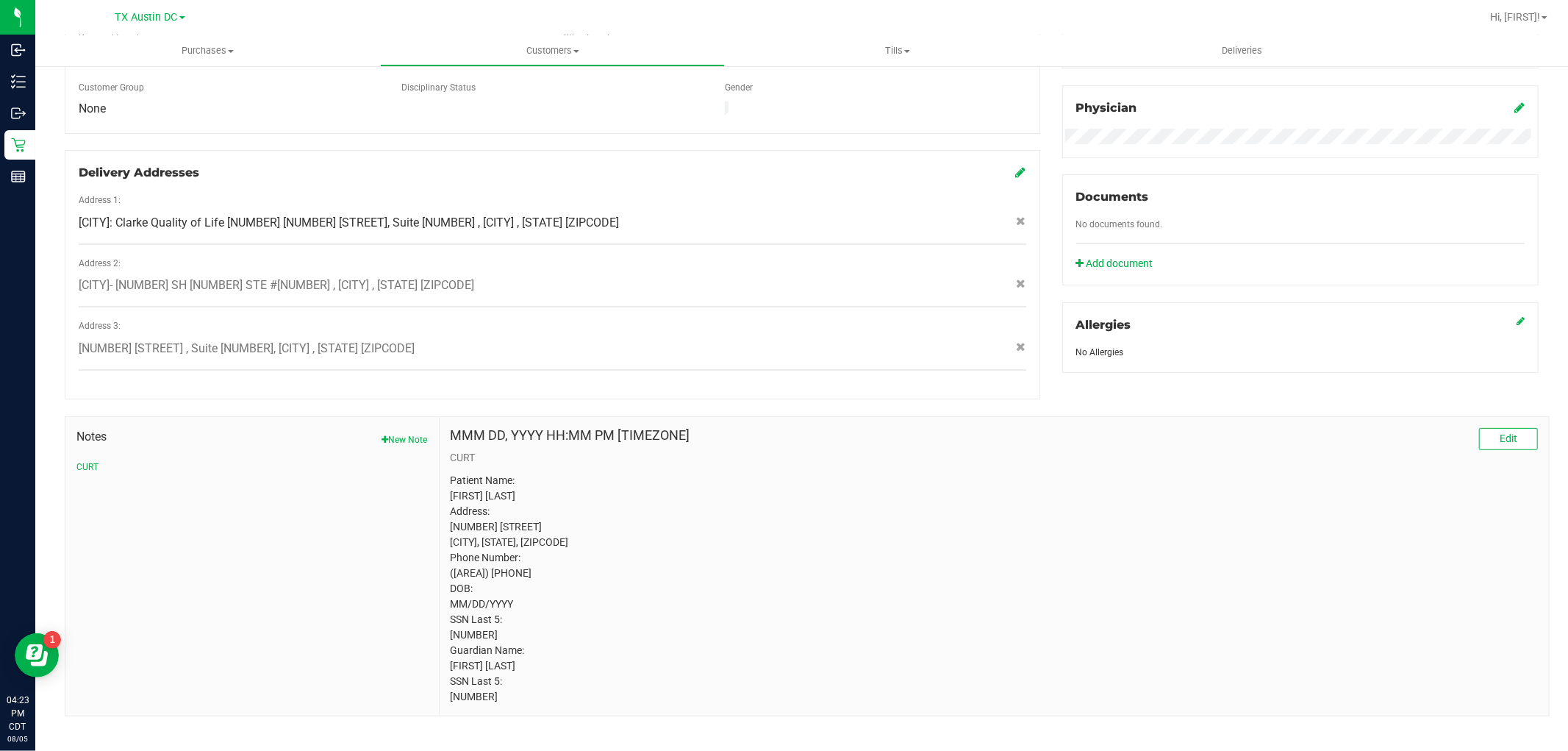 click on "Patient Name:
Sheila Pierce
Address:
6174 Park Road
Fort Worth, TX, 76135
Phone Number:
(817) 994-4152
DOB:
08/24/1954
SSN Last 5:
88220
Guardian Name:
Ashley Dupriest Glick
SSN Last 5:
59713" at bounding box center [994, 588] 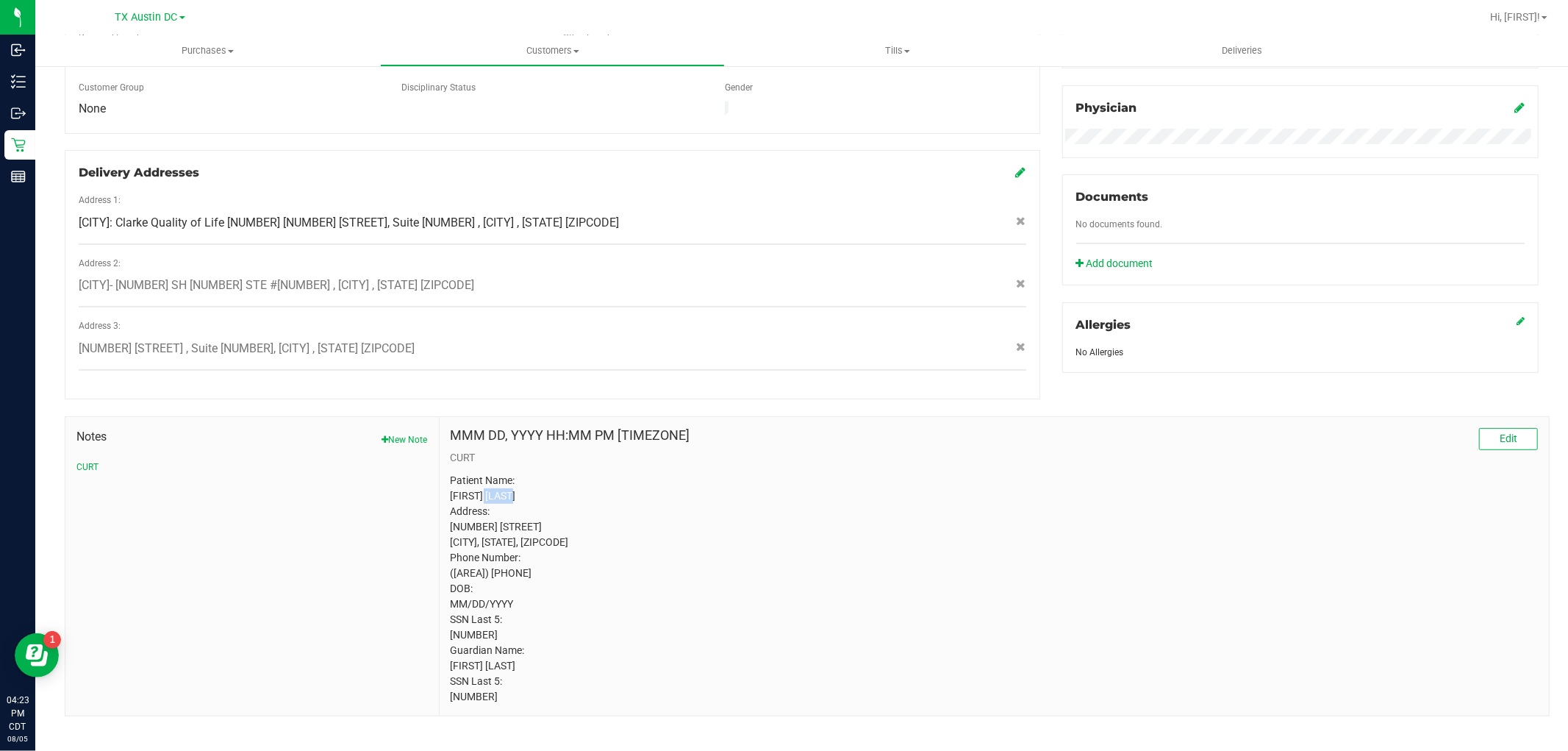 click on "Patient Name:
Sheila Pierce
Address:
6174 Park Road
Fort Worth, TX, 76135
Phone Number:
(817) 994-4152
DOB:
08/24/1954
SSN Last 5:
88220
Guardian Name:
Ashley Dupriest Glick
SSN Last 5:
59713" at bounding box center [994, 588] 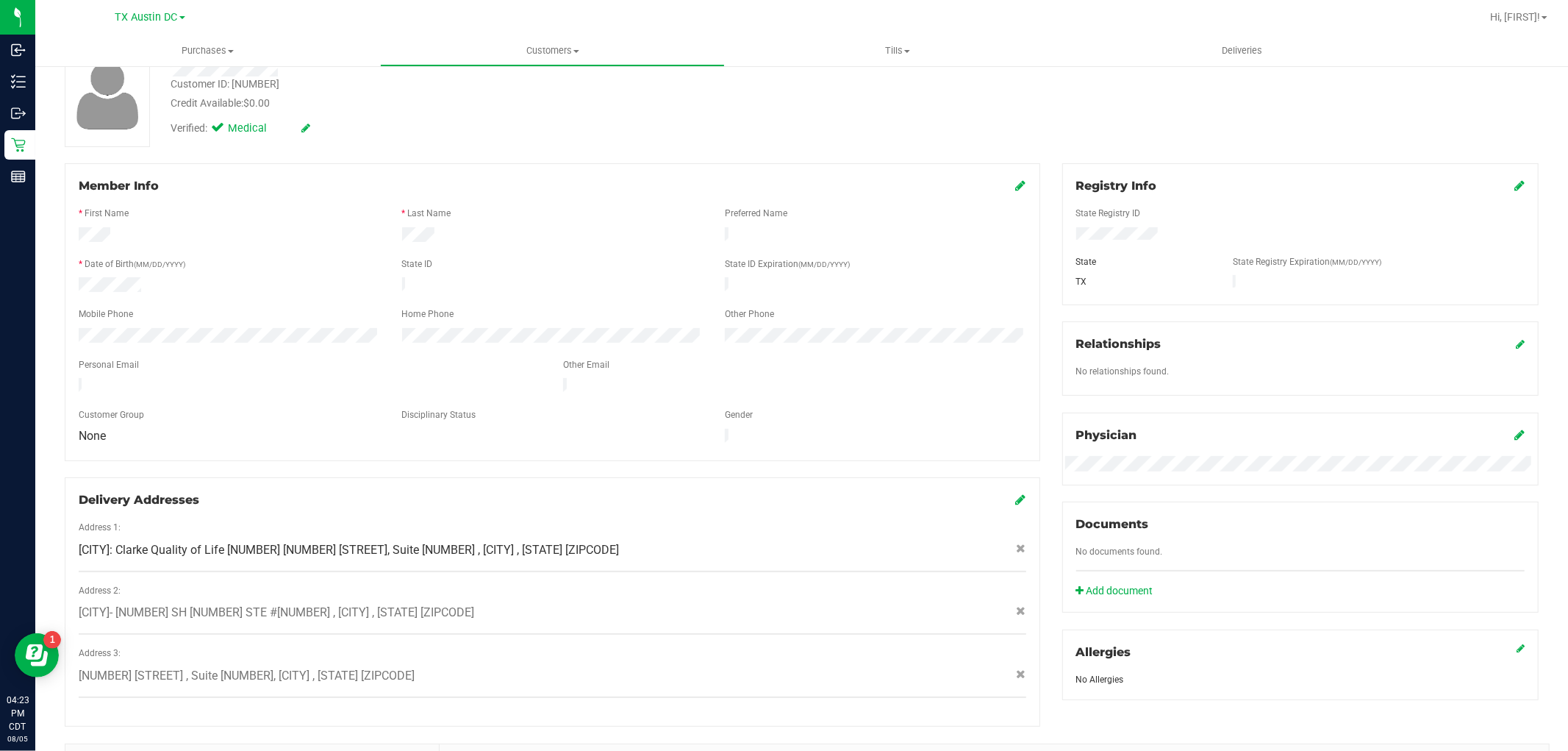 scroll, scrollTop: 0, scrollLeft: 0, axis: both 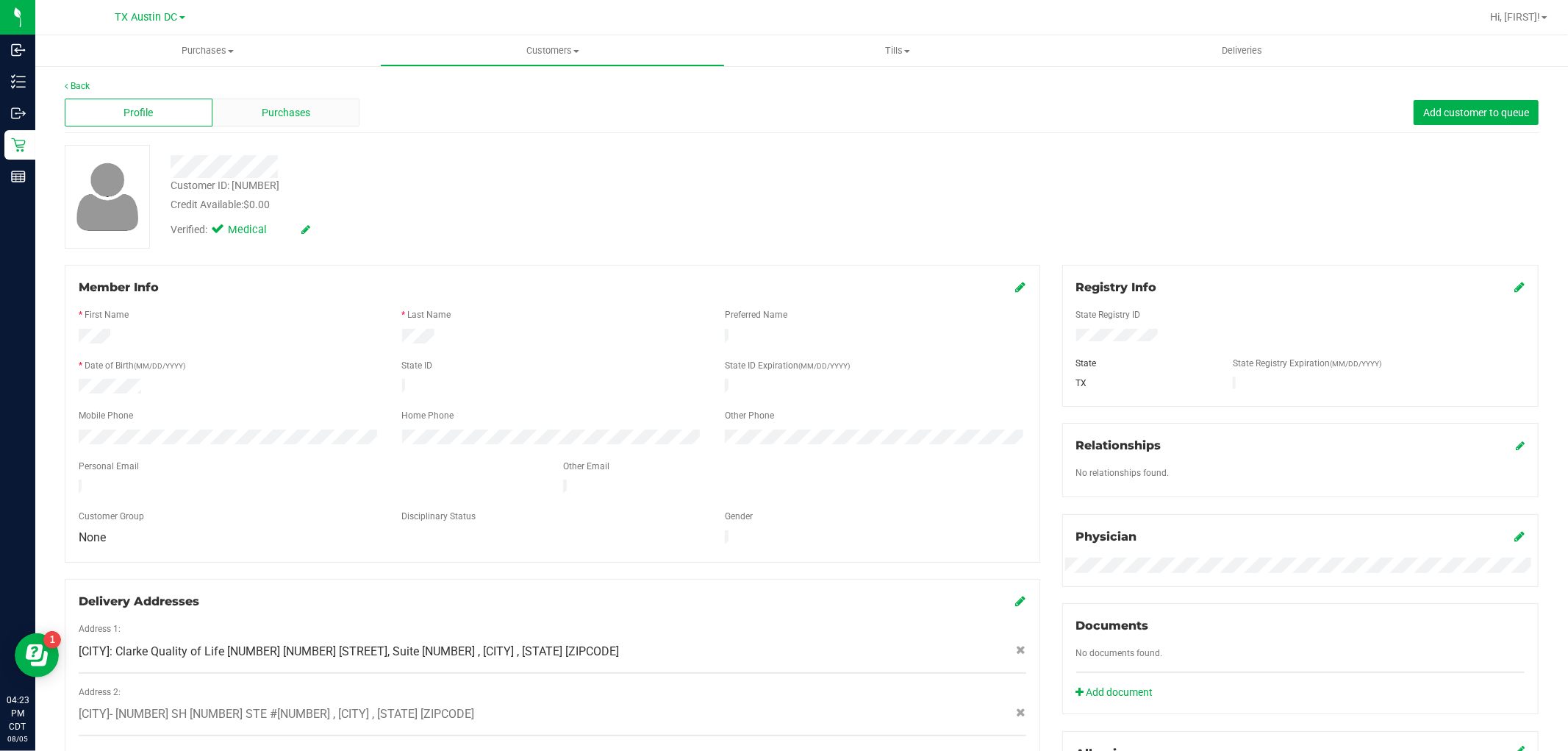 click on "Purchases" at bounding box center (286, 113) 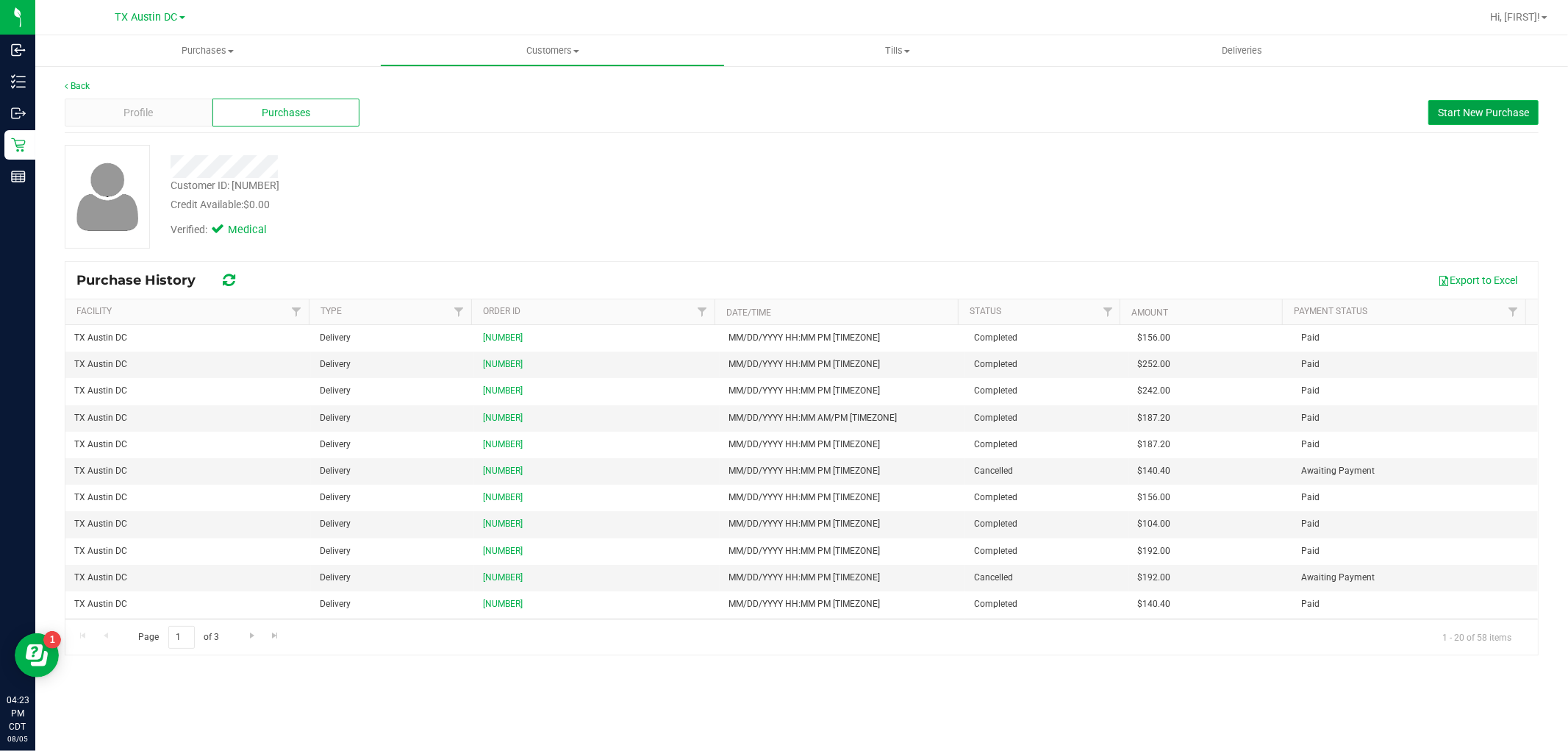 click on "Start New Purchase" at bounding box center [1483, 113] 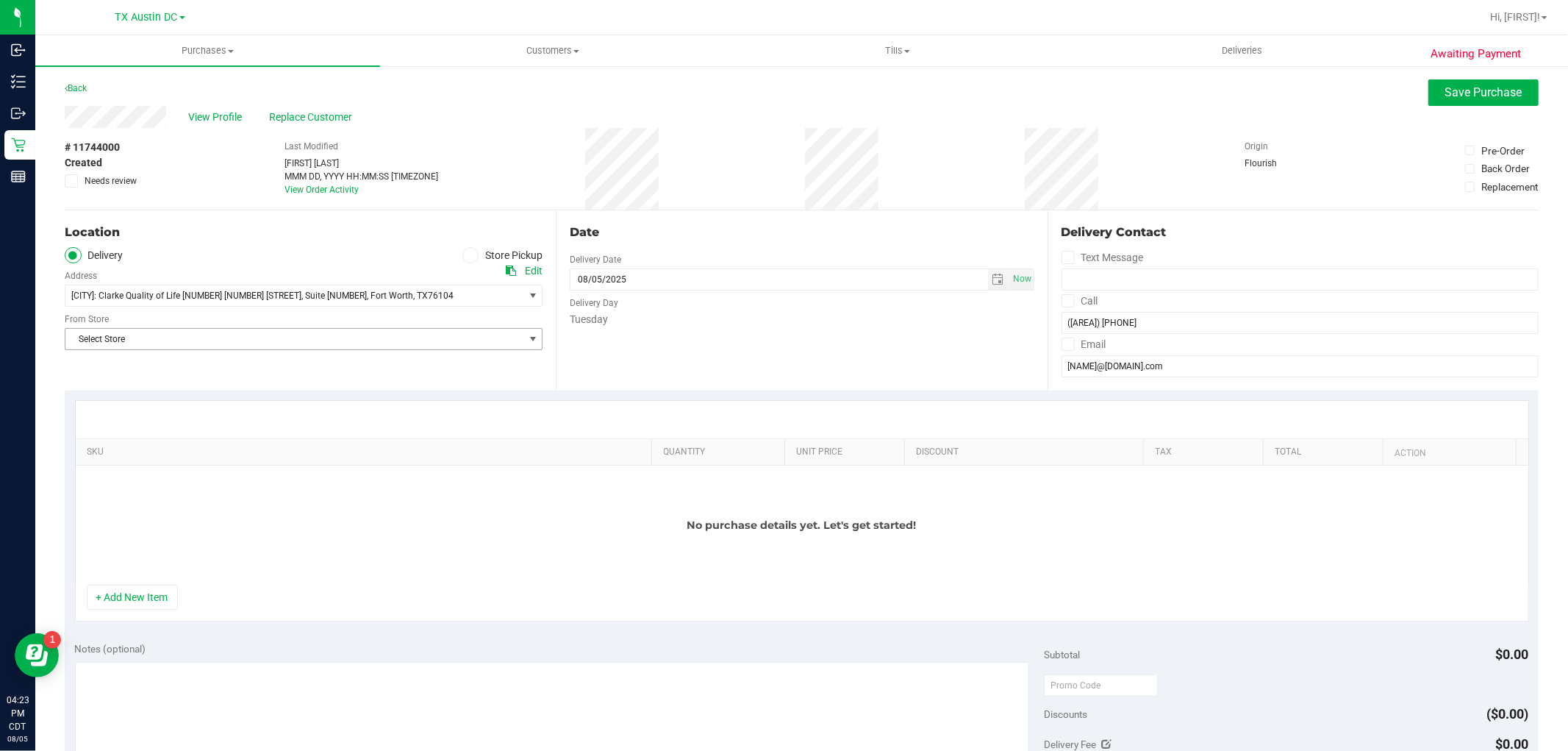 click on "Select Store" at bounding box center (294, 339) 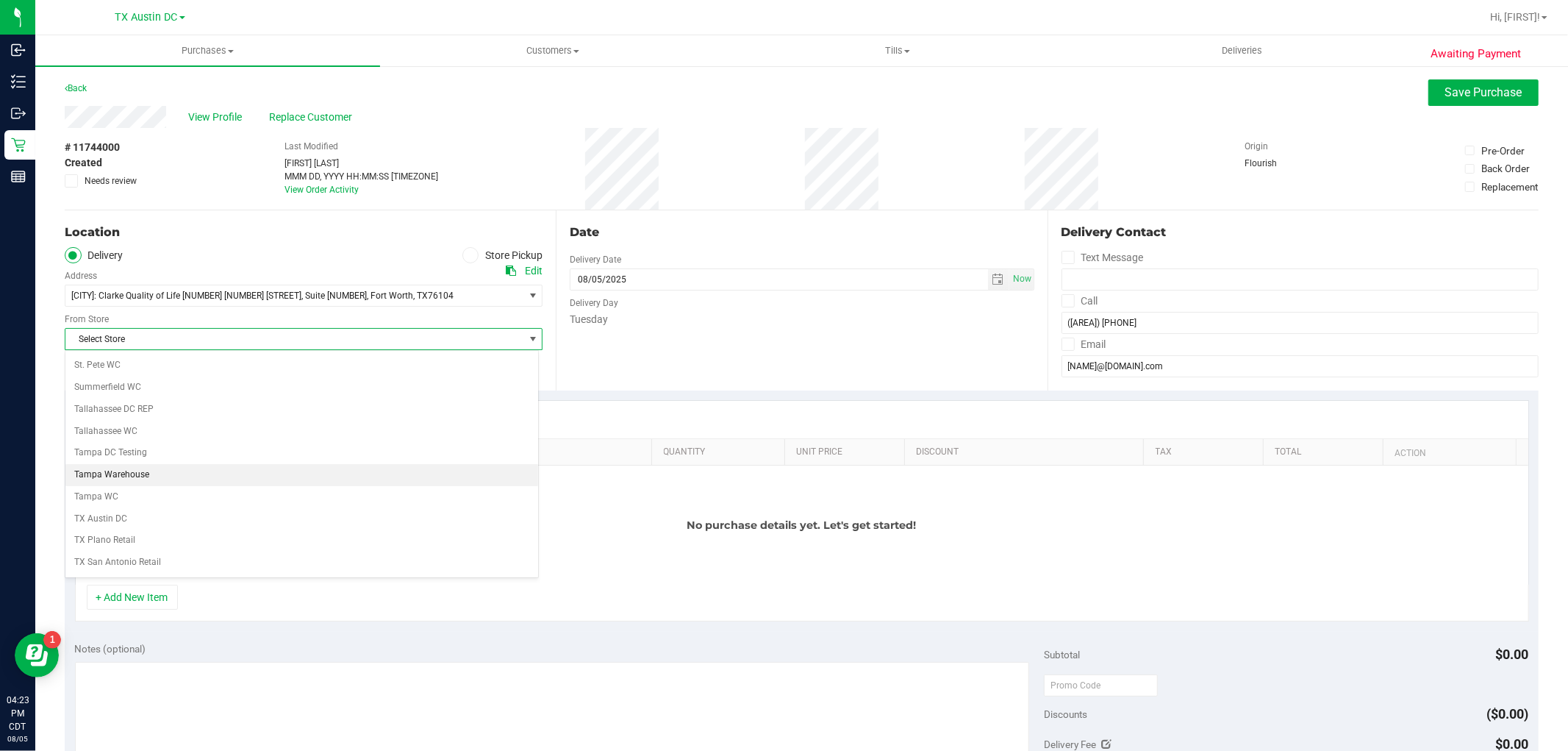 scroll, scrollTop: 1077, scrollLeft: 0, axis: vertical 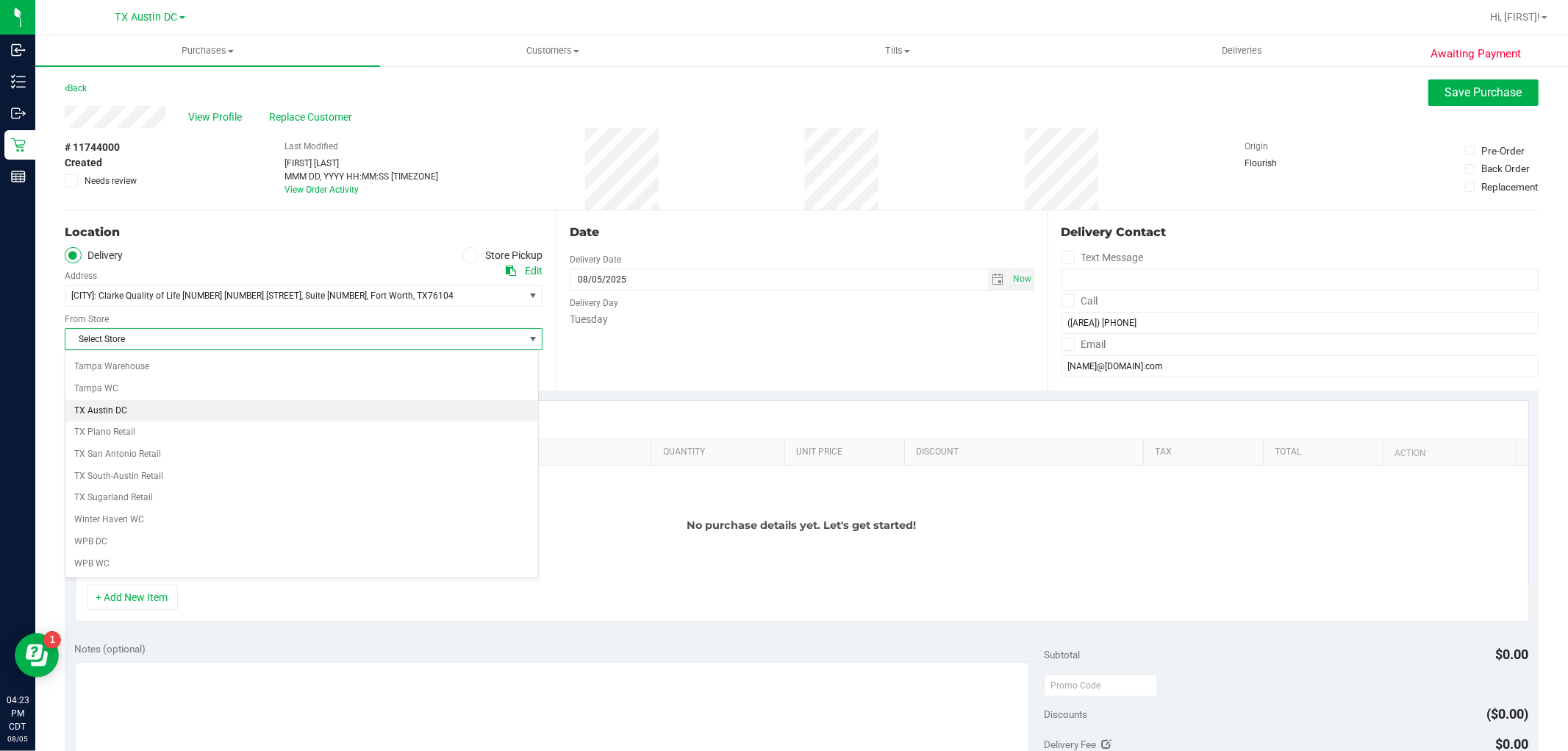 click on "TX Austin DC" at bounding box center (301, 411) 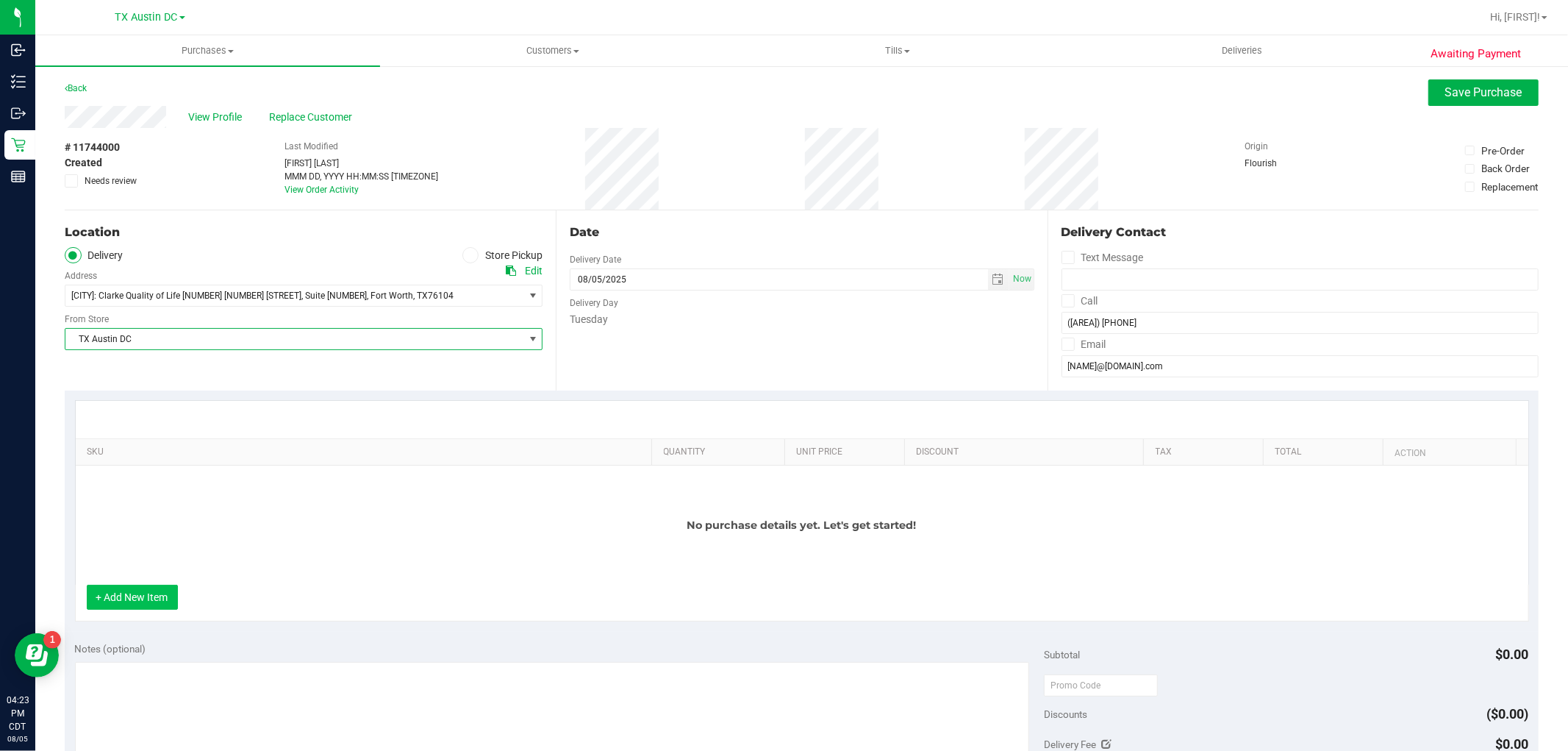 click on "+ Add New Item" at bounding box center [132, 597] 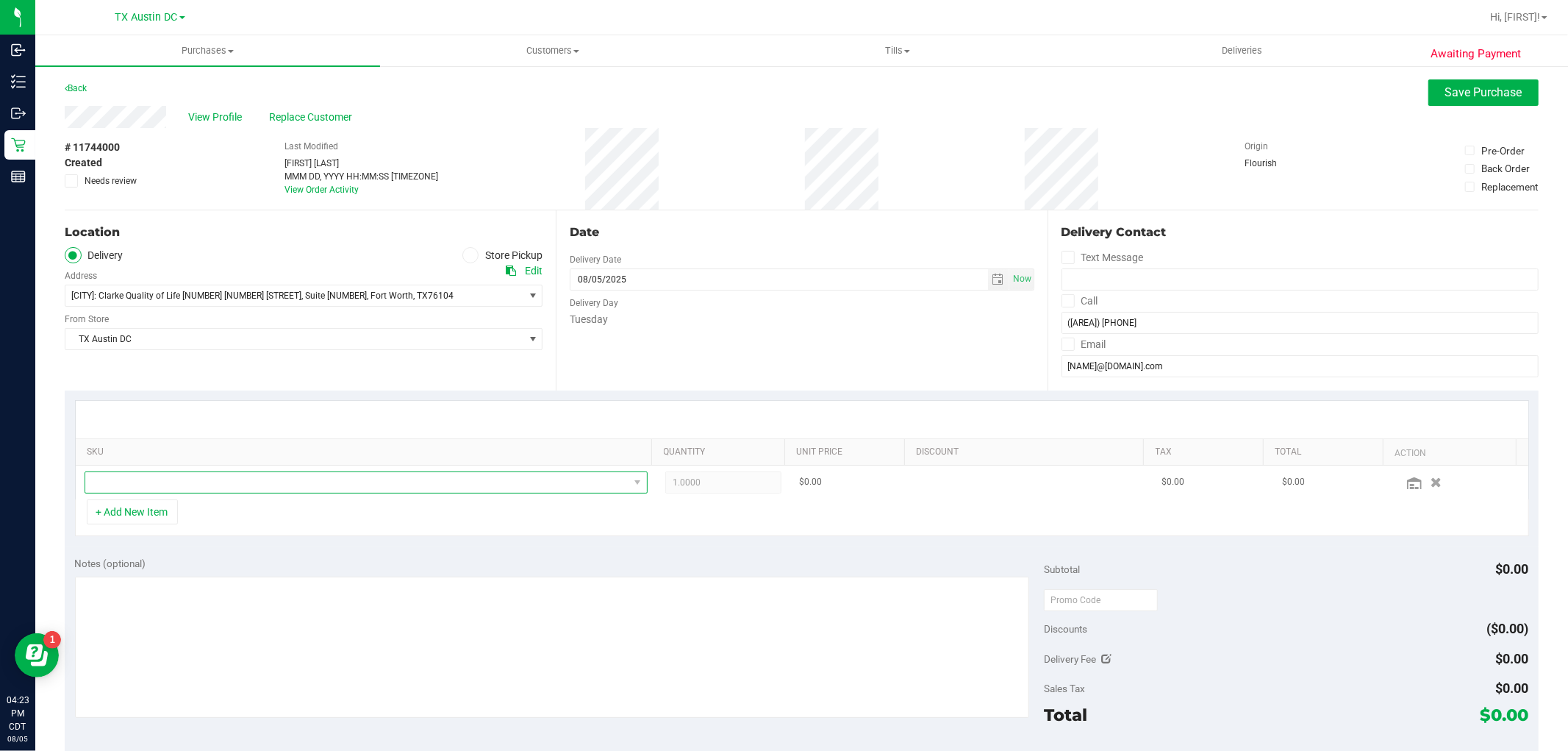 click at bounding box center [357, 483] 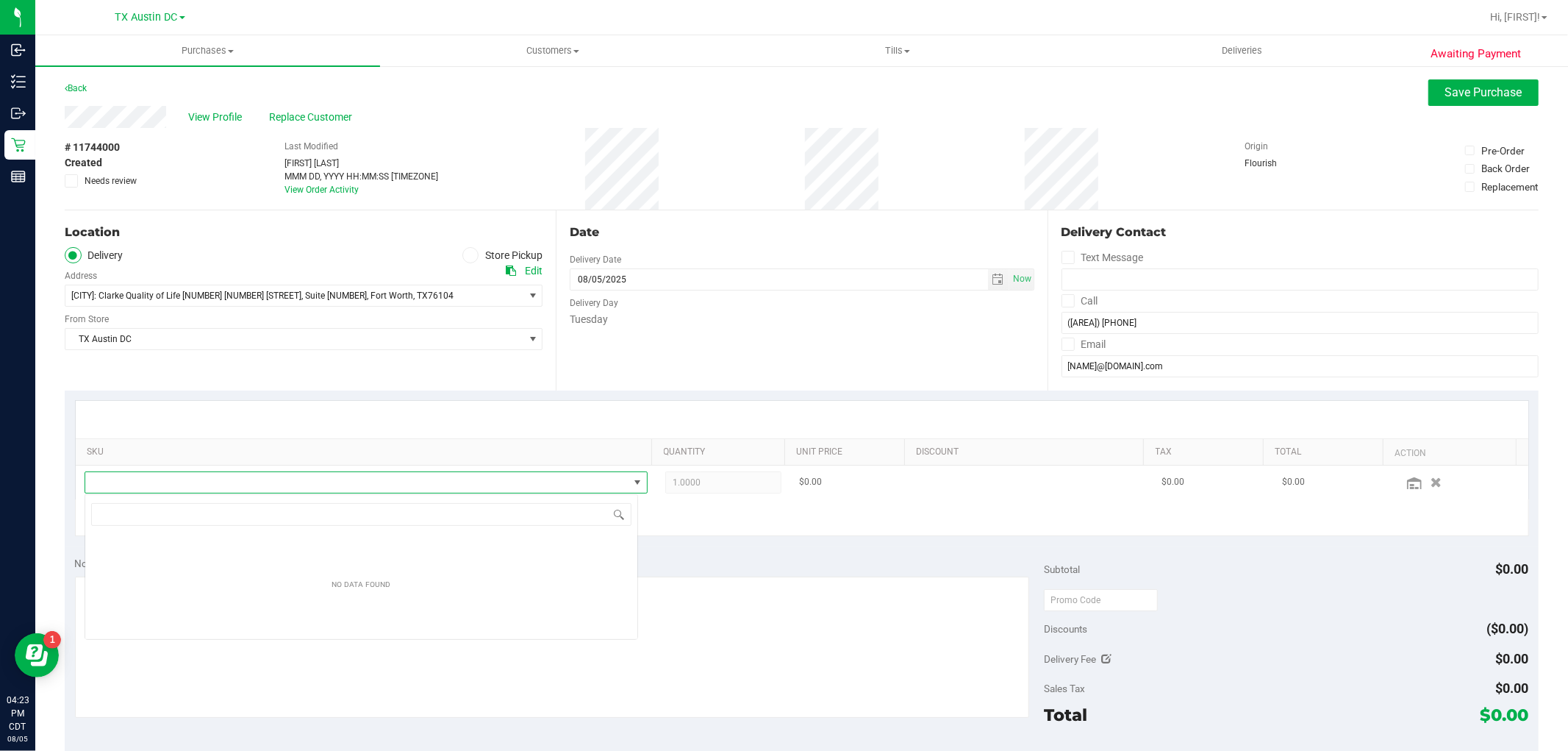 scroll, scrollTop: 73533, scrollLeft: 72957, axis: both 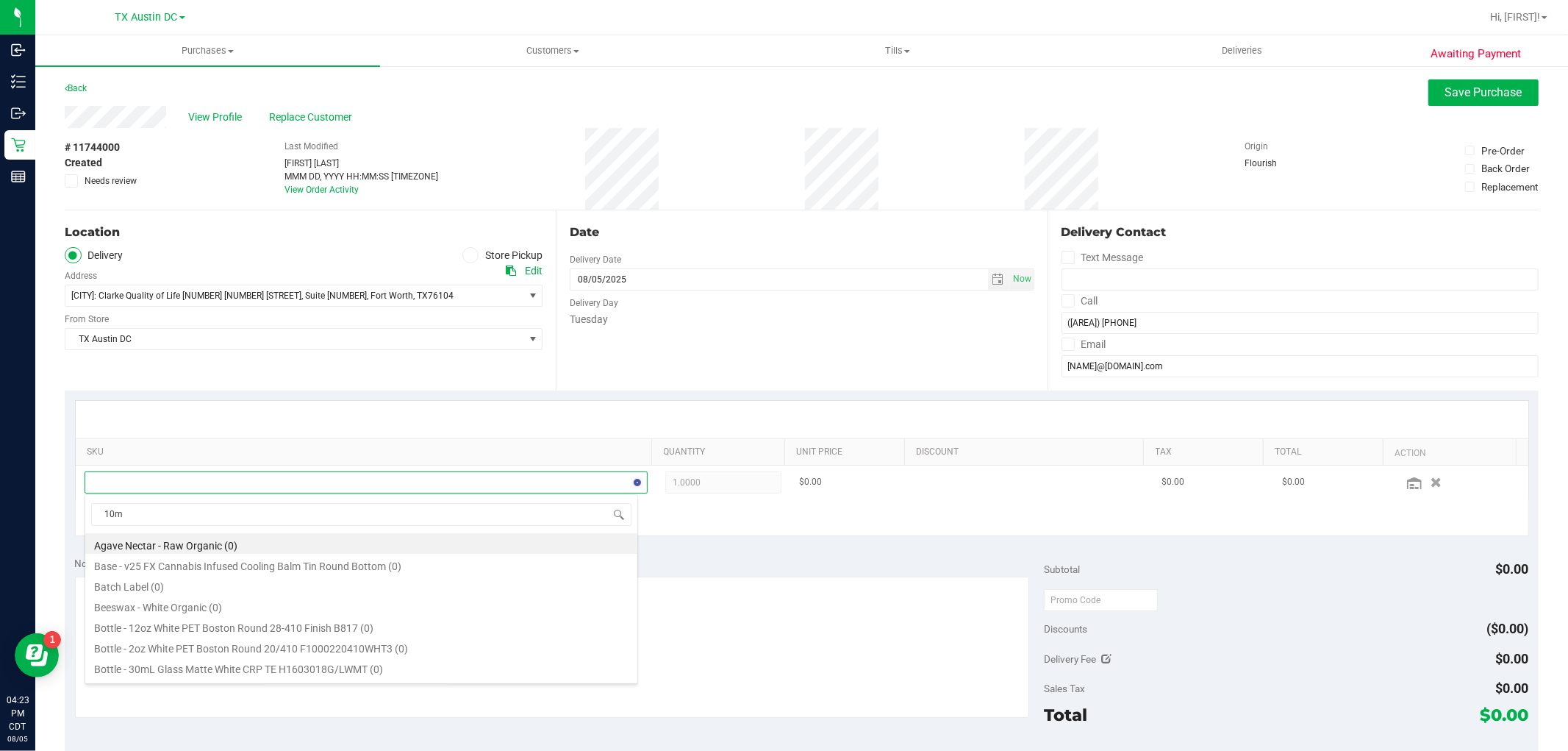 type on "10mg" 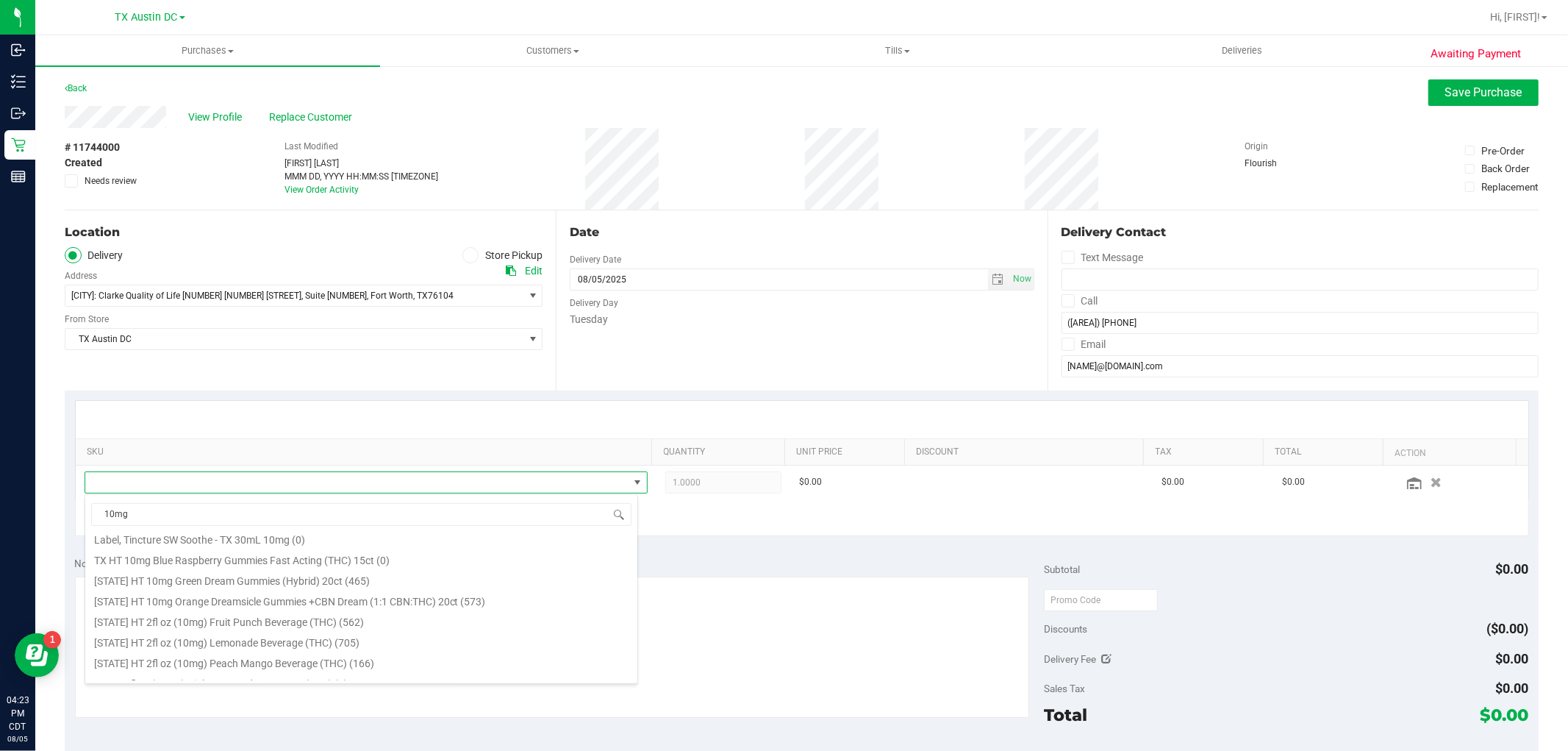 scroll, scrollTop: 471, scrollLeft: 0, axis: vertical 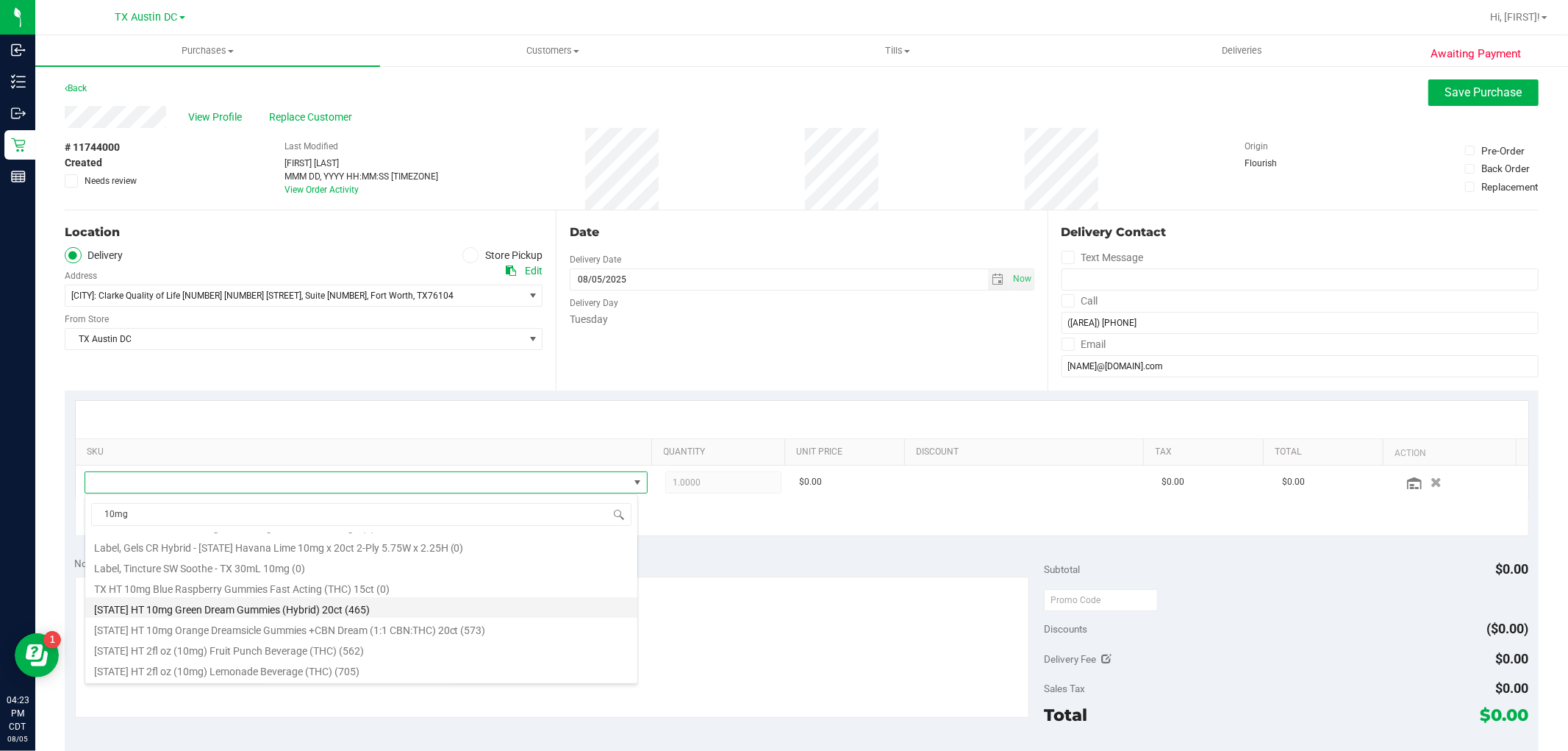 click on "TX HT 10mg Green Dream Gummies (Hybrid) 20ct (465)" at bounding box center (361, 608) 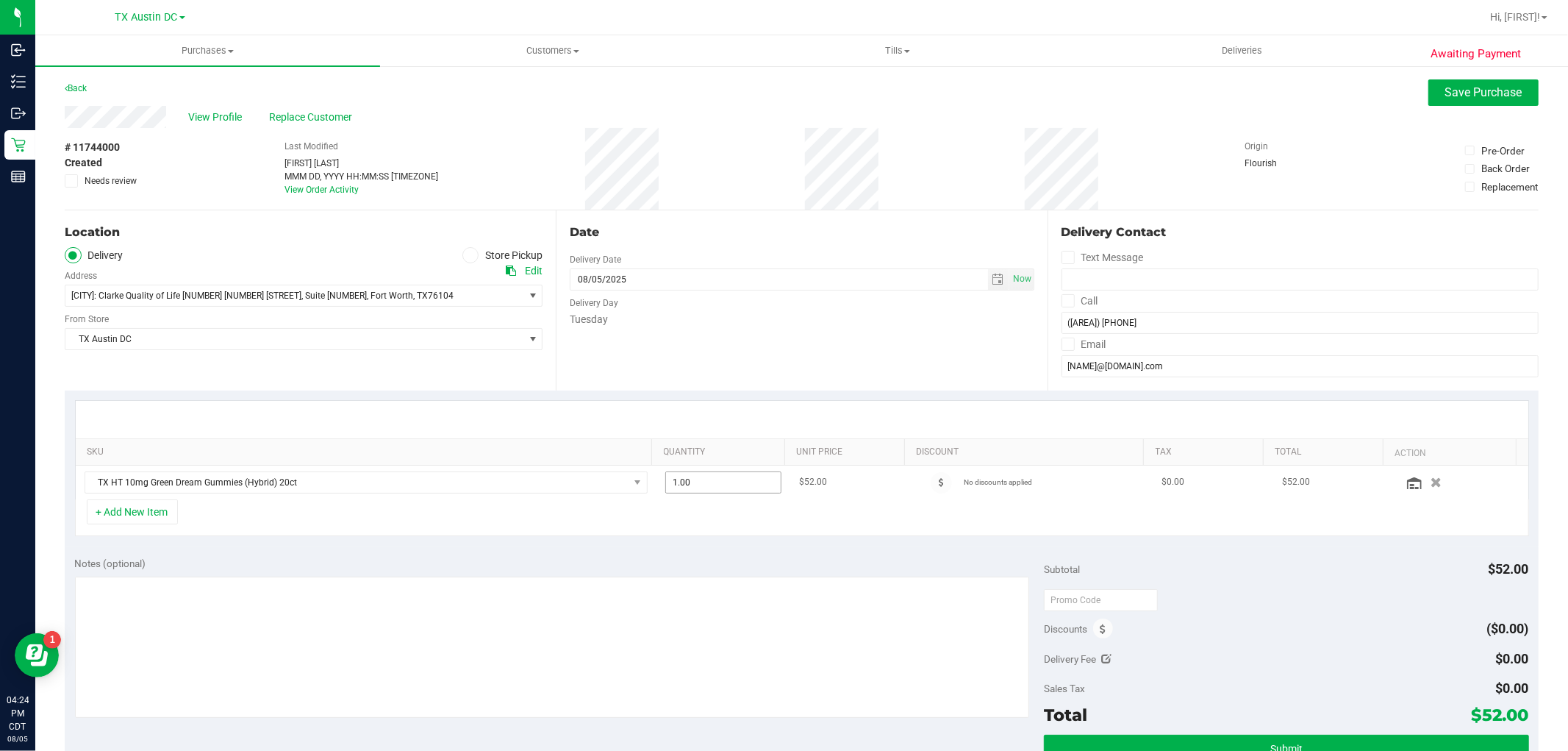 click on "1.00 1" at bounding box center [723, 483] 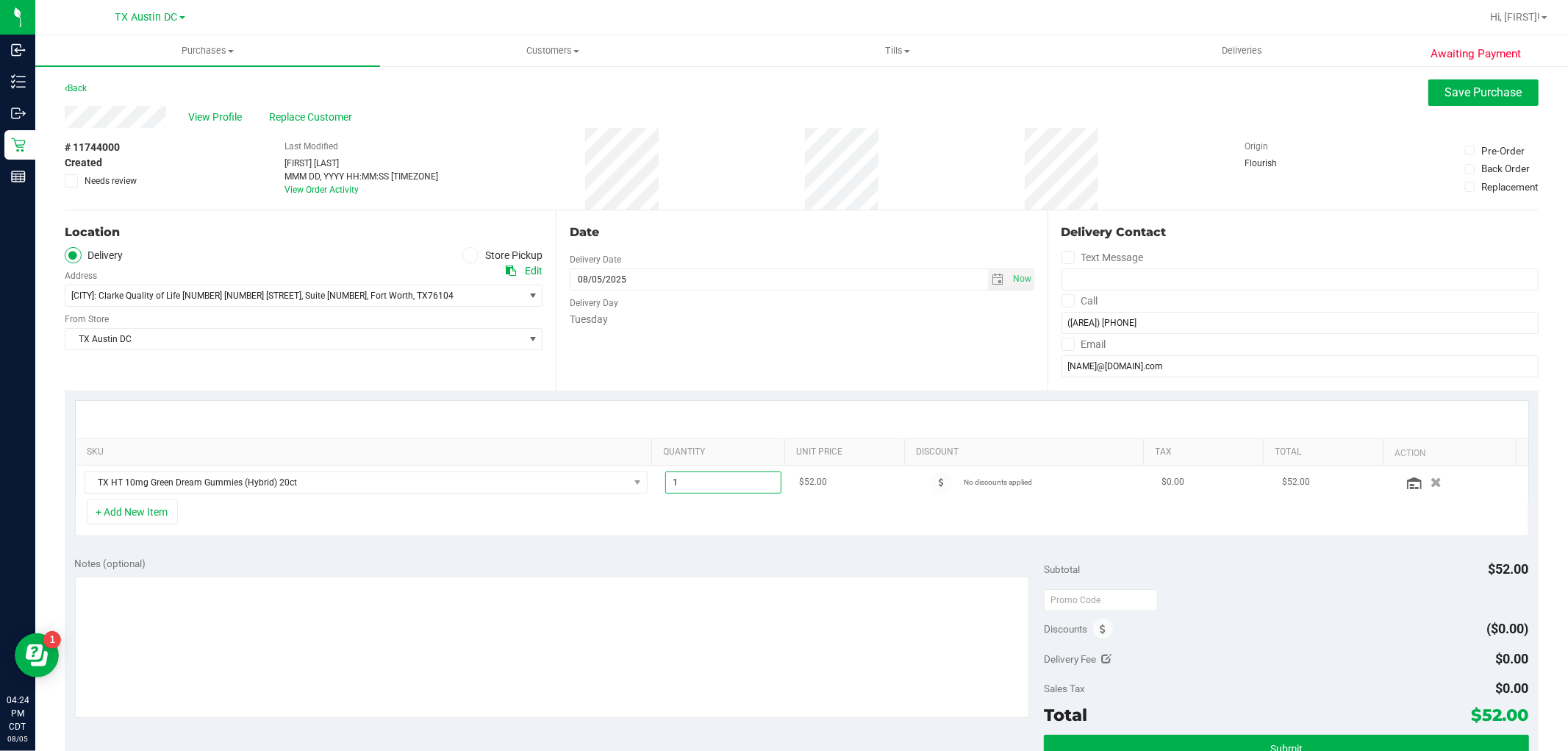 click on "1" at bounding box center (723, 483) 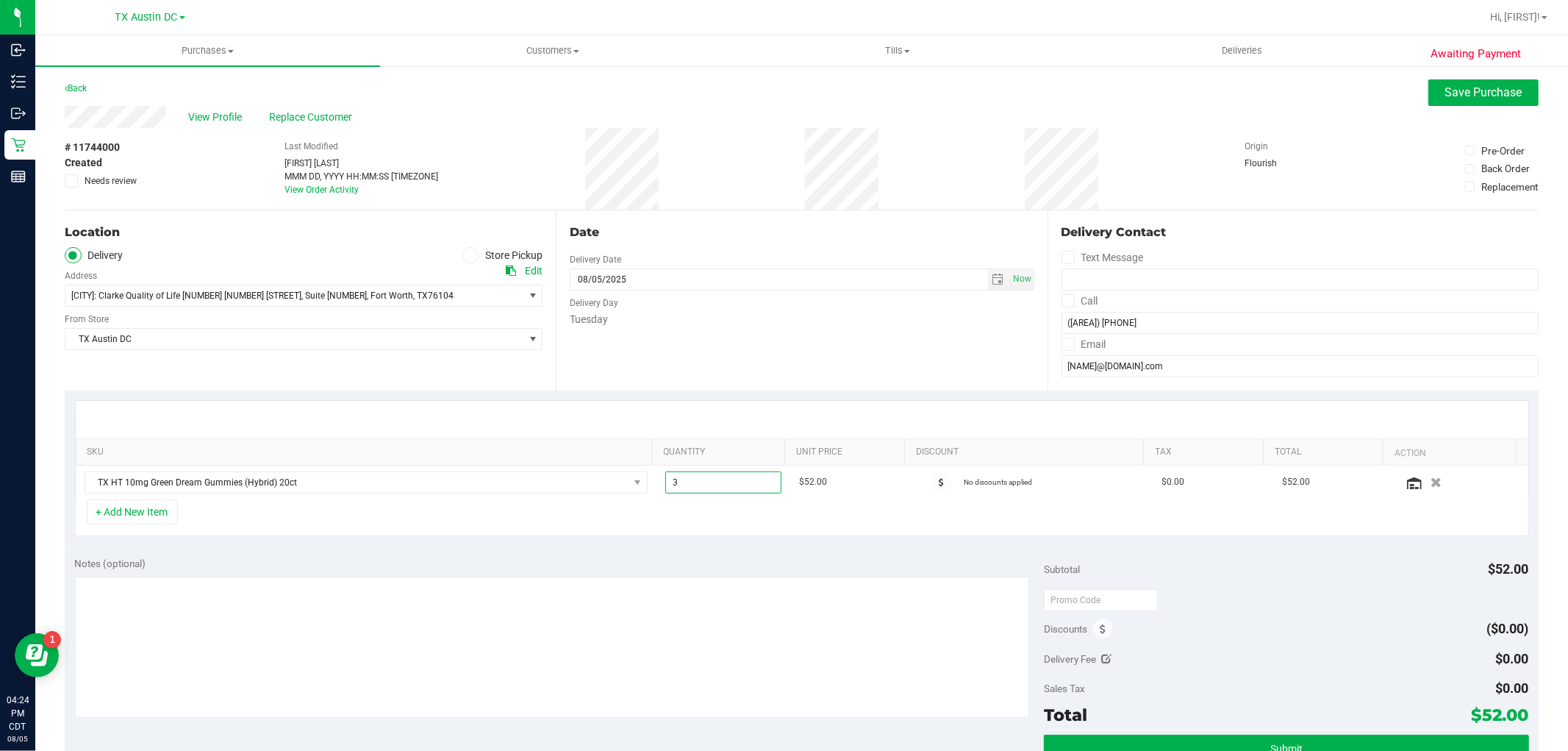 type on "3.00" 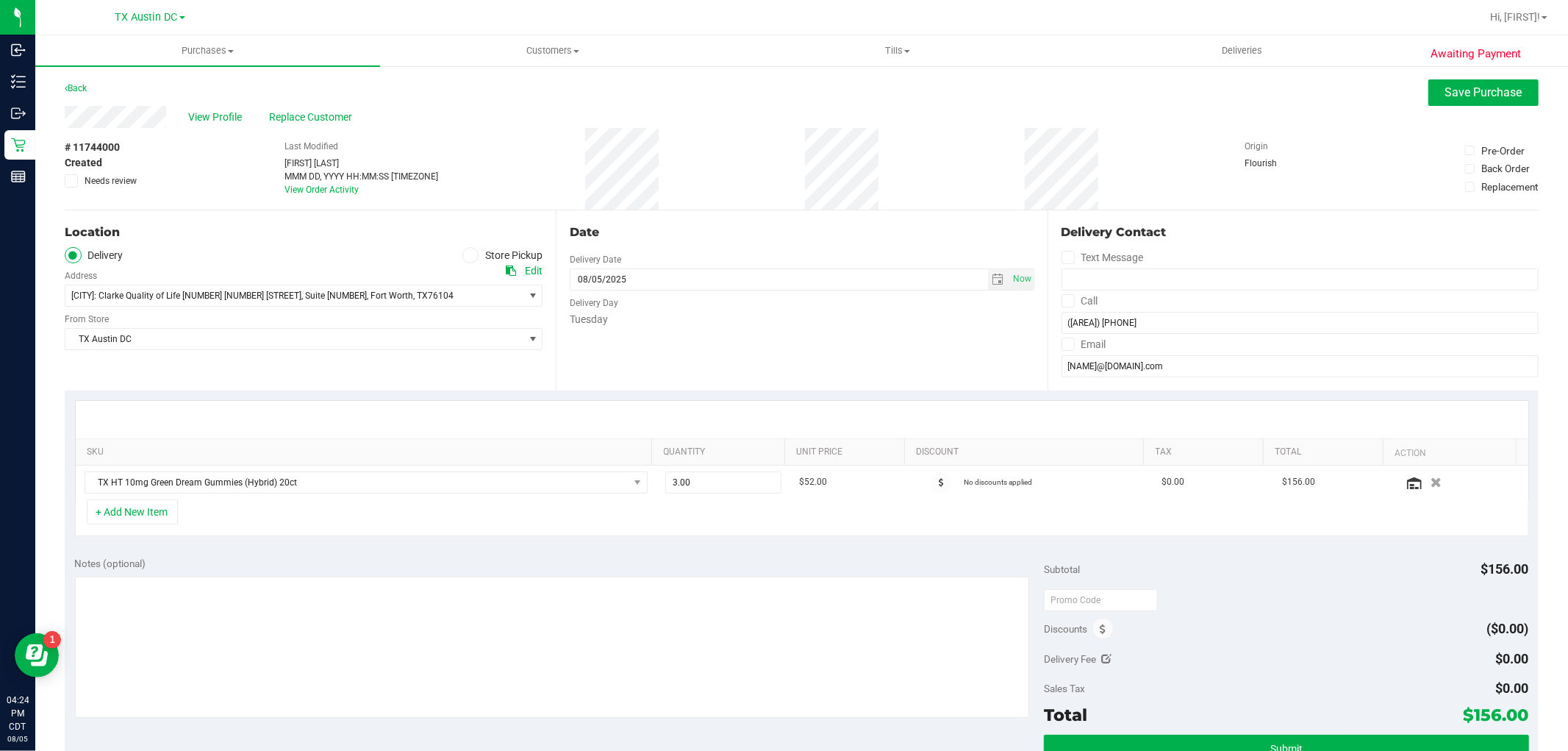 scroll, scrollTop: 163, scrollLeft: 0, axis: vertical 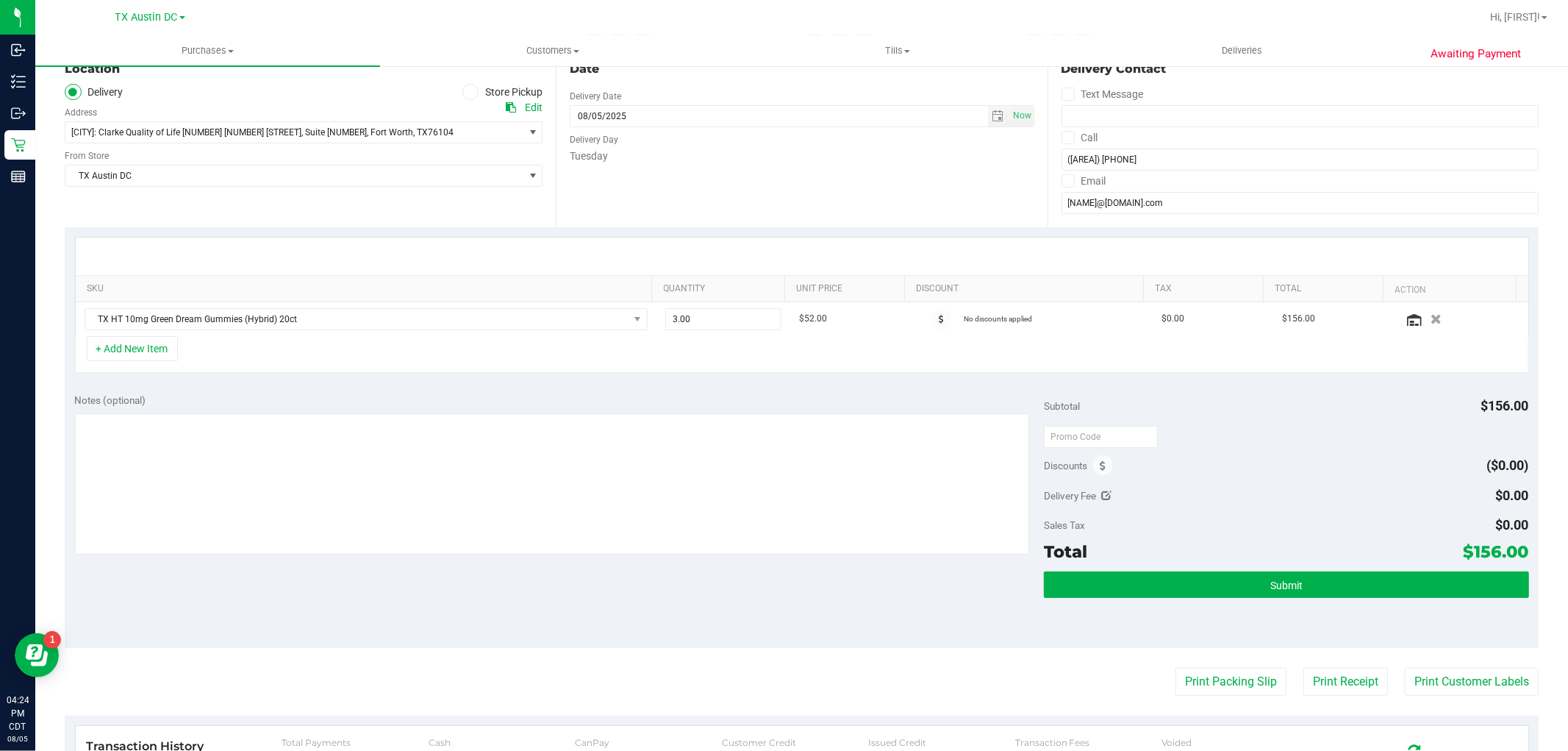 click on "+ Add New Item" at bounding box center (802, 355) 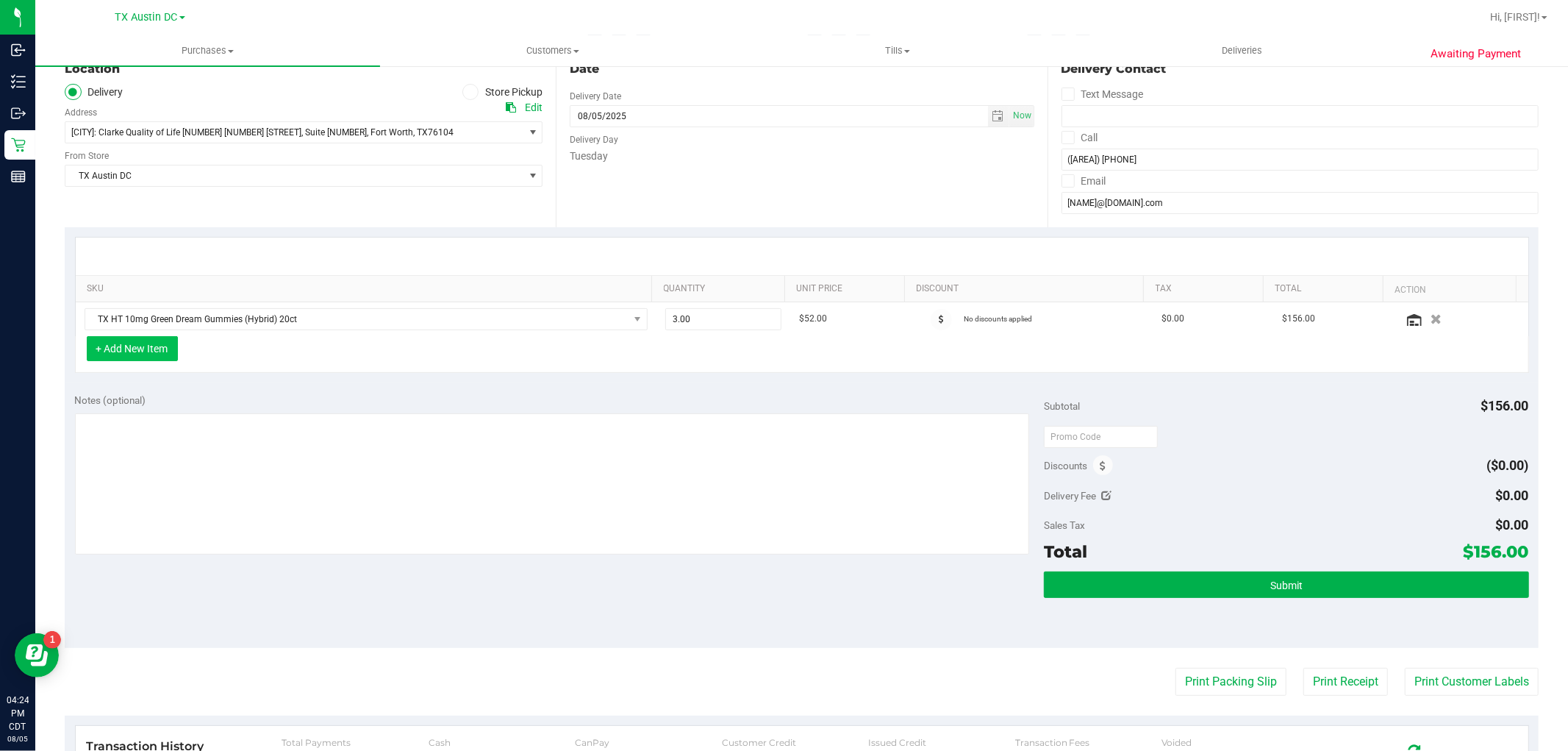 click on "+ Add New Item" at bounding box center (132, 349) 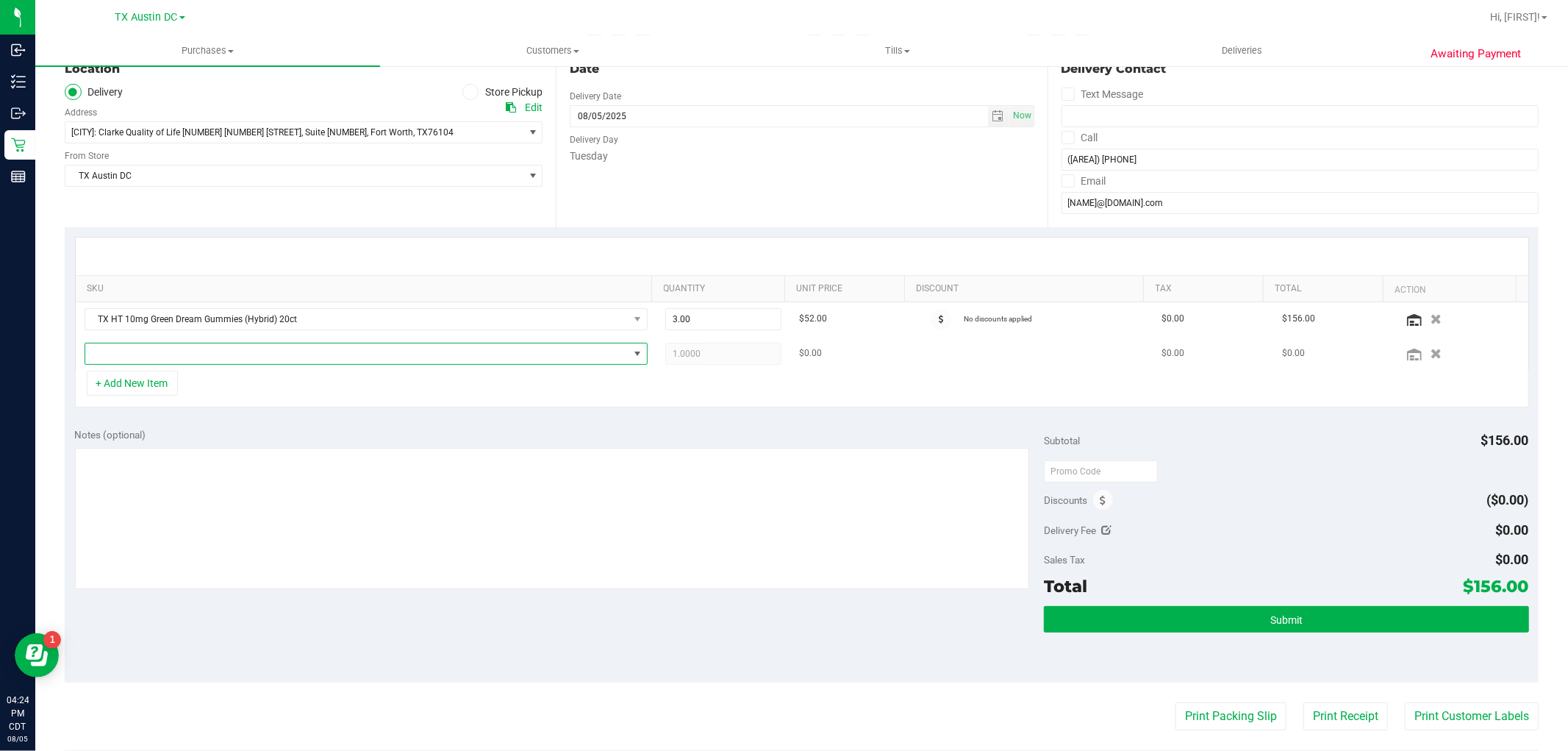click at bounding box center (357, 354) 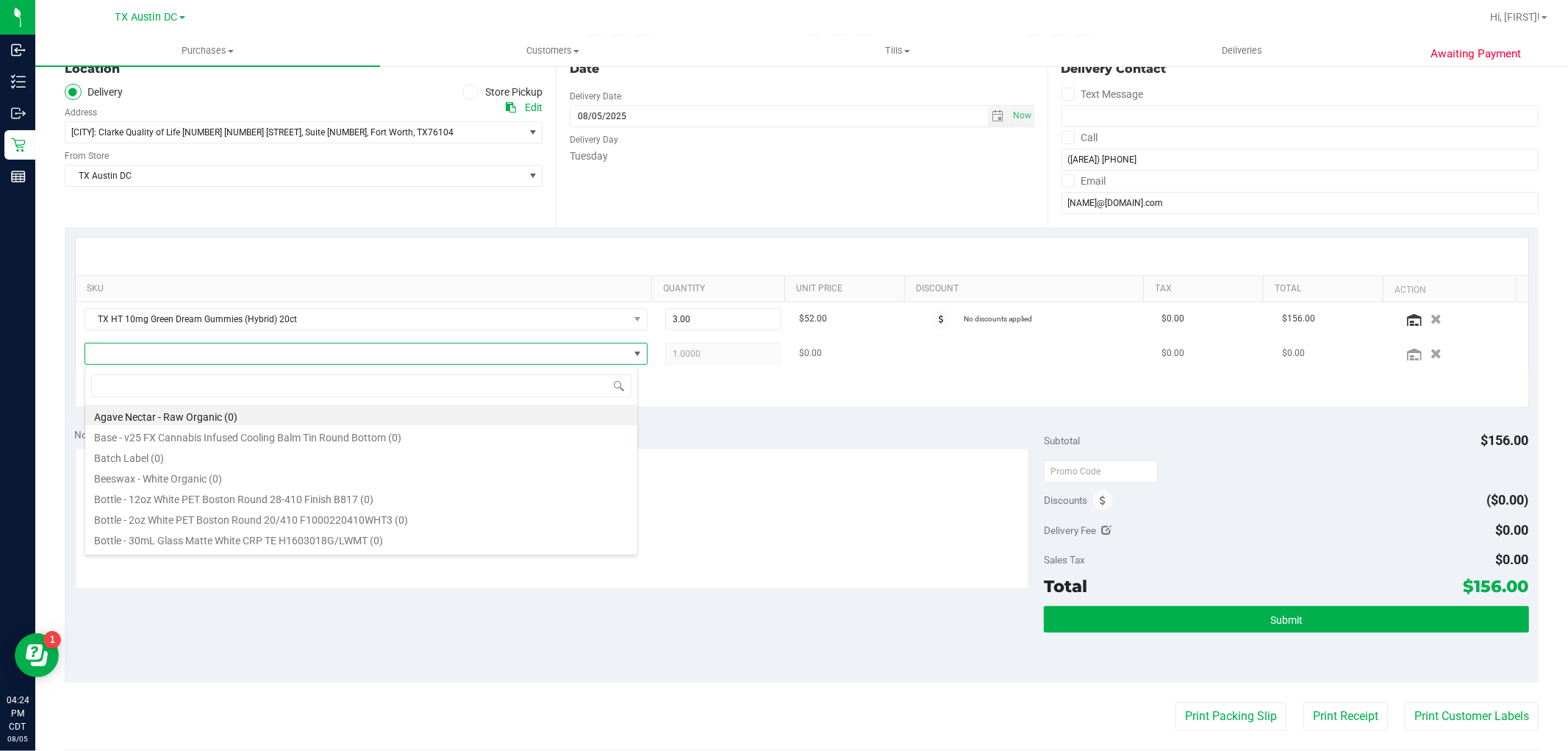 scroll, scrollTop: 73533, scrollLeft: 72957, axis: both 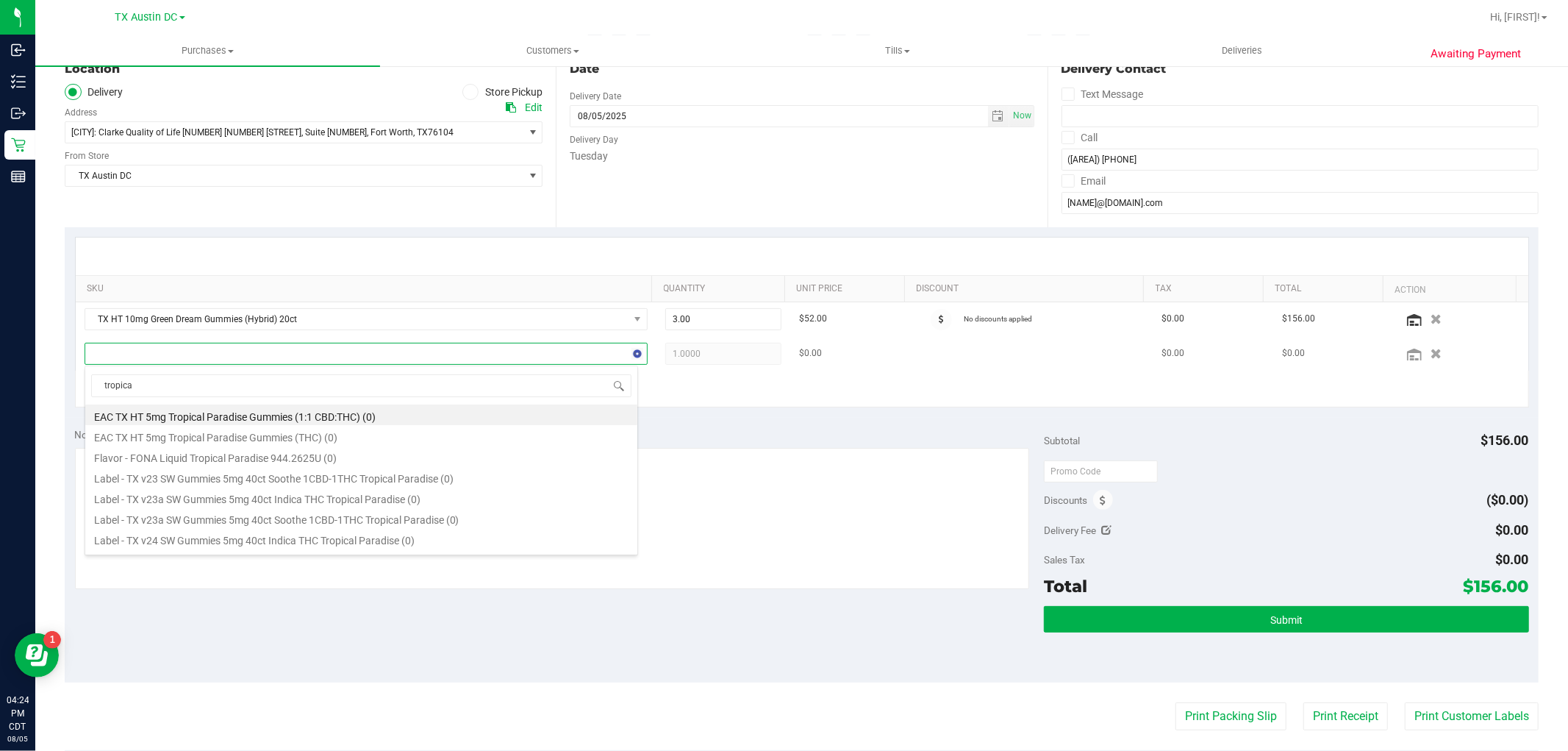 type on "tropical" 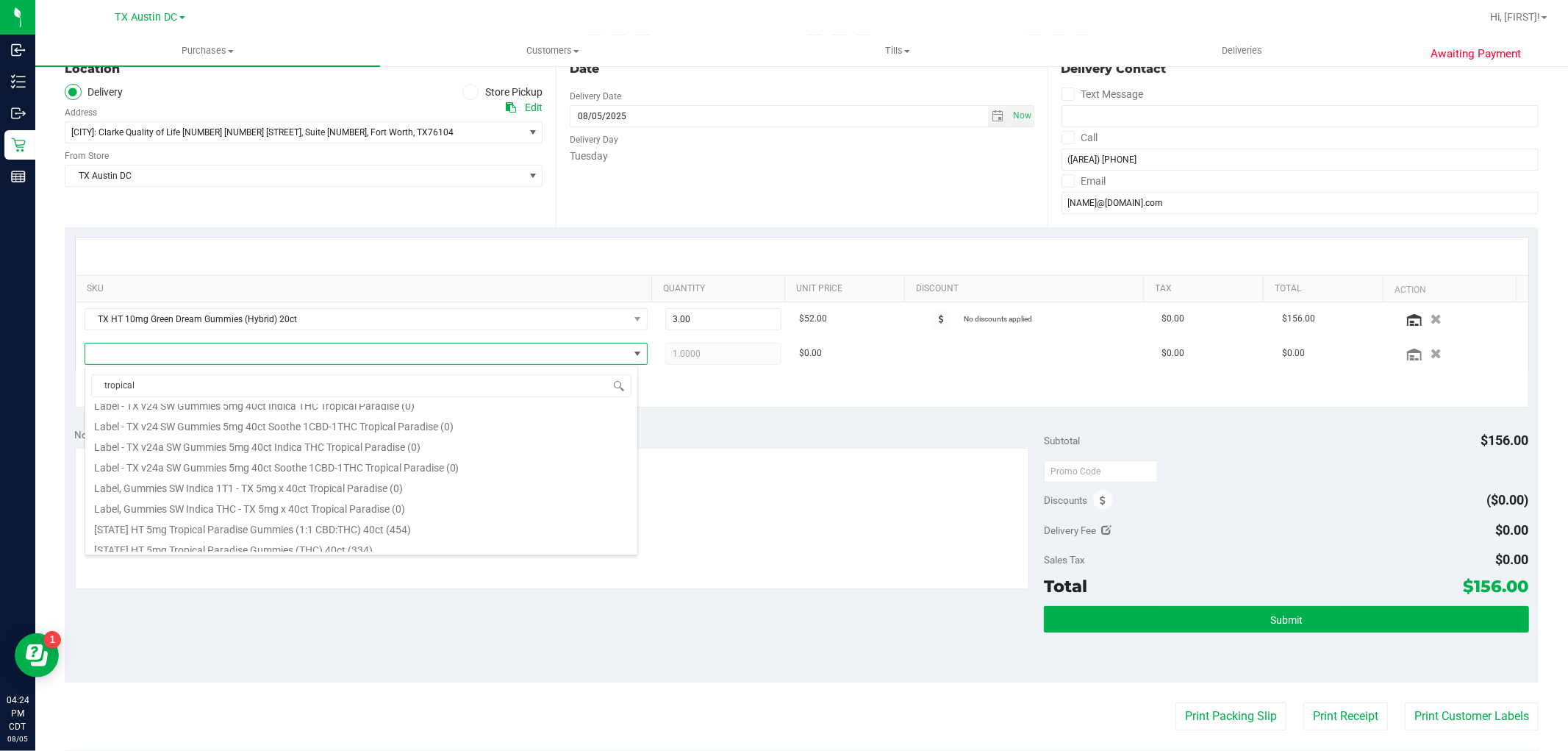 scroll, scrollTop: 163, scrollLeft: 0, axis: vertical 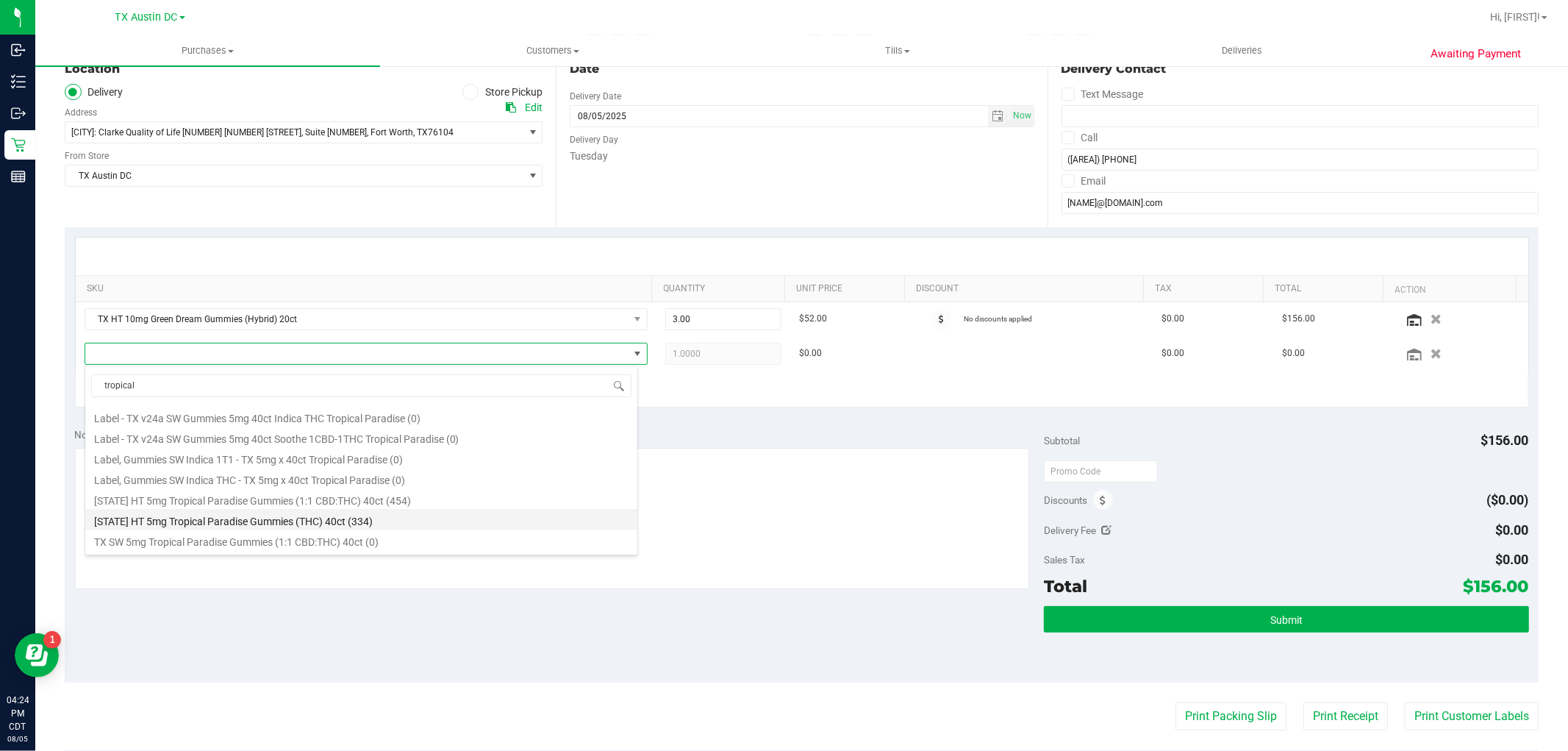 click on "TX HT 5mg Tropical Paradise Gummies (THC) 40ct (334)" at bounding box center (361, 519) 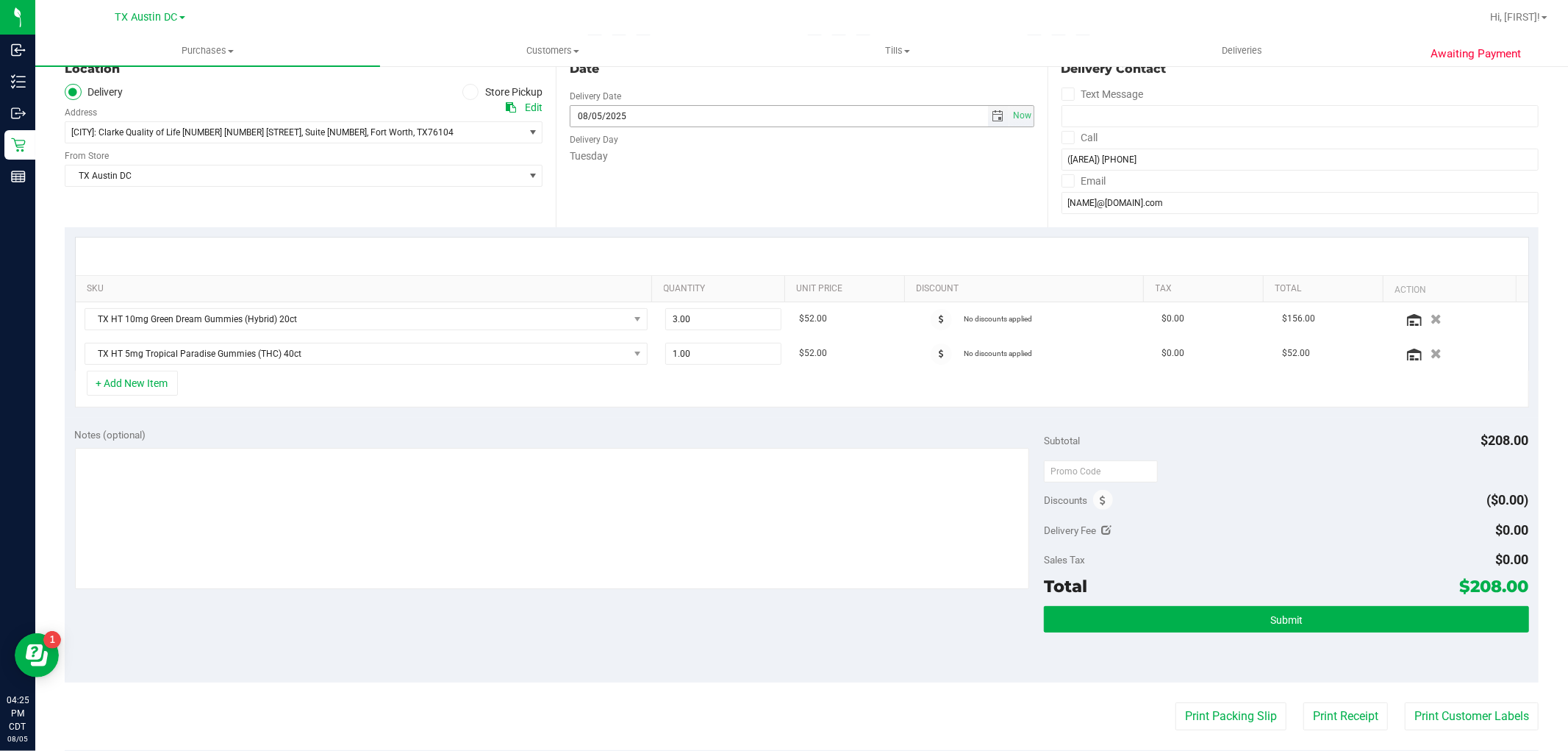 click at bounding box center [998, 116] 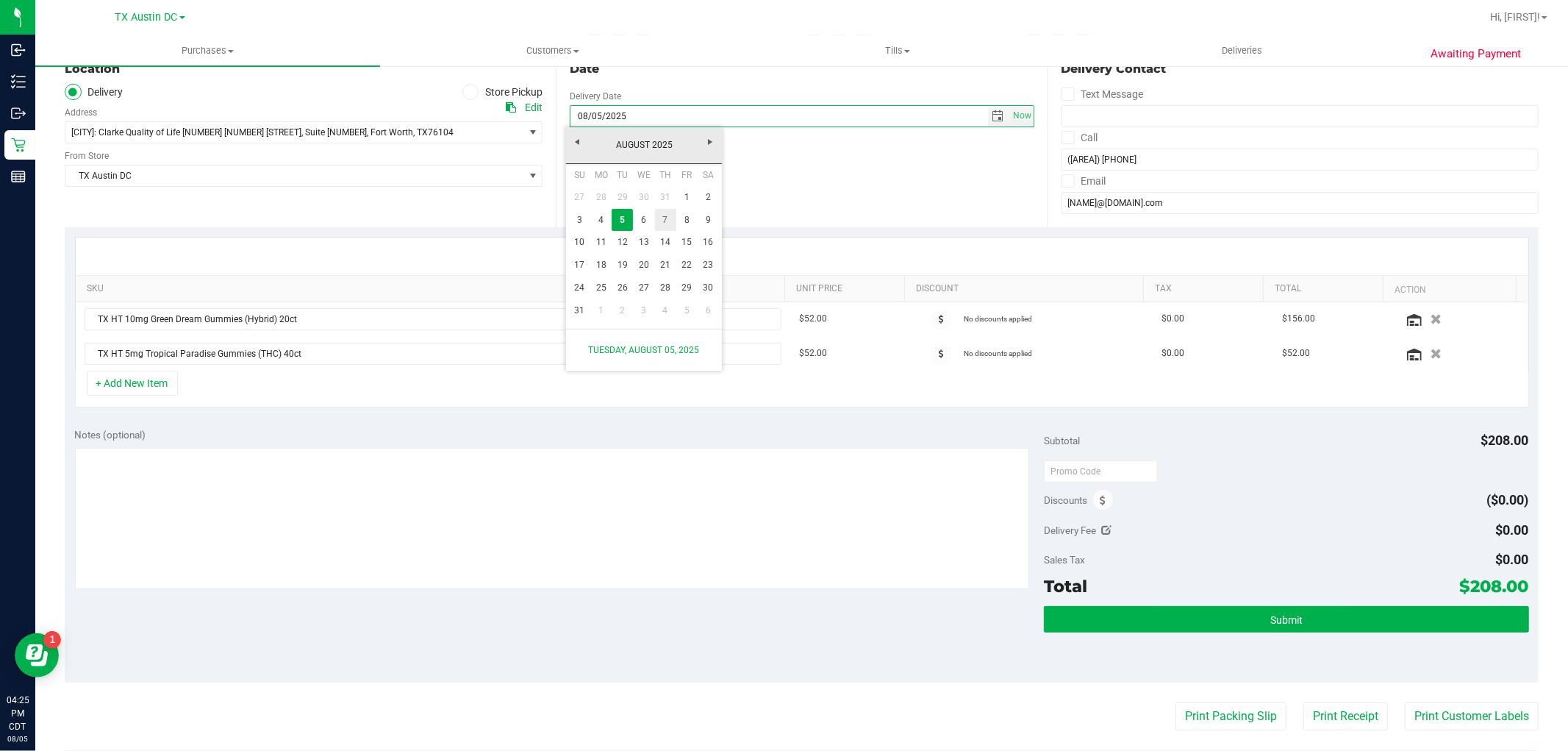 click on "7" at bounding box center [665, 220] 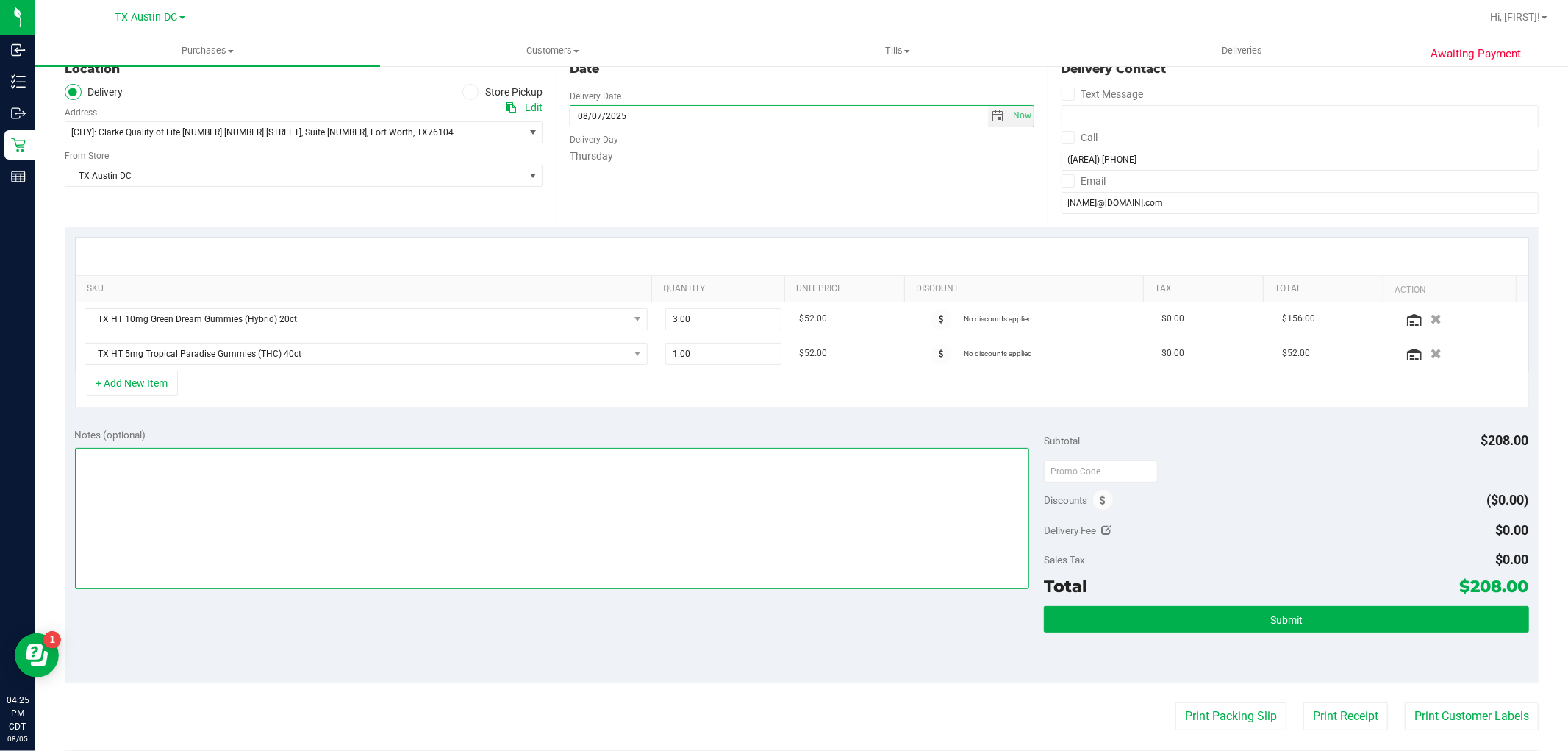 click at bounding box center (552, 519) 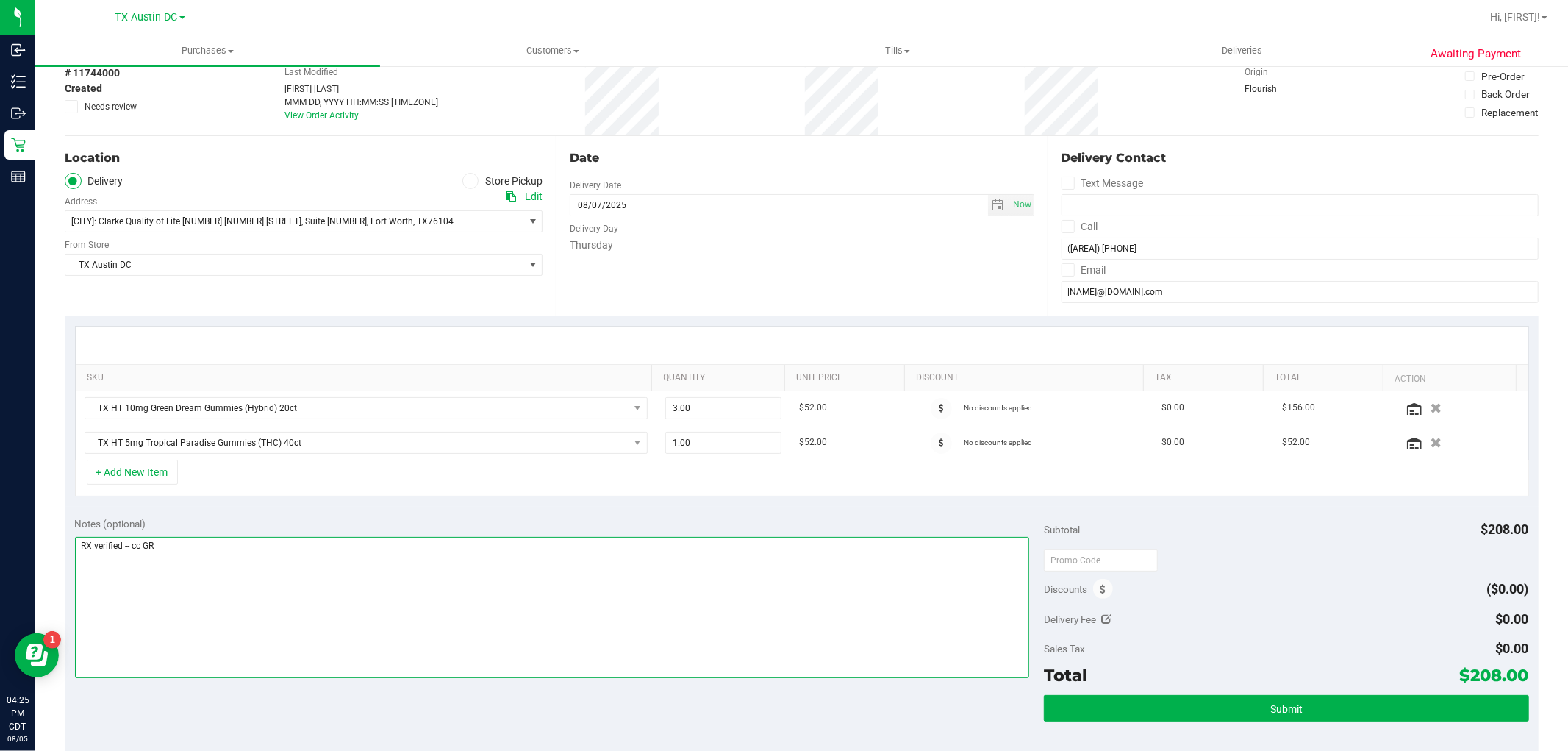 scroll, scrollTop: 163, scrollLeft: 0, axis: vertical 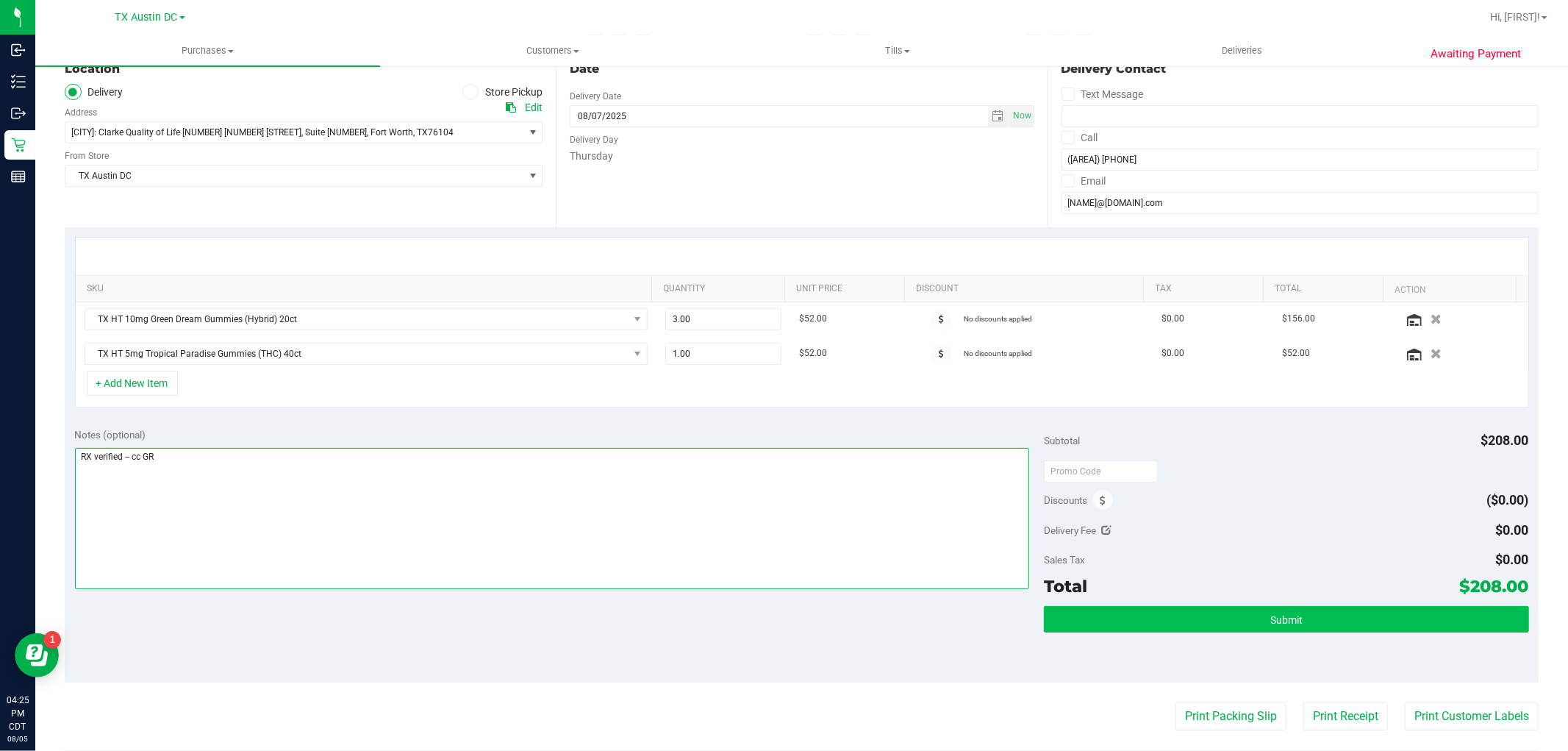 type on "RX verified -- cc GR" 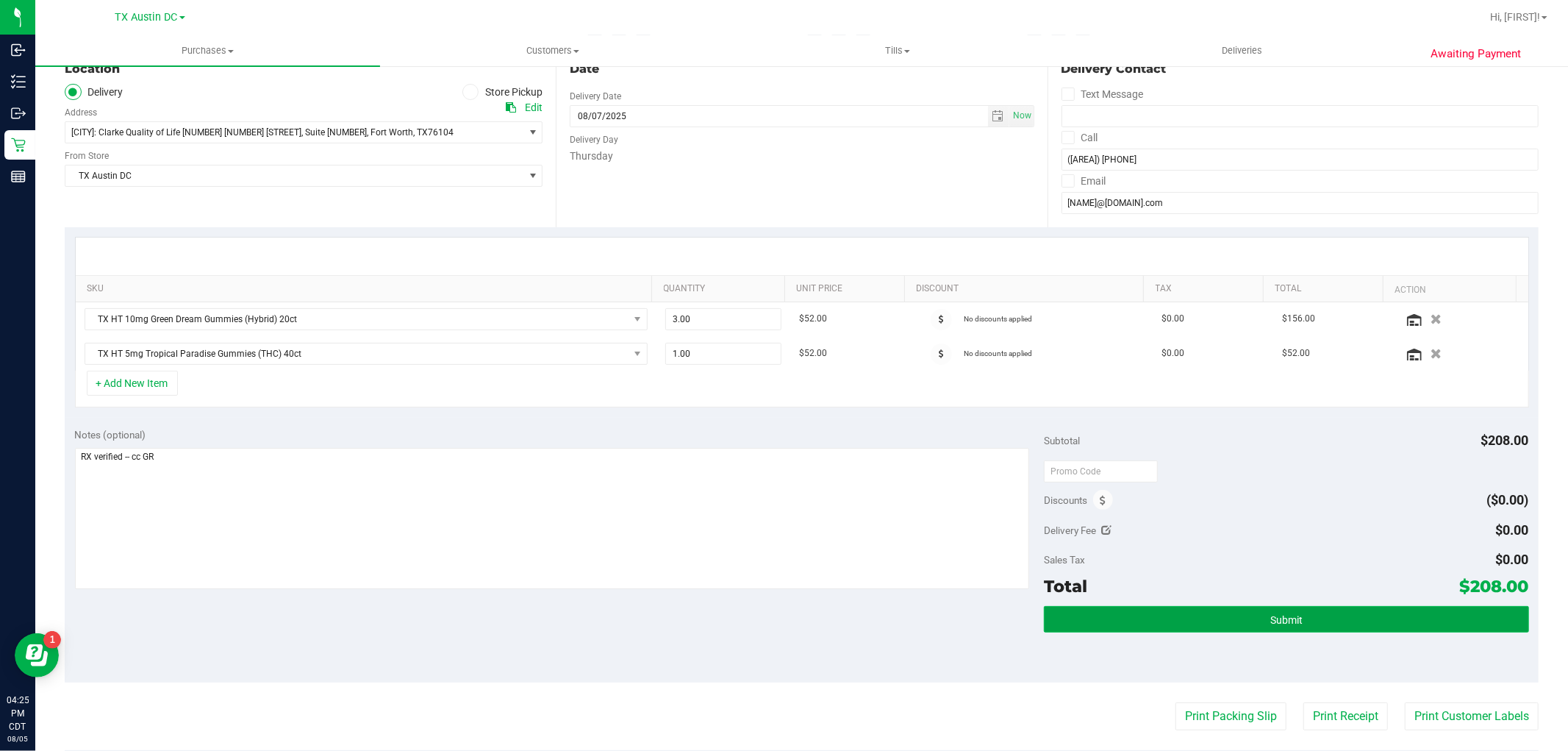 click on "Submit" at bounding box center [1286, 619] 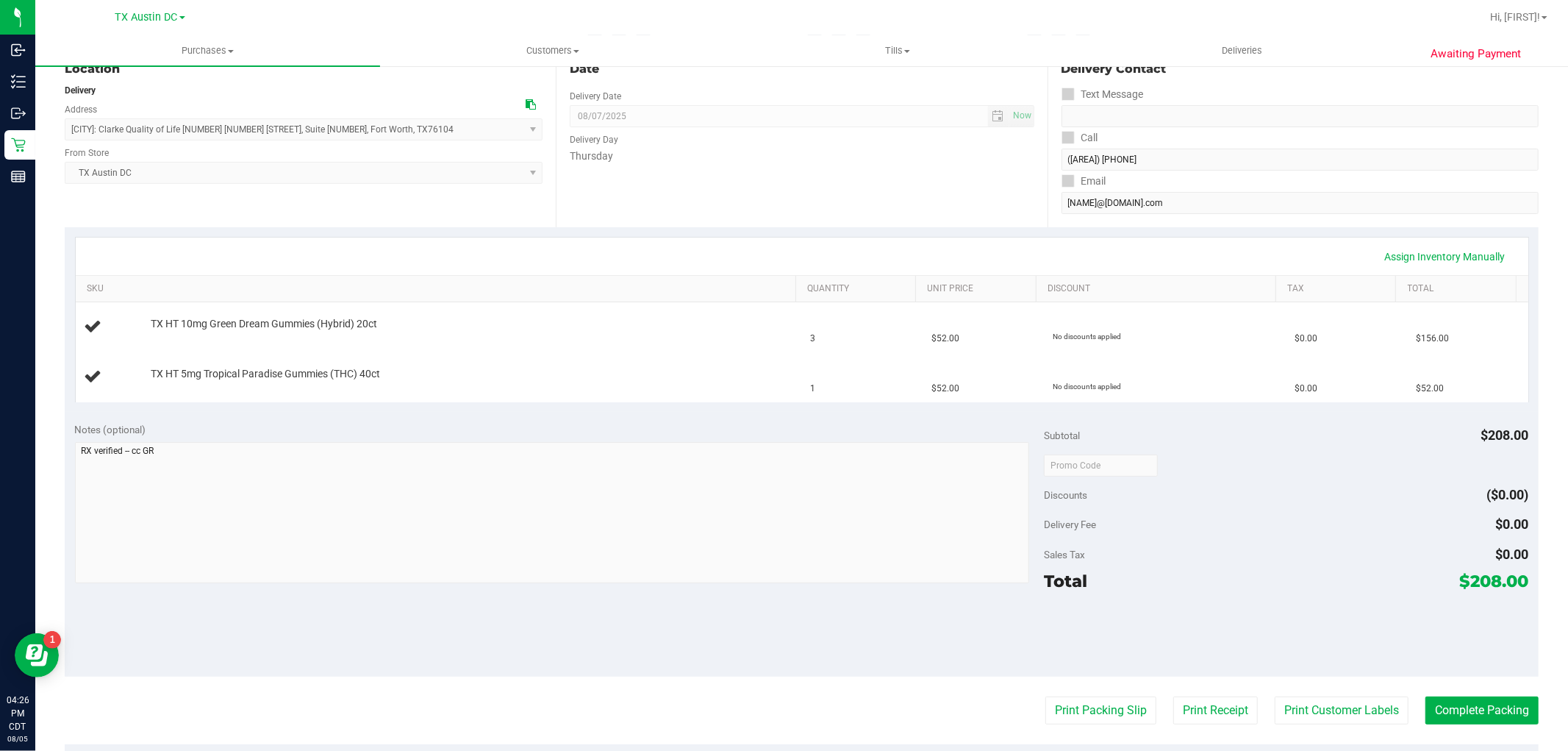scroll, scrollTop: 0, scrollLeft: 0, axis: both 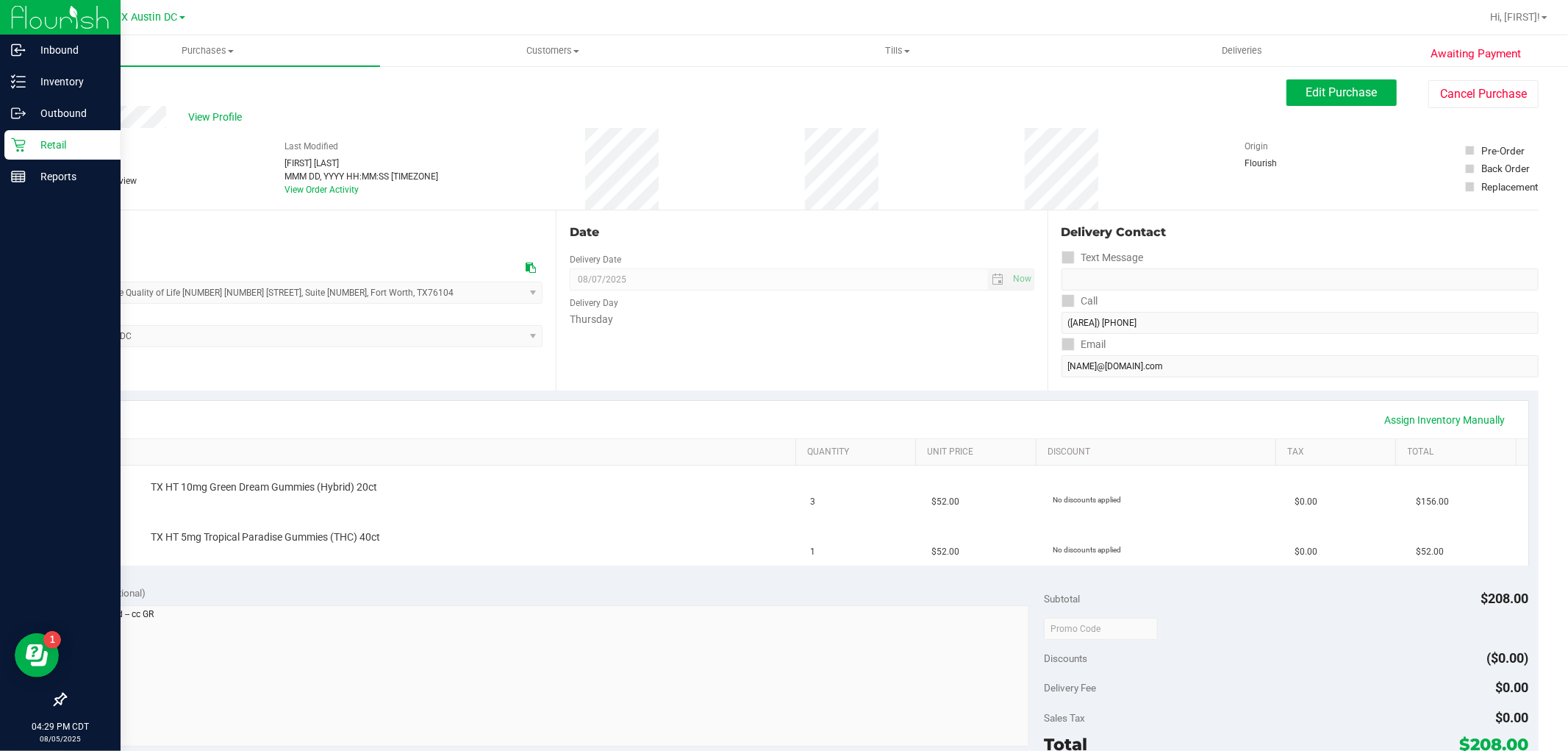 click on "Retail" at bounding box center [62, 145] 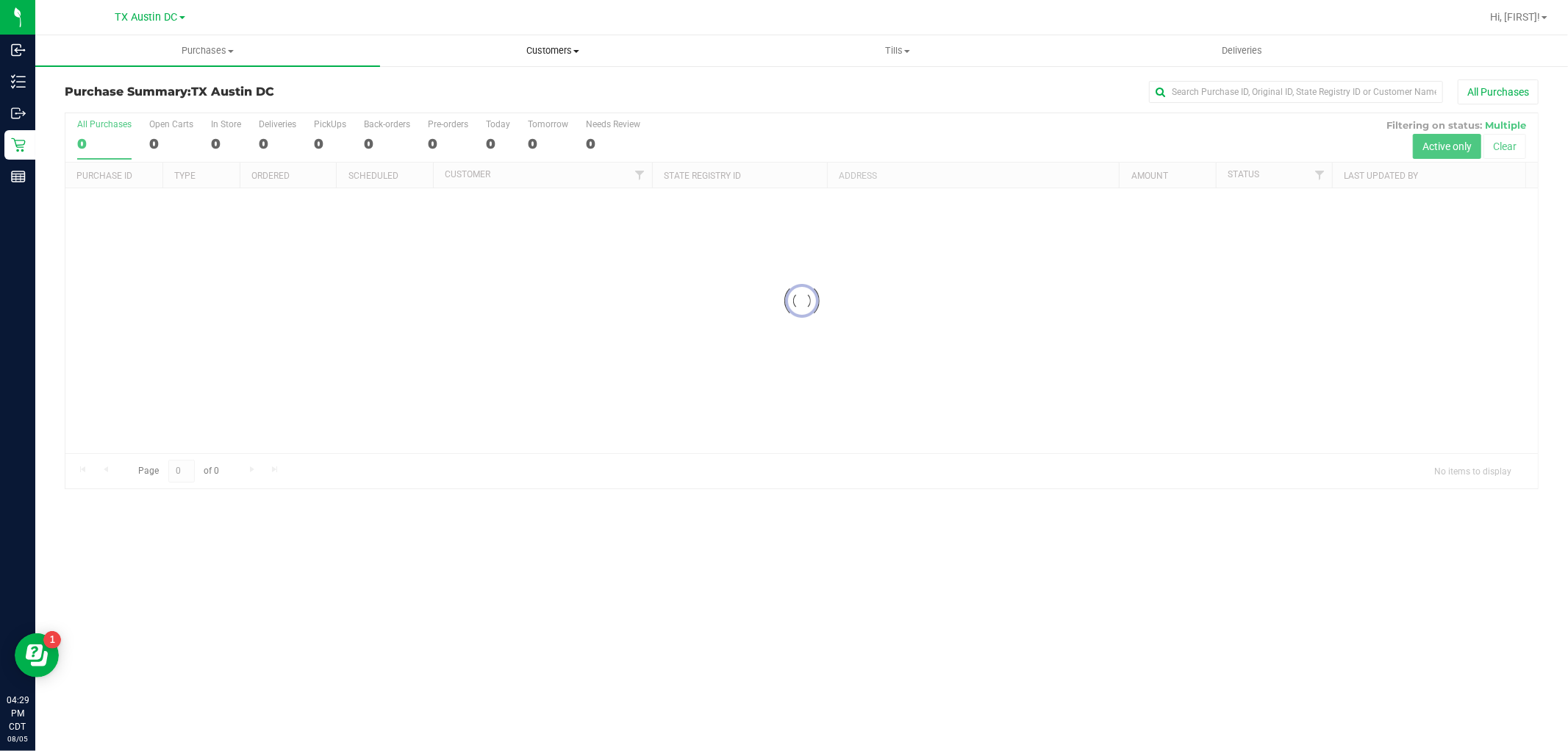 click on "Customers
All customers
Add a new customer
All physicians" at bounding box center [552, 51] 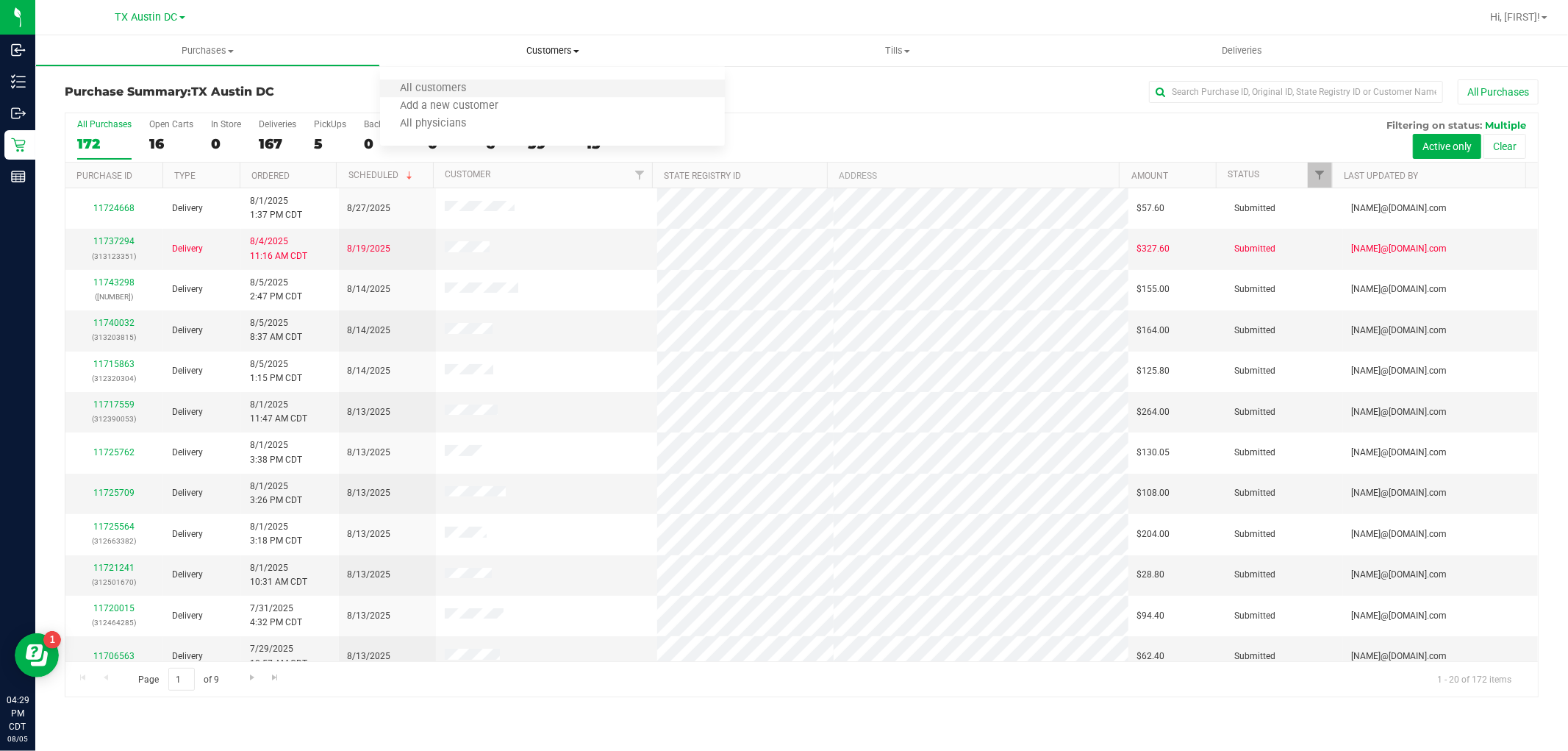 click on "All customers" at bounding box center (552, 89) 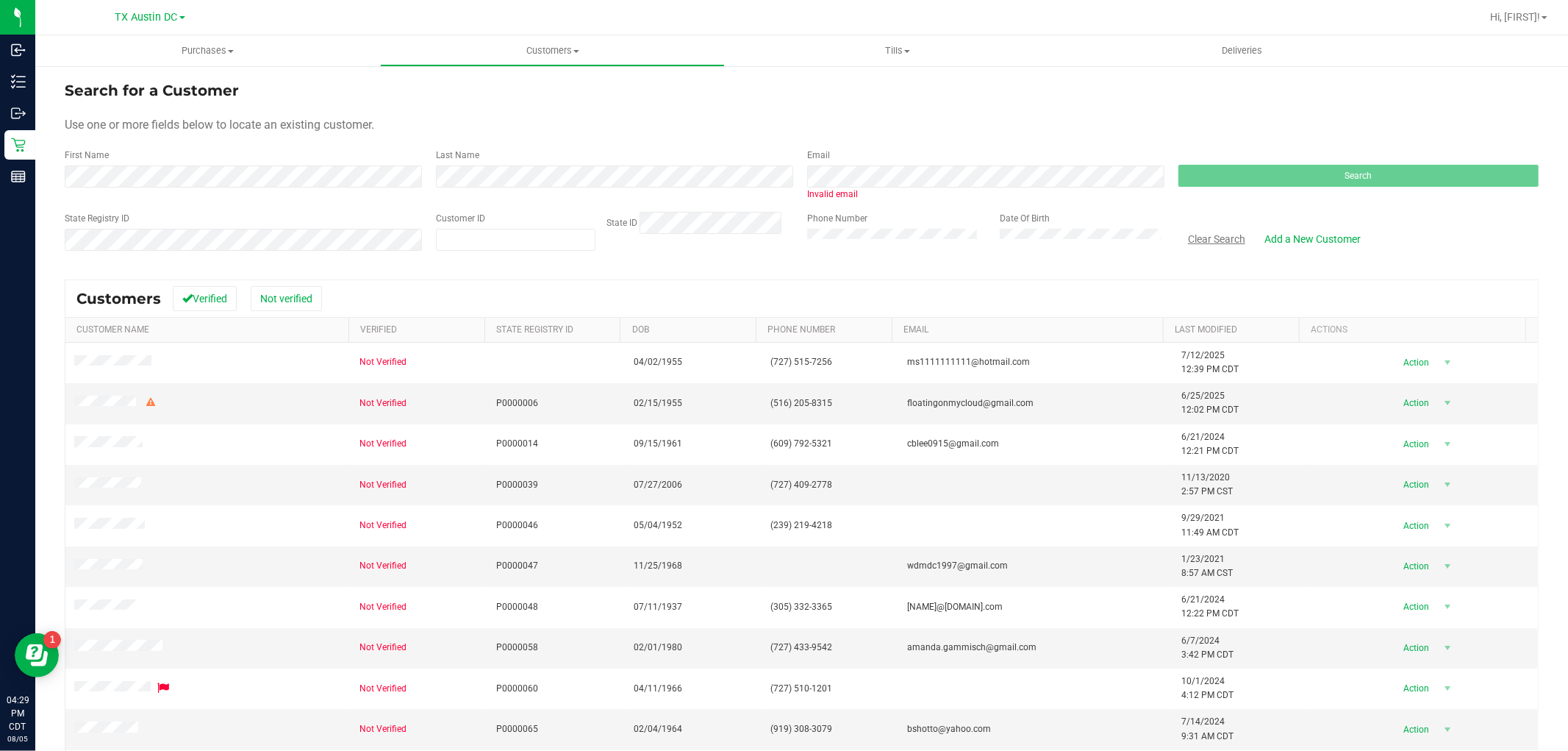 click on "Clear Search" at bounding box center [1217, 239] 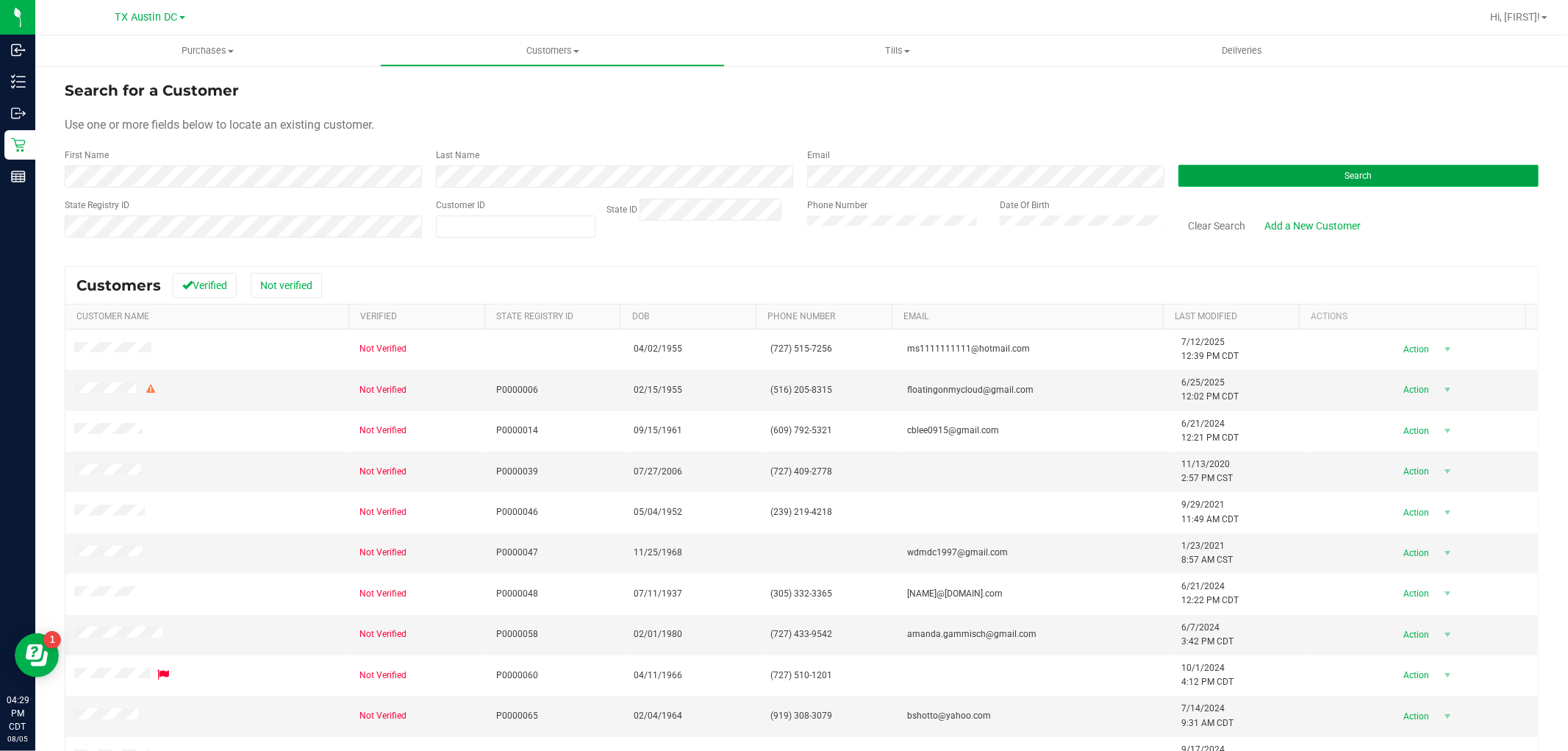 click on "Search" at bounding box center (1358, 176) 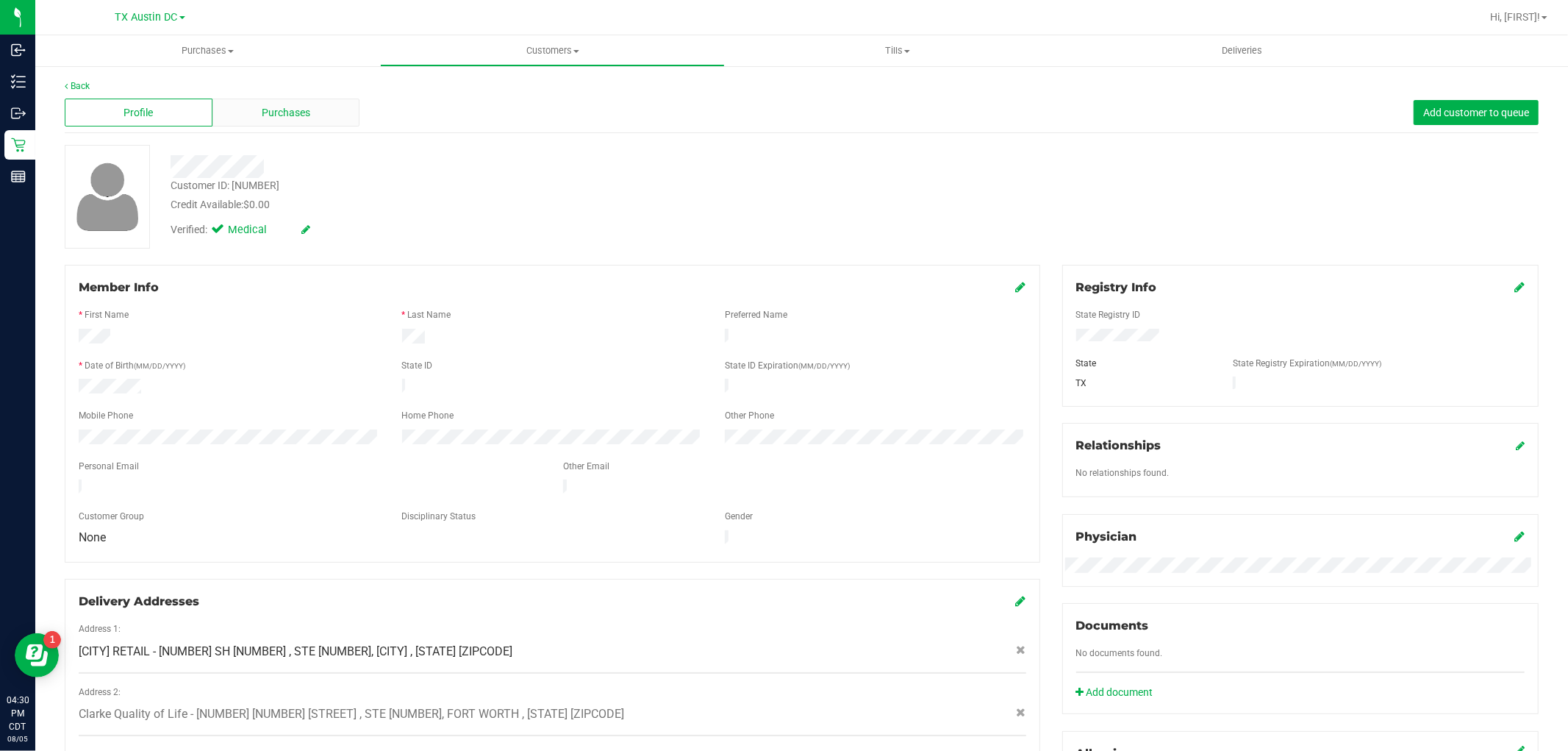 click on "Purchases" at bounding box center [286, 113] 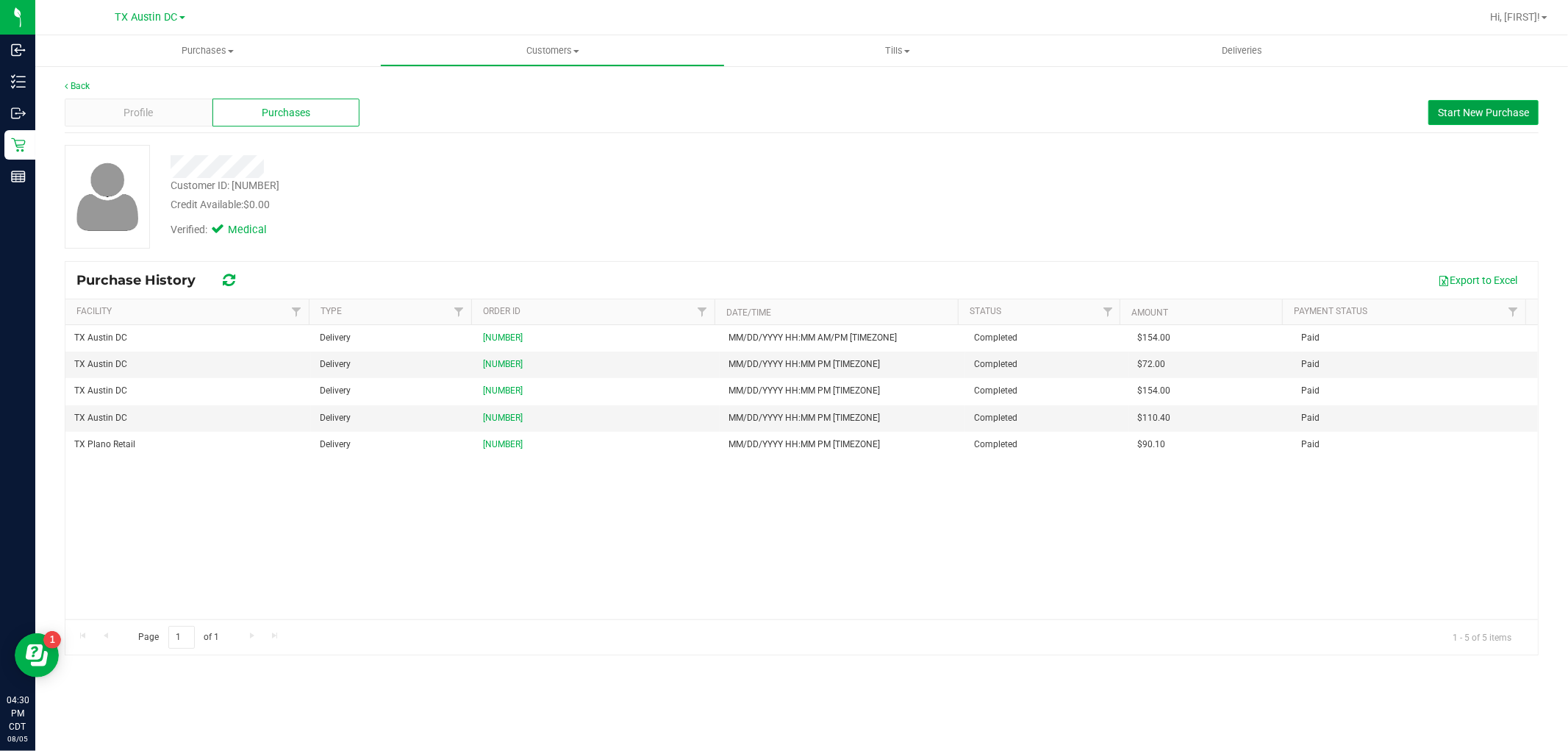 click on "Start New Purchase" at bounding box center [1483, 113] 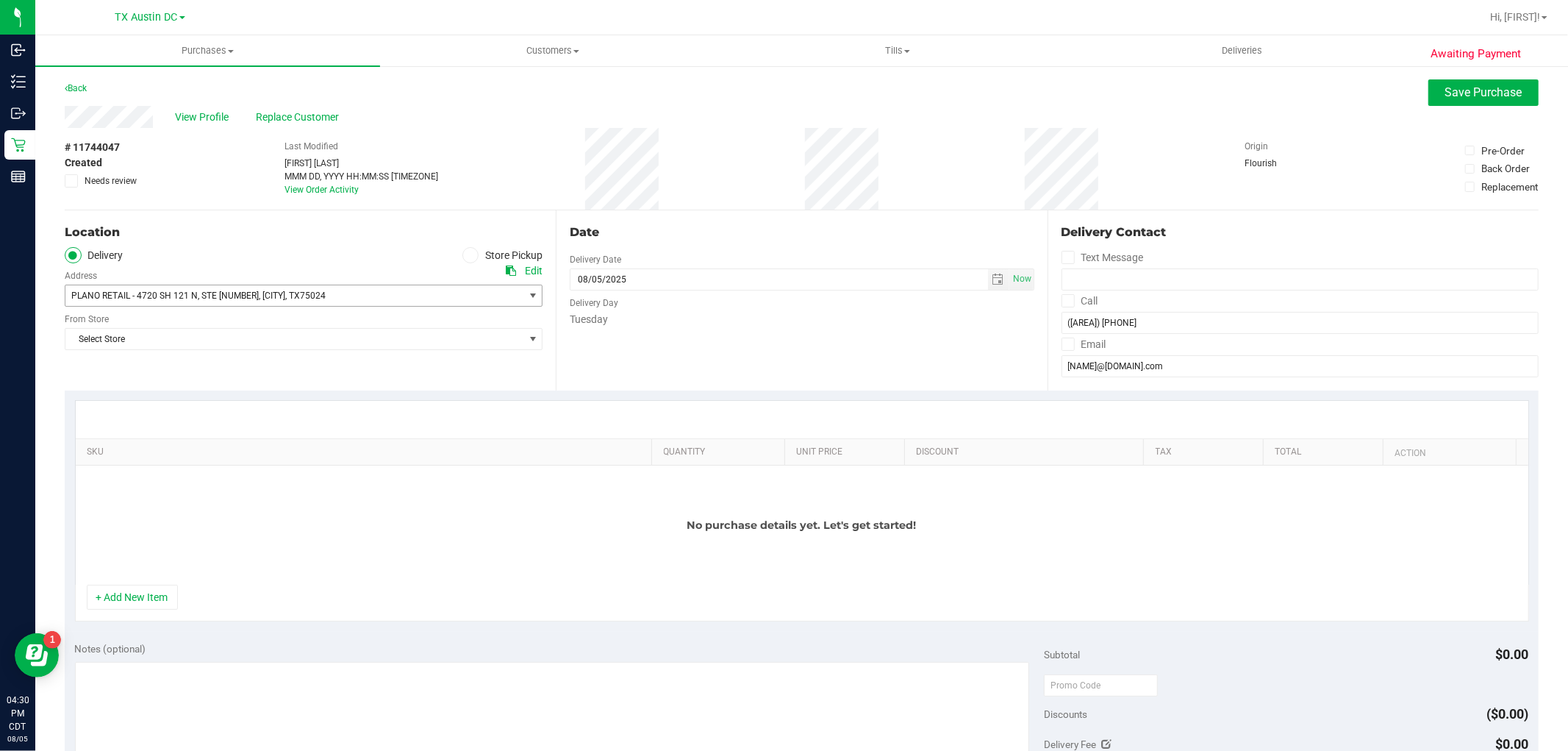 click on "PLANO RETAIL - 4720 SH 121 N
, STE 180
, PLANO
, TX
75024" at bounding box center (283, 296) 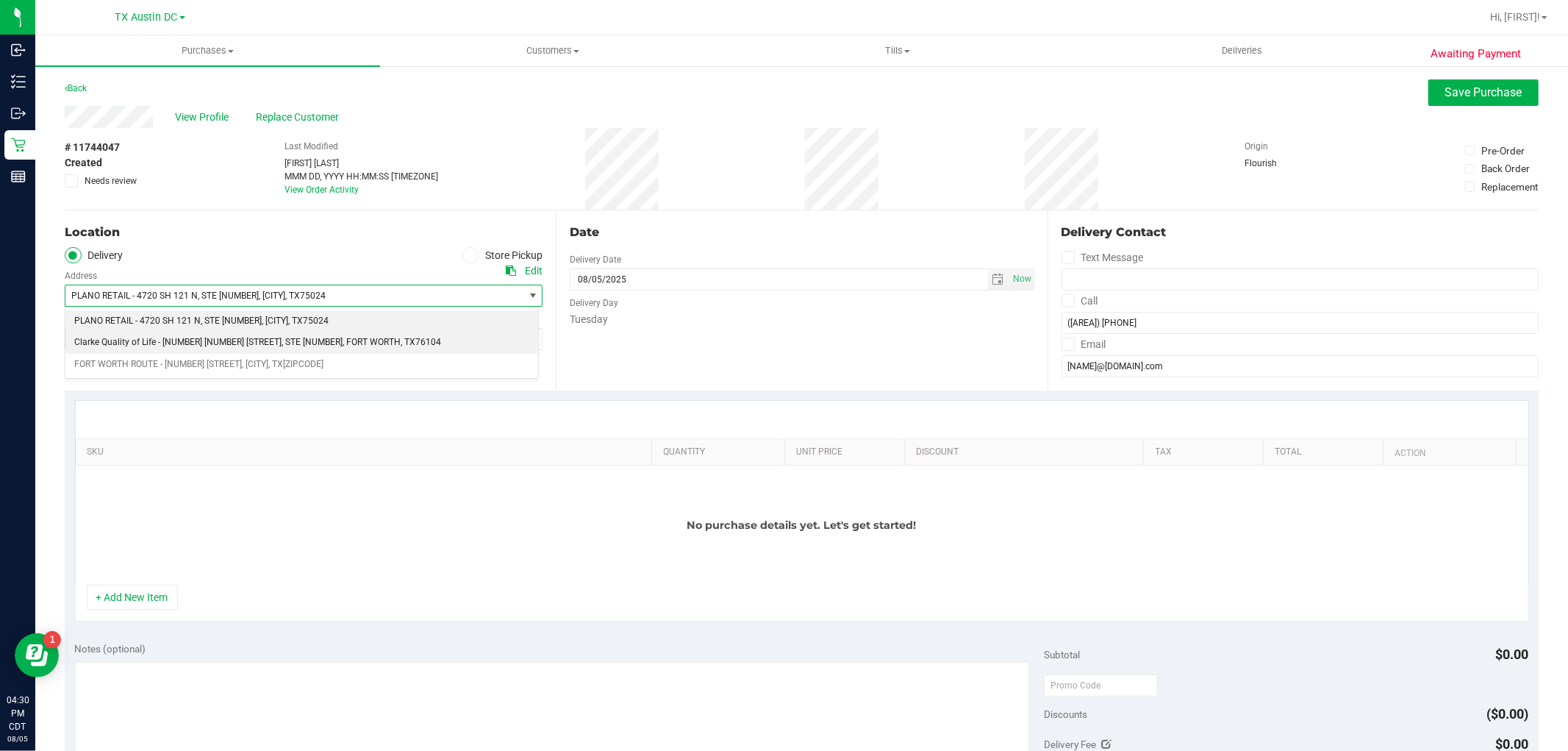 click on "Clarke Quality of Life - 1307 8TH AVE
, STE 603
, FORT WORTH
, TX
76104" at bounding box center (301, 343) 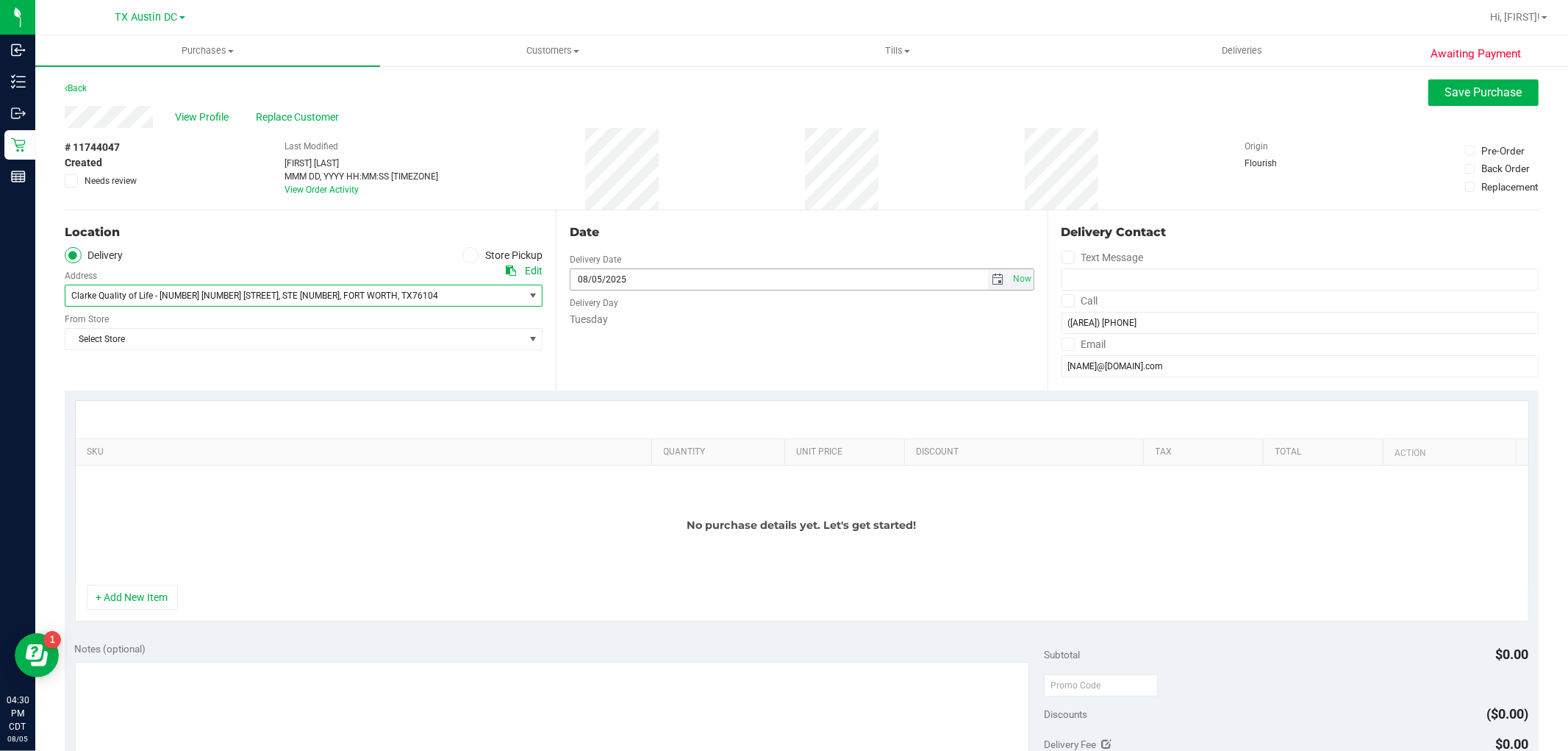 click at bounding box center (998, 280) 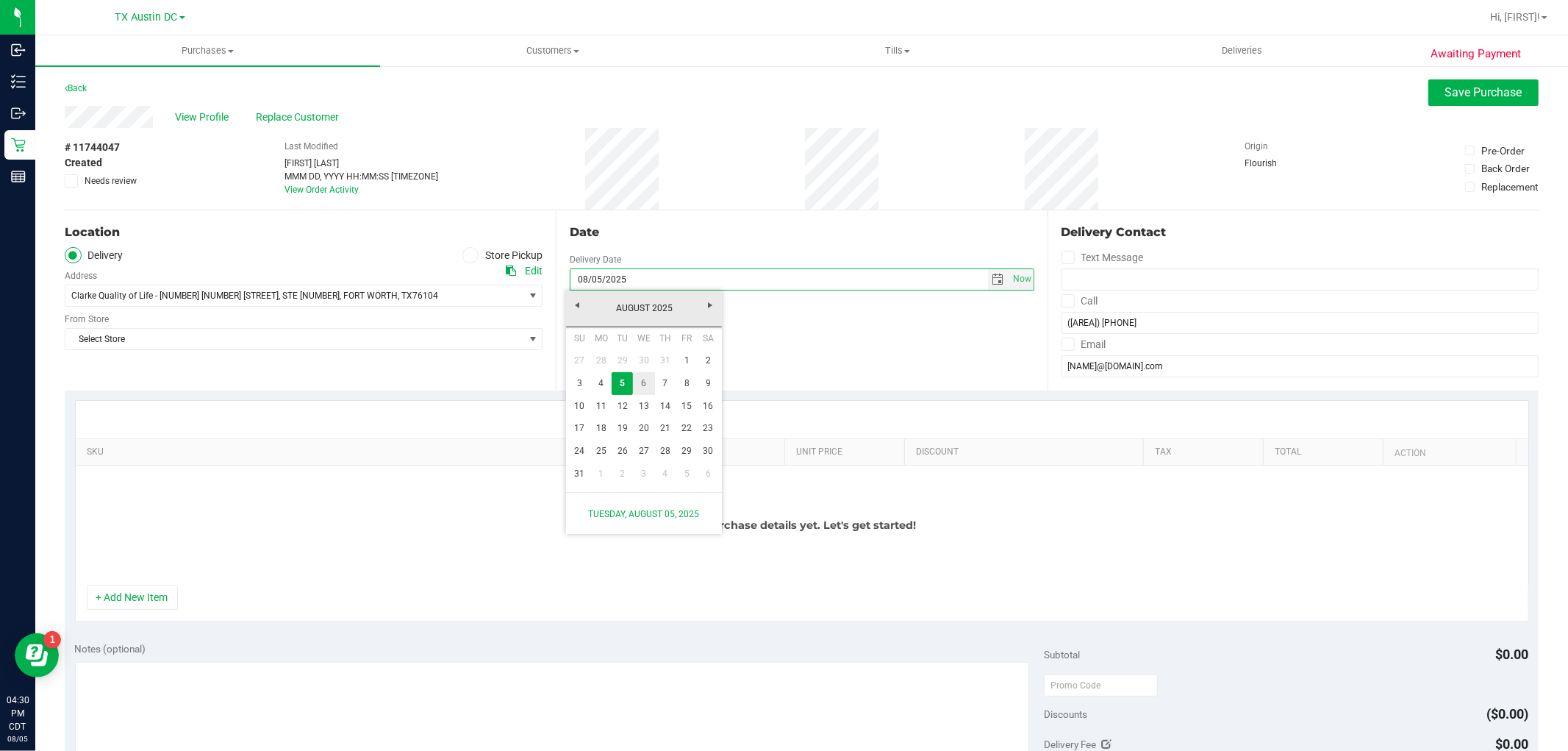 click on "6" at bounding box center (643, 383) 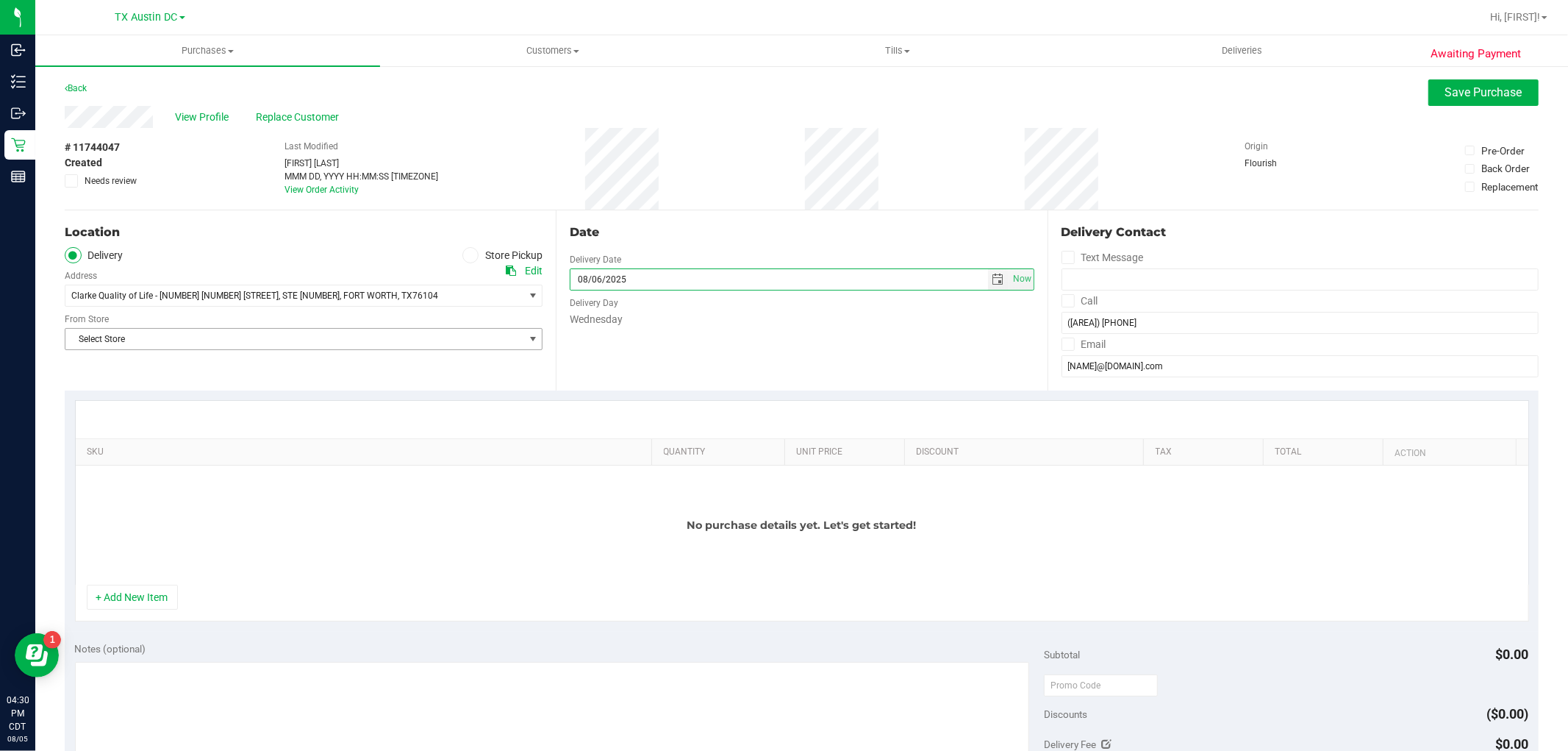 click on "Select Store" at bounding box center [294, 339] 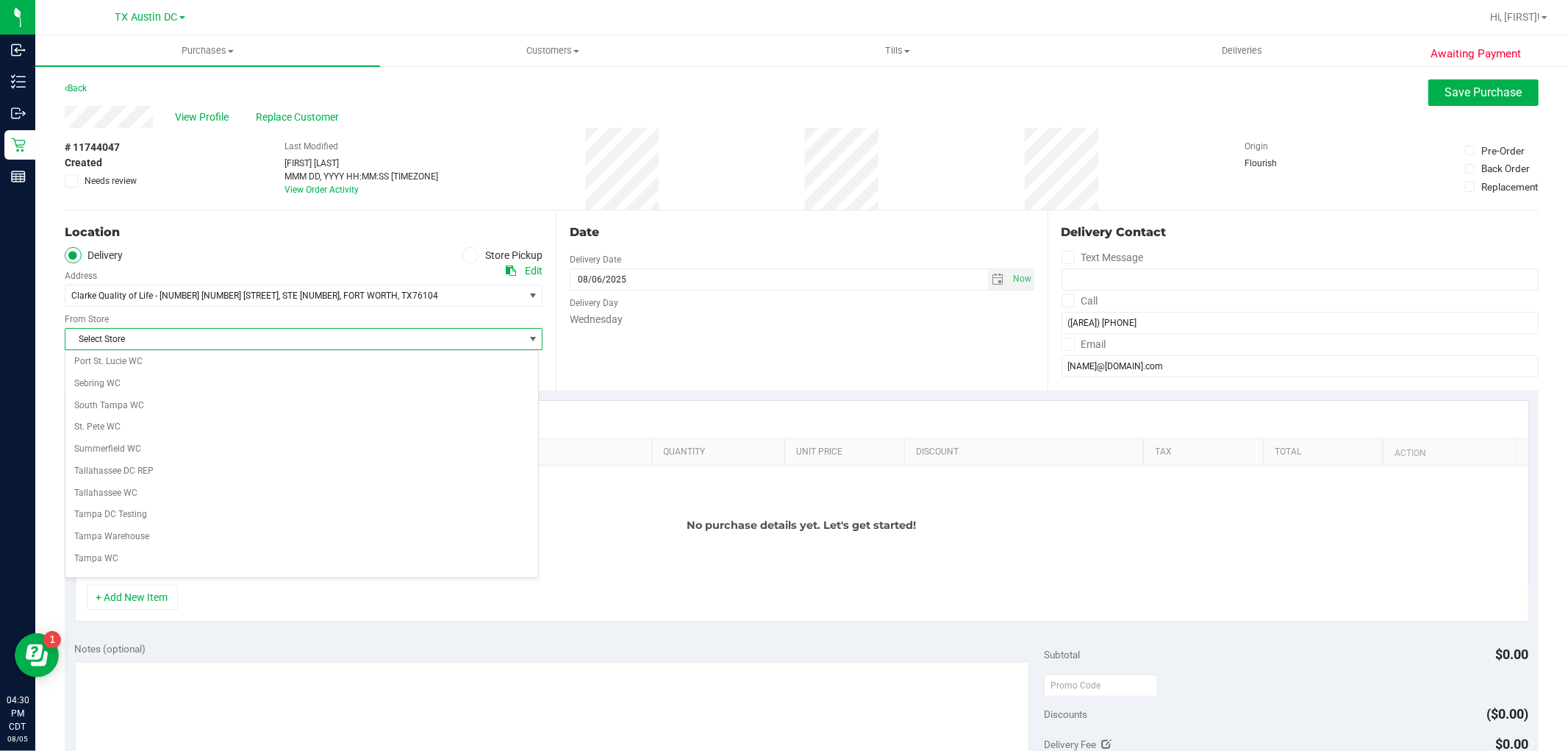 scroll, scrollTop: 980, scrollLeft: 0, axis: vertical 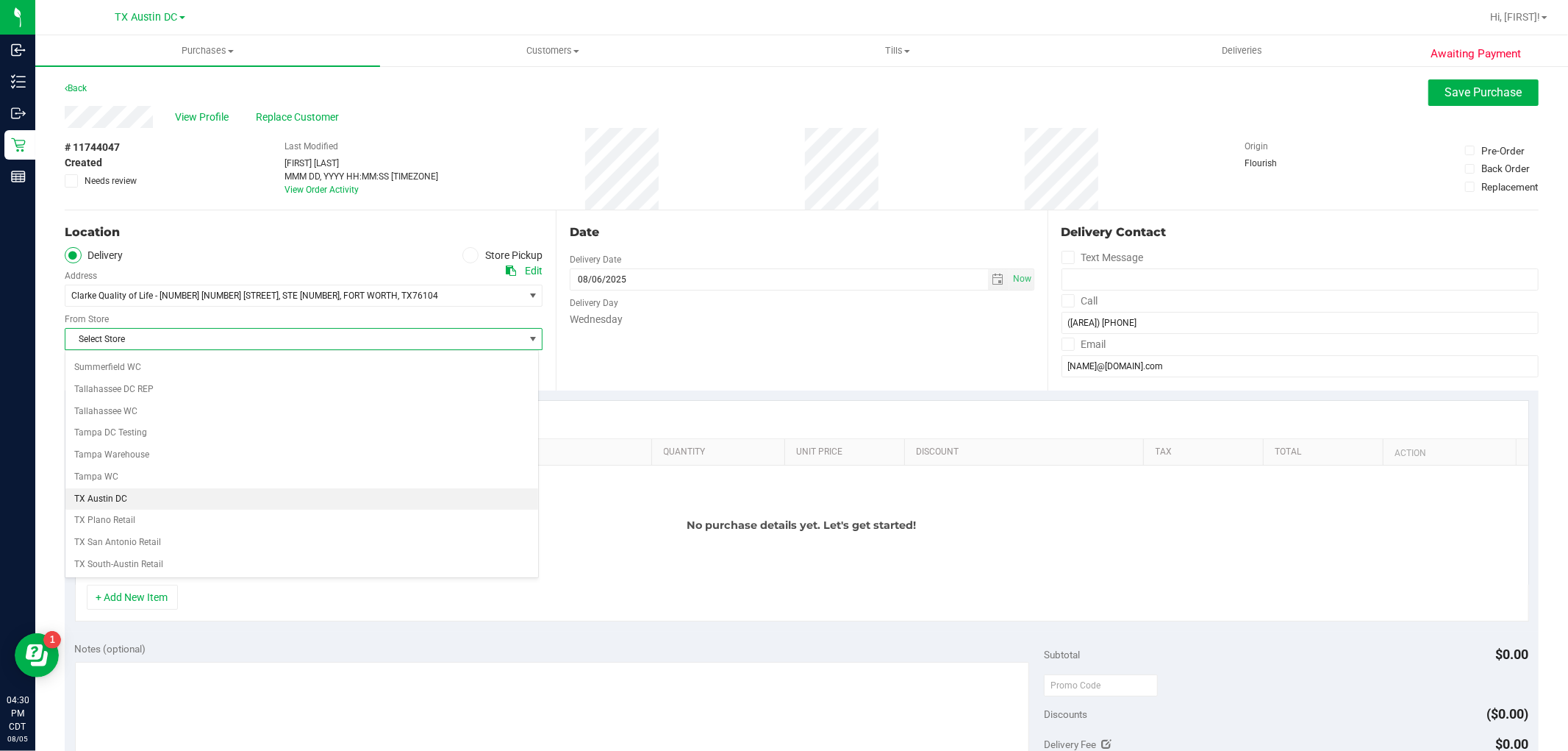 click on "TX Austin DC" at bounding box center (301, 499) 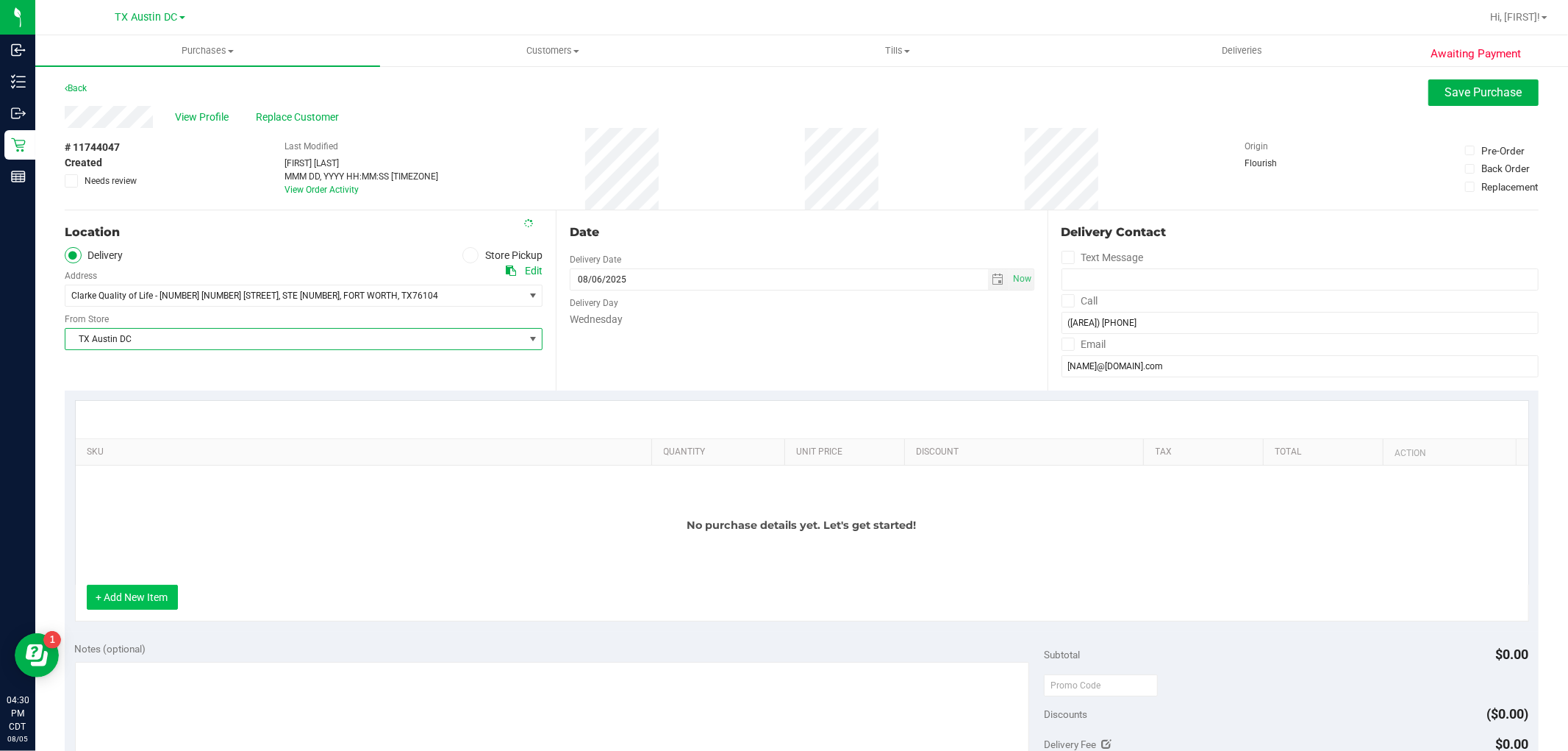click on "+ Add New Item" at bounding box center (132, 597) 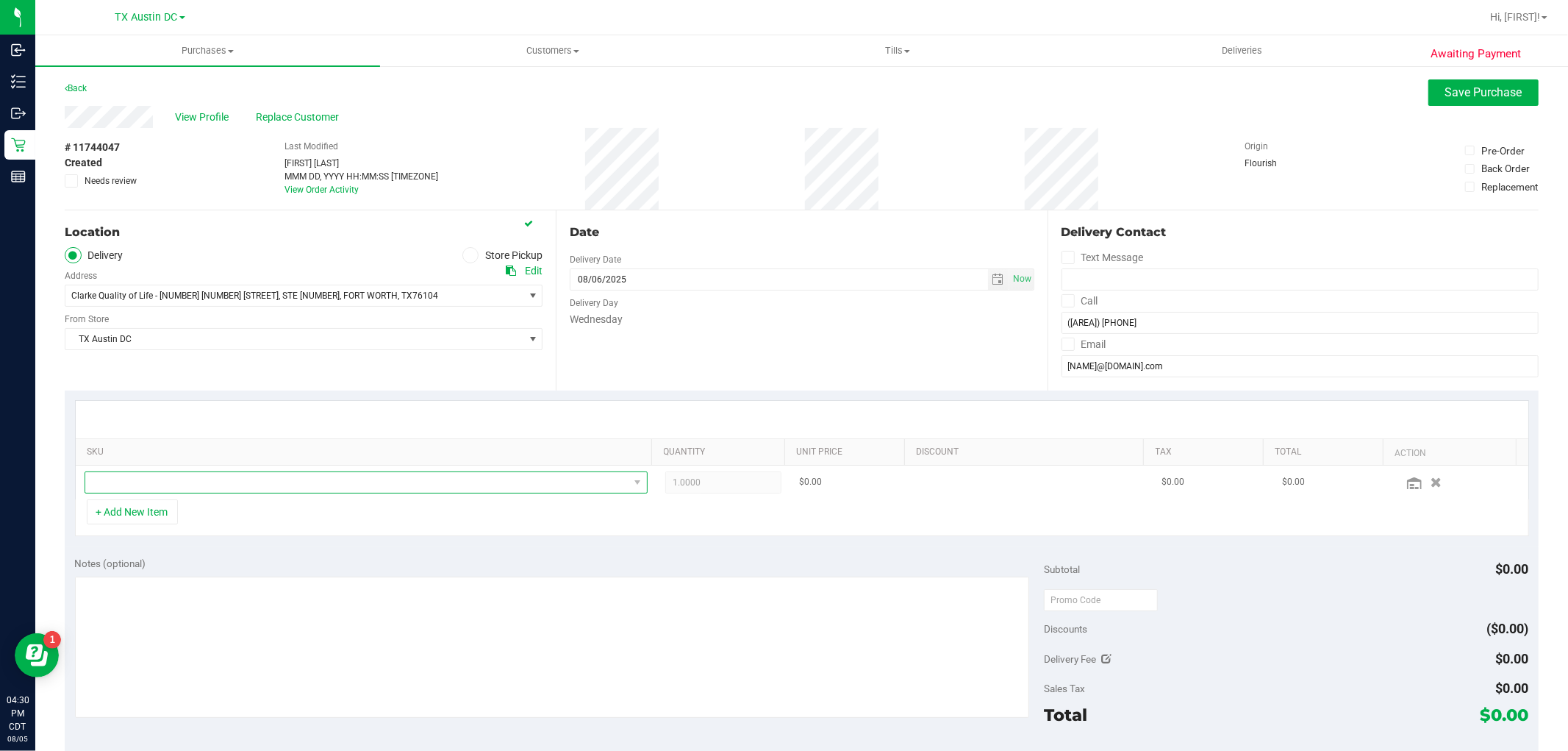 click at bounding box center (357, 483) 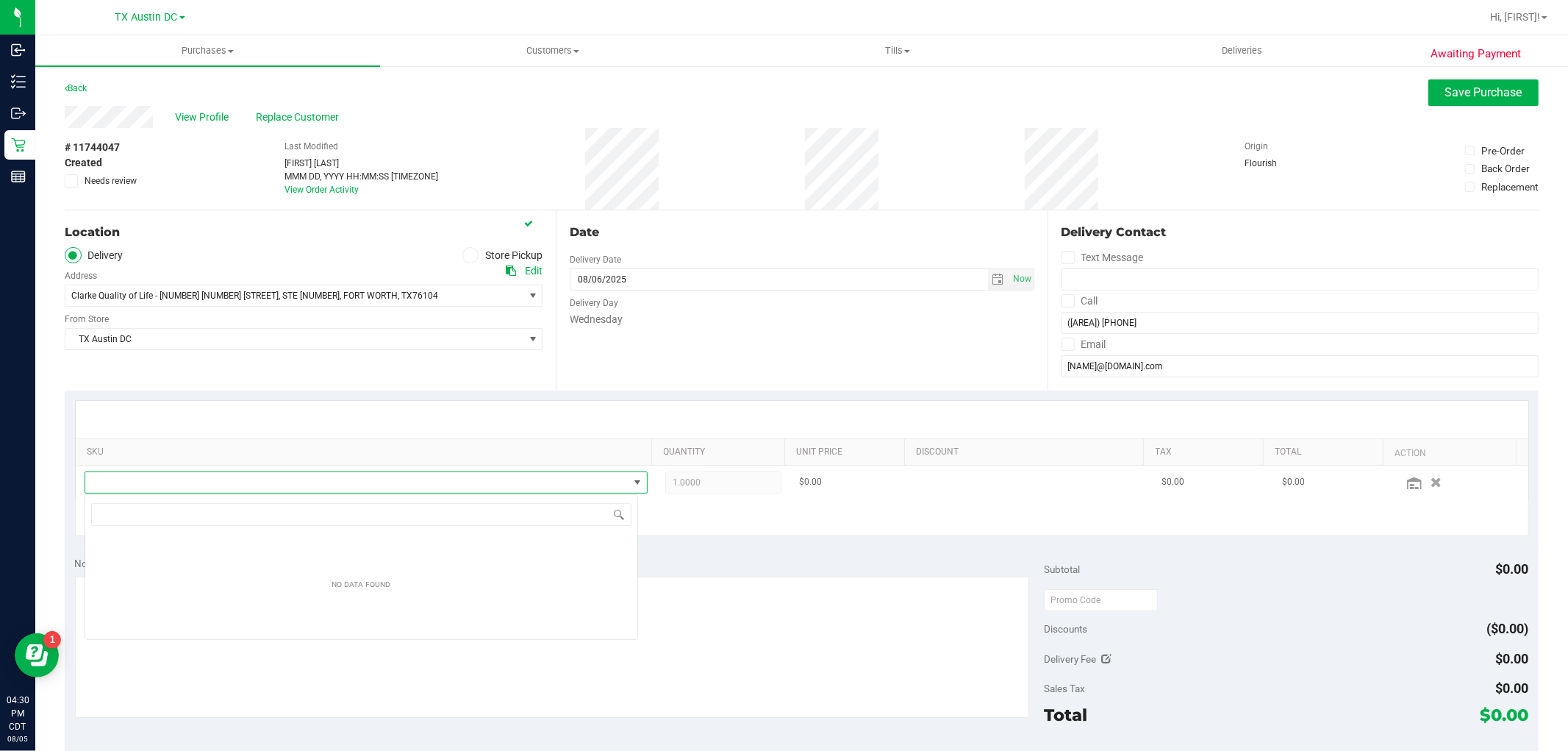 scroll, scrollTop: 73533, scrollLeft: 72957, axis: both 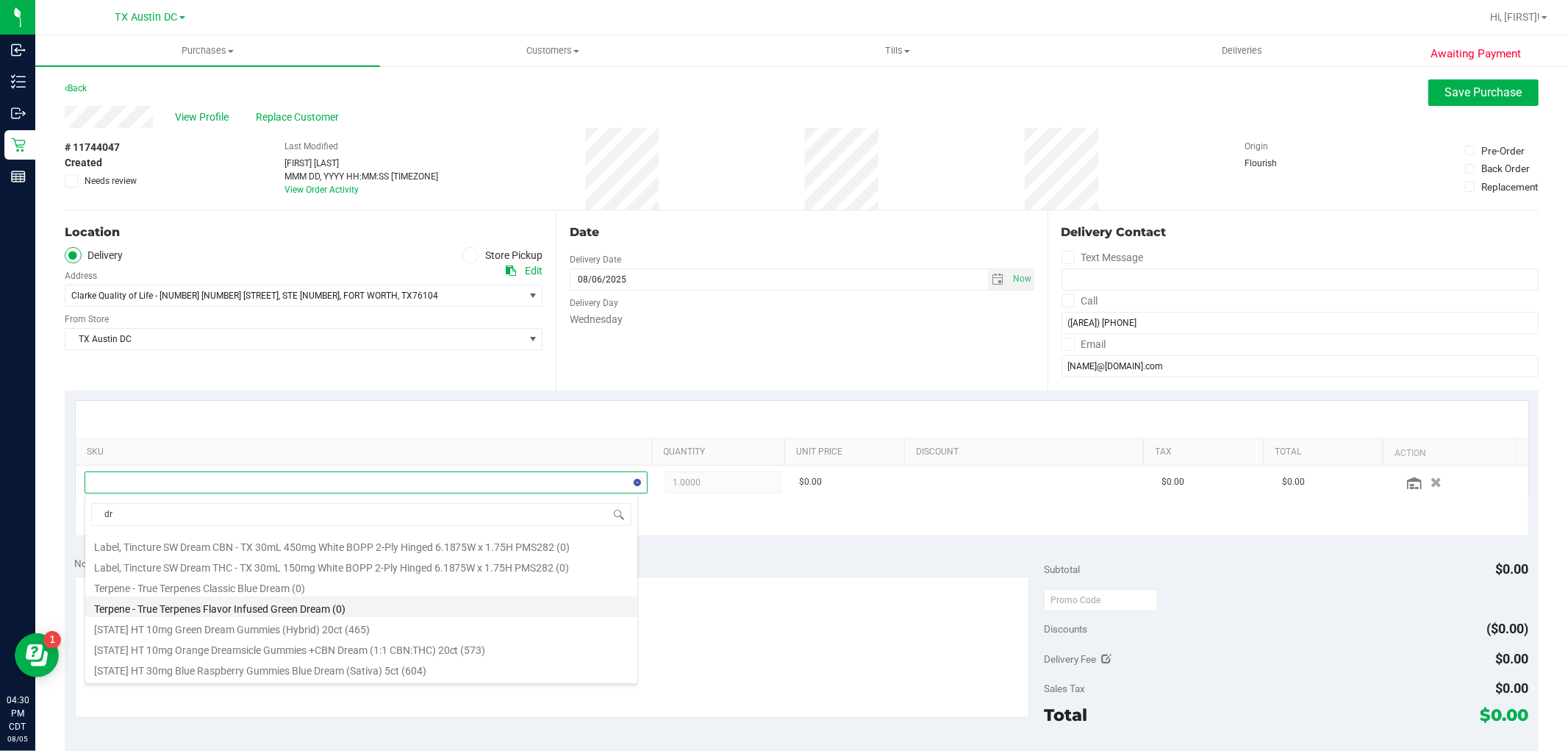 type on "d" 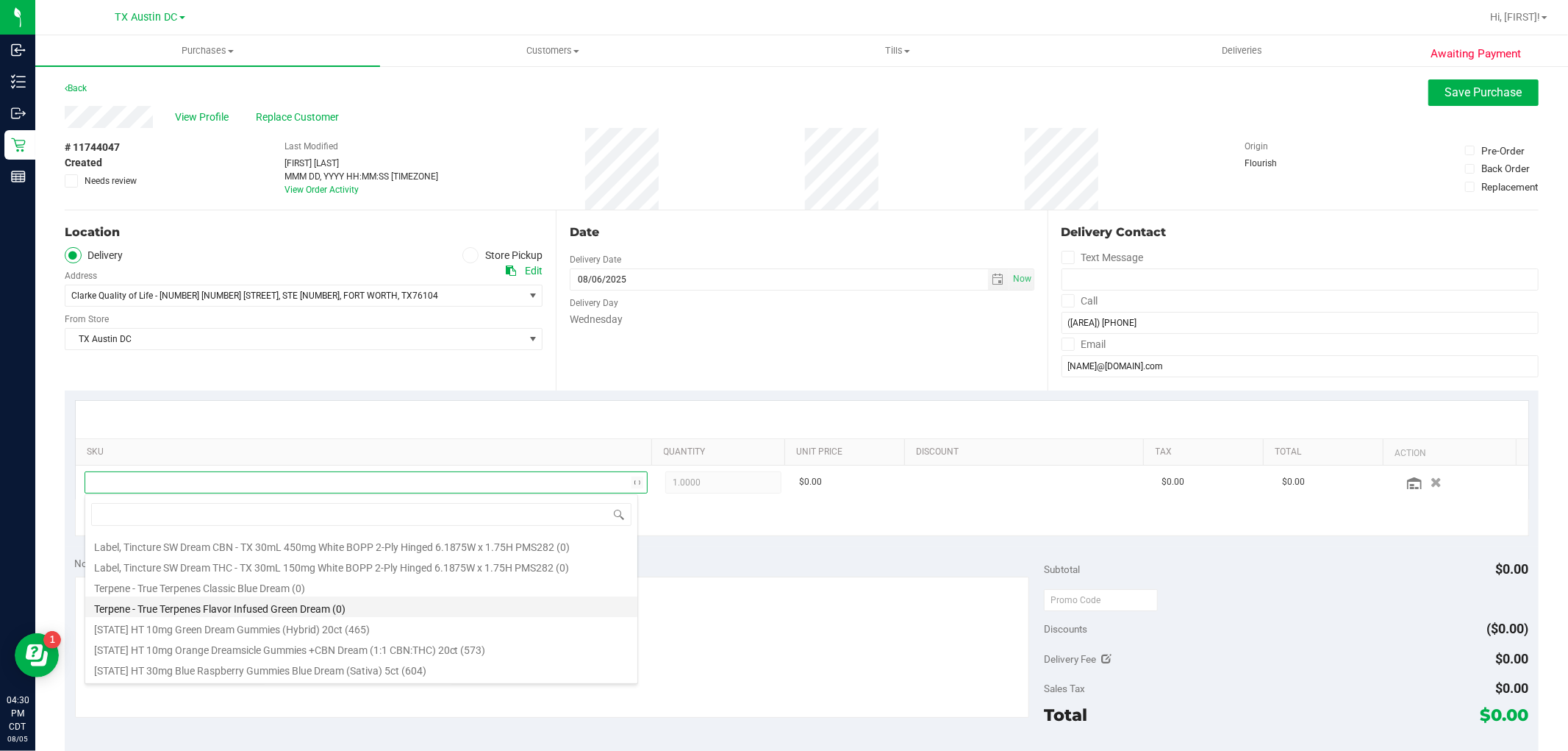 scroll, scrollTop: 0, scrollLeft: 0, axis: both 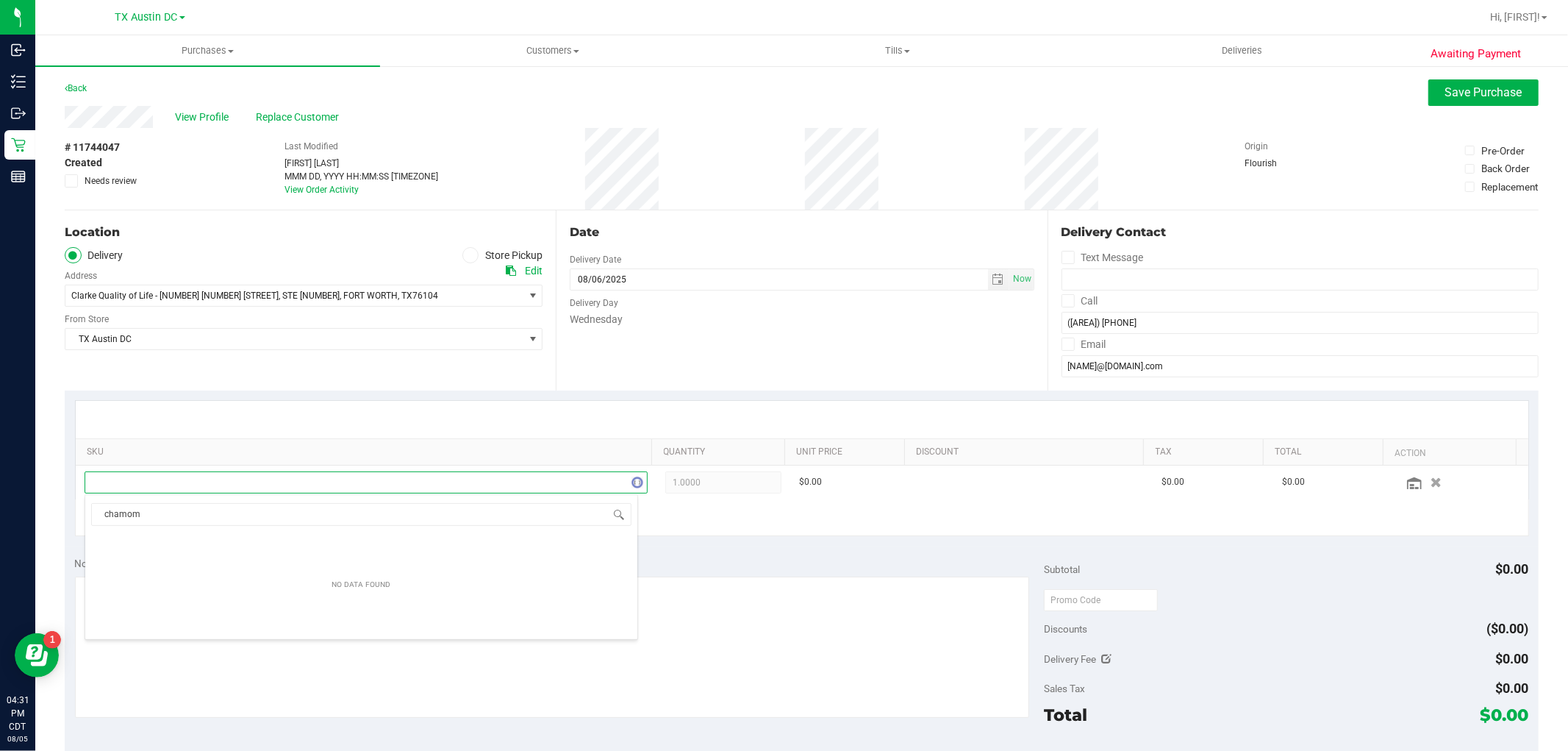 type on "chamomi" 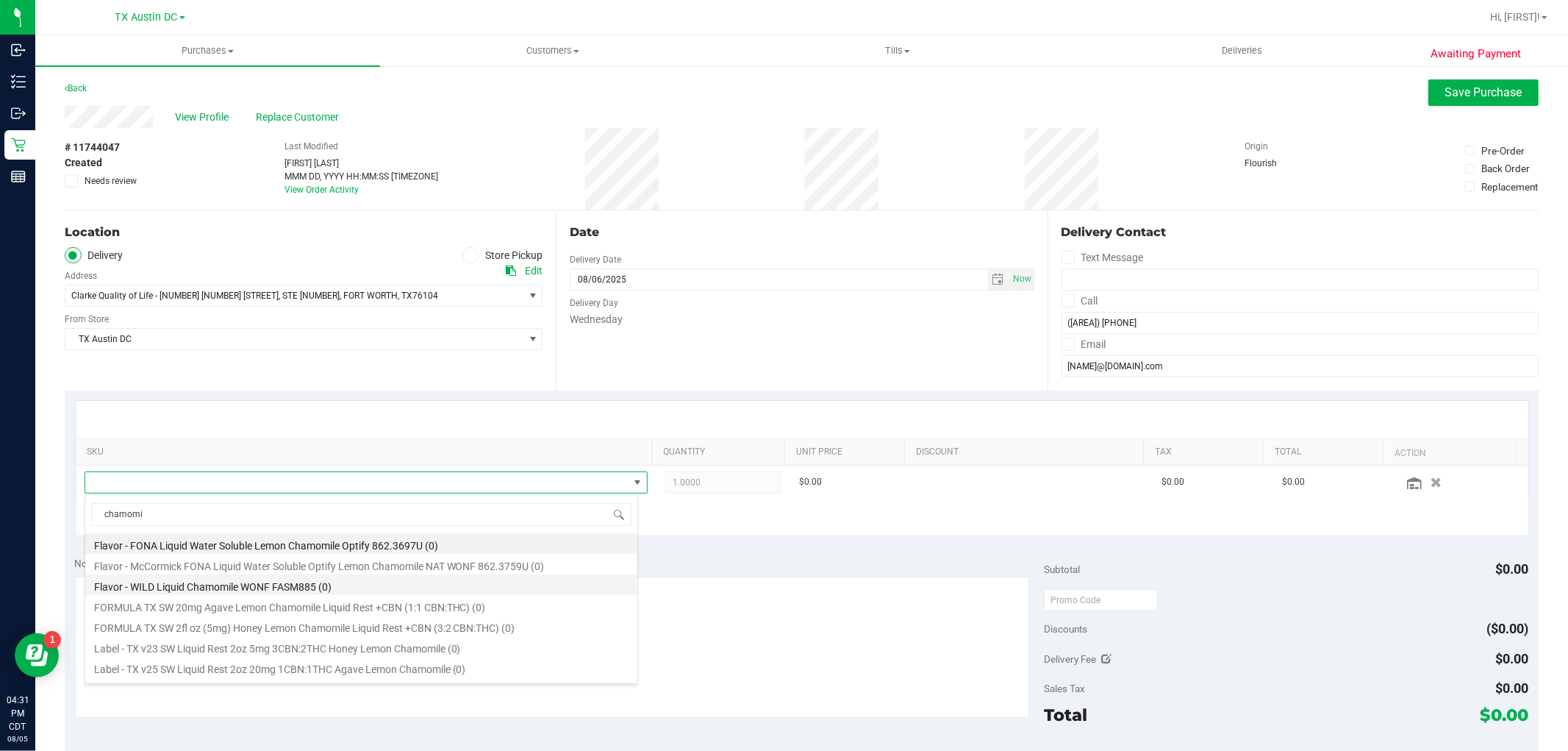 scroll, scrollTop: 59, scrollLeft: 0, axis: vertical 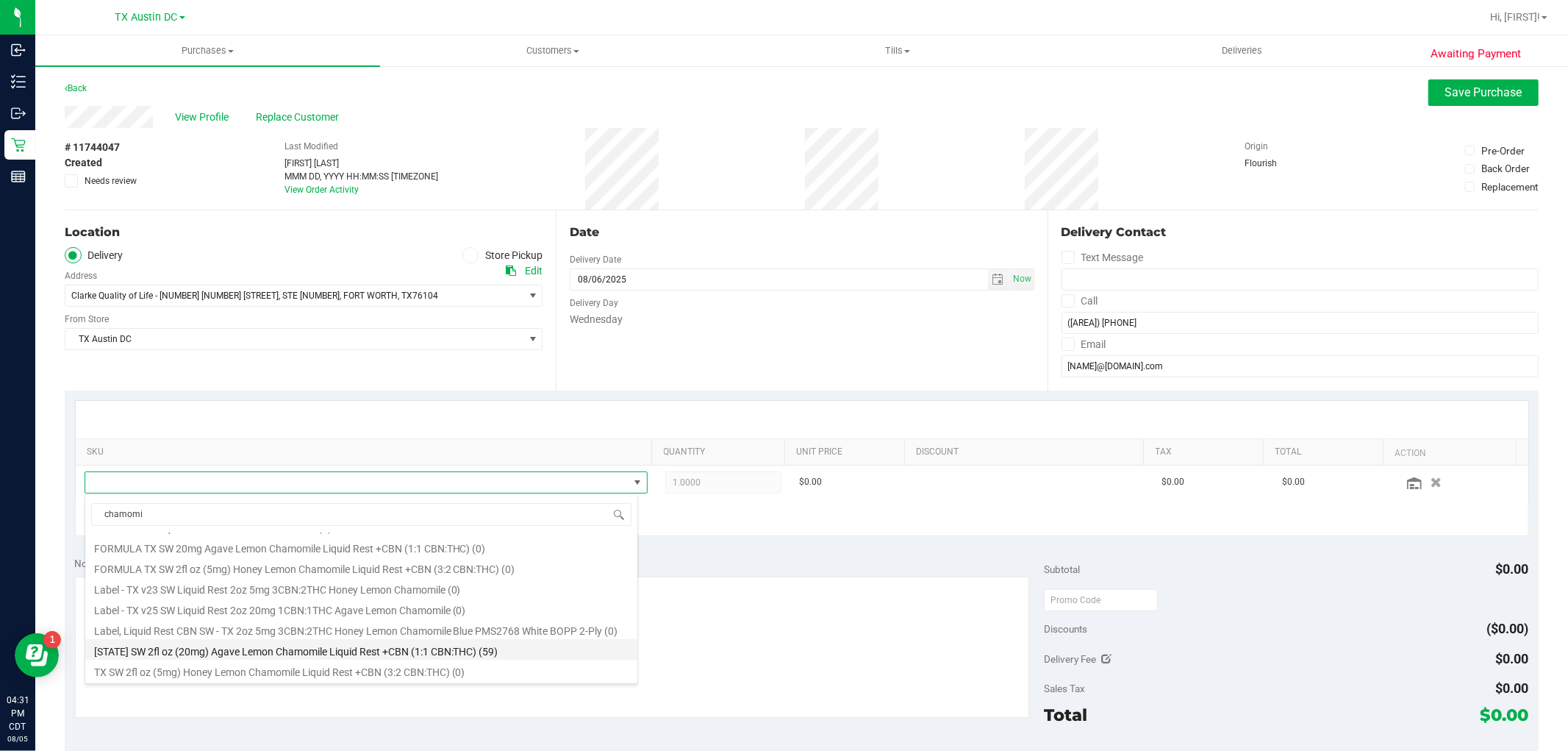 click on "TX SW 2fl oz (20mg) Agave Lemon Chamomile Liquid Rest +CBN (1:1 CBN:THC) (59)" at bounding box center [361, 649] 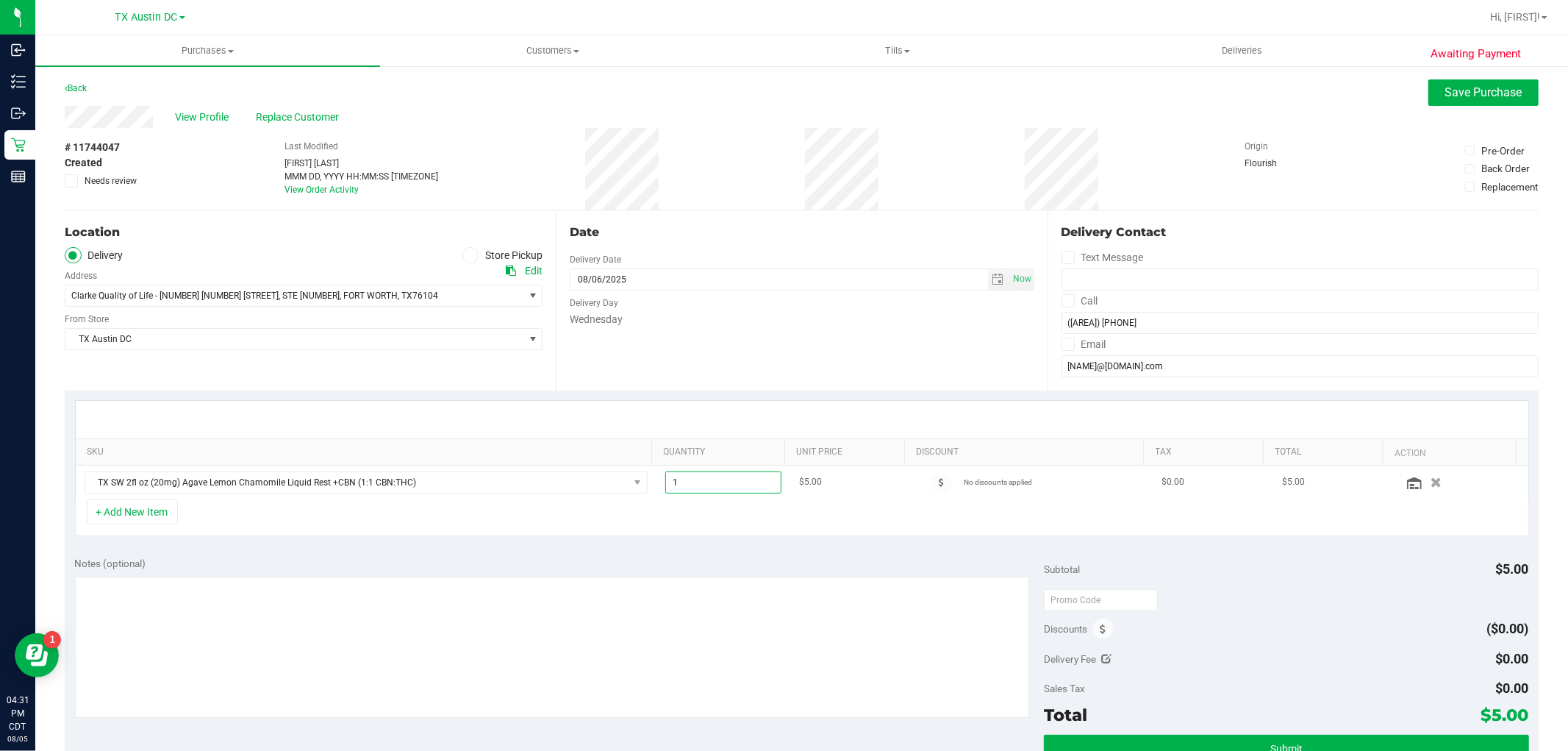 click on "1.00 1" at bounding box center (723, 483) 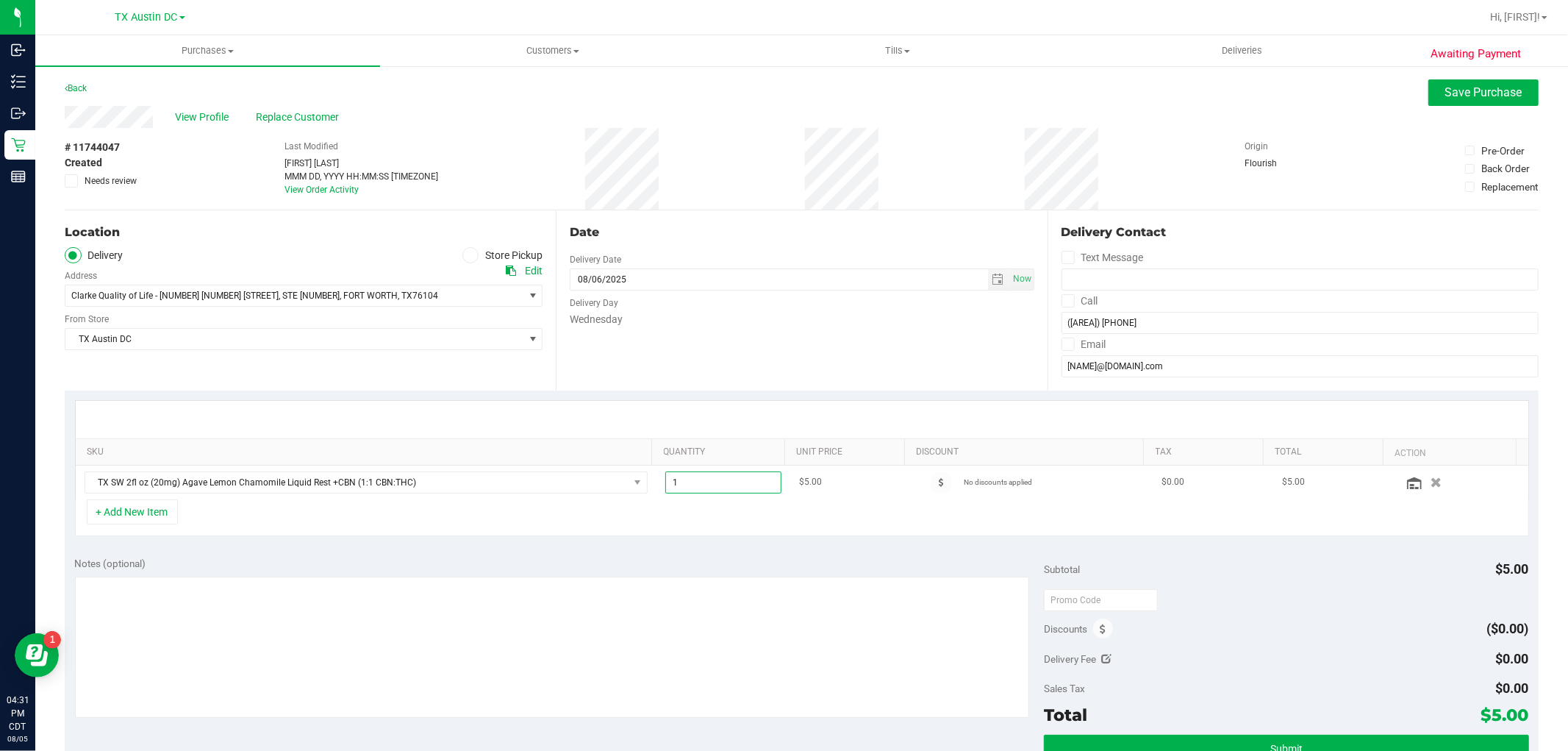 type on "4" 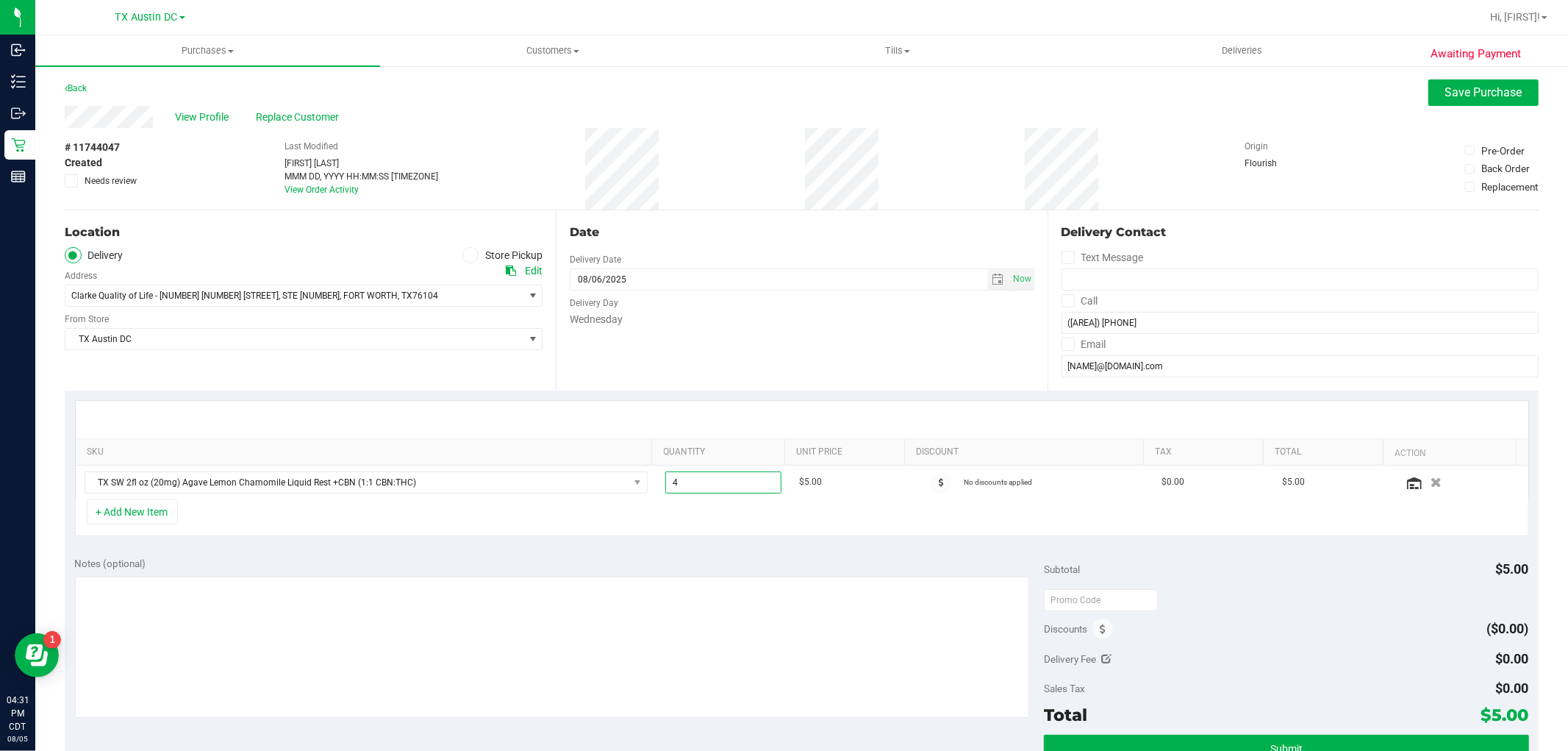 type on "4.00" 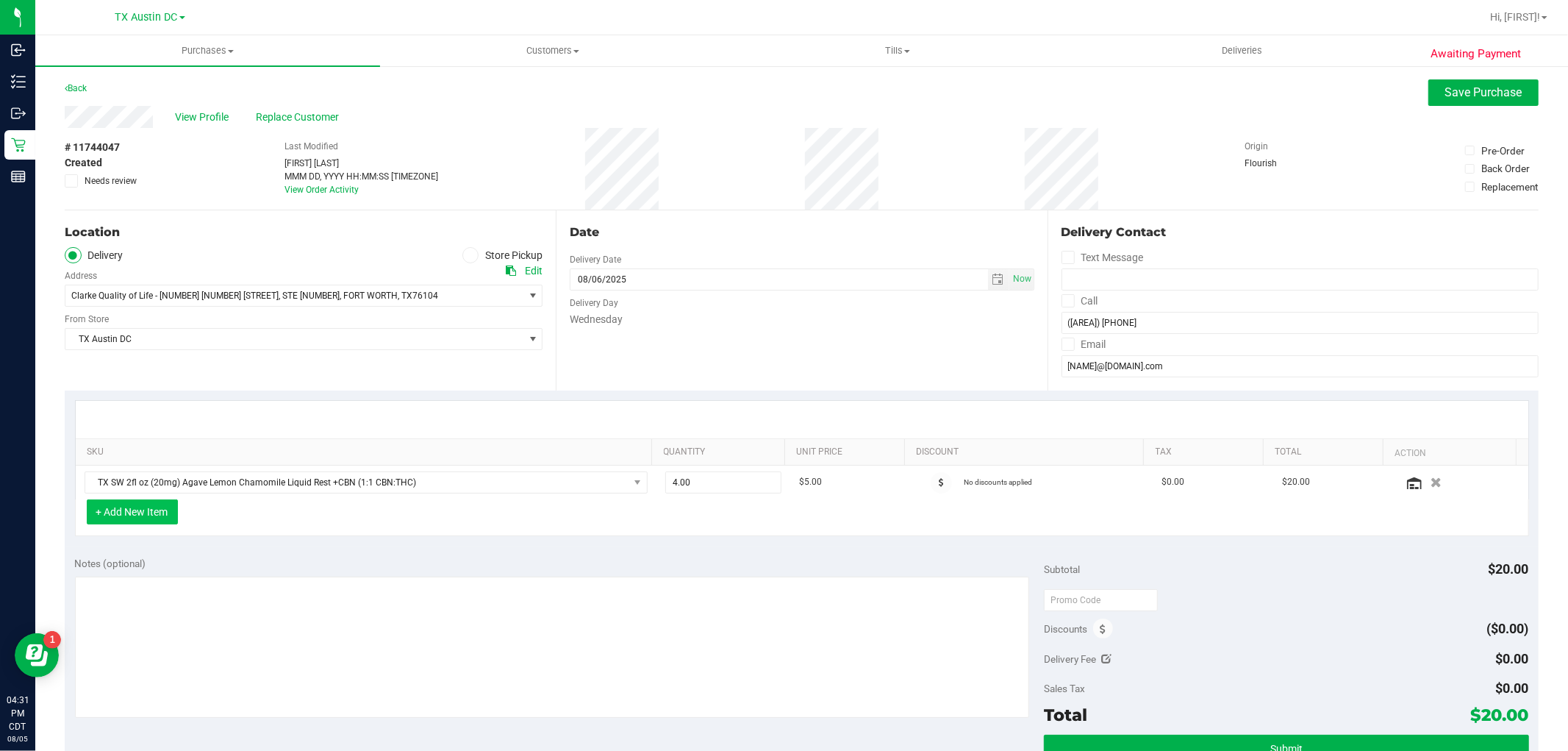 click on "+ Add New Item" at bounding box center (132, 512) 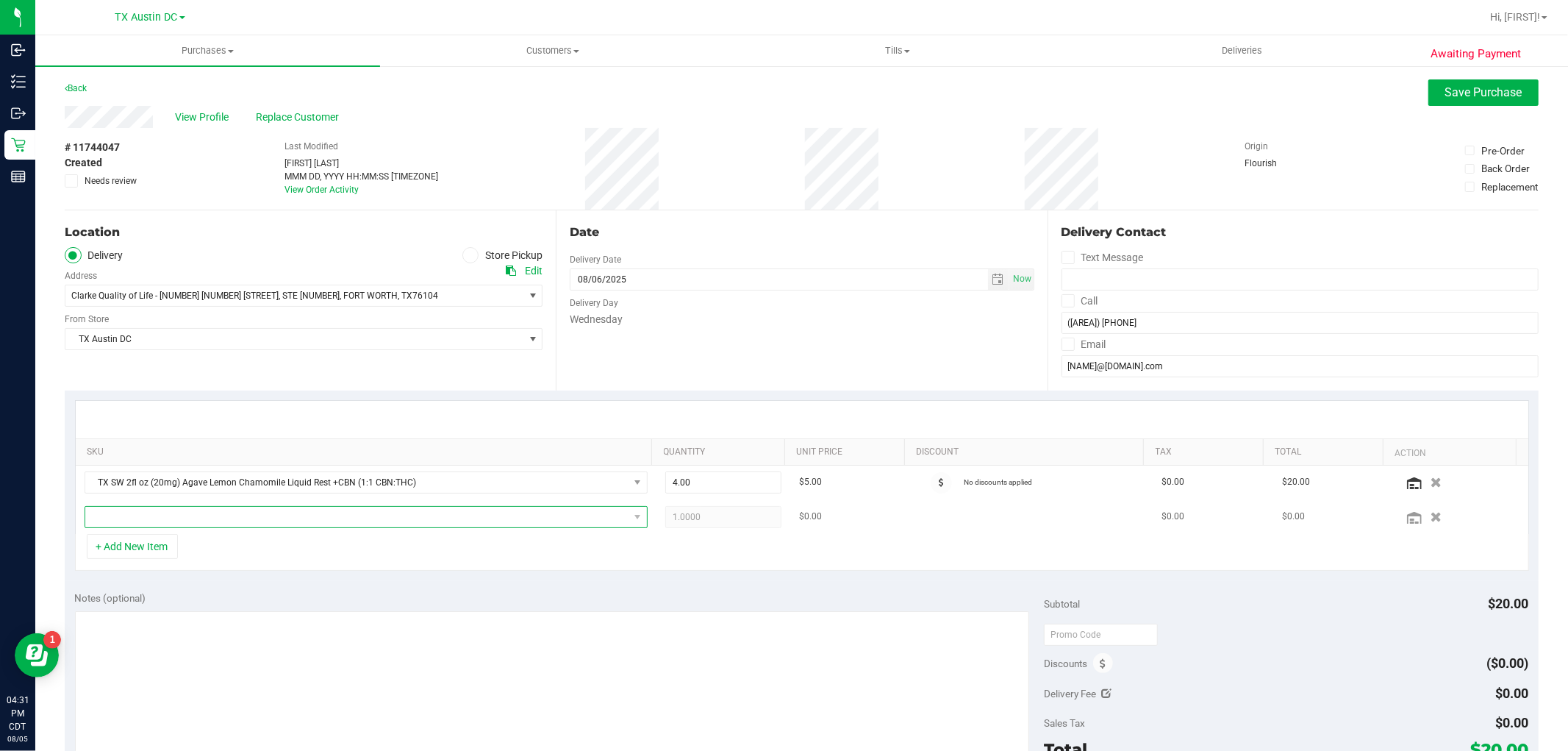click at bounding box center (357, 517) 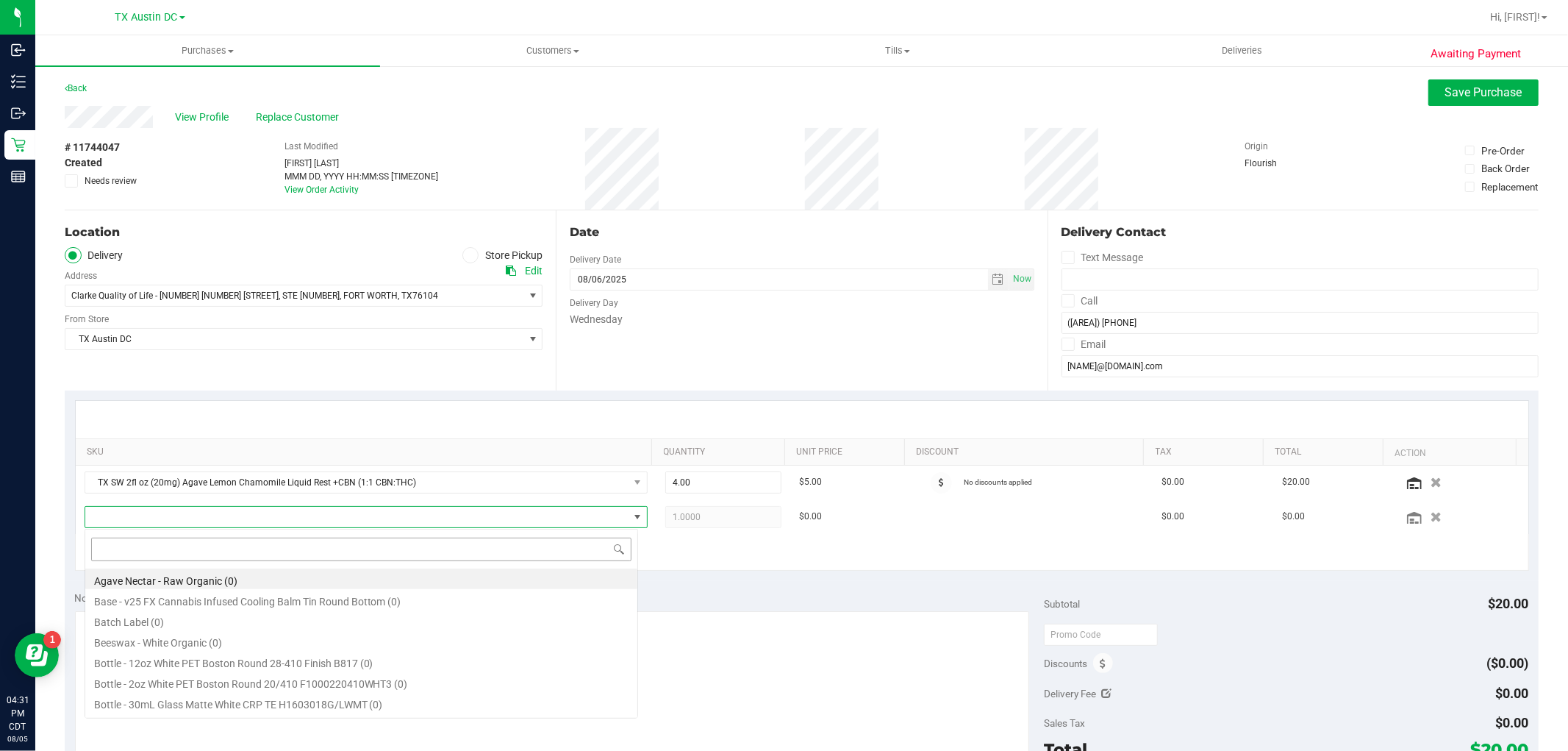 scroll, scrollTop: 73533, scrollLeft: 72957, axis: both 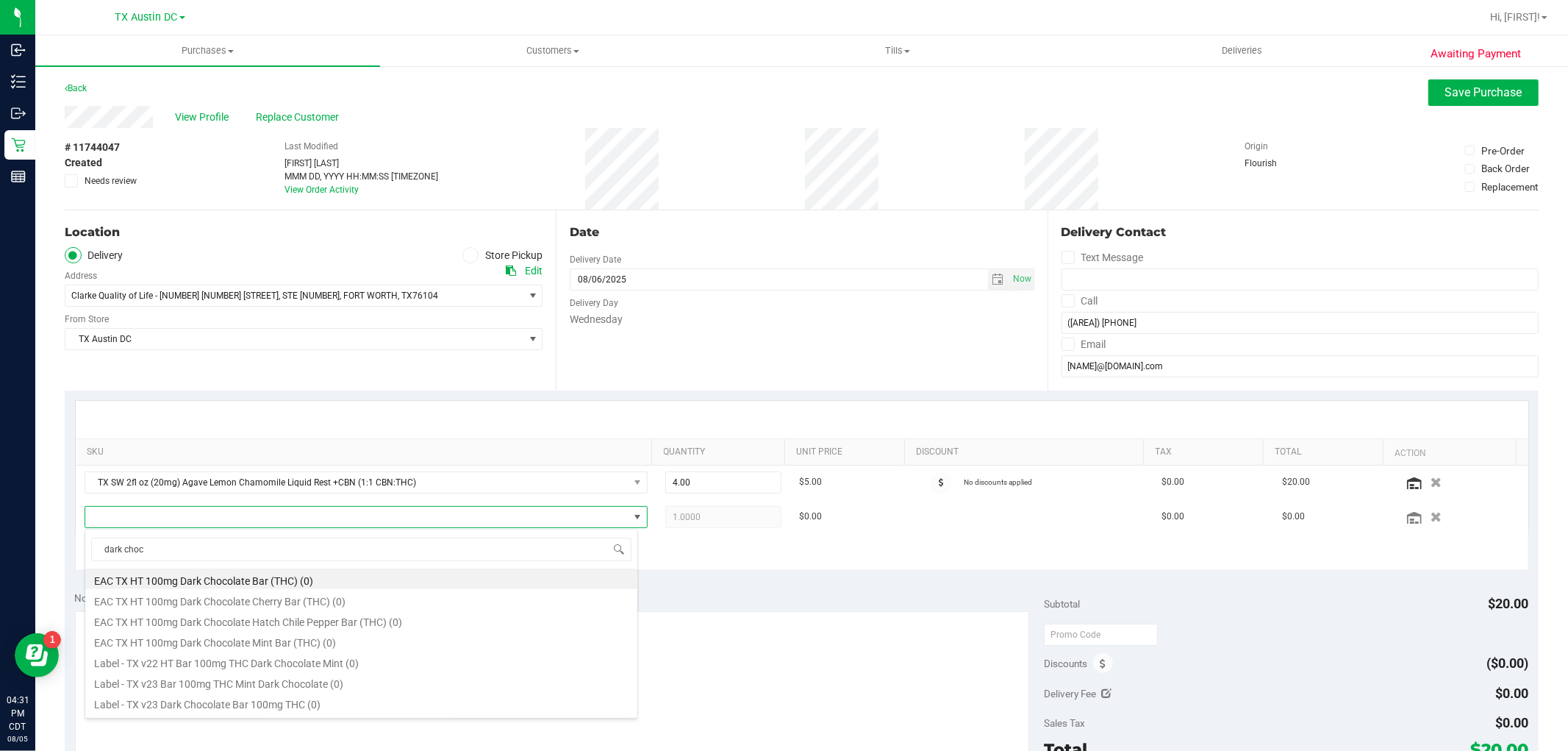 type on "dark choco" 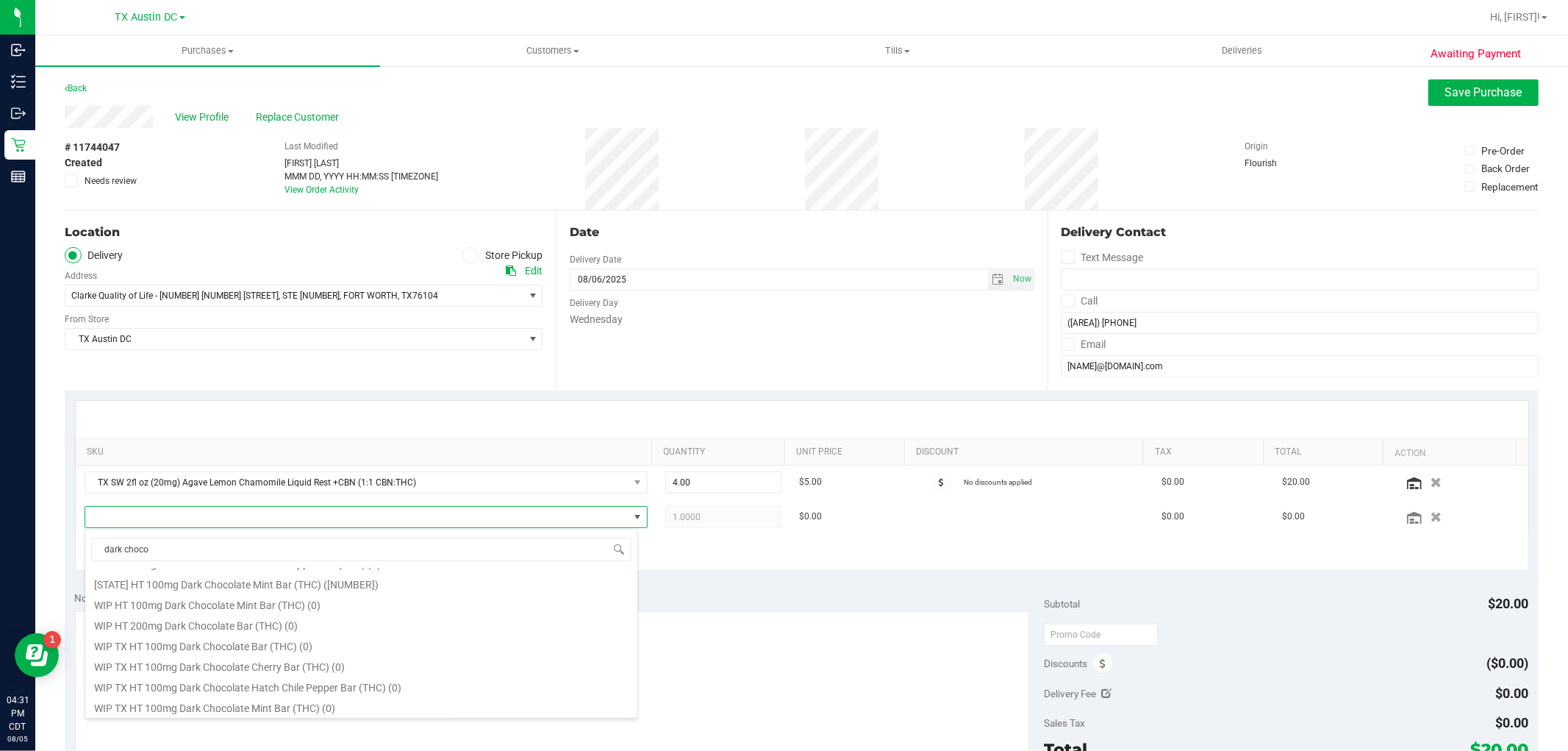 scroll, scrollTop: 244, scrollLeft: 0, axis: vertical 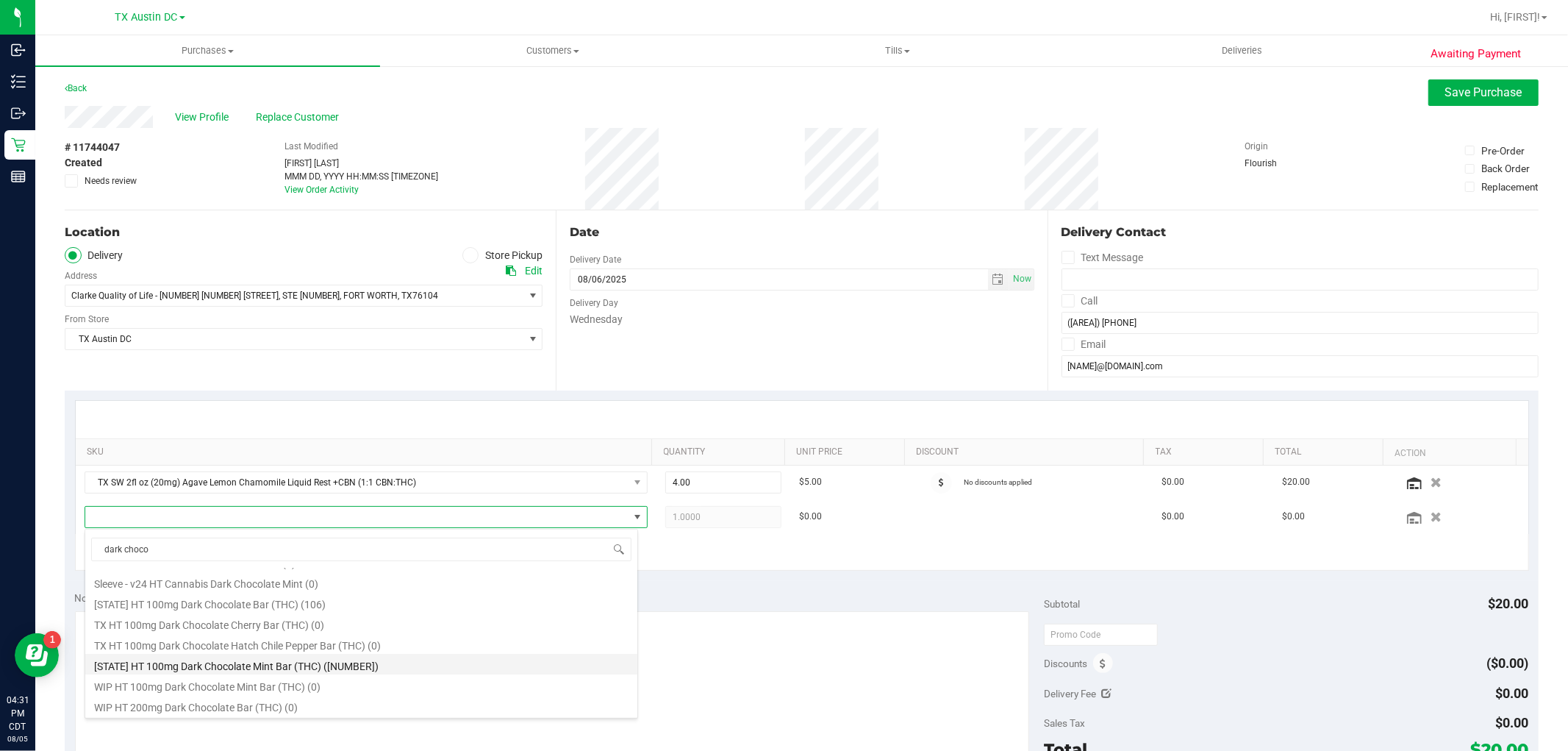 click on "TX HT 100mg Dark Chocolate Mint Bar (THC) (21)" at bounding box center [361, 664] 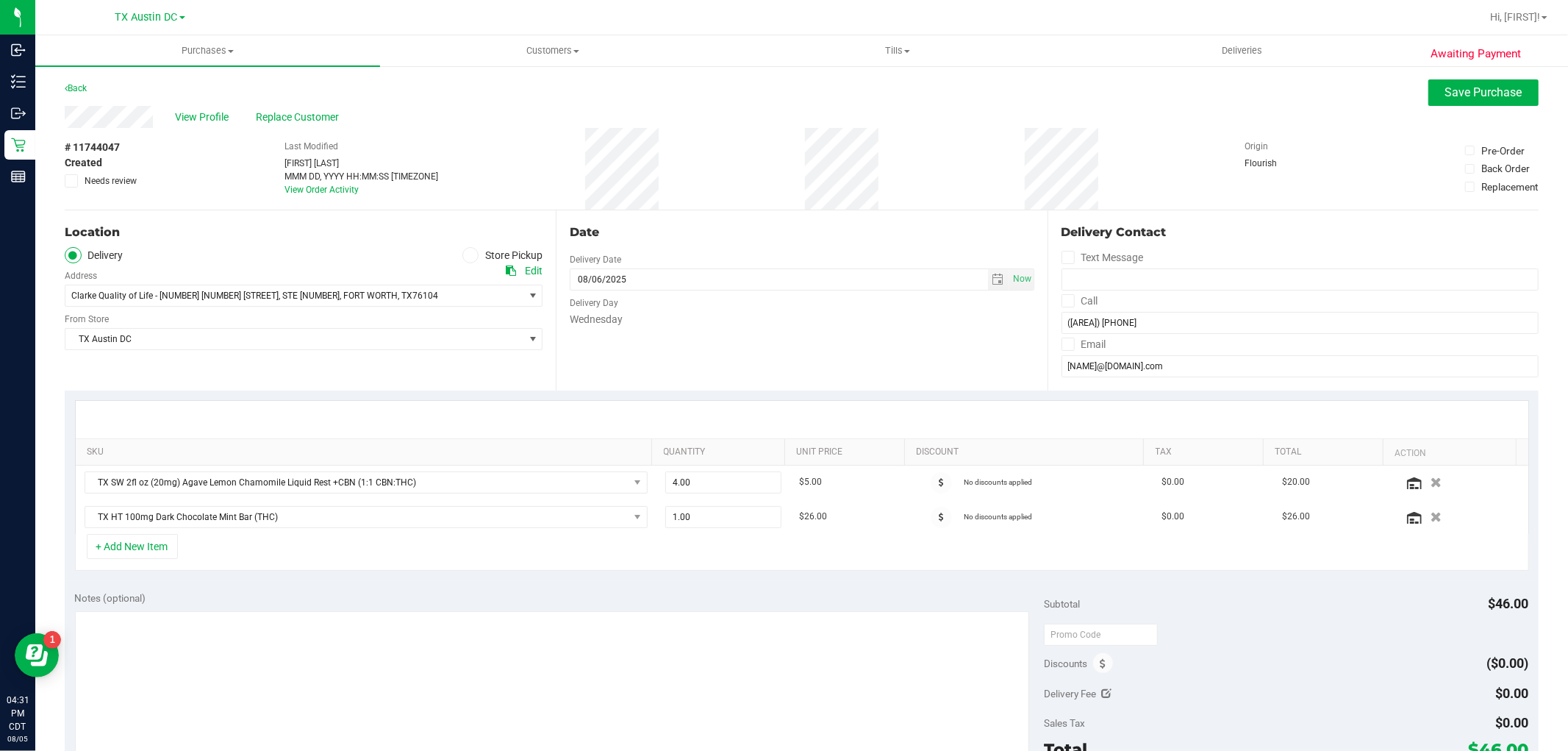 click on "+ Add New Item" at bounding box center (802, 552) 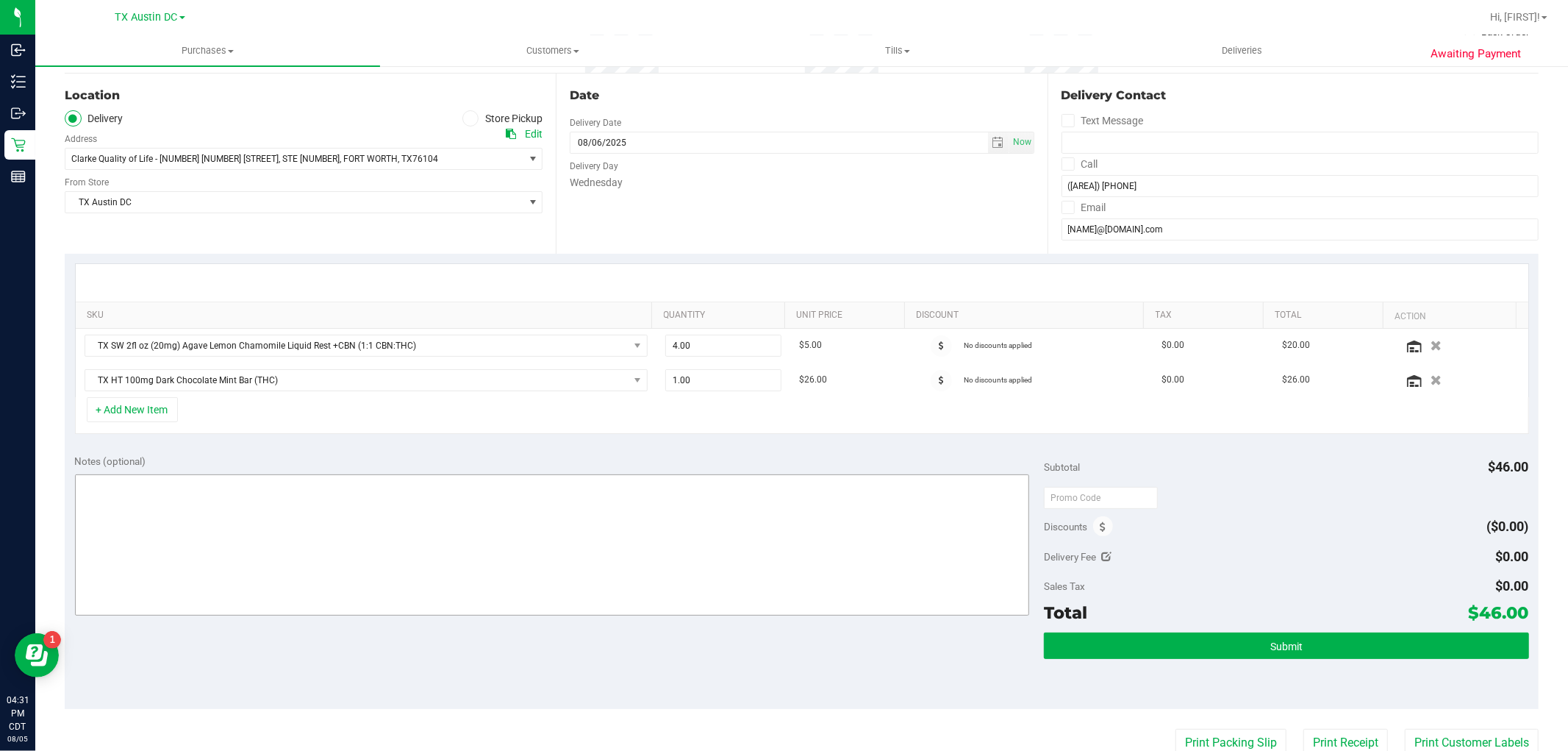 scroll, scrollTop: 163, scrollLeft: 0, axis: vertical 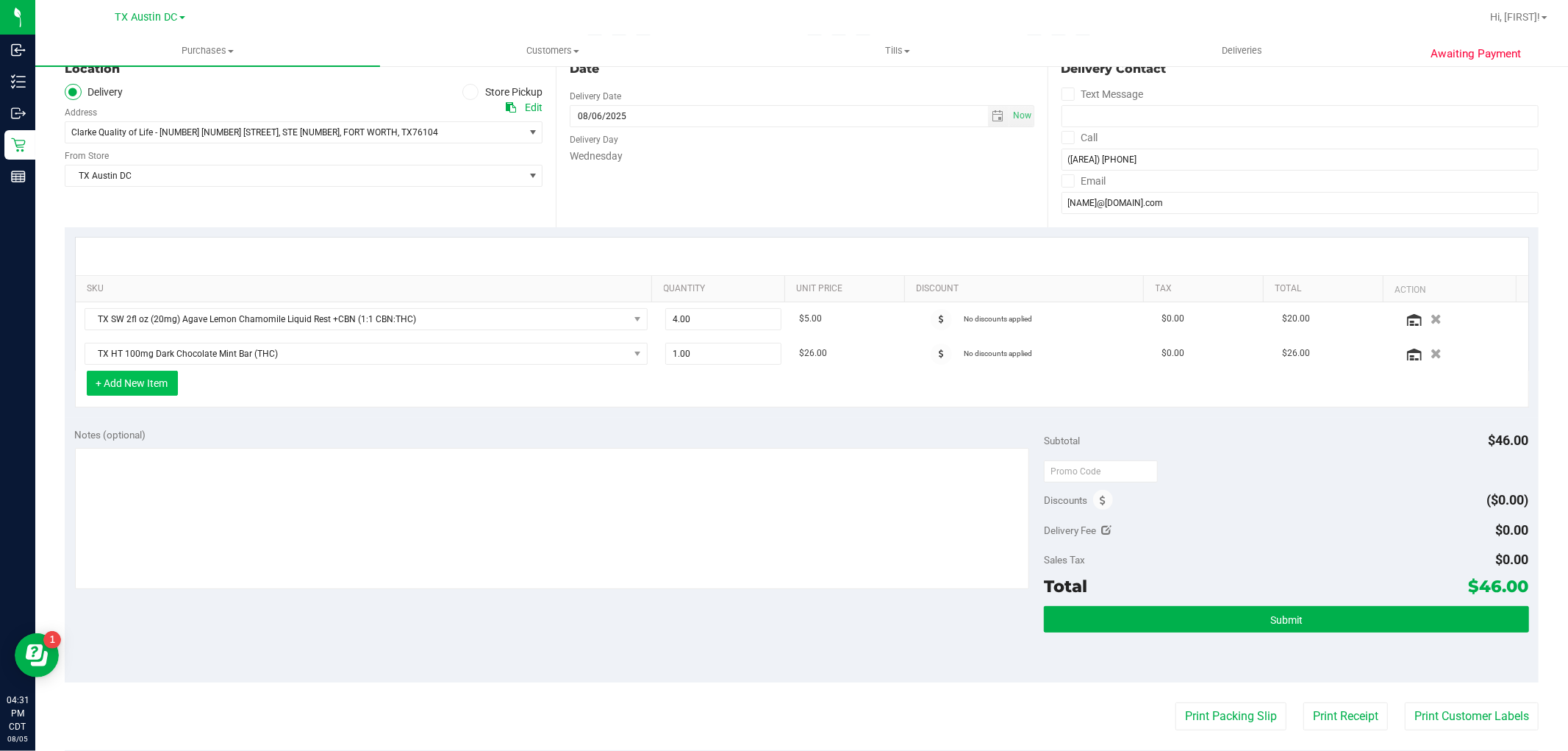 click on "+ Add New Item" at bounding box center (132, 383) 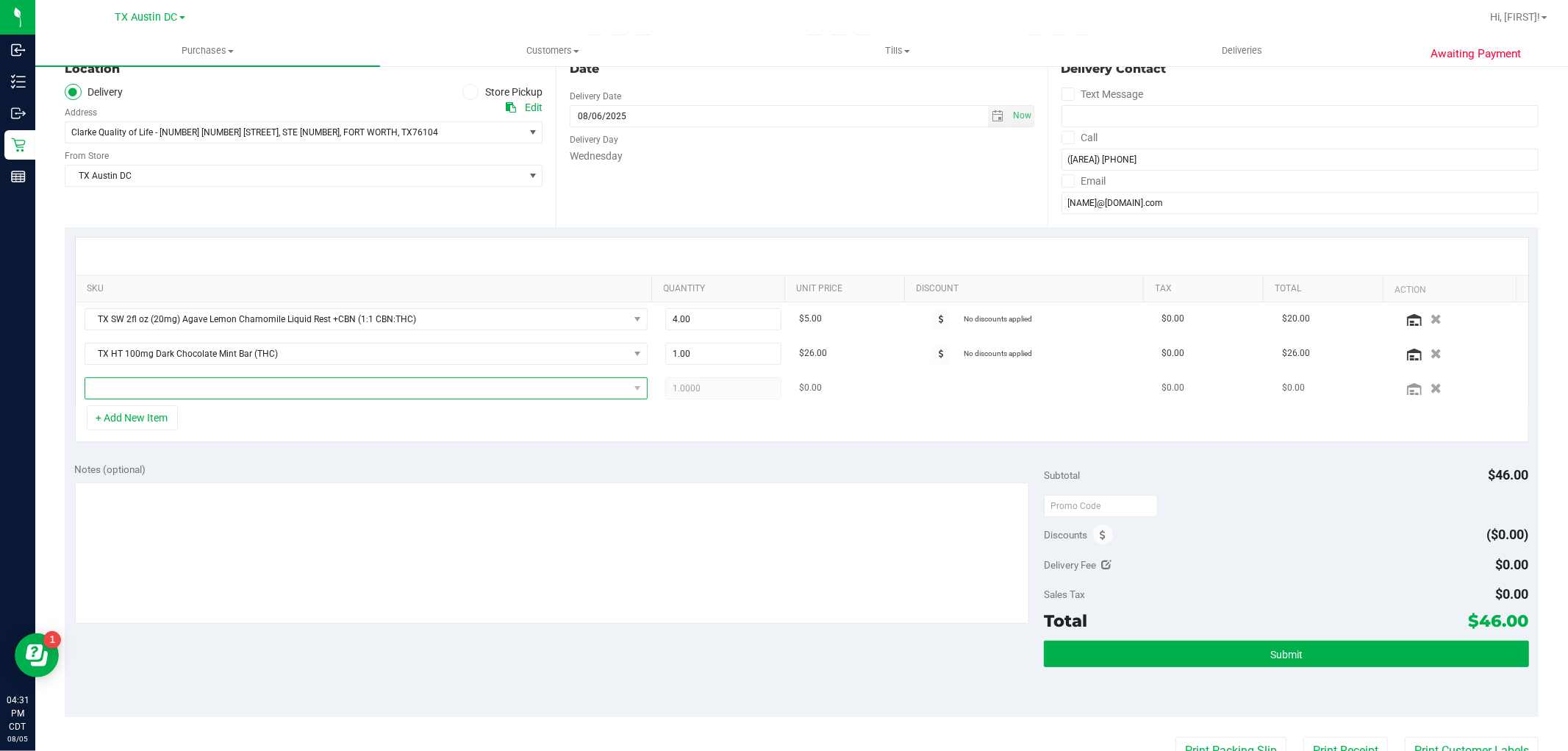 click at bounding box center [357, 388] 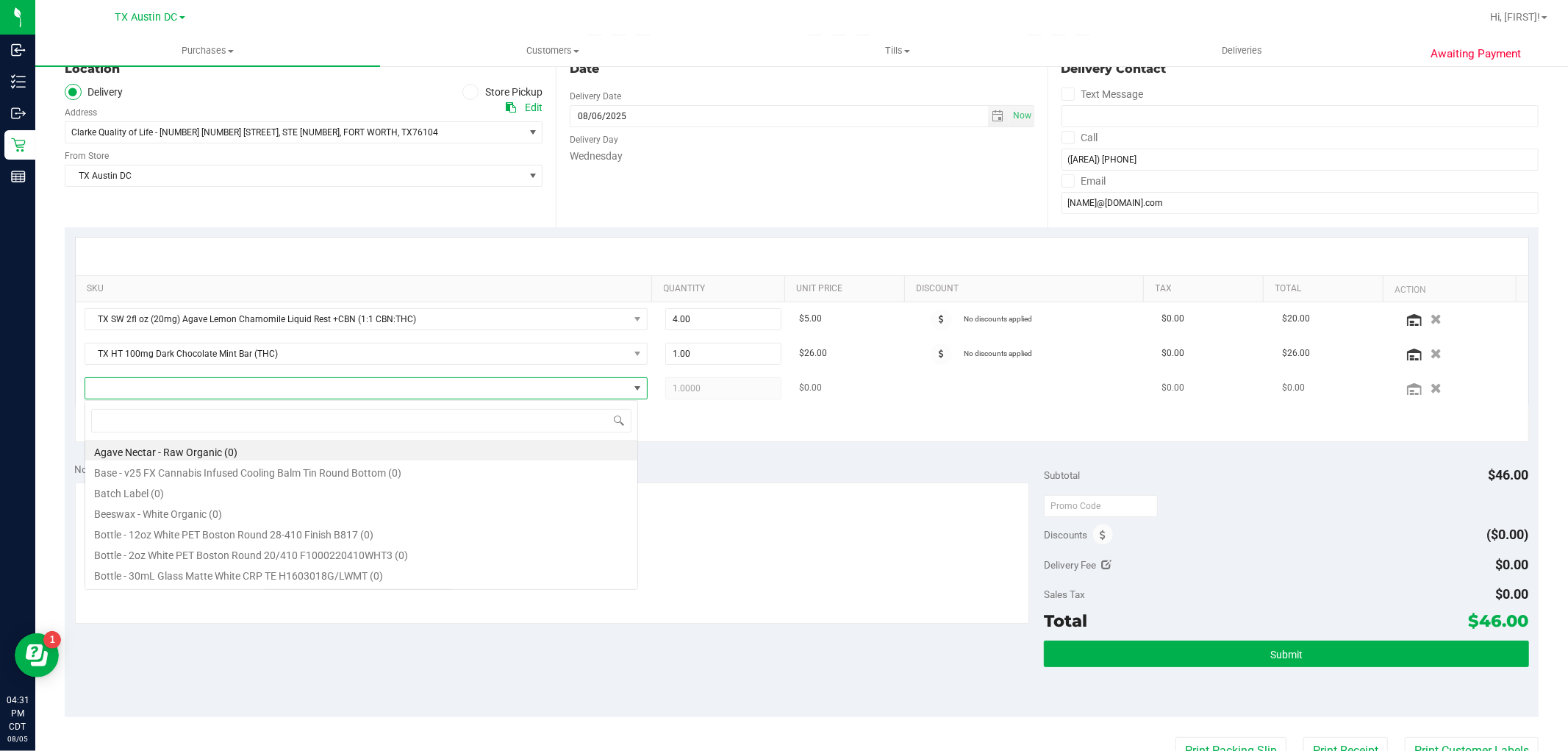 scroll, scrollTop: 73533, scrollLeft: 72957, axis: both 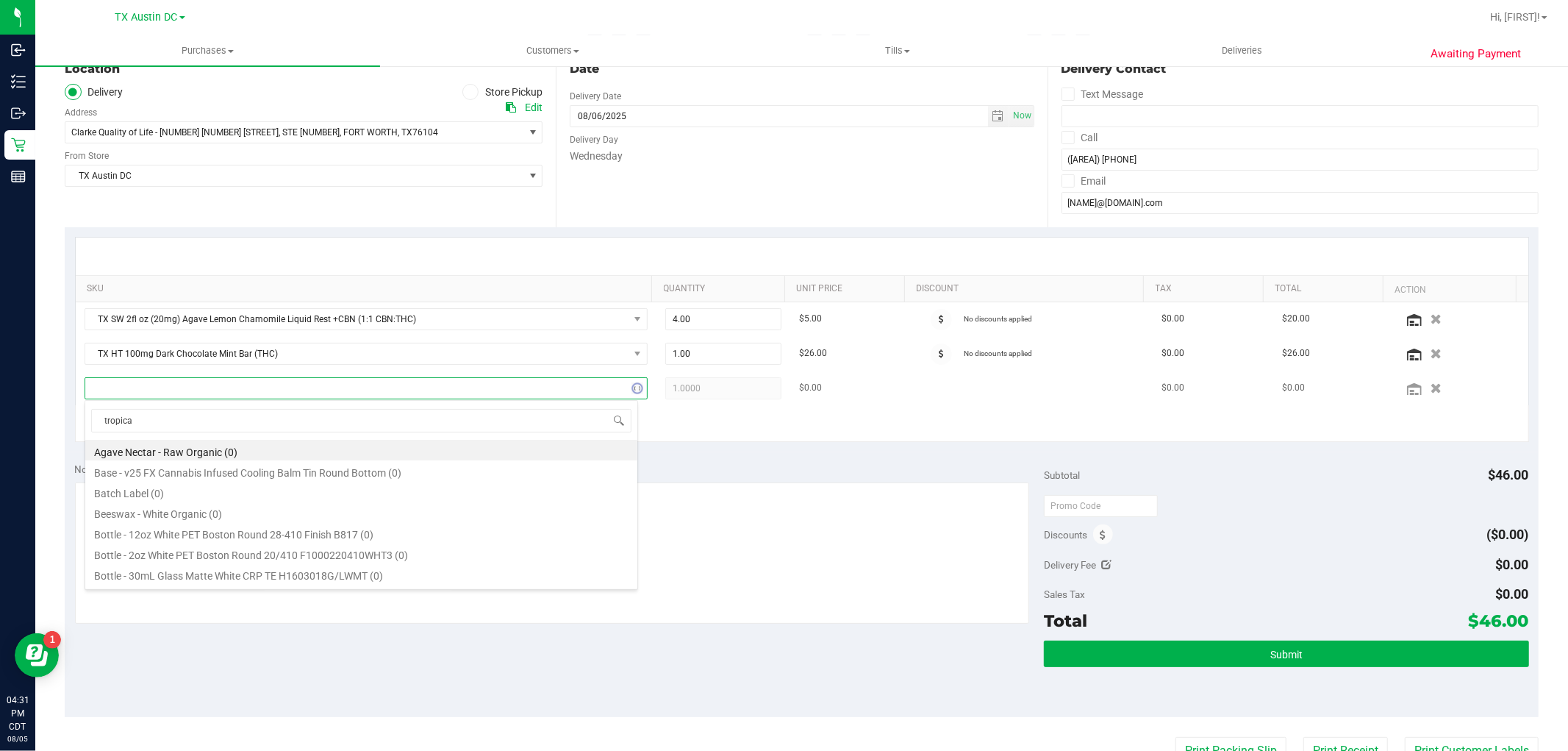 type on "tropical" 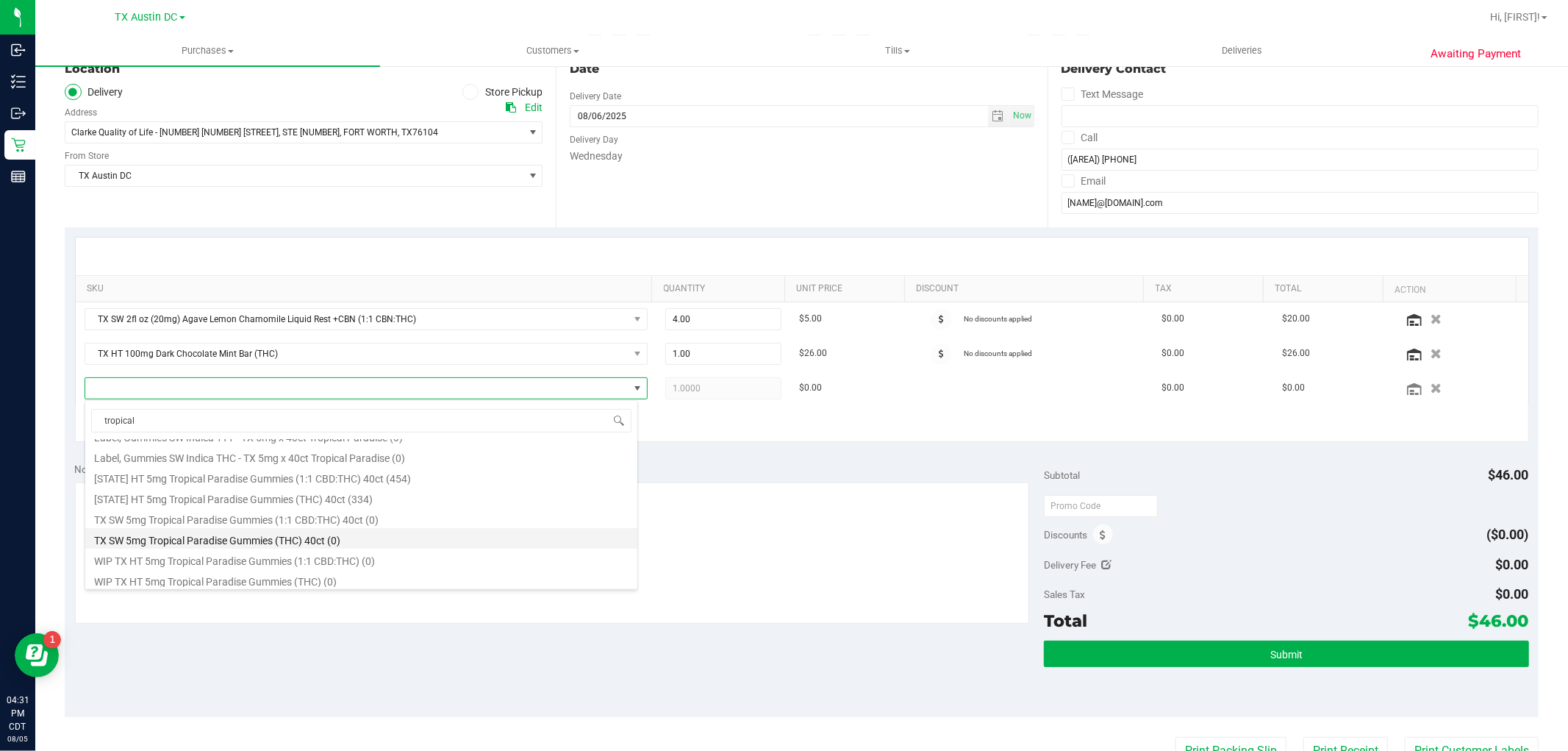 scroll, scrollTop: 245, scrollLeft: 0, axis: vertical 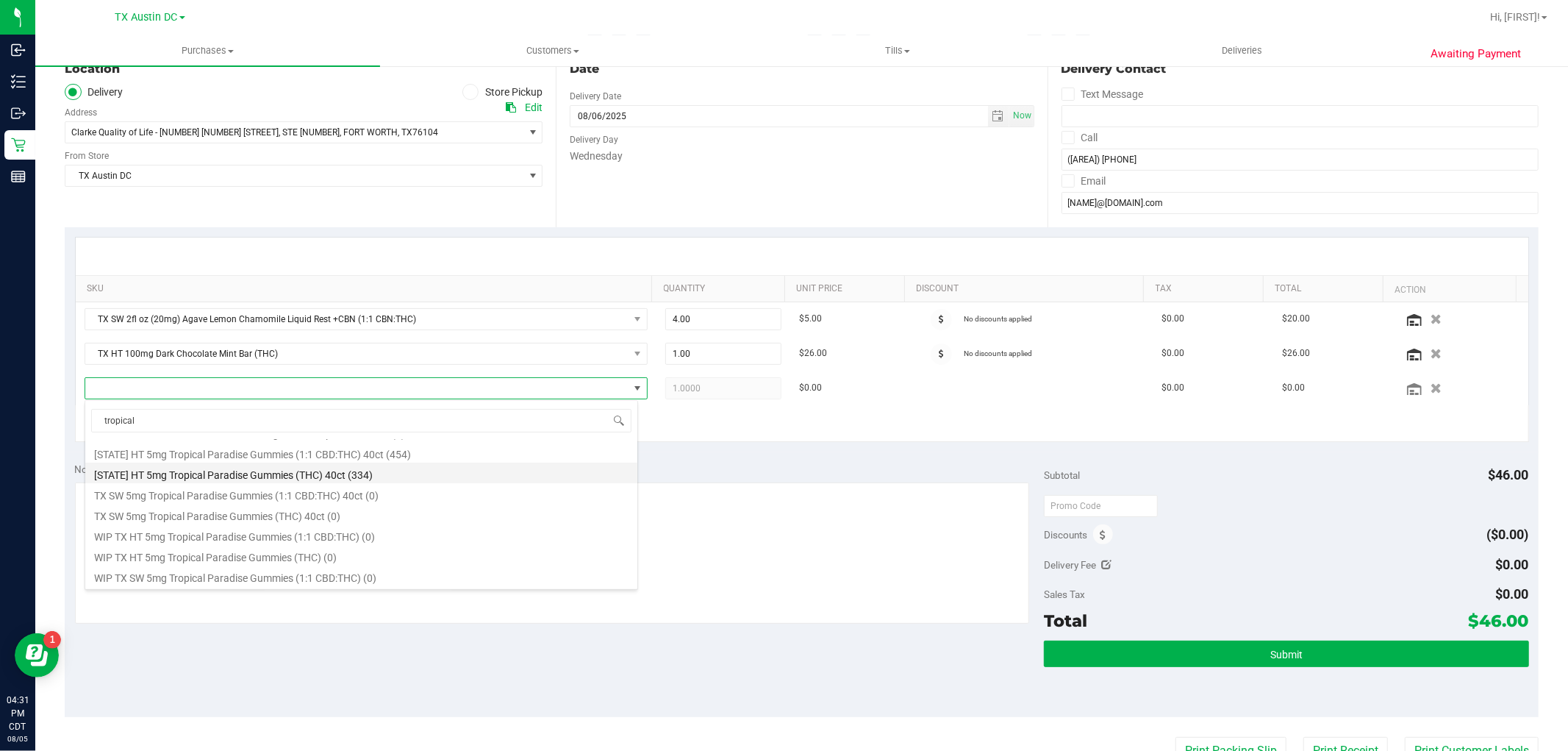 click on "TX HT 5mg Tropical Paradise Gummies (THC) 40ct (334)" at bounding box center [361, 473] 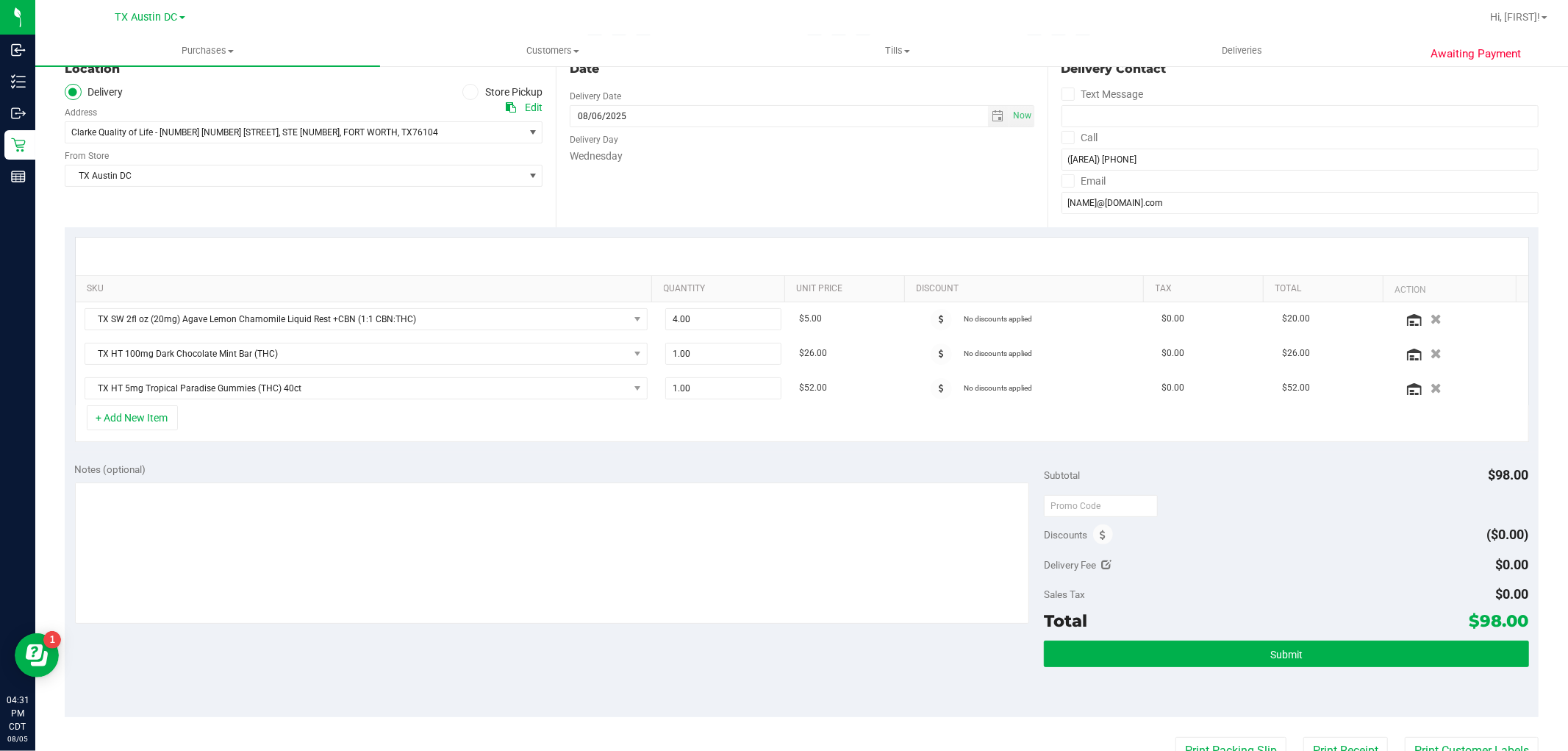 click on "+ Add New Item" at bounding box center (802, 424) 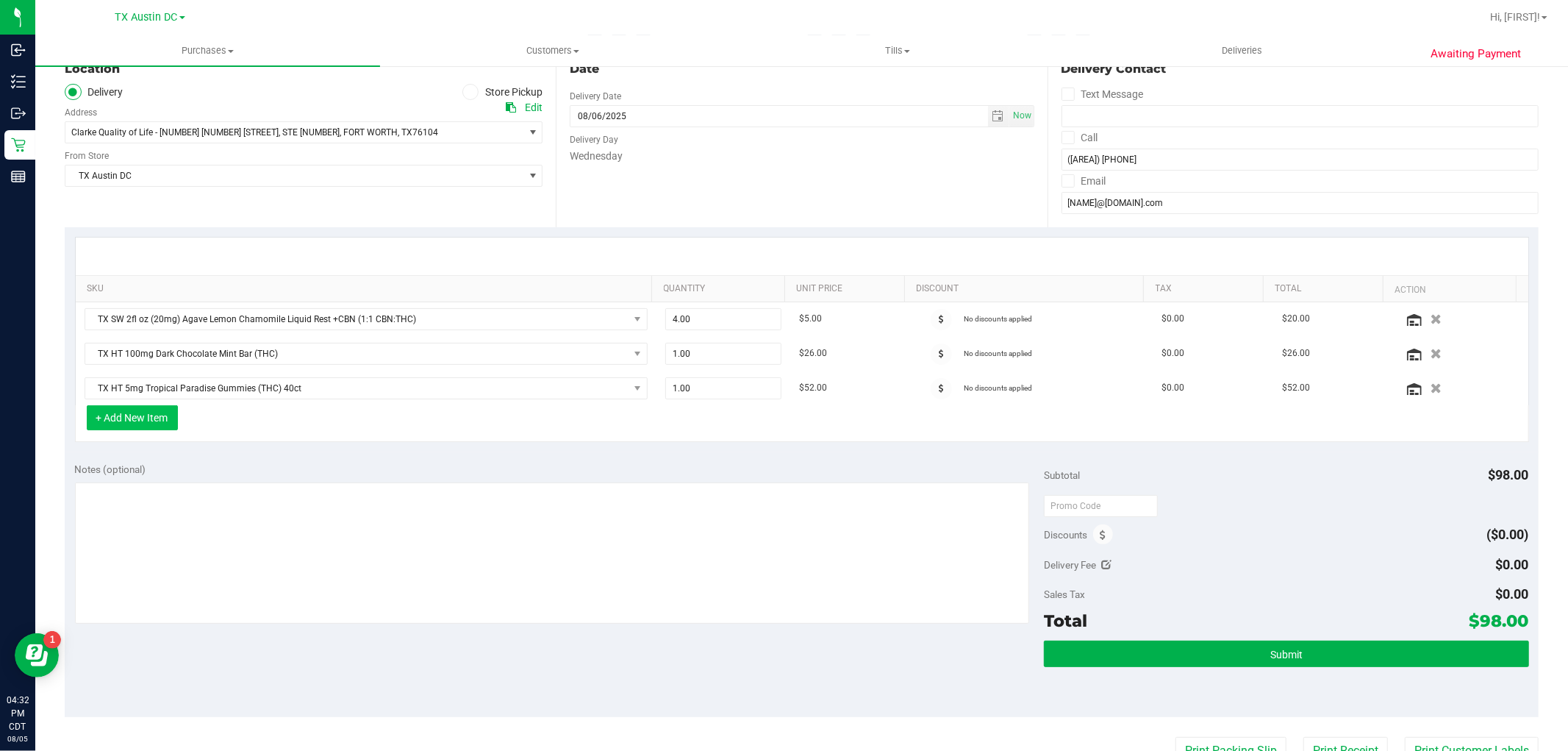 click on "+ Add New Item" at bounding box center (132, 418) 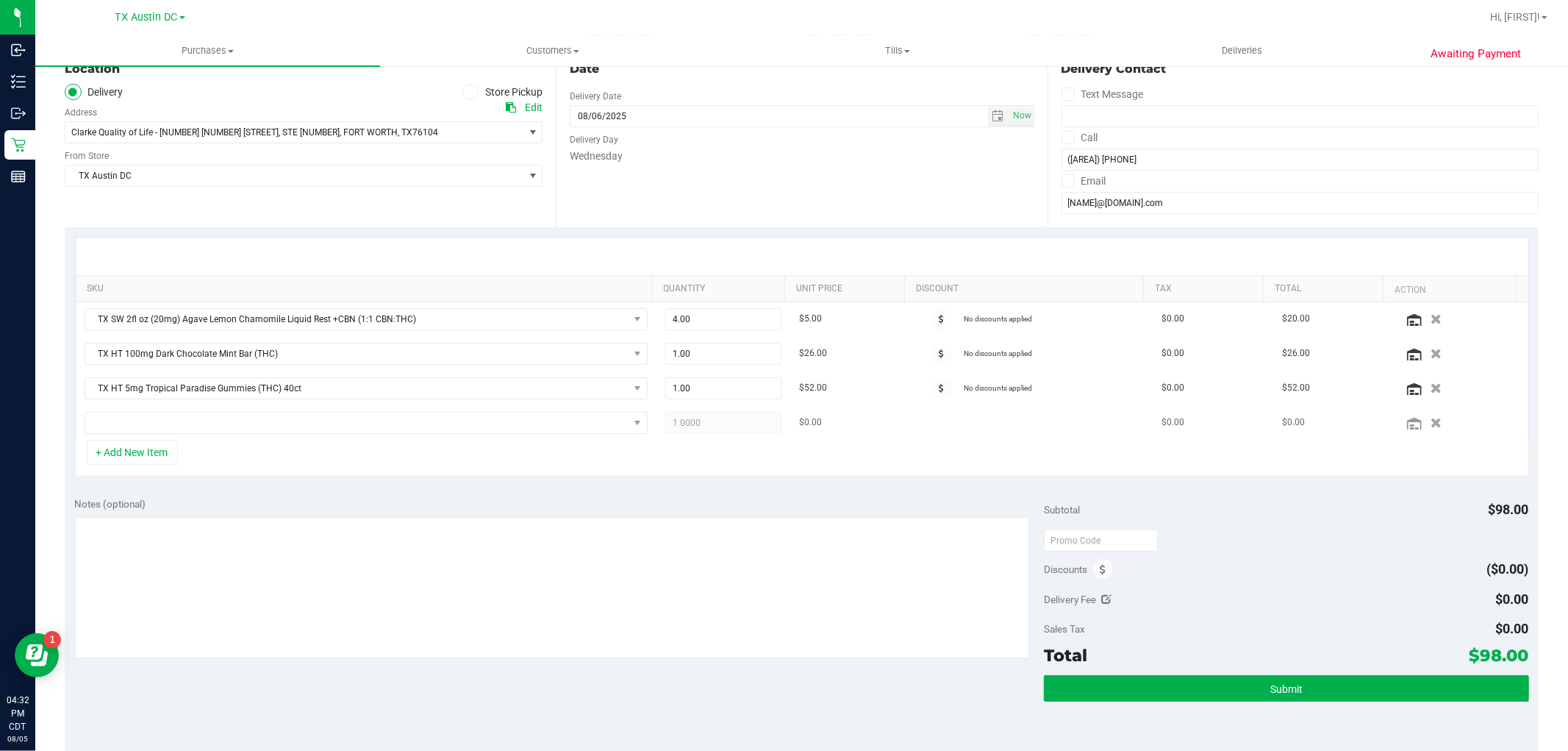 click at bounding box center (366, 423) 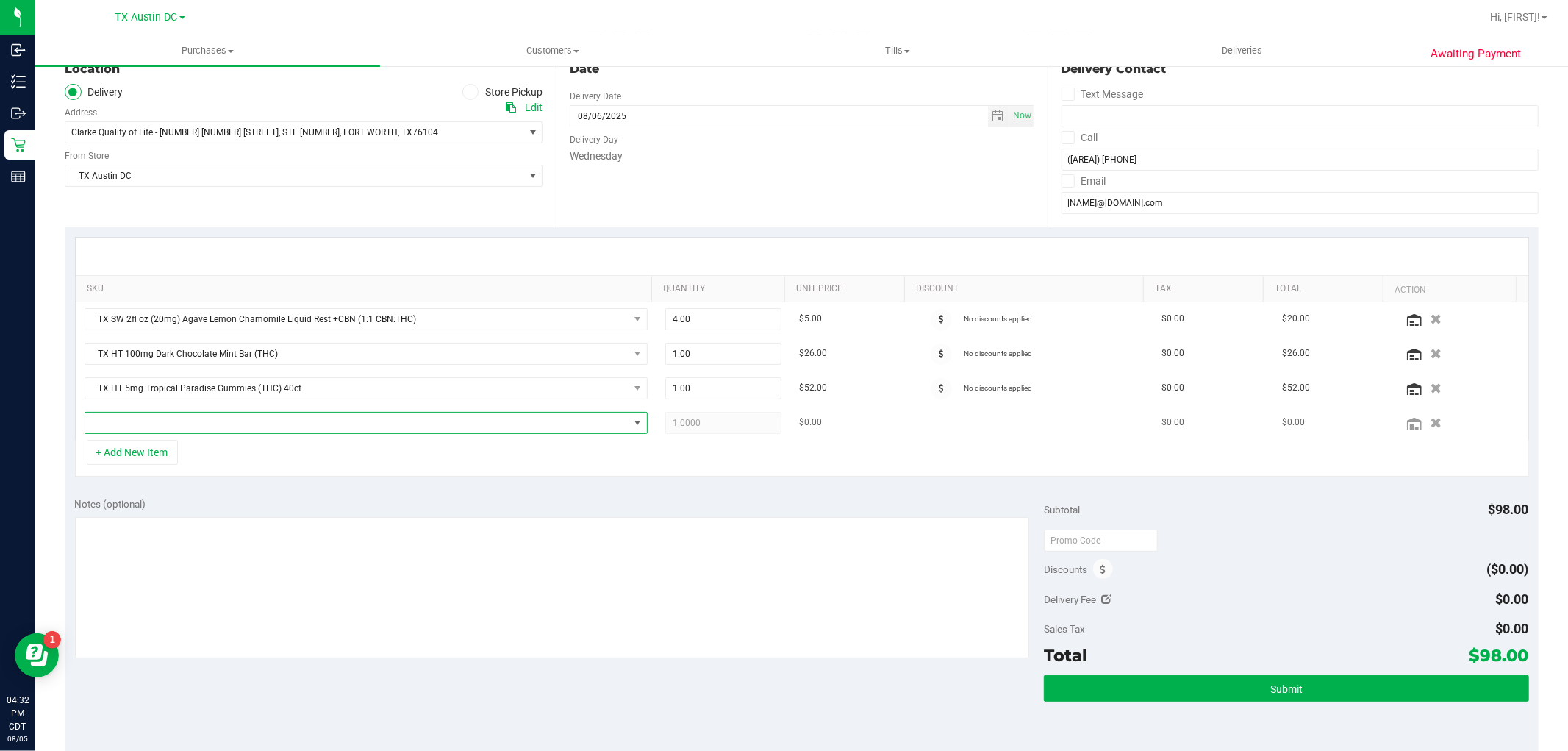 click at bounding box center (357, 423) 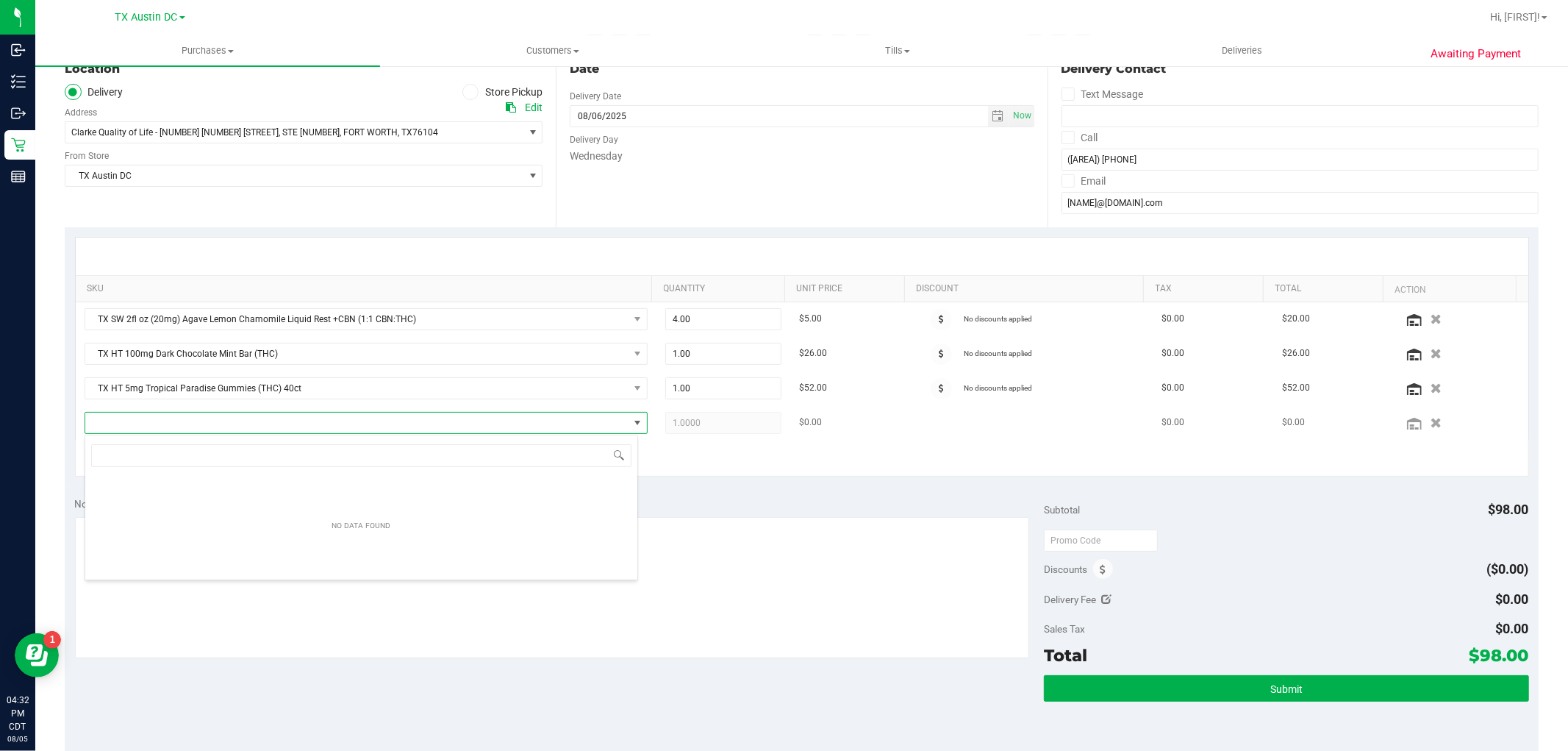 scroll, scrollTop: 73533, scrollLeft: 72957, axis: both 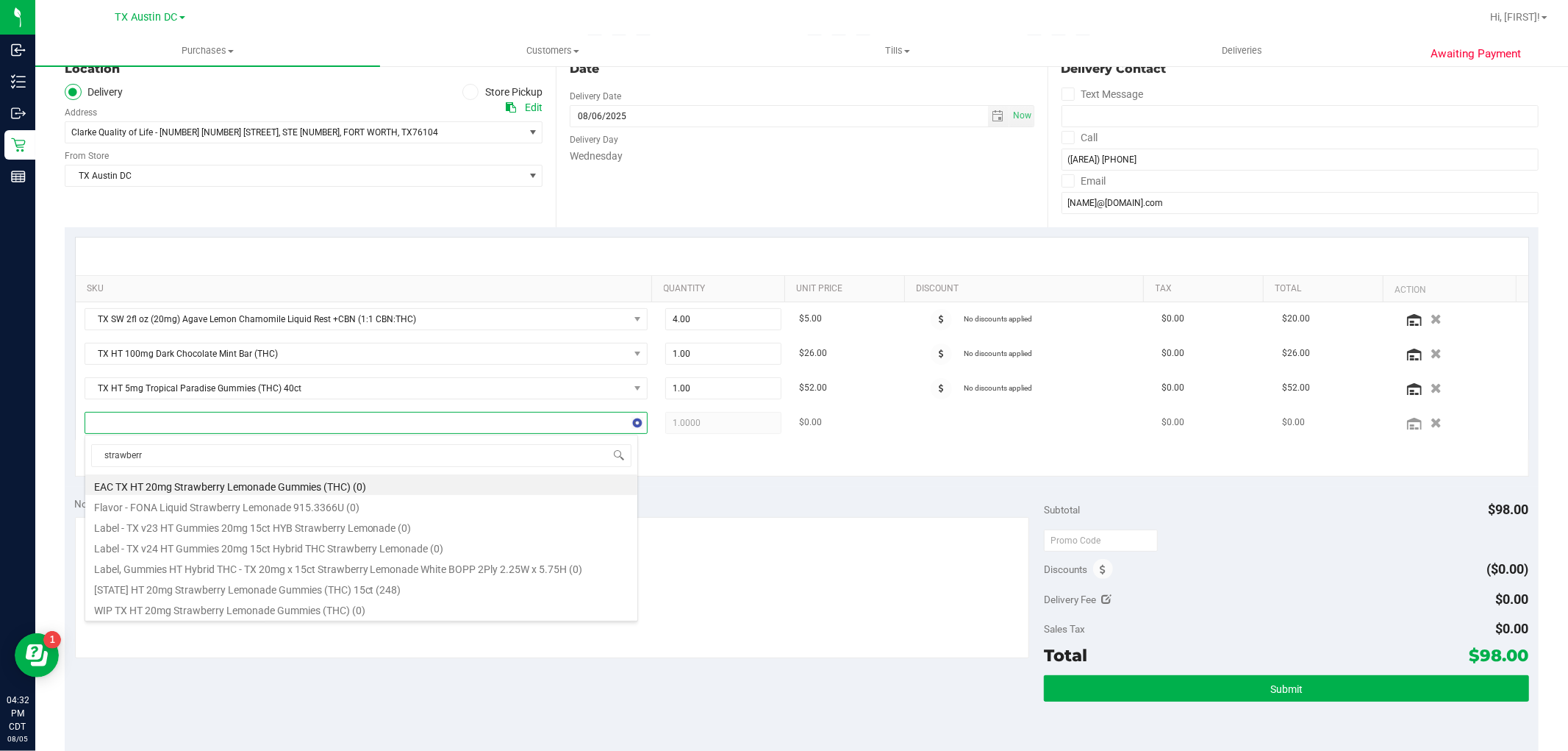 type on "strawberry" 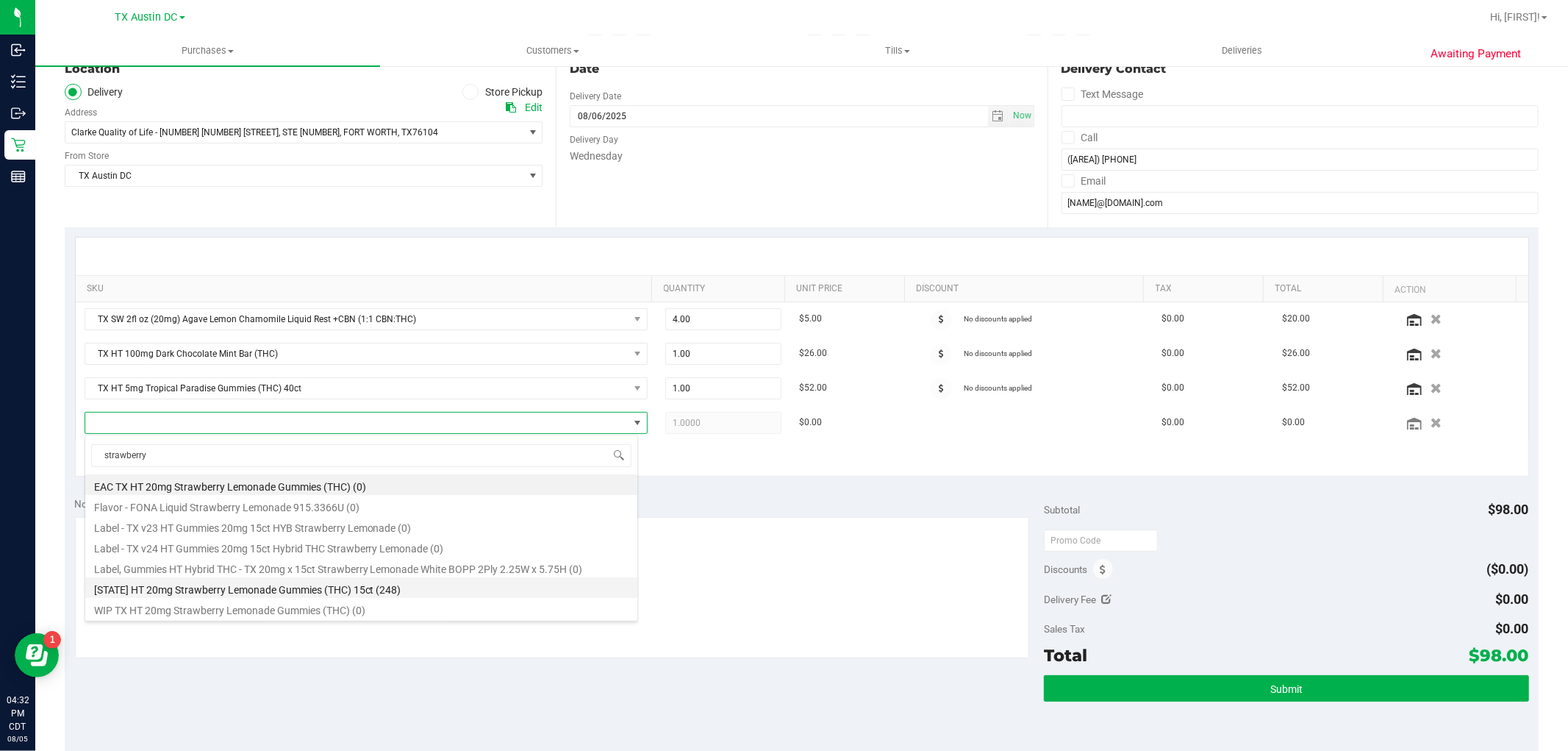 click on "TX HT 20mg Strawberry Lemonade Gummies (THC) 15ct (248)" at bounding box center (361, 588) 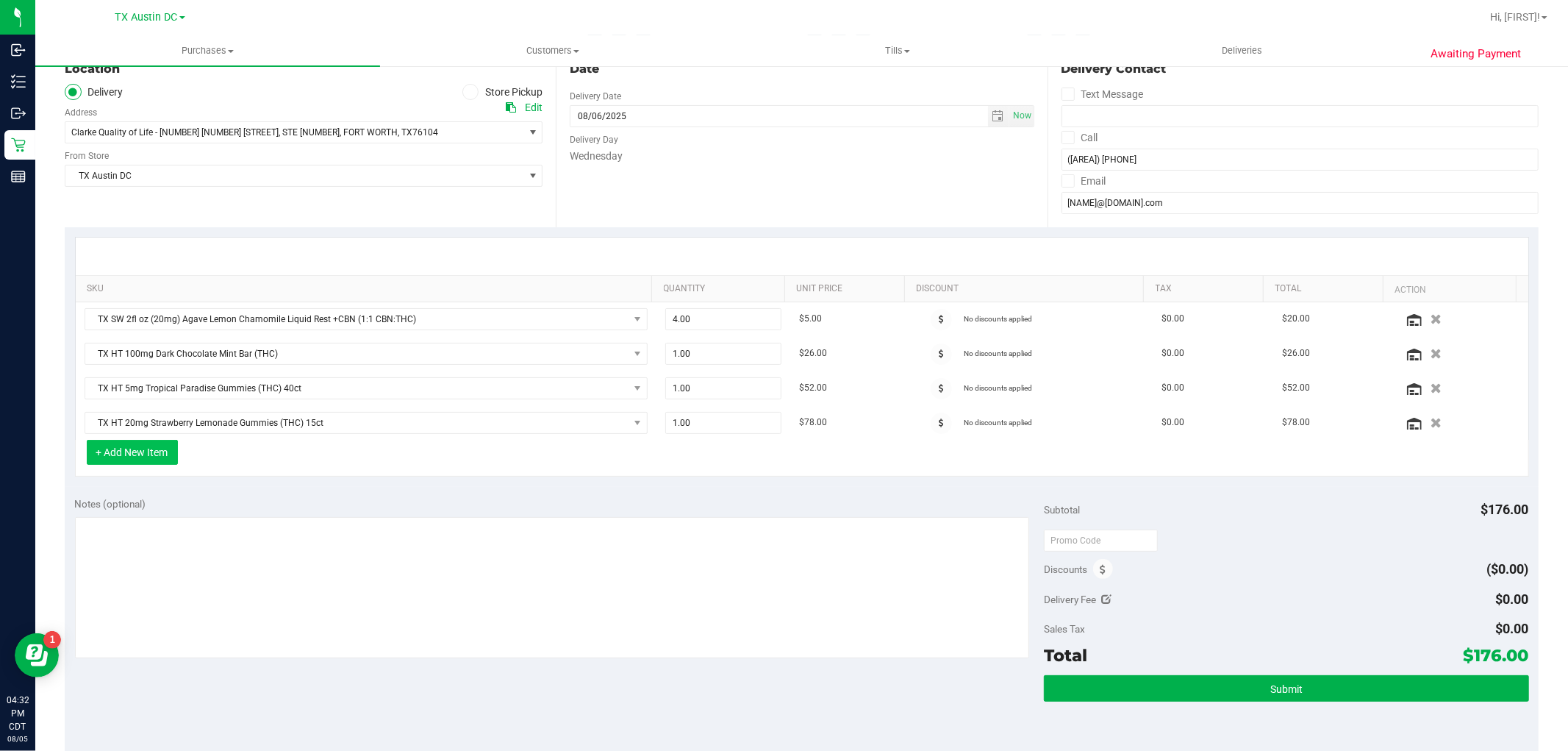 click on "+ Add New Item" at bounding box center [132, 452] 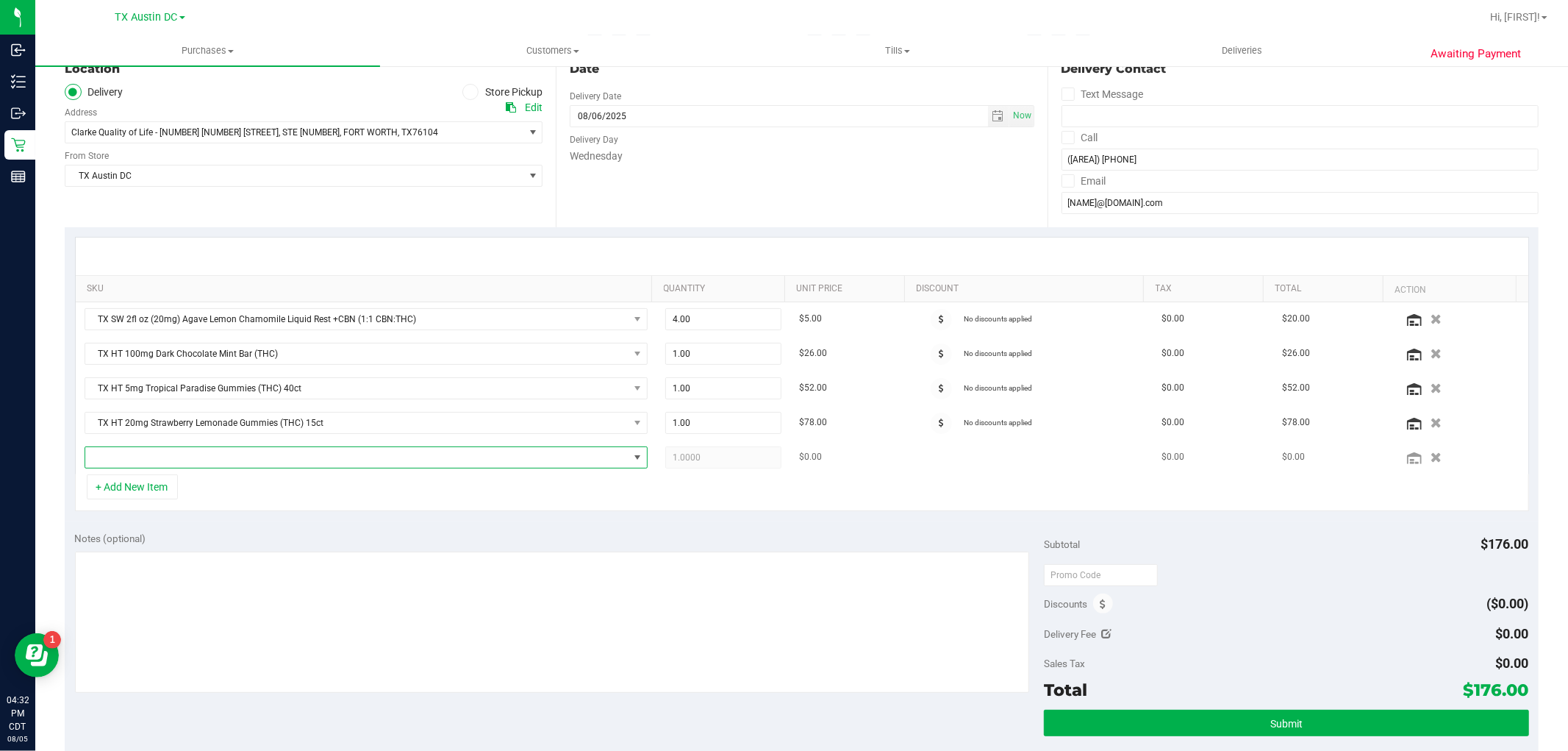 click at bounding box center [357, 458] 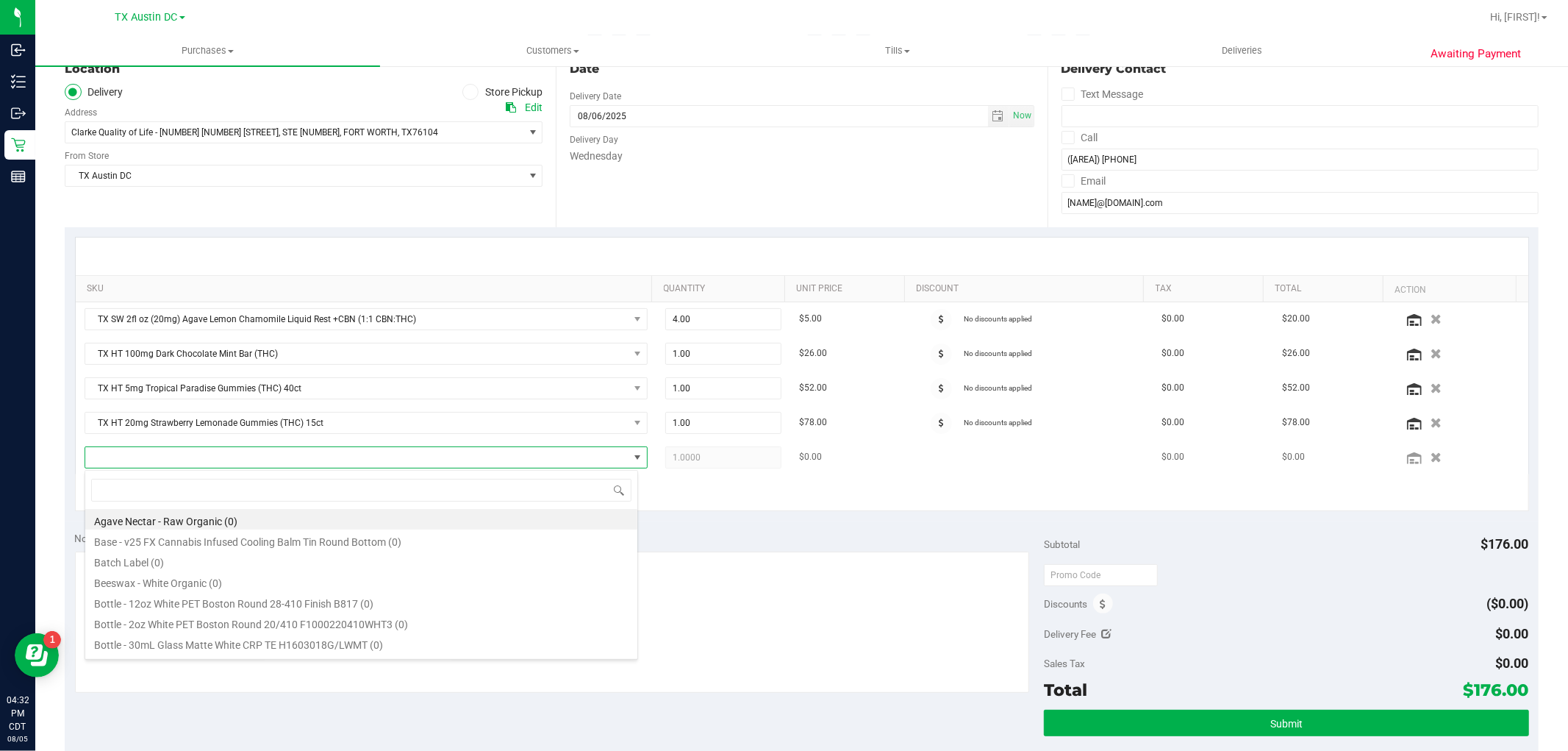 scroll, scrollTop: 73533, scrollLeft: 72957, axis: both 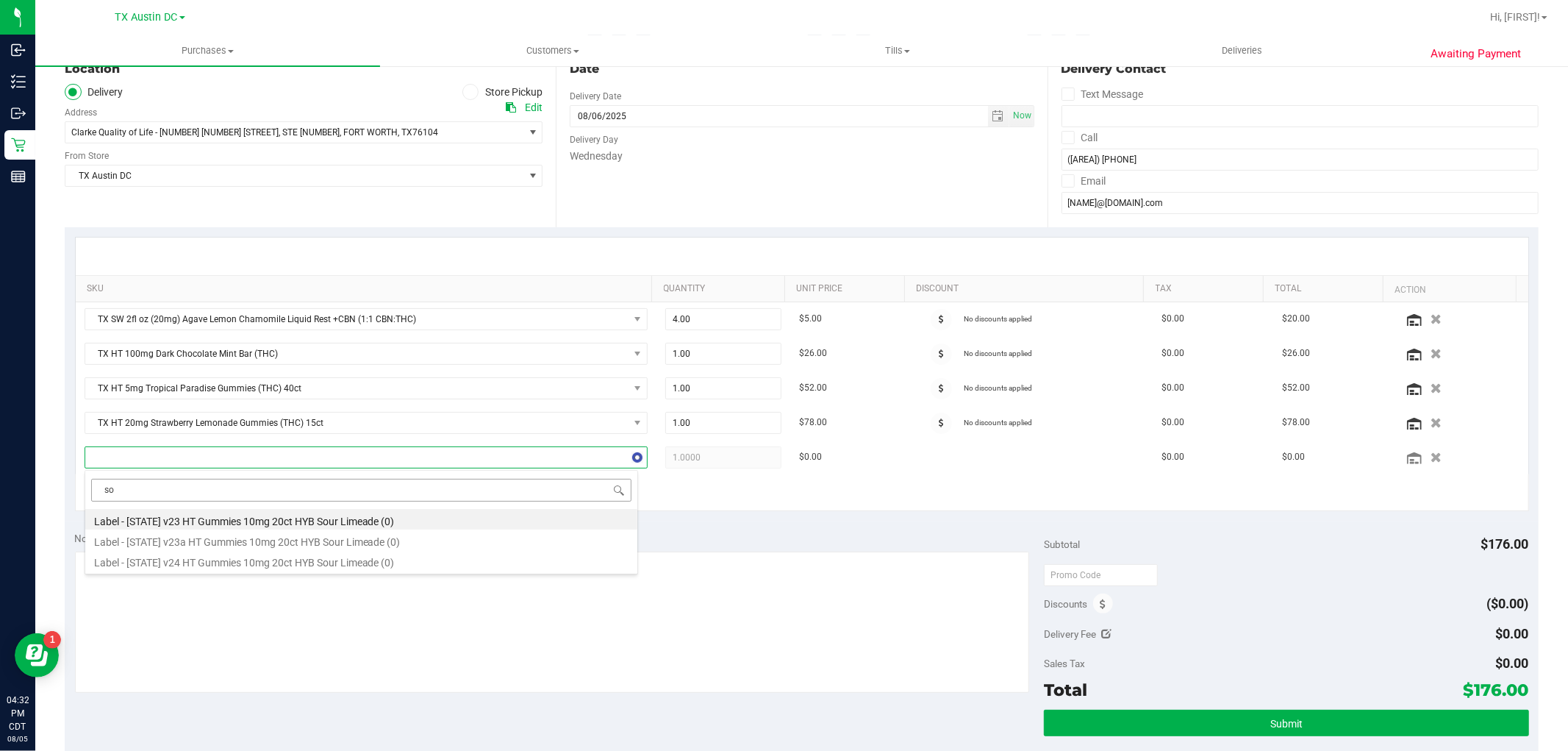 type on "s" 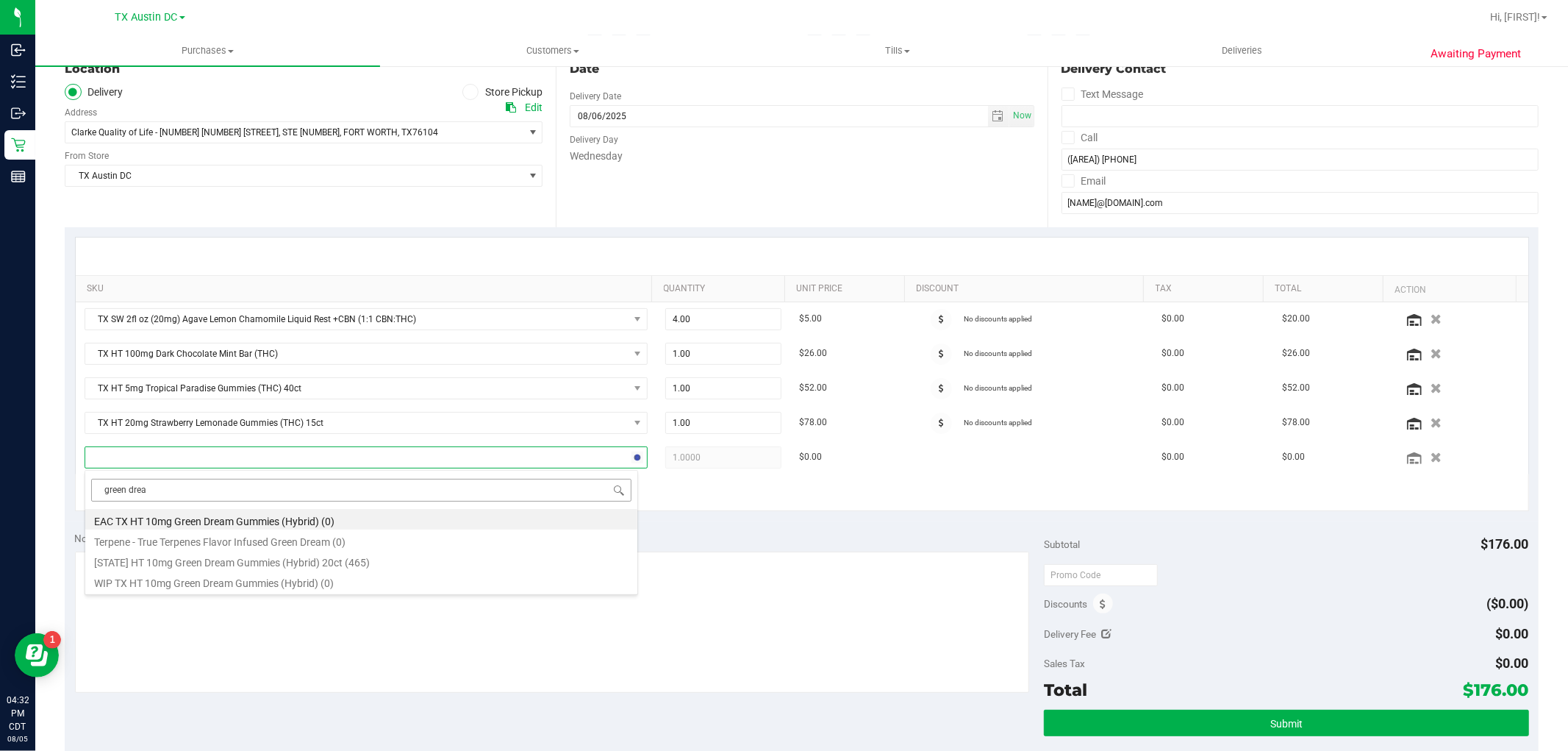 type on "green dream" 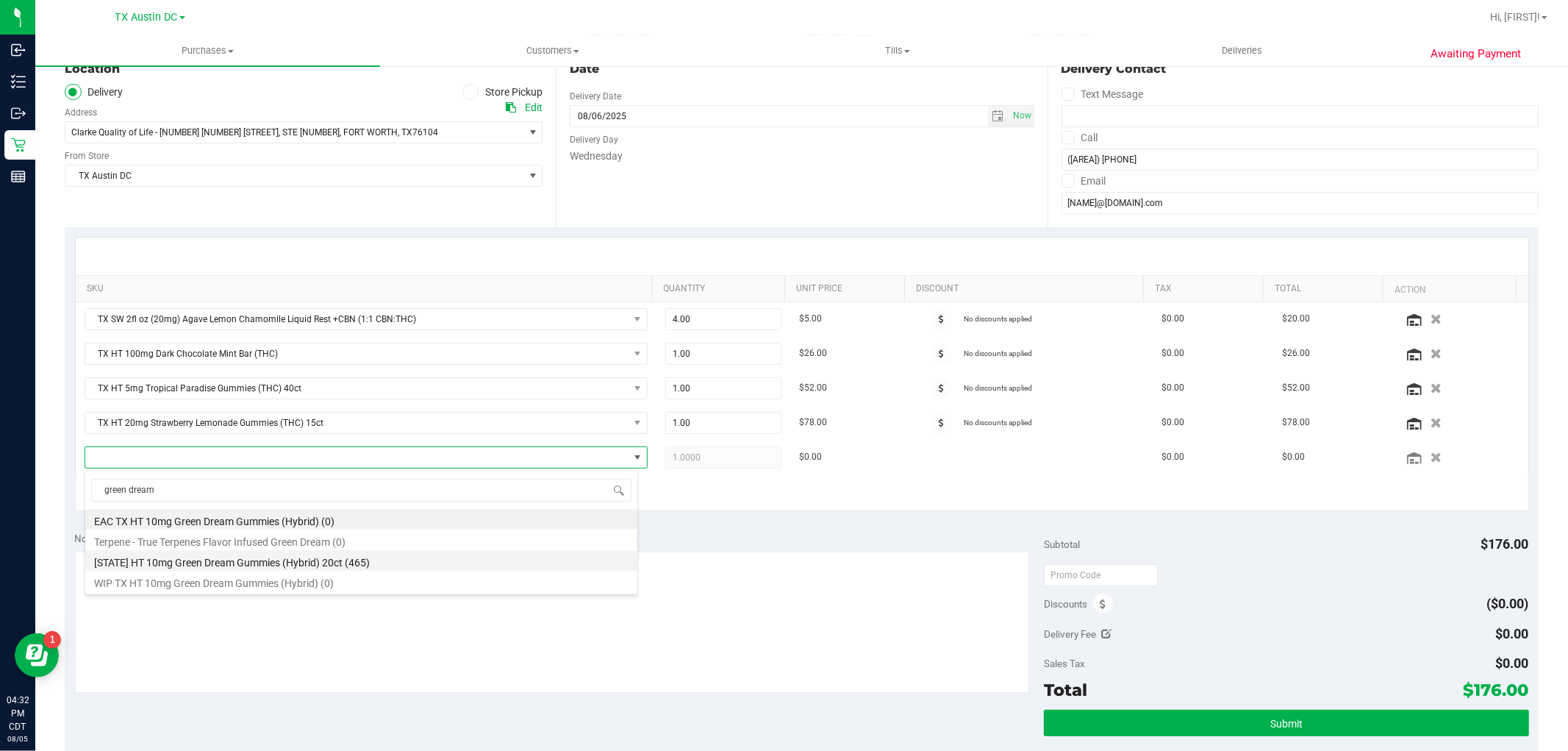 click on "TX HT 10mg Green Dream Gummies (Hybrid) 20ct (465)" at bounding box center [361, 560] 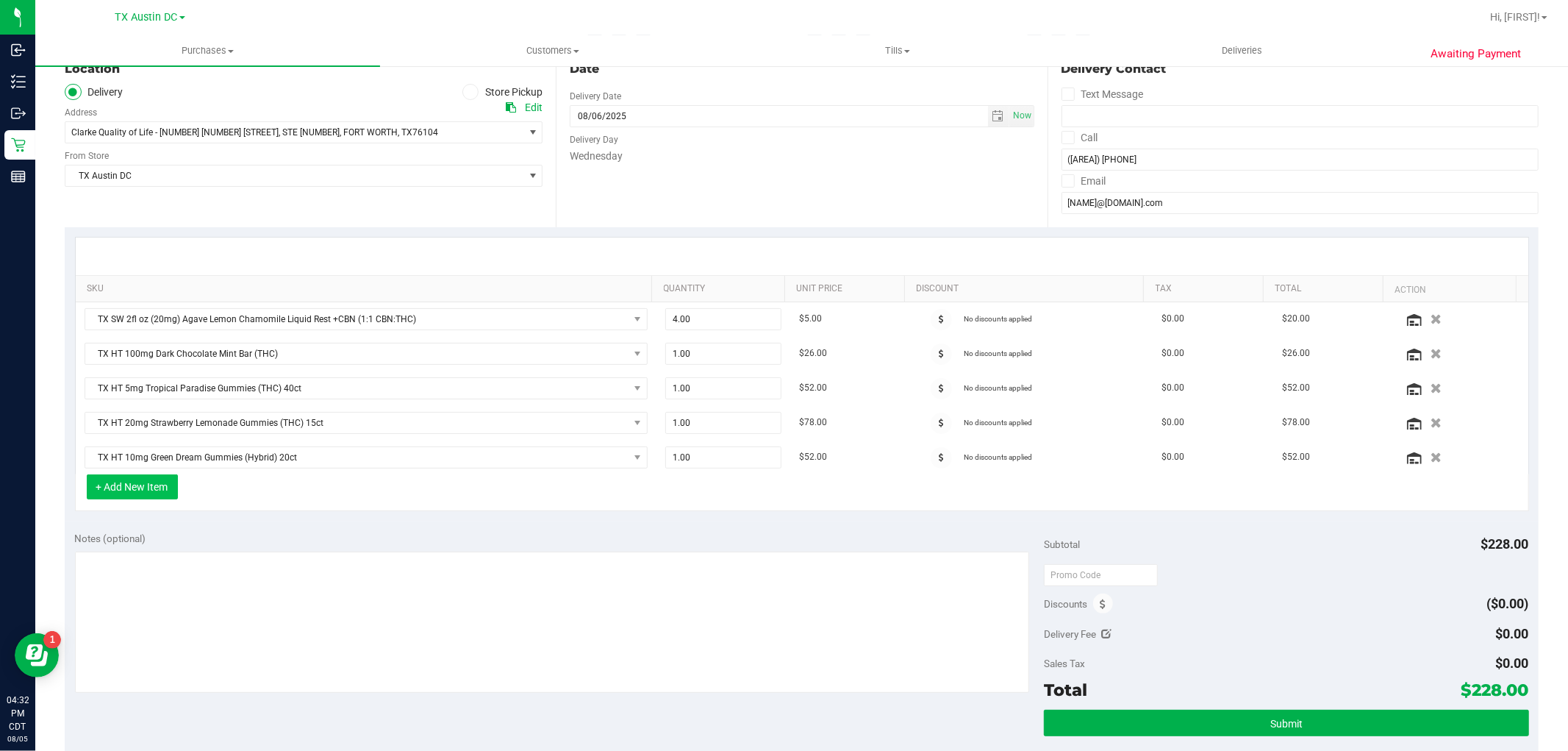 click on "+ Add New Item" at bounding box center [132, 487] 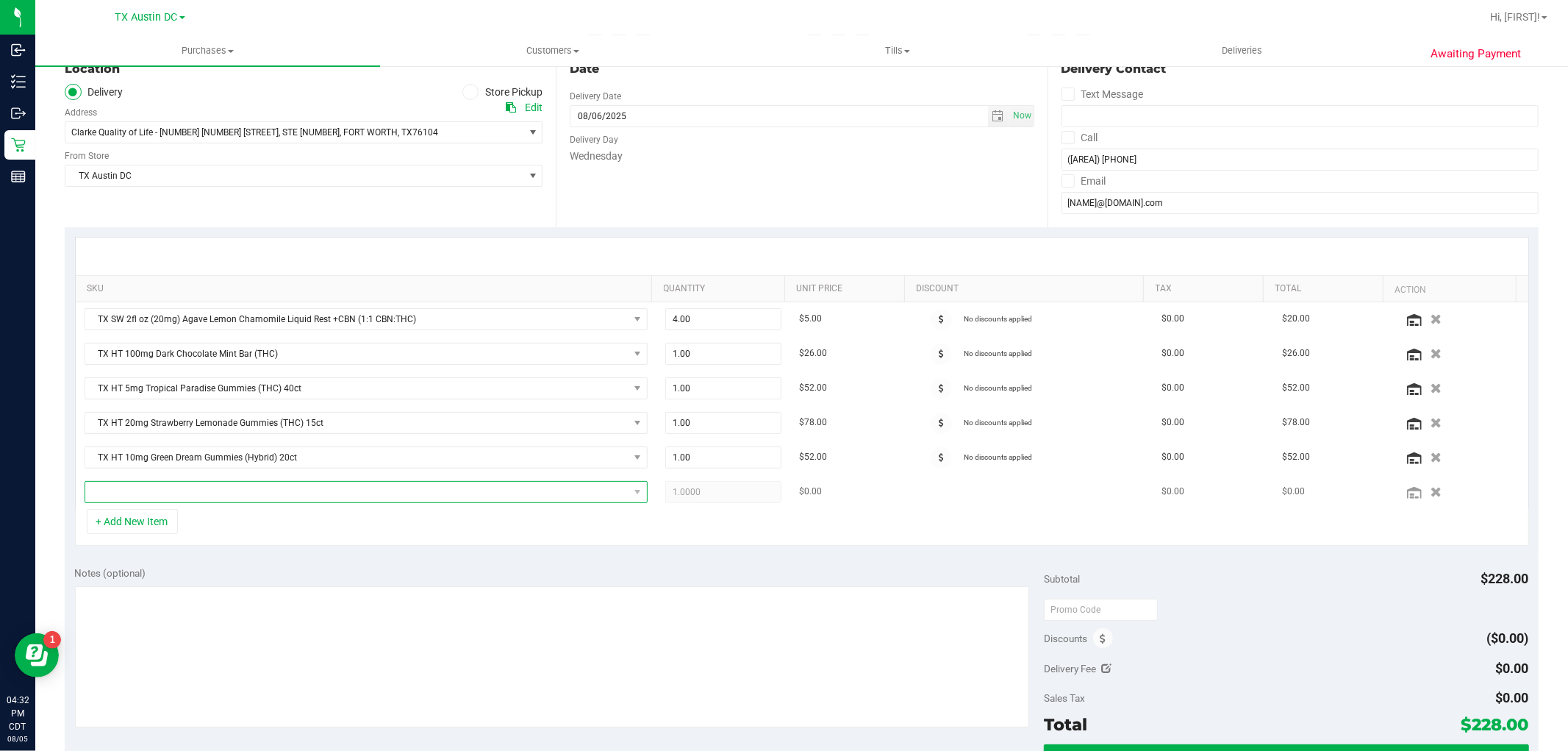 click at bounding box center [357, 492] 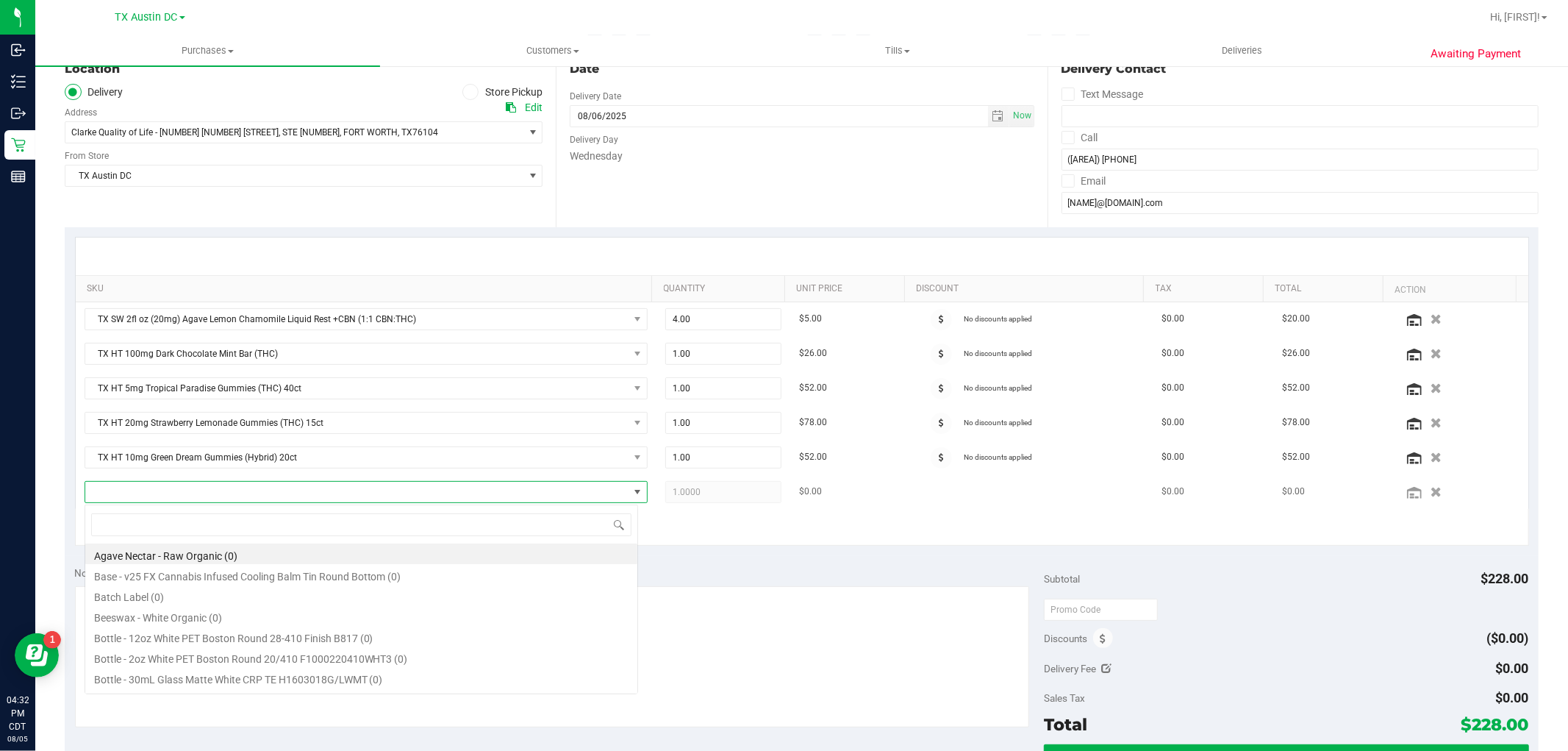 scroll, scrollTop: 73533, scrollLeft: 72957, axis: both 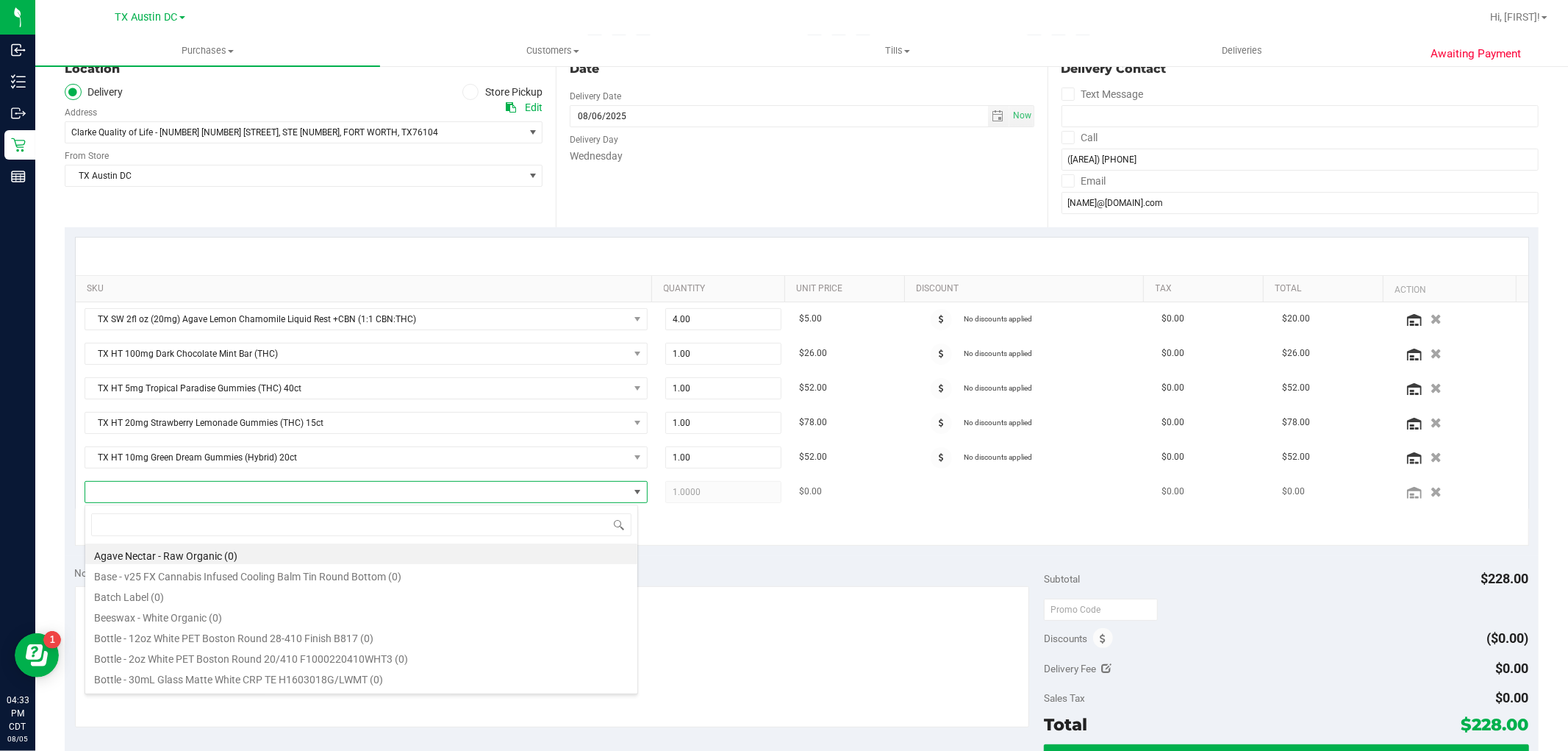 click on "$0.00" at bounding box center [851, 492] 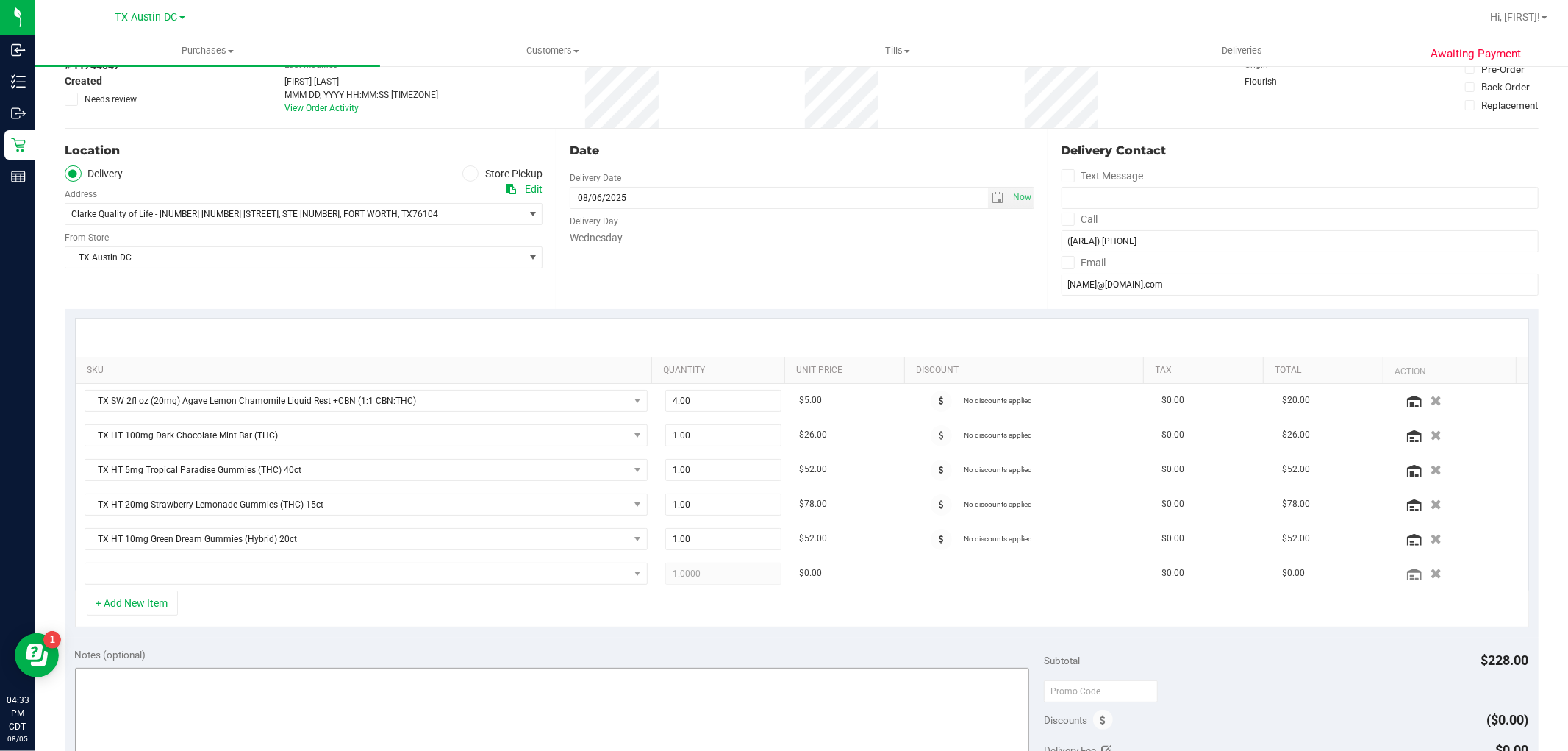scroll, scrollTop: 163, scrollLeft: 0, axis: vertical 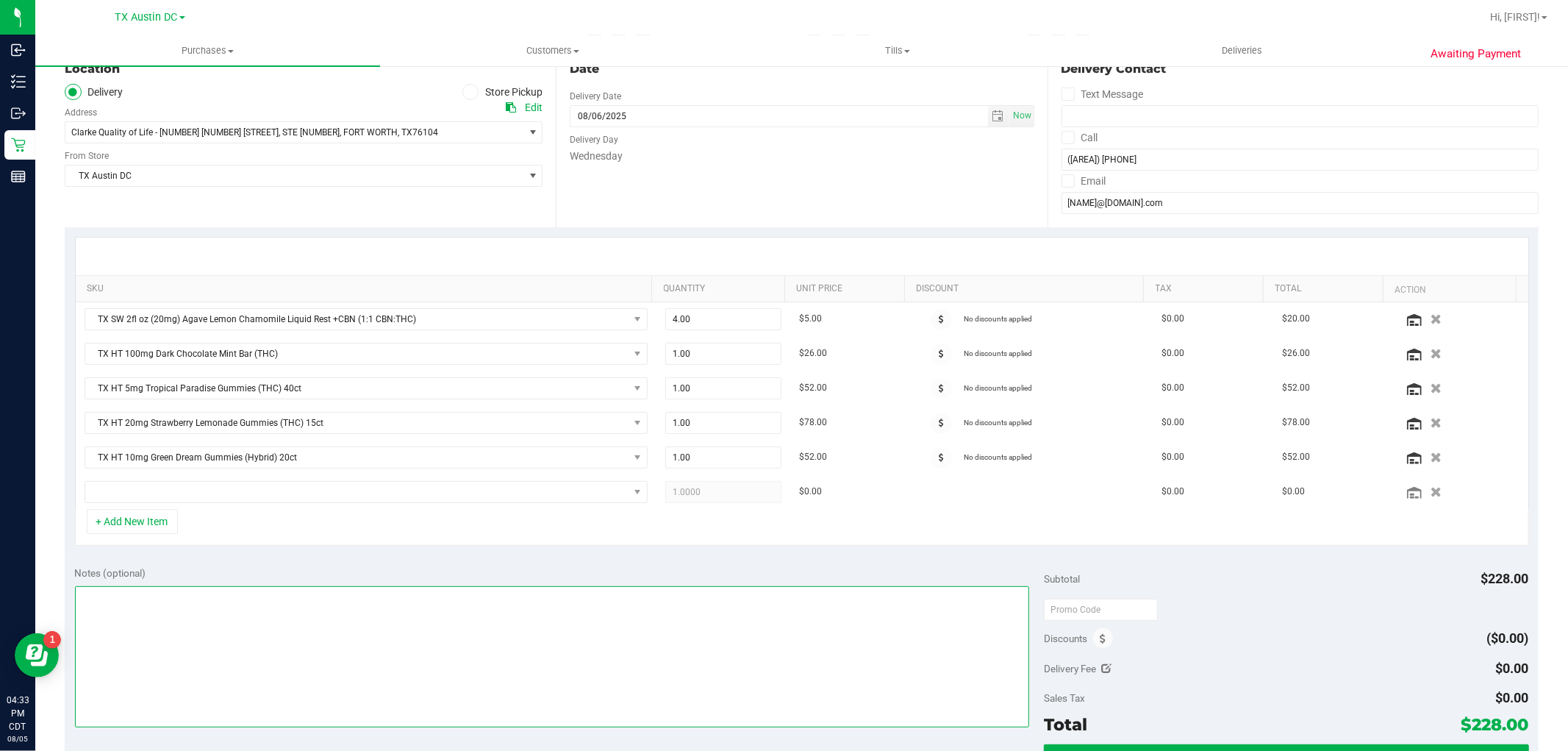 click at bounding box center [552, 657] 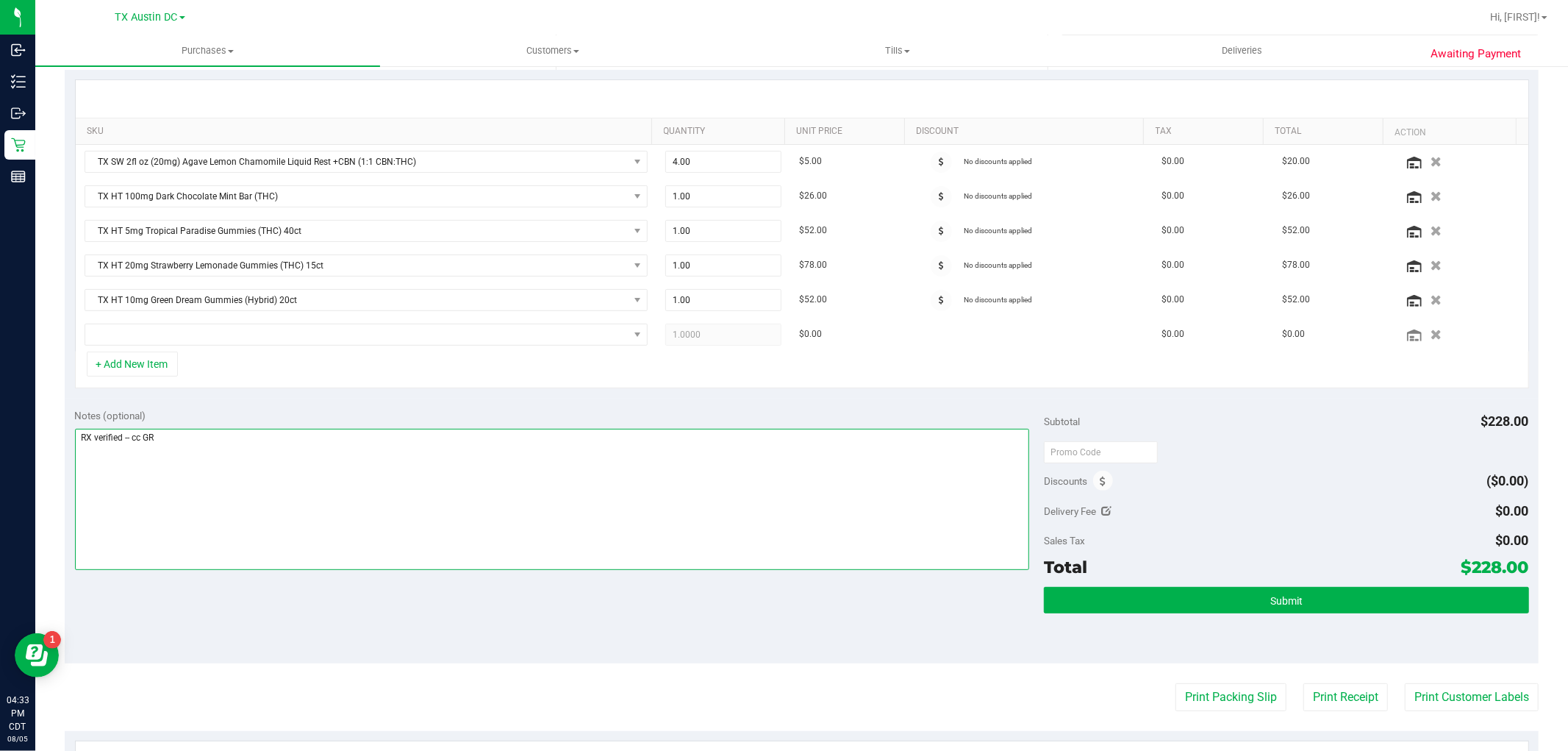 scroll, scrollTop: 327, scrollLeft: 0, axis: vertical 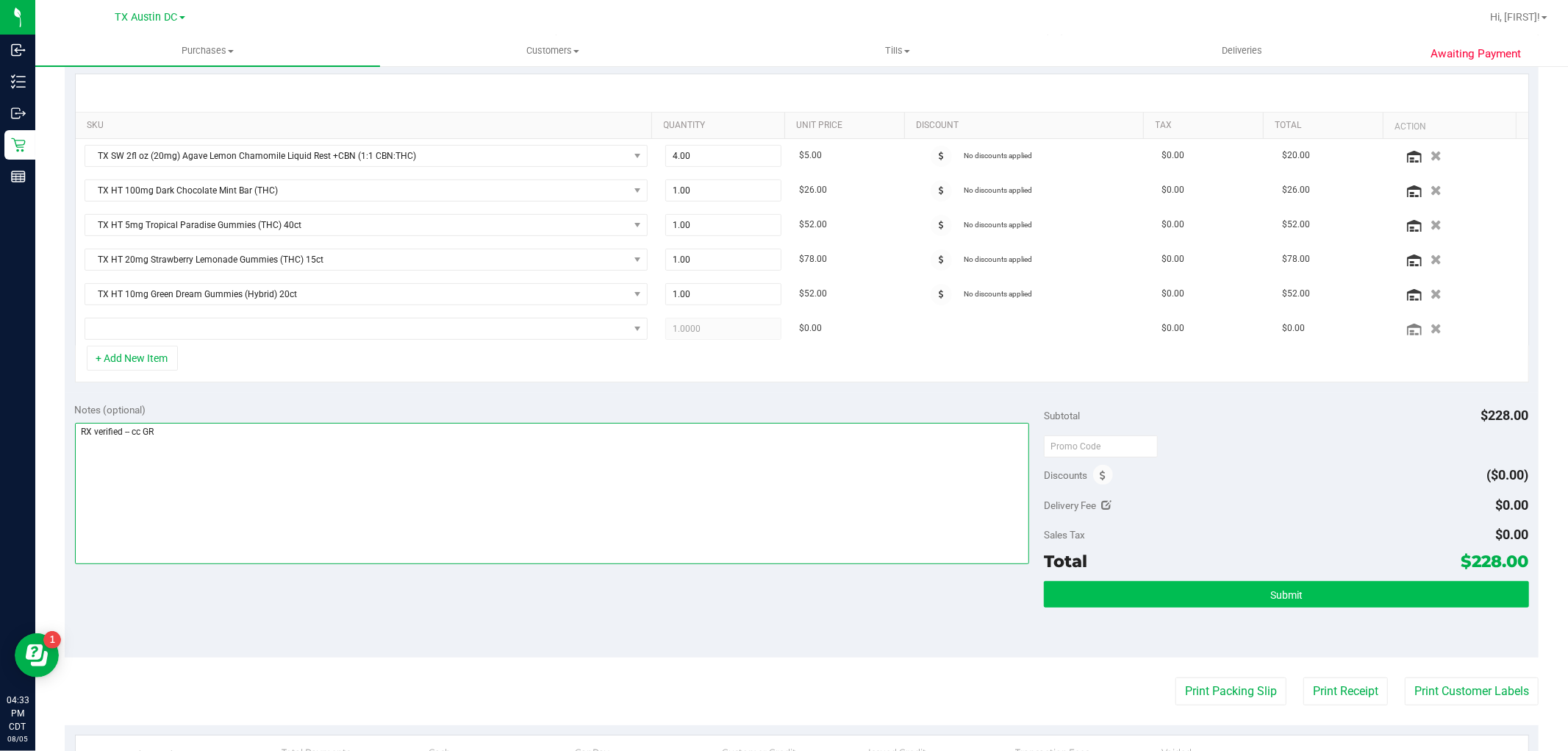 type on "RX verified -- cc GR" 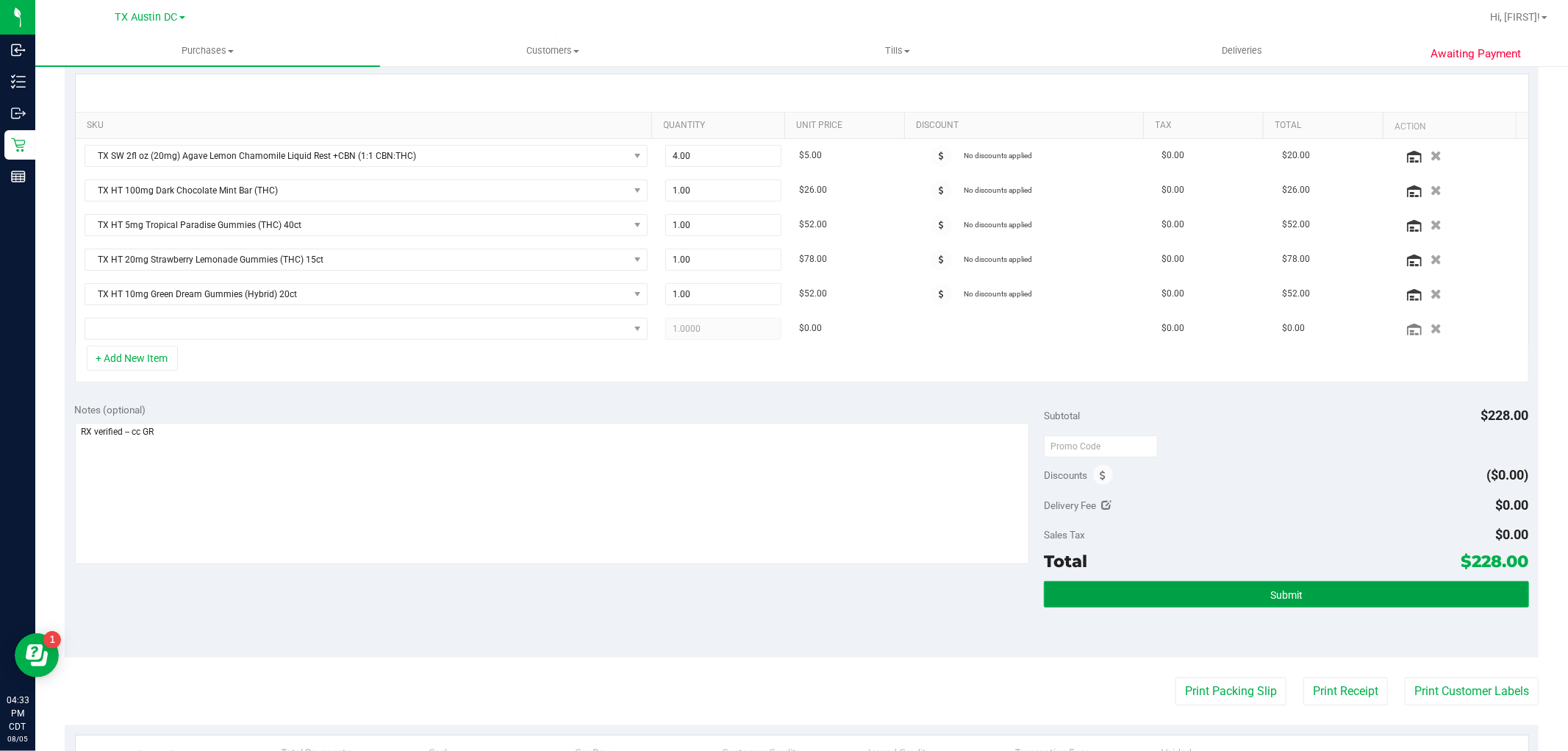 click on "Submit" at bounding box center [1286, 594] 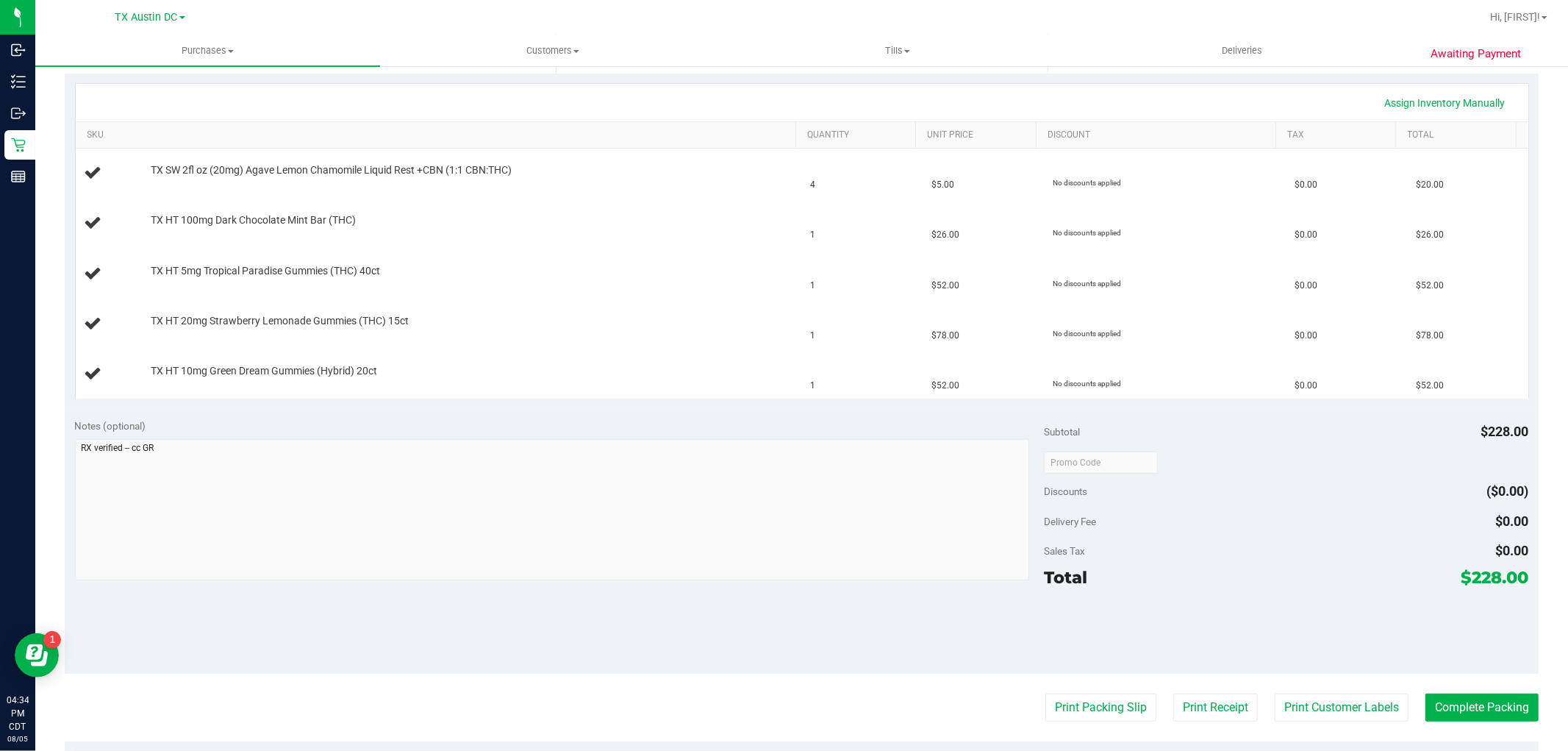 scroll, scrollTop: 327, scrollLeft: 0, axis: vertical 